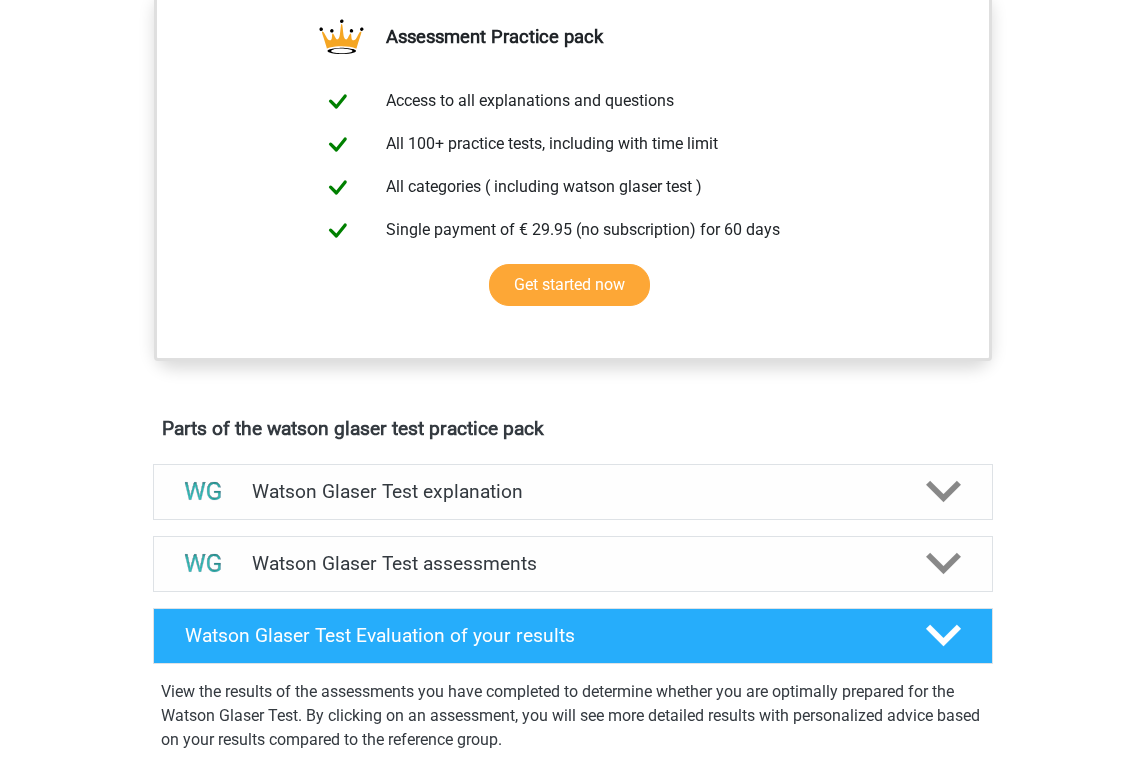 scroll, scrollTop: 730, scrollLeft: 0, axis: vertical 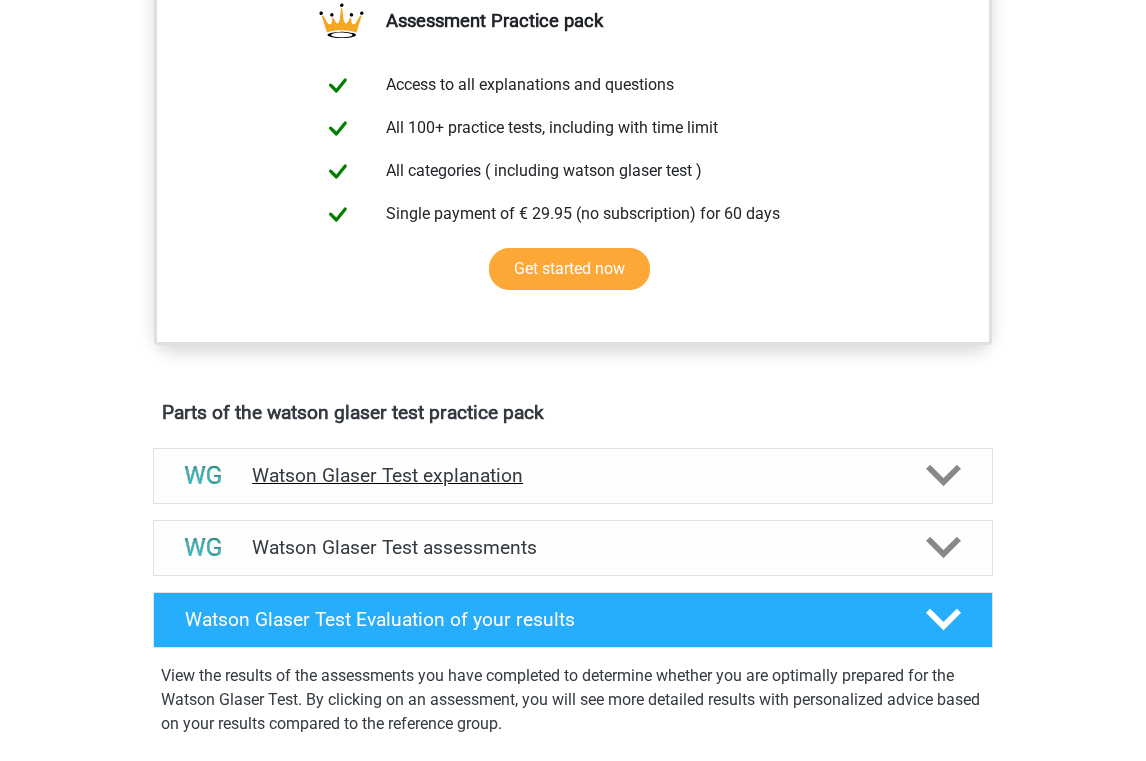 click on "Watson Glaser Test explanation" at bounding box center (573, 475) 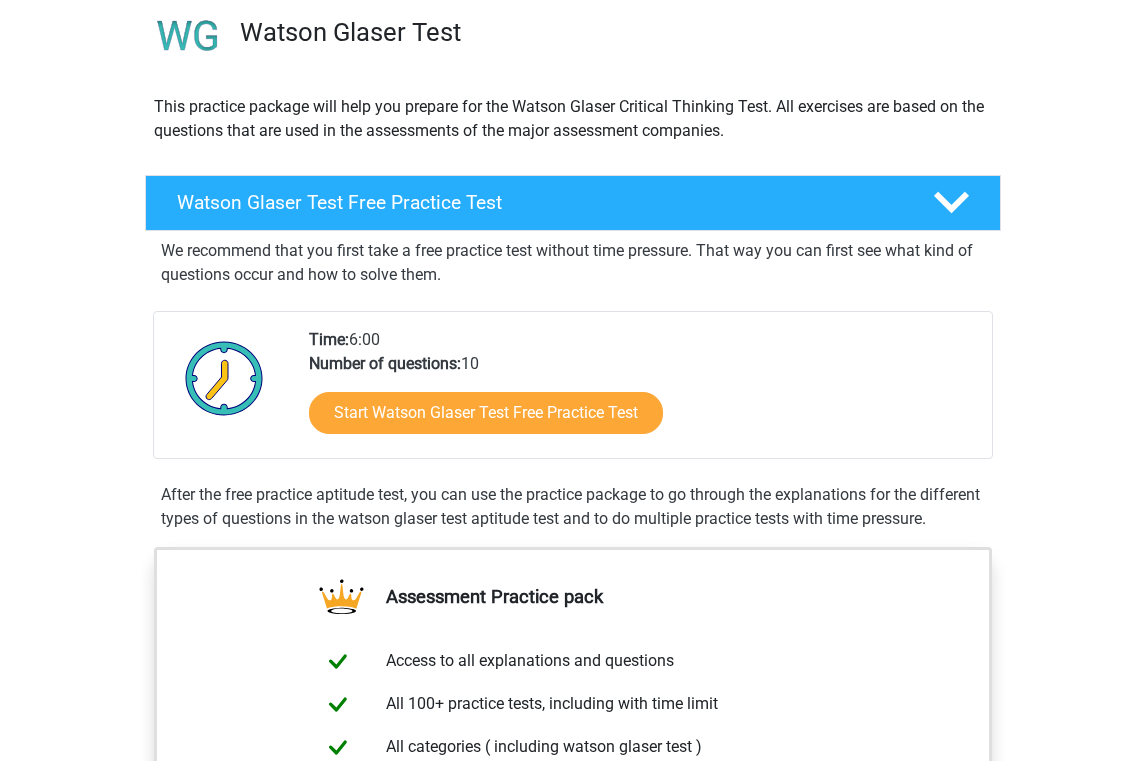 scroll, scrollTop: 157, scrollLeft: 0, axis: vertical 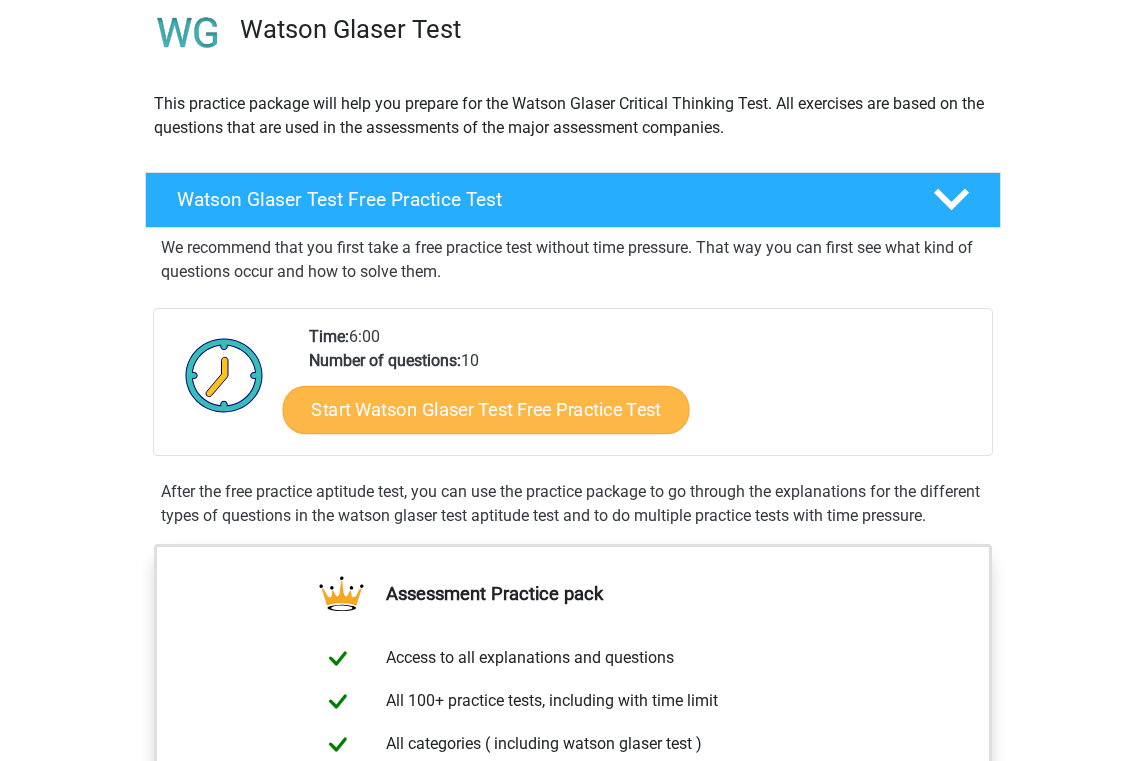 click on "Start Watson Glaser Test
Free Practice Test" at bounding box center [486, 410] 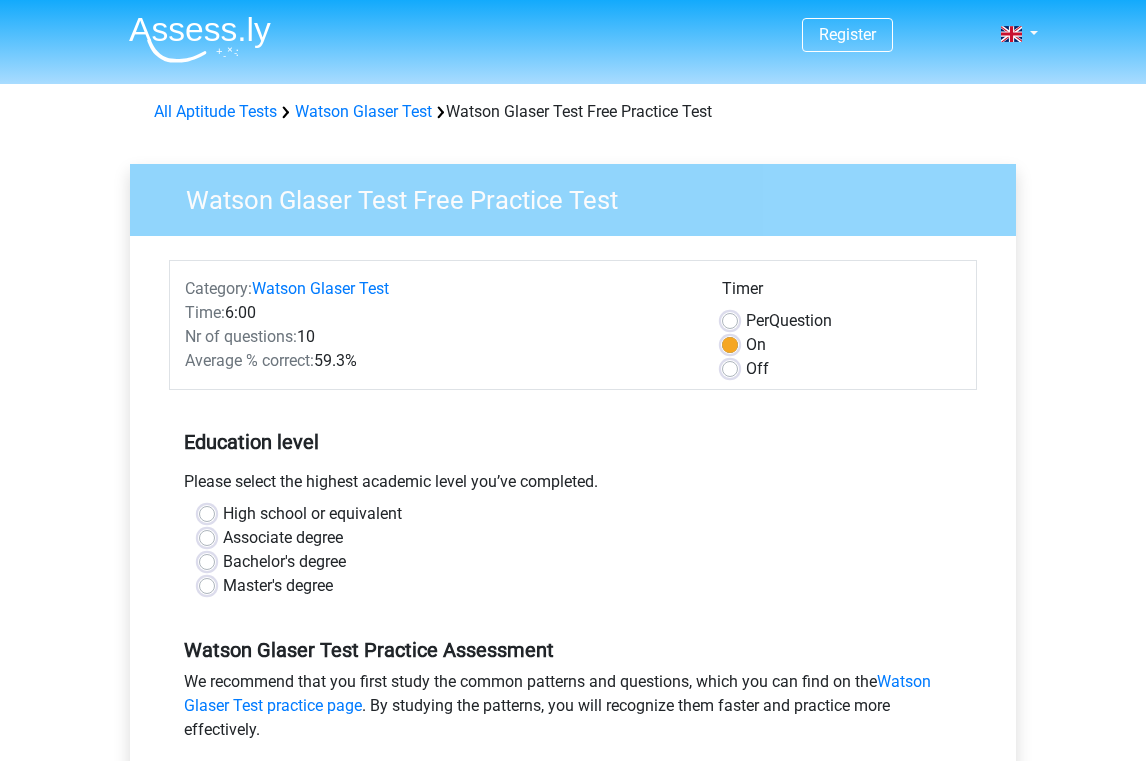 scroll, scrollTop: 0, scrollLeft: 0, axis: both 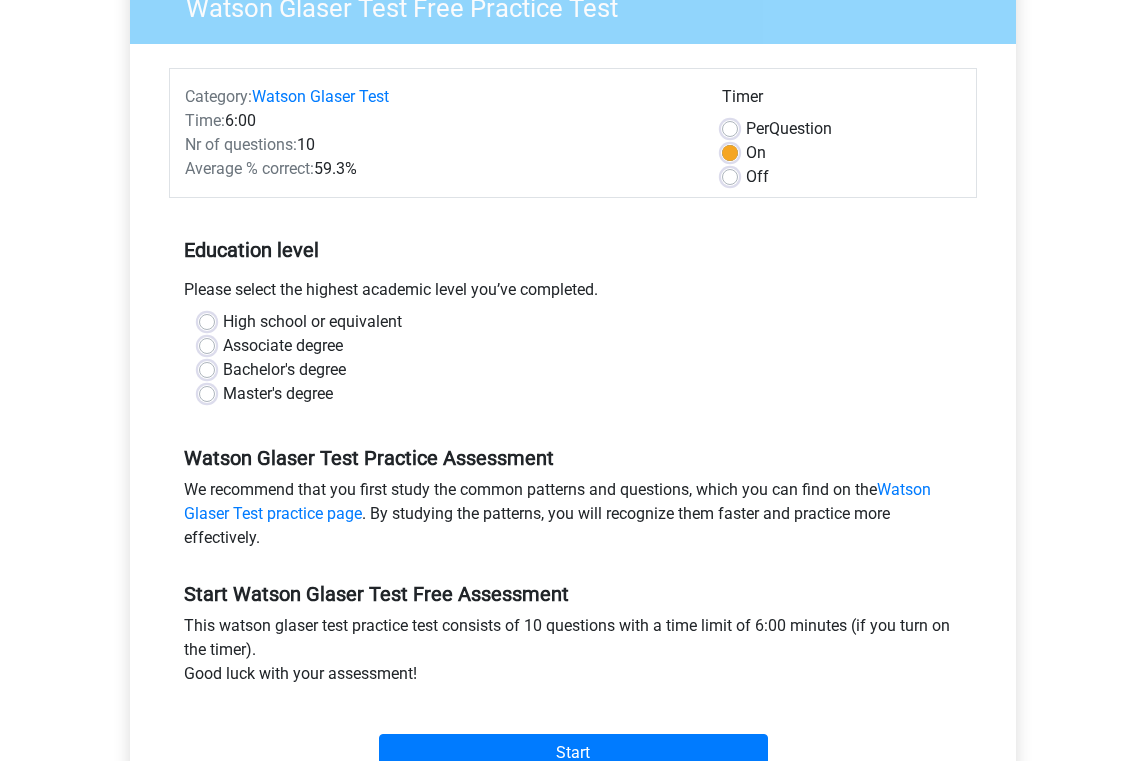 click on "High school or equivalent" at bounding box center [312, 322] 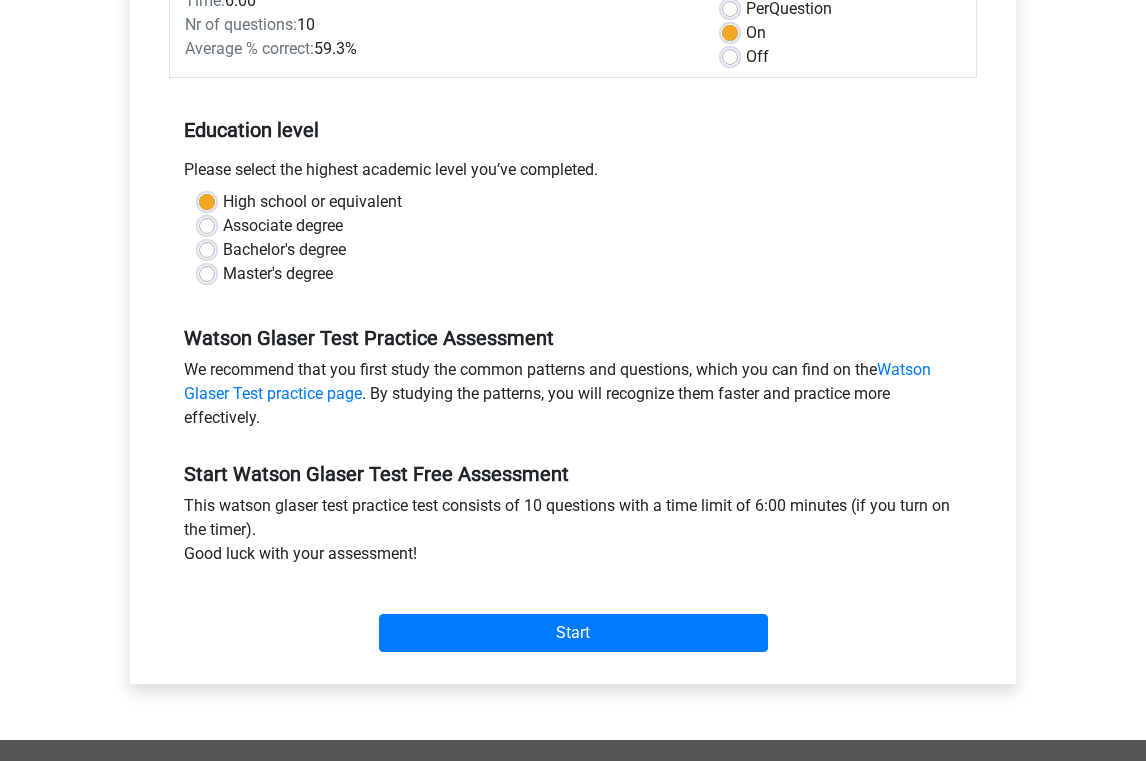 scroll, scrollTop: 317, scrollLeft: 0, axis: vertical 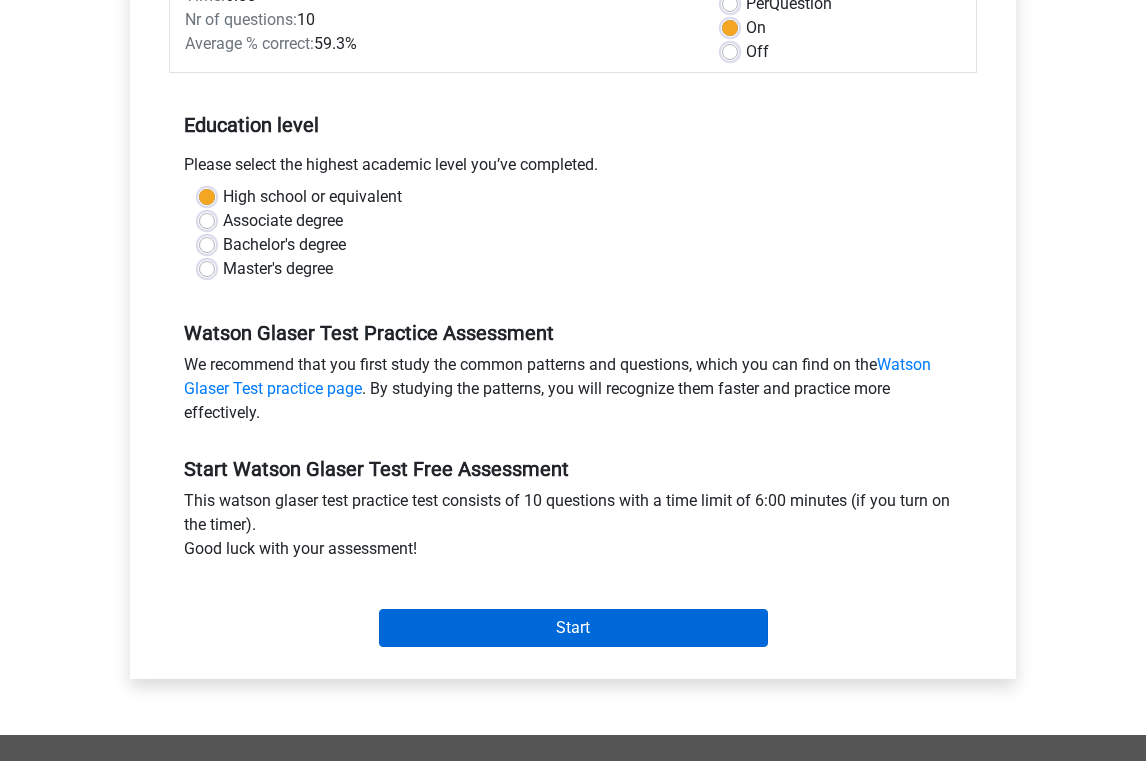 click on "Start" at bounding box center [573, 628] 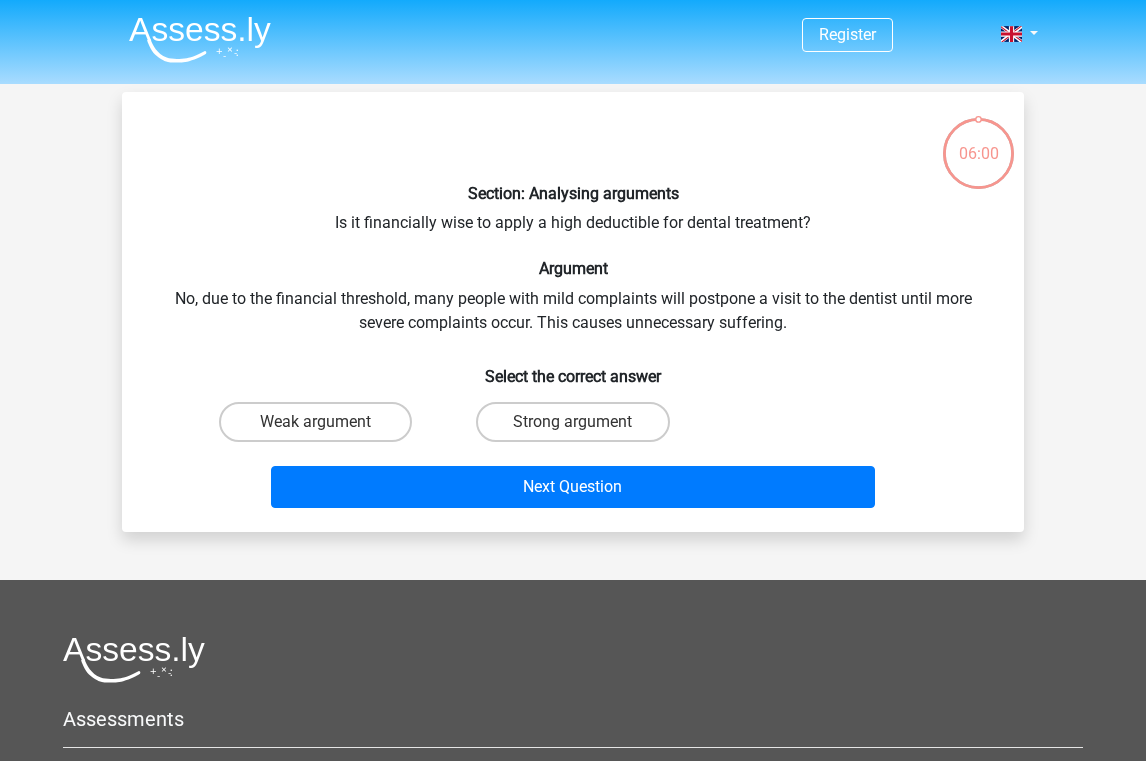 scroll, scrollTop: 0, scrollLeft: 0, axis: both 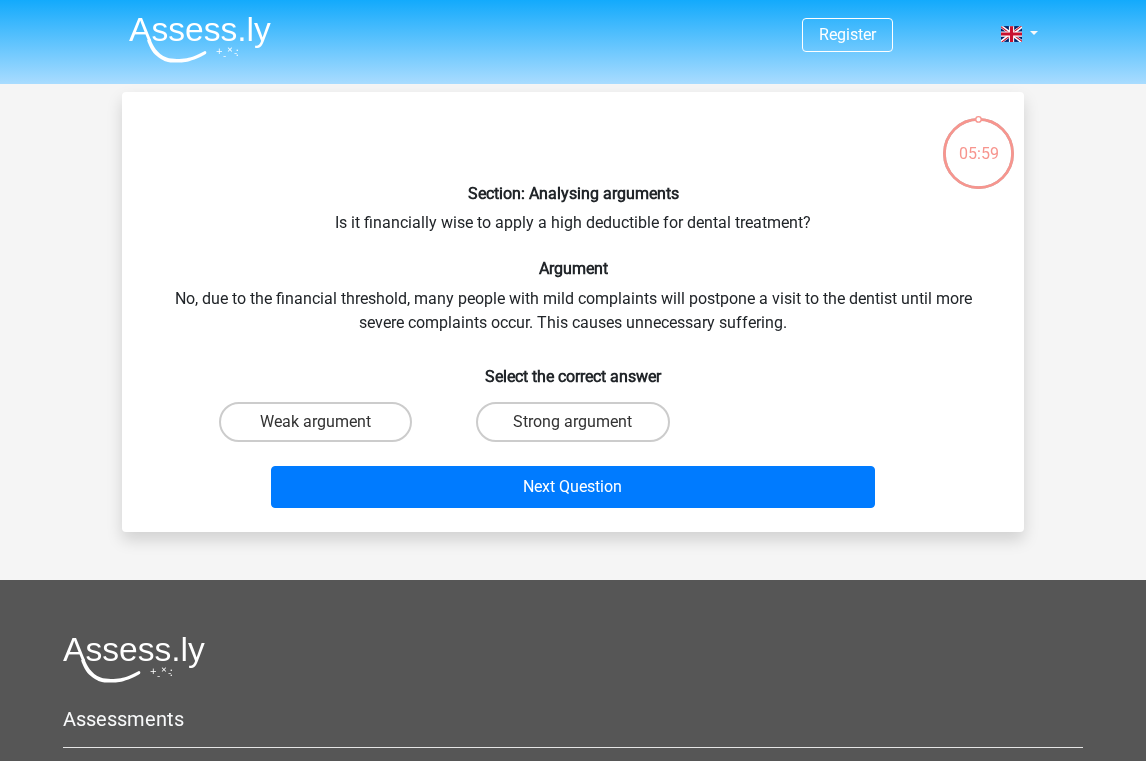 click on "Assessments
Numerical reasoning
Verbal reasoning
Inductive reasoning
Watson glaser test
Diagrammatic reasoning
Logical reasoning
Antonyms" at bounding box center (573, 844) 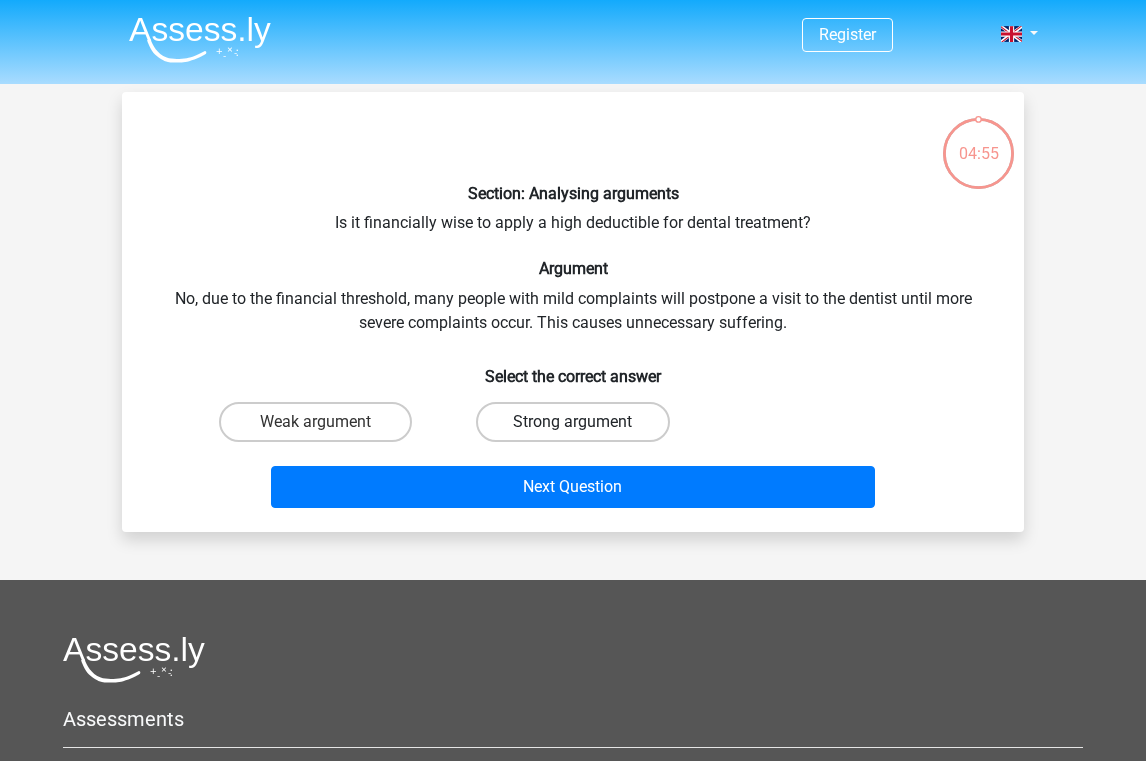 click on "Strong argument" at bounding box center (572, 422) 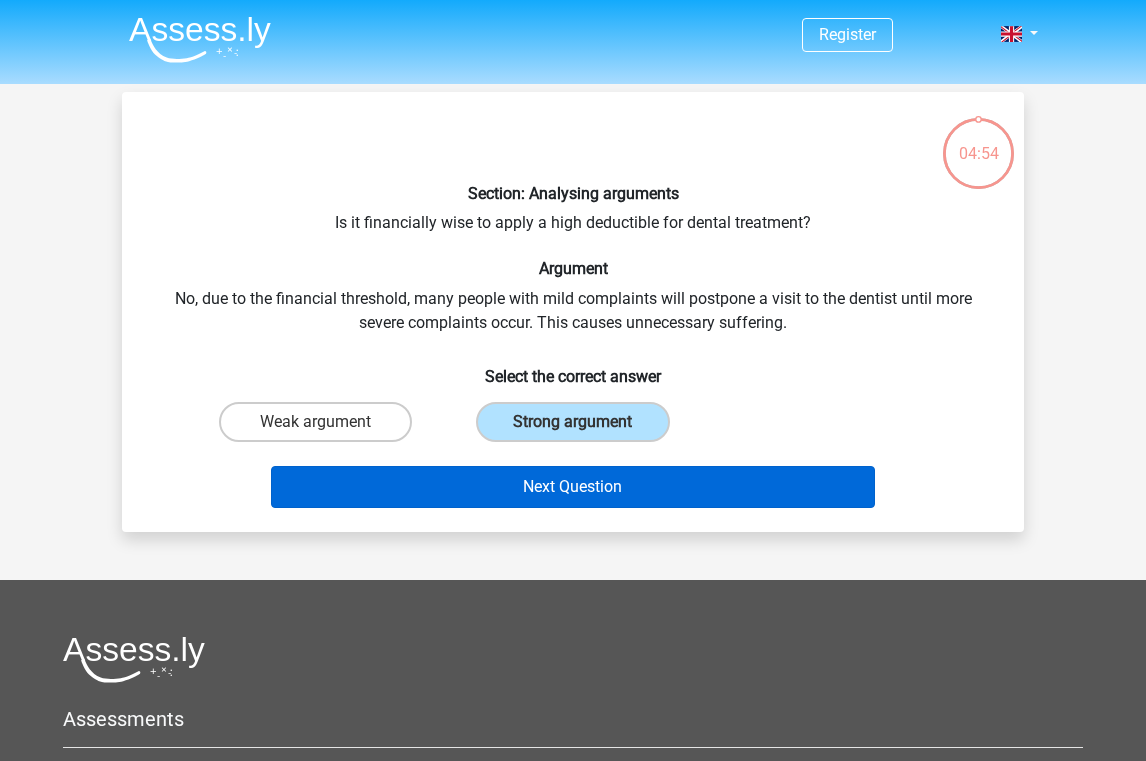 click on "Next Question" at bounding box center (573, 487) 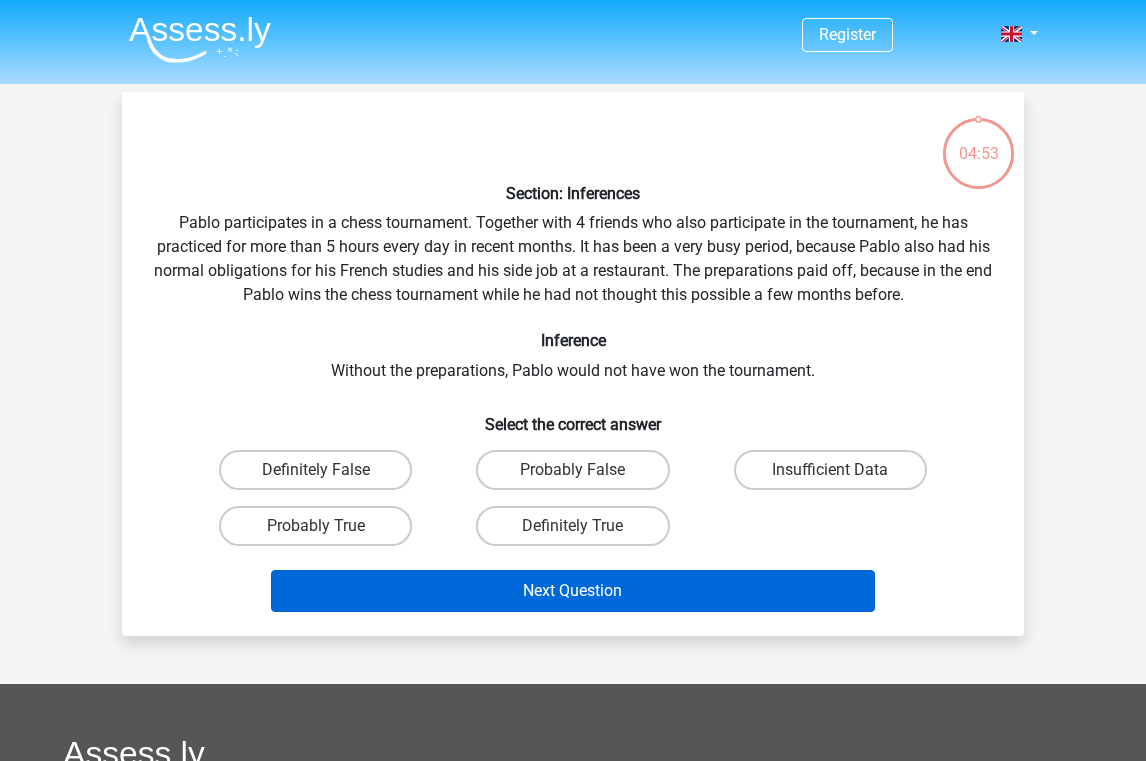 scroll, scrollTop: 92, scrollLeft: 0, axis: vertical 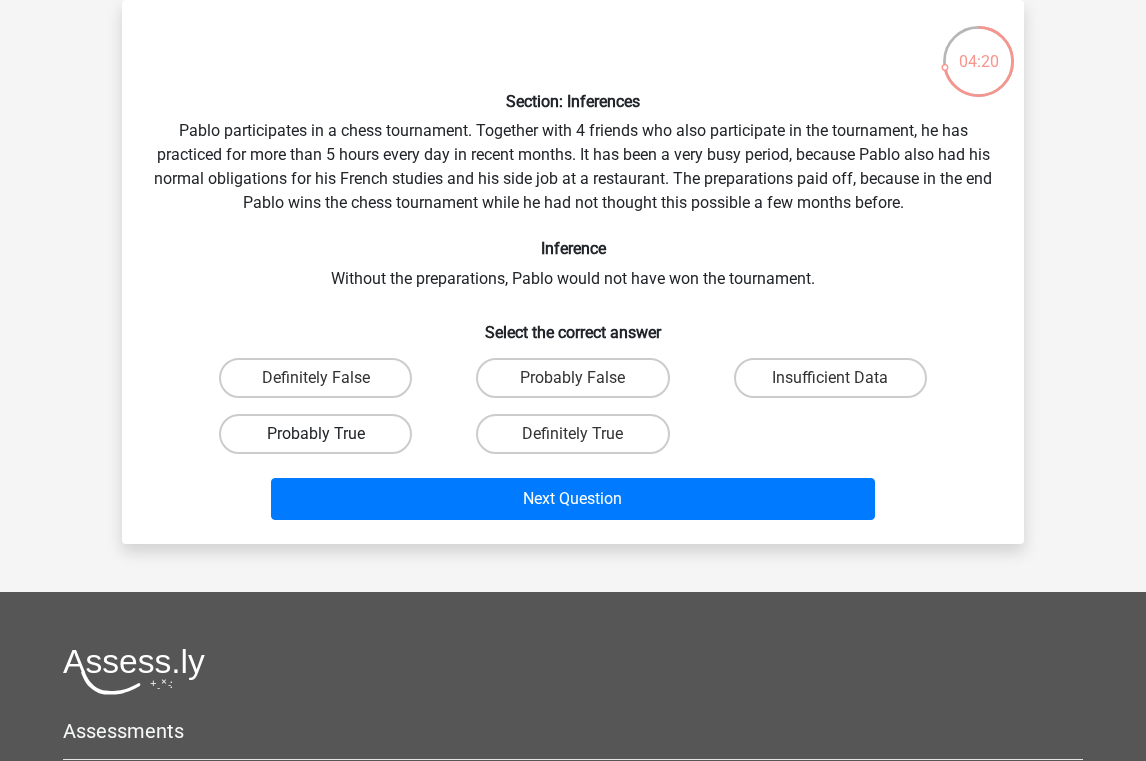 click on "Probably True" at bounding box center (315, 434) 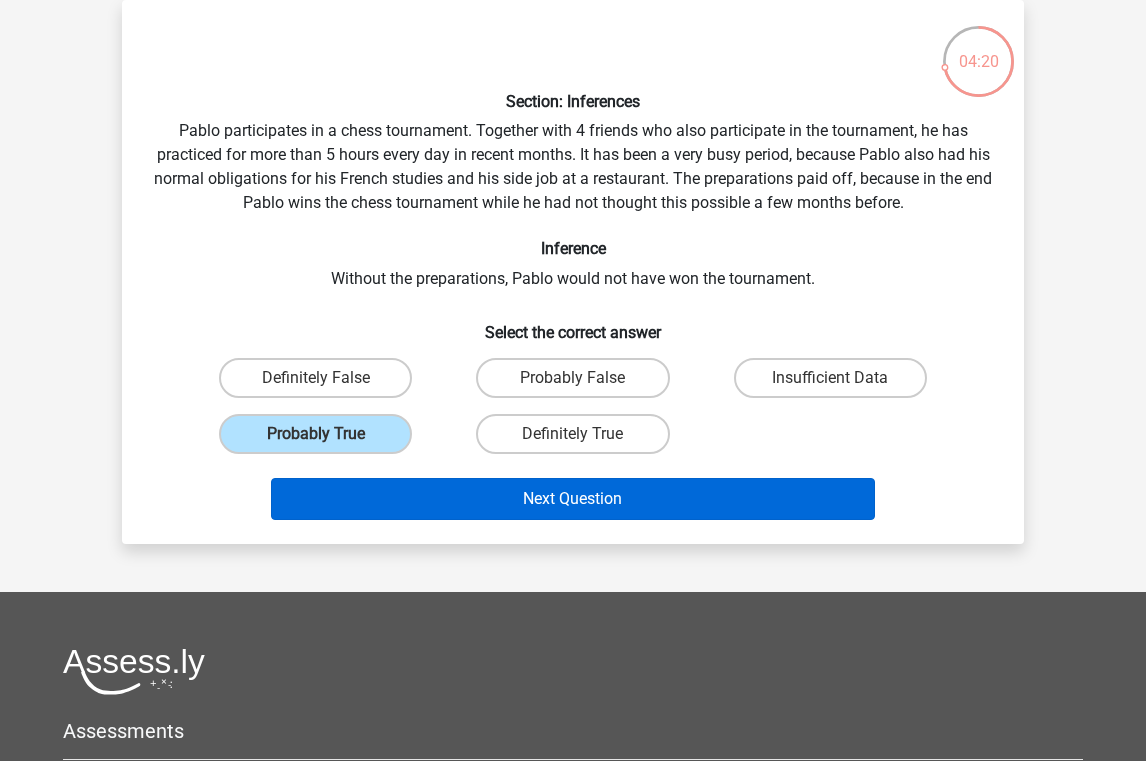 click on "Next Question" at bounding box center [573, 499] 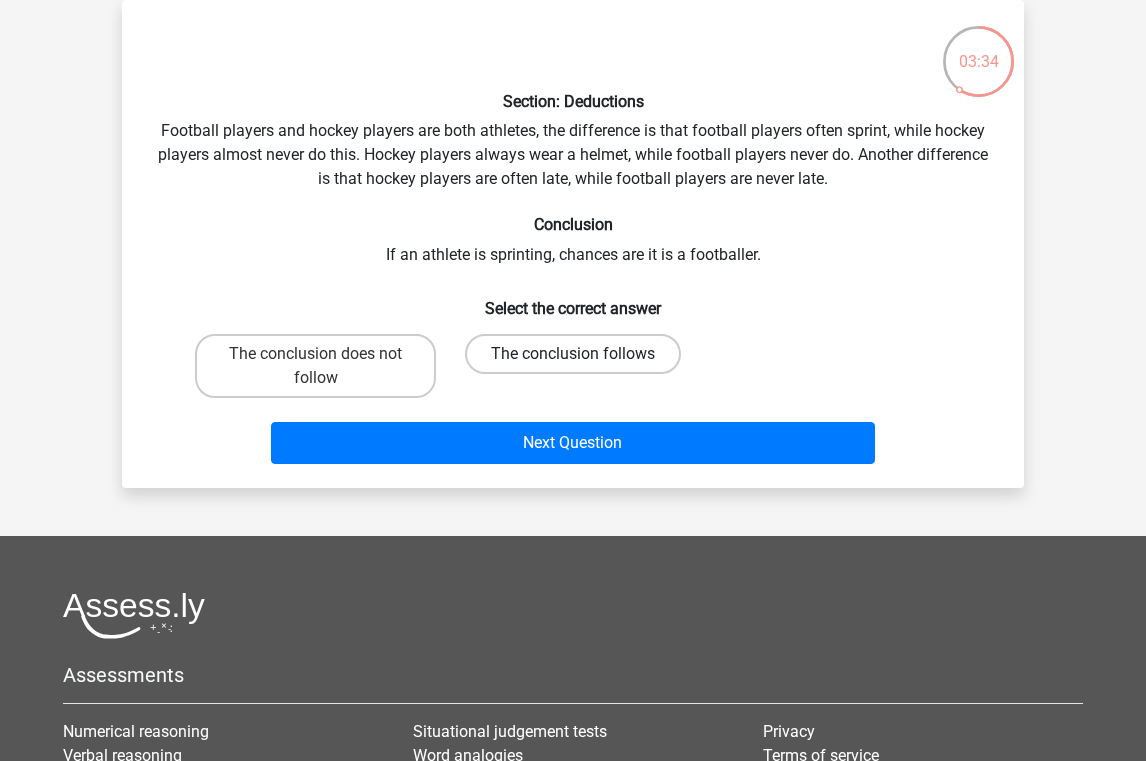 click on "The conclusion follows" at bounding box center [573, 354] 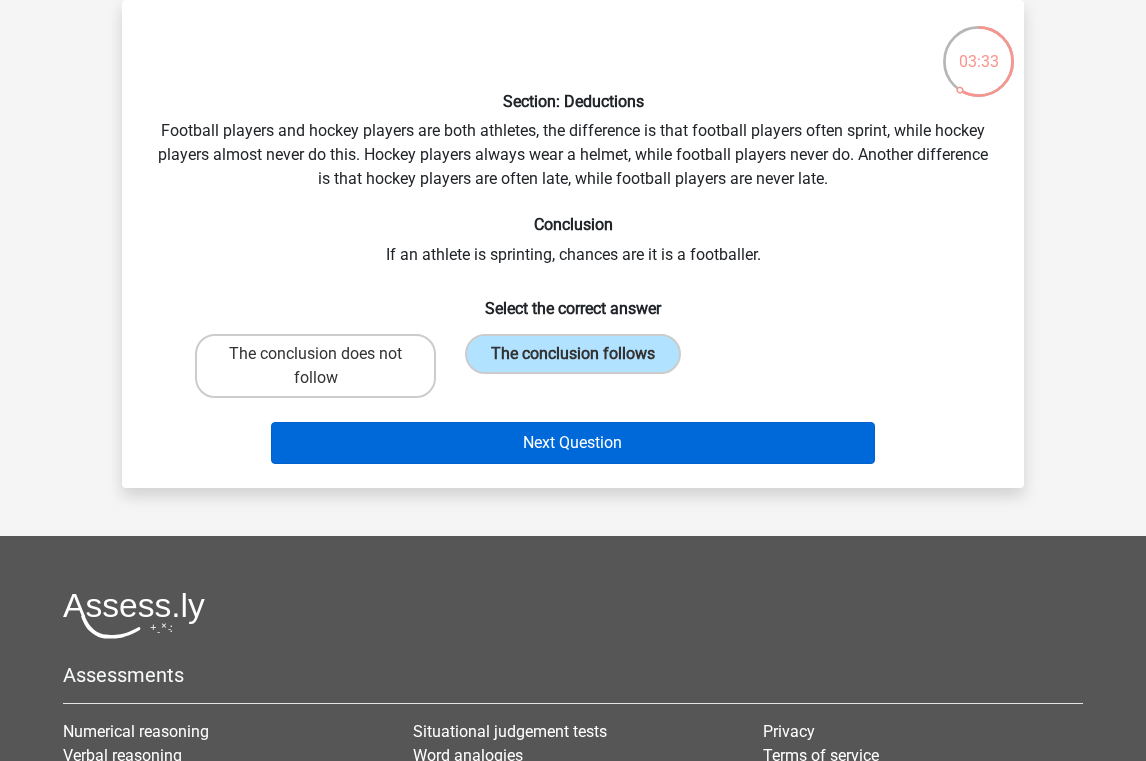 click on "Next Question" at bounding box center [573, 443] 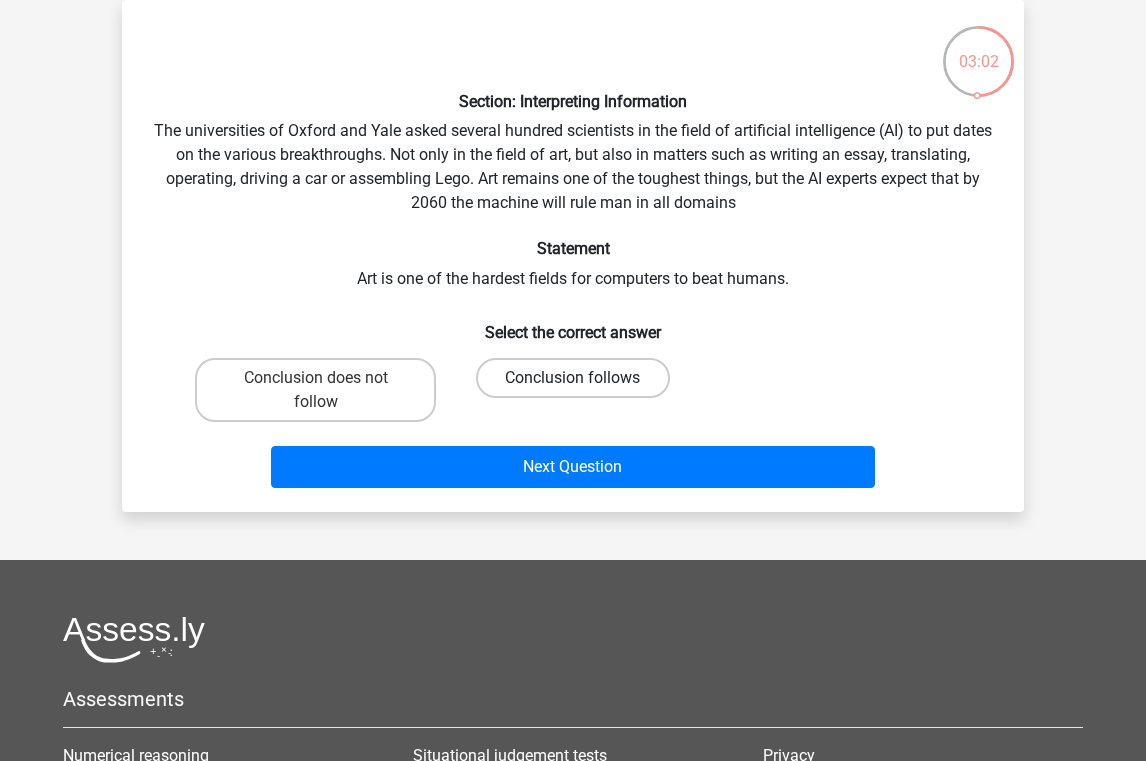 click on "Conclusion follows" at bounding box center [572, 378] 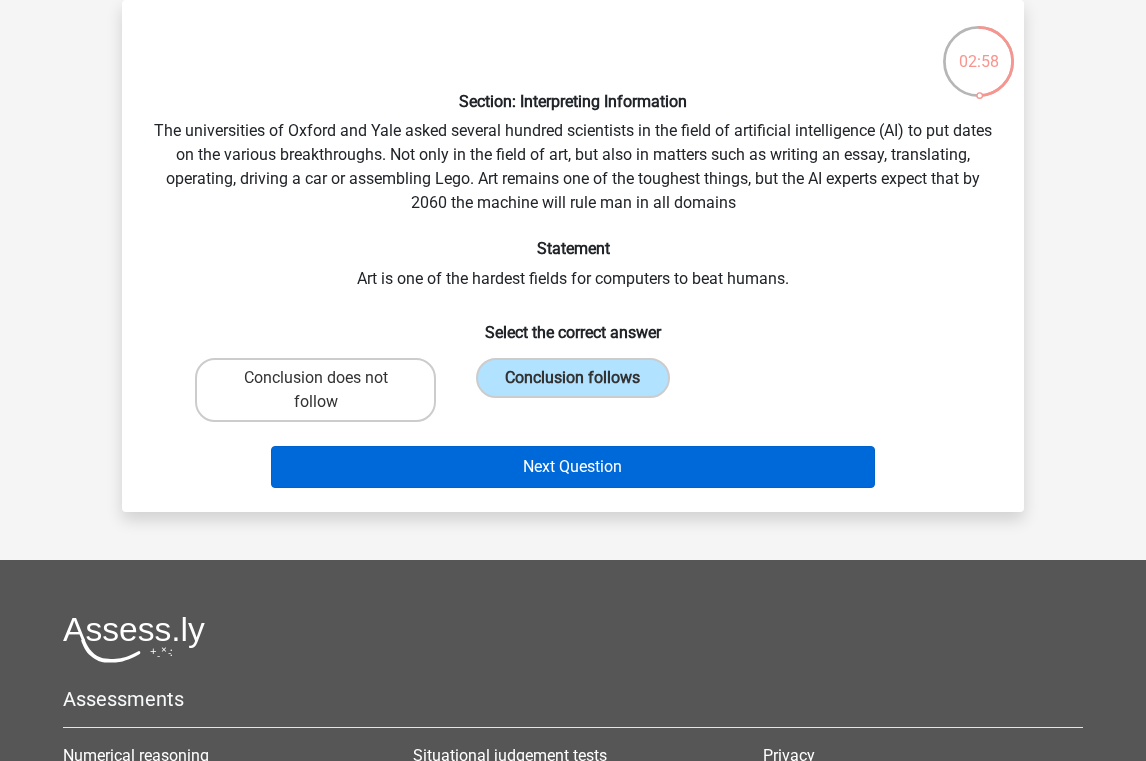 click on "Next Question" at bounding box center (573, 467) 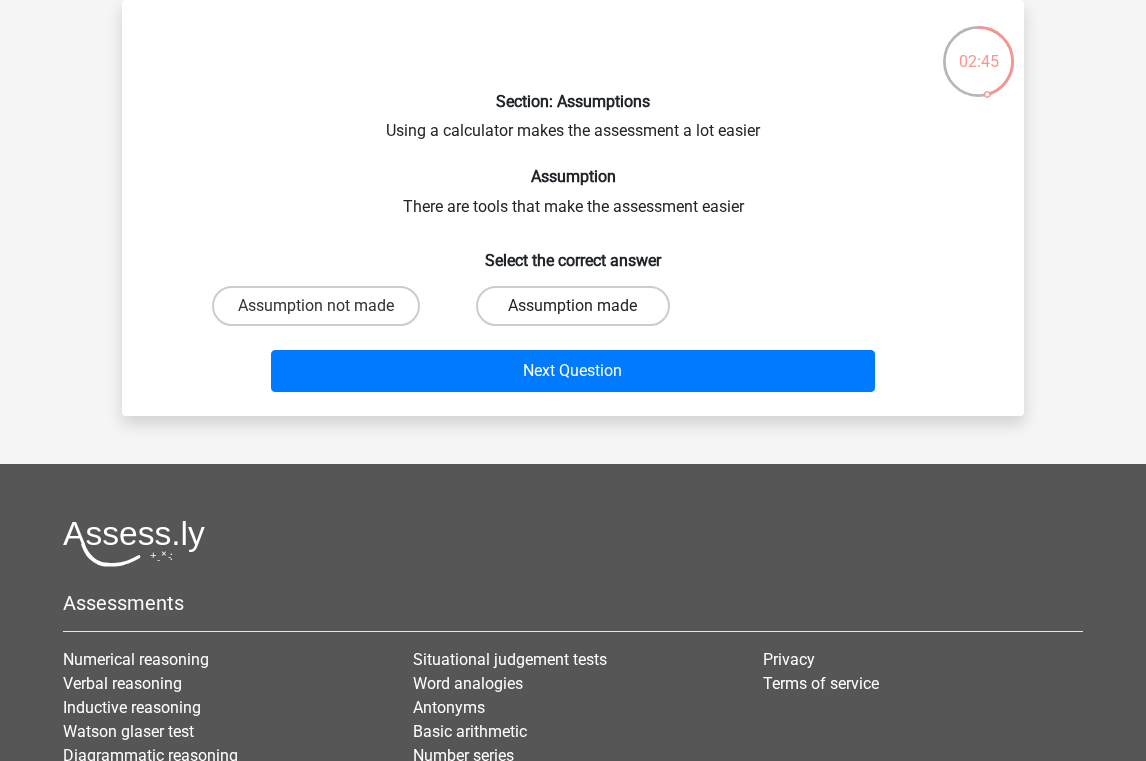 click on "Assumption made" at bounding box center [572, 306] 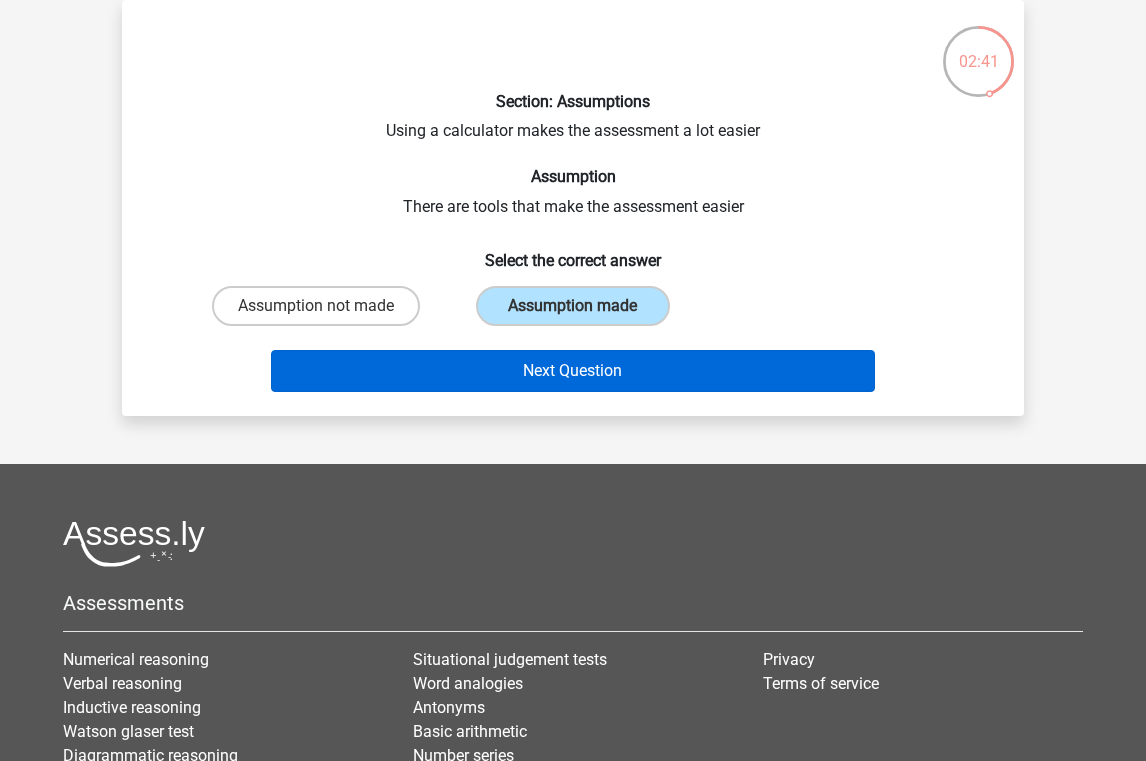 click on "Next Question" at bounding box center (573, 371) 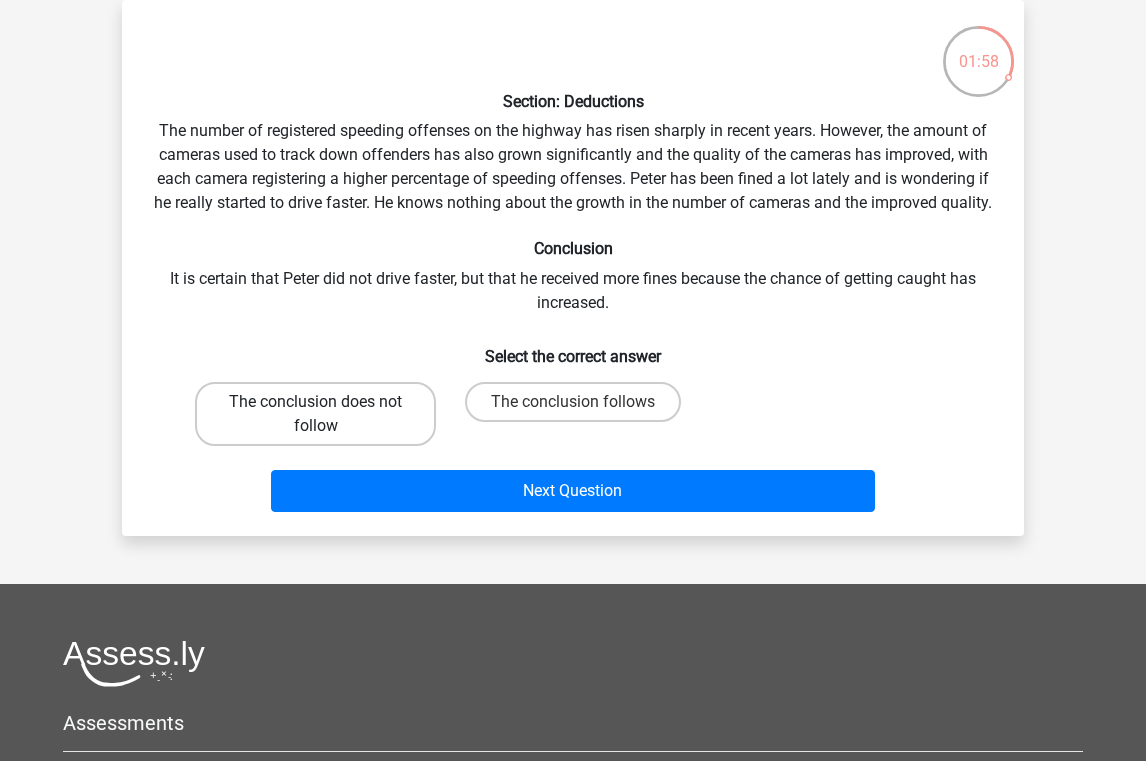 click on "The conclusion does not follow" at bounding box center [315, 414] 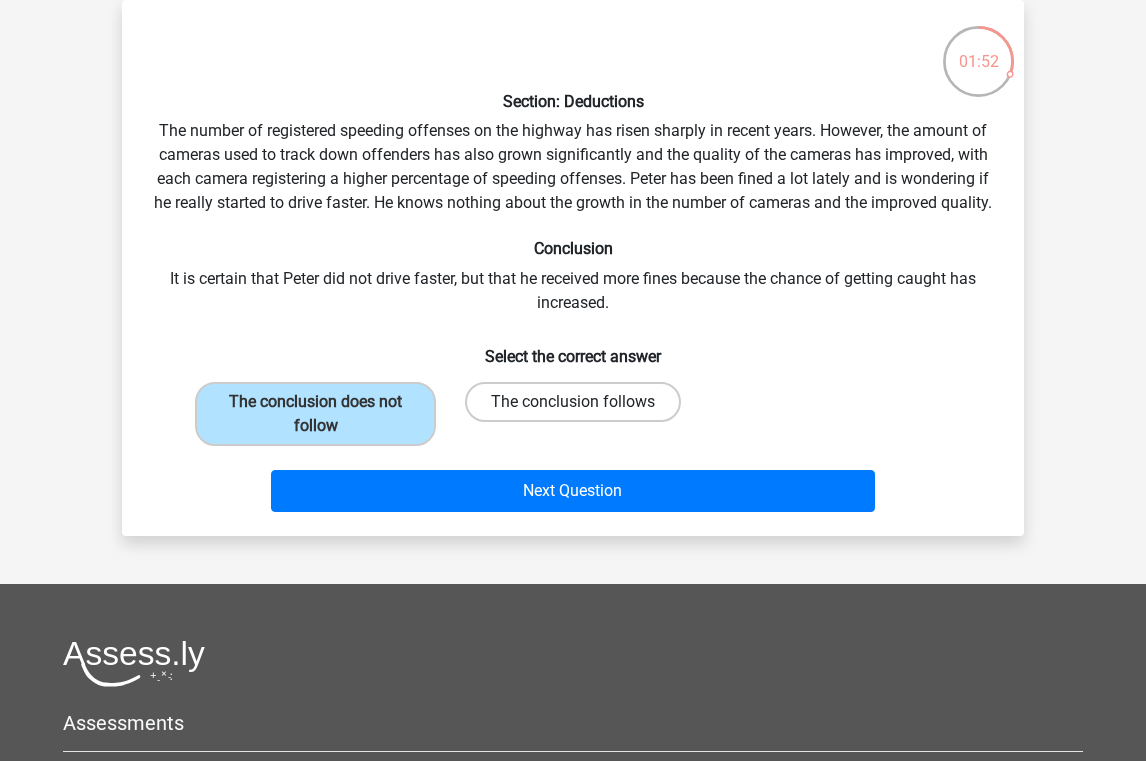 click on "The conclusion follows" at bounding box center [573, 402] 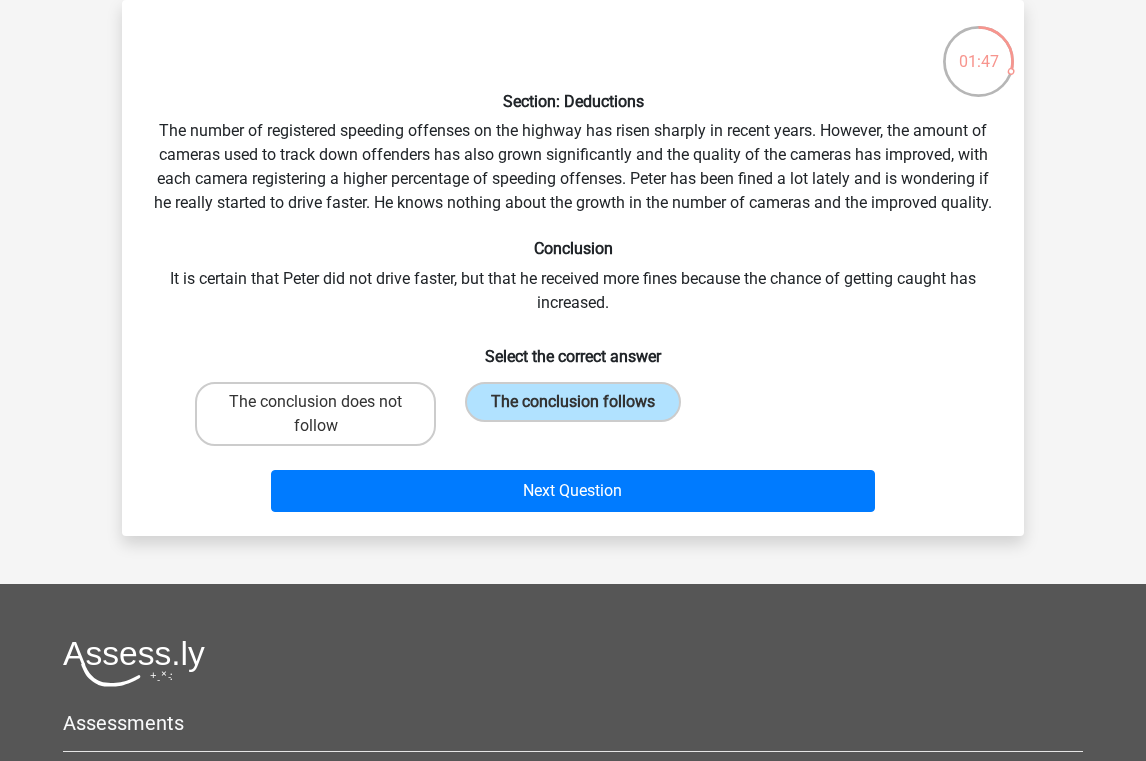 drag, startPoint x: 536, startPoint y: 505, endPoint x: 625, endPoint y: 484, distance: 91.44397 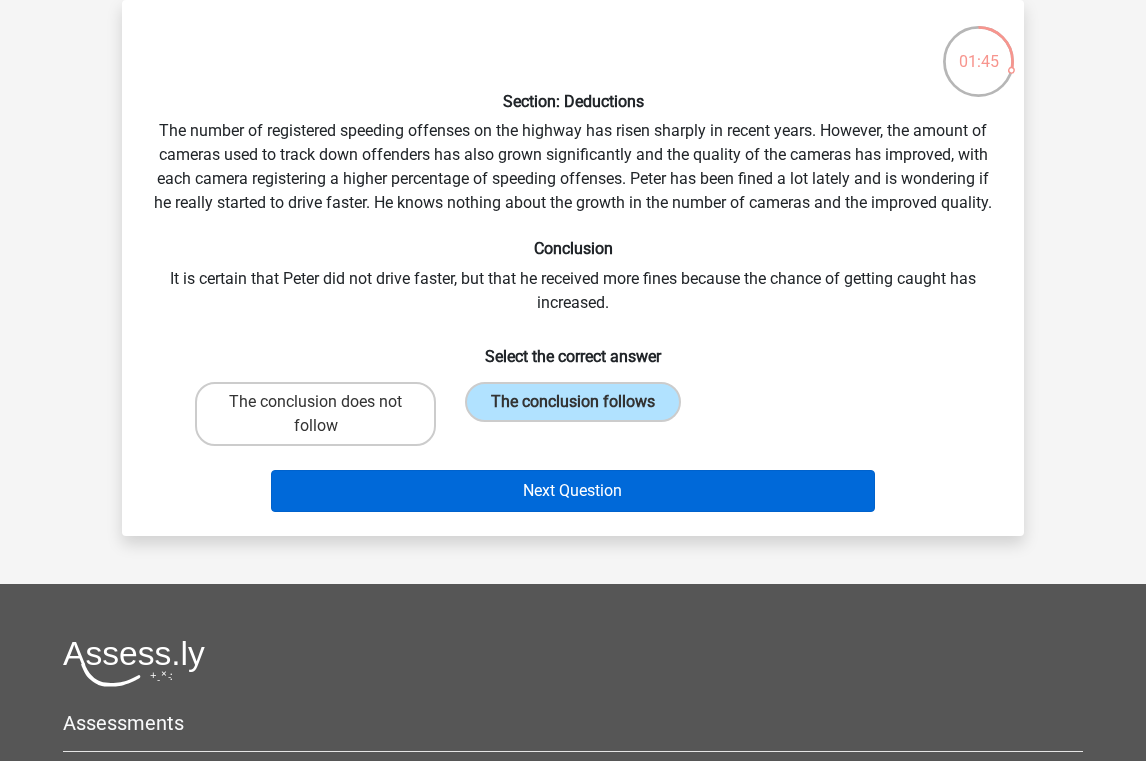 click on "Next Question" at bounding box center [573, 491] 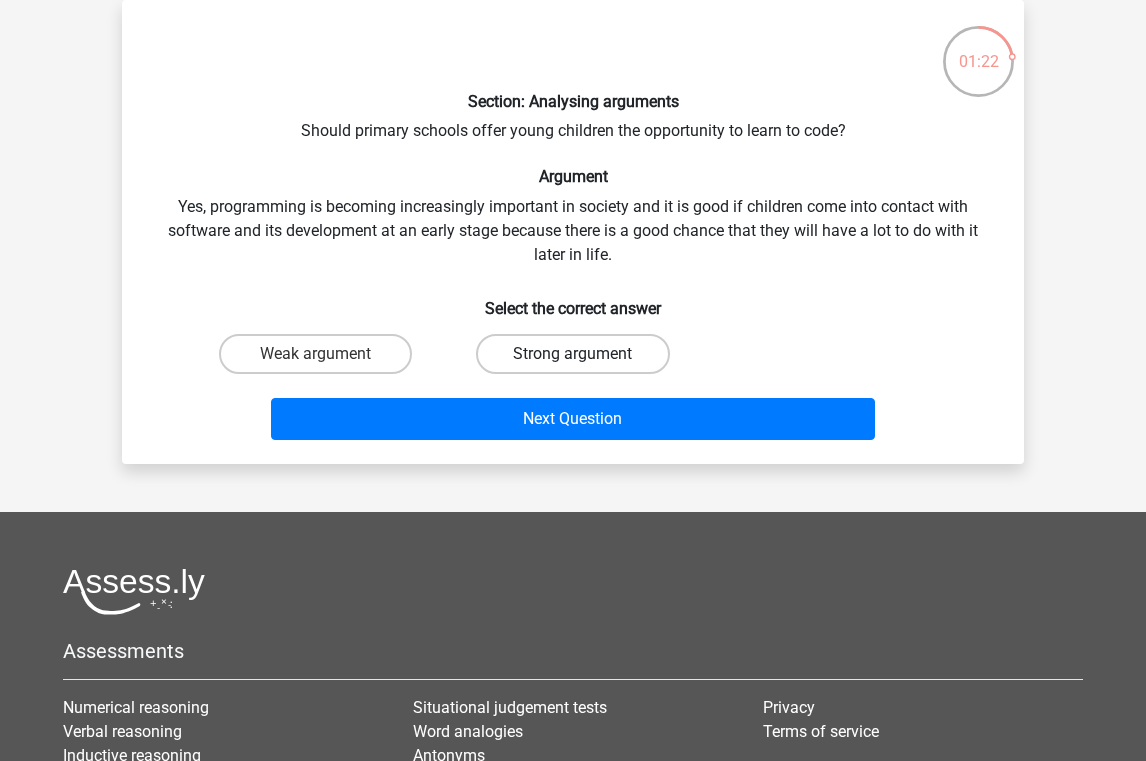 click on "Strong argument" at bounding box center [572, 354] 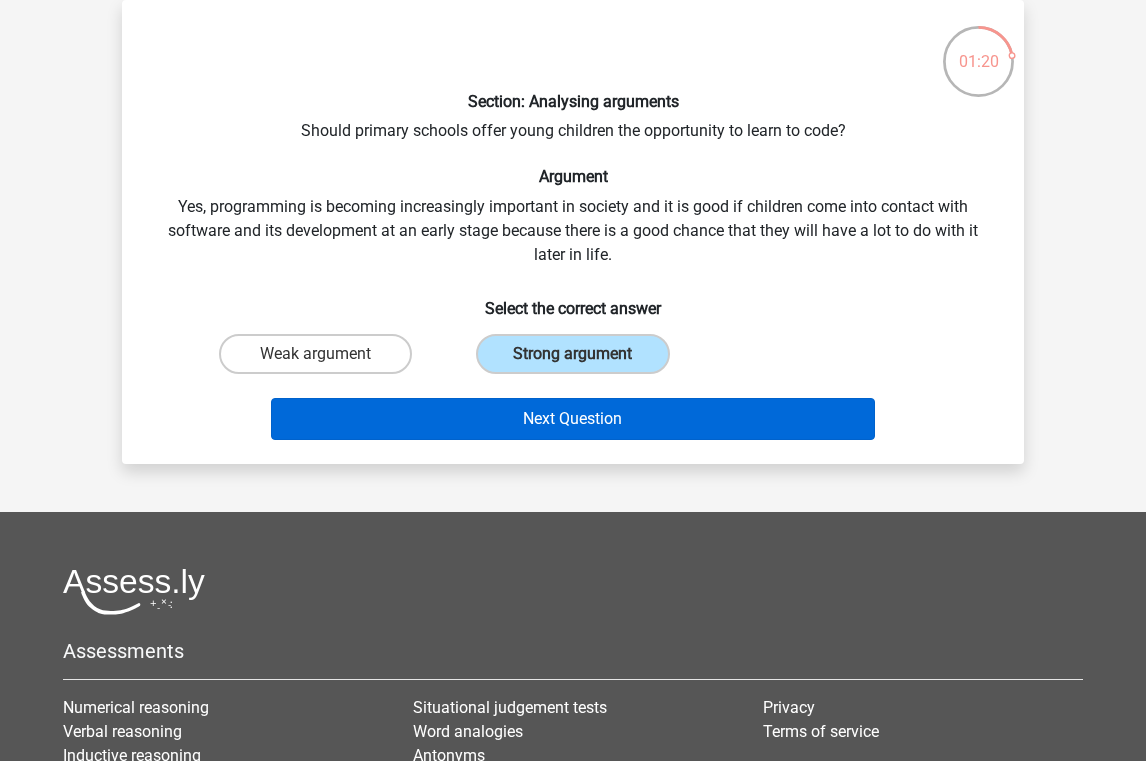 click on "Next Question" at bounding box center (573, 419) 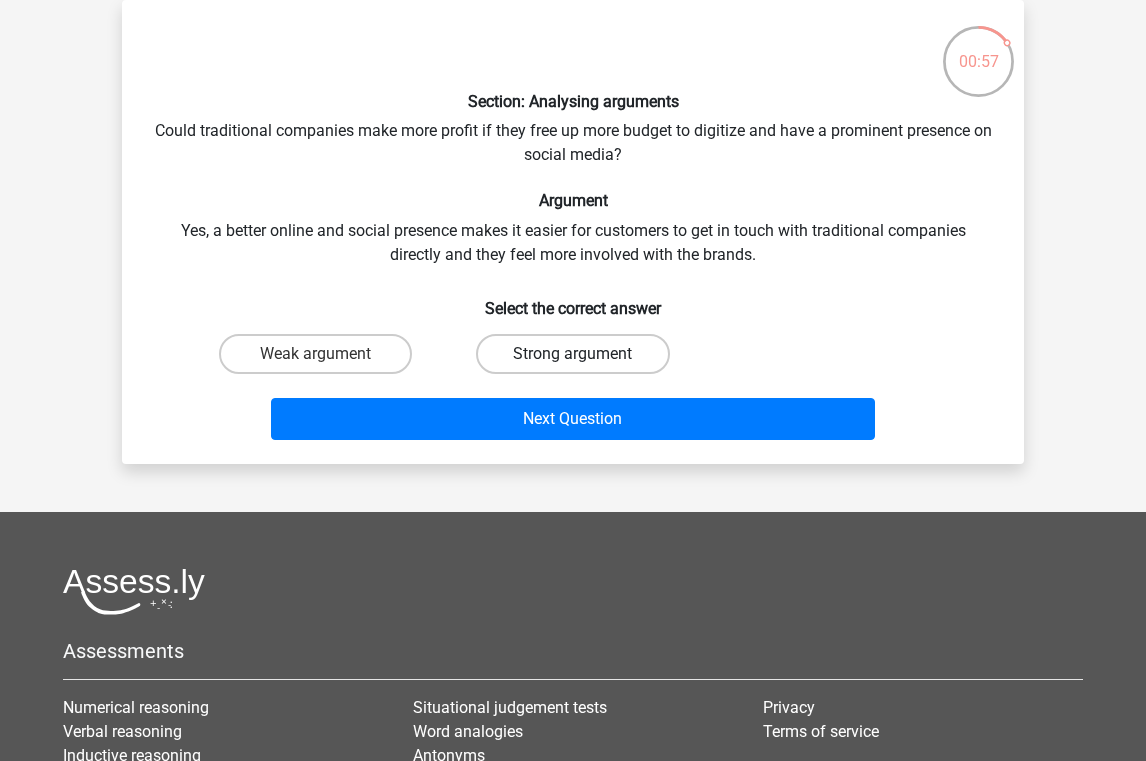 click on "Strong argument" at bounding box center (572, 354) 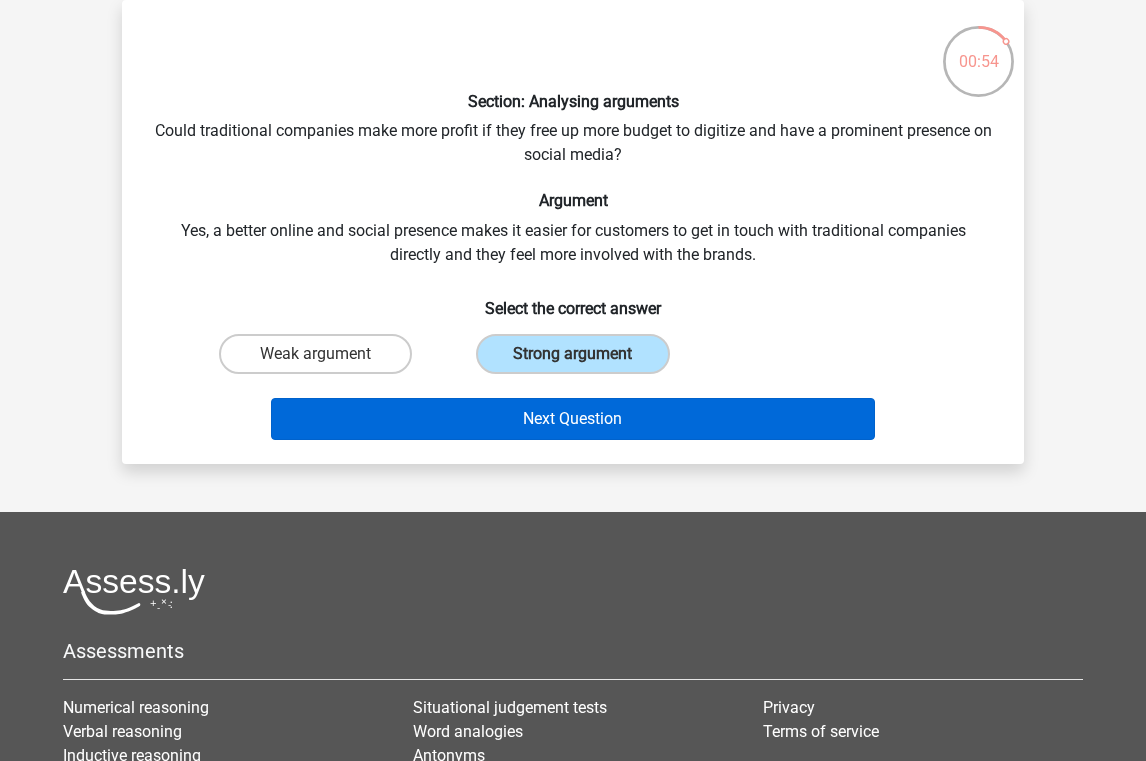 click on "Next Question" at bounding box center (573, 419) 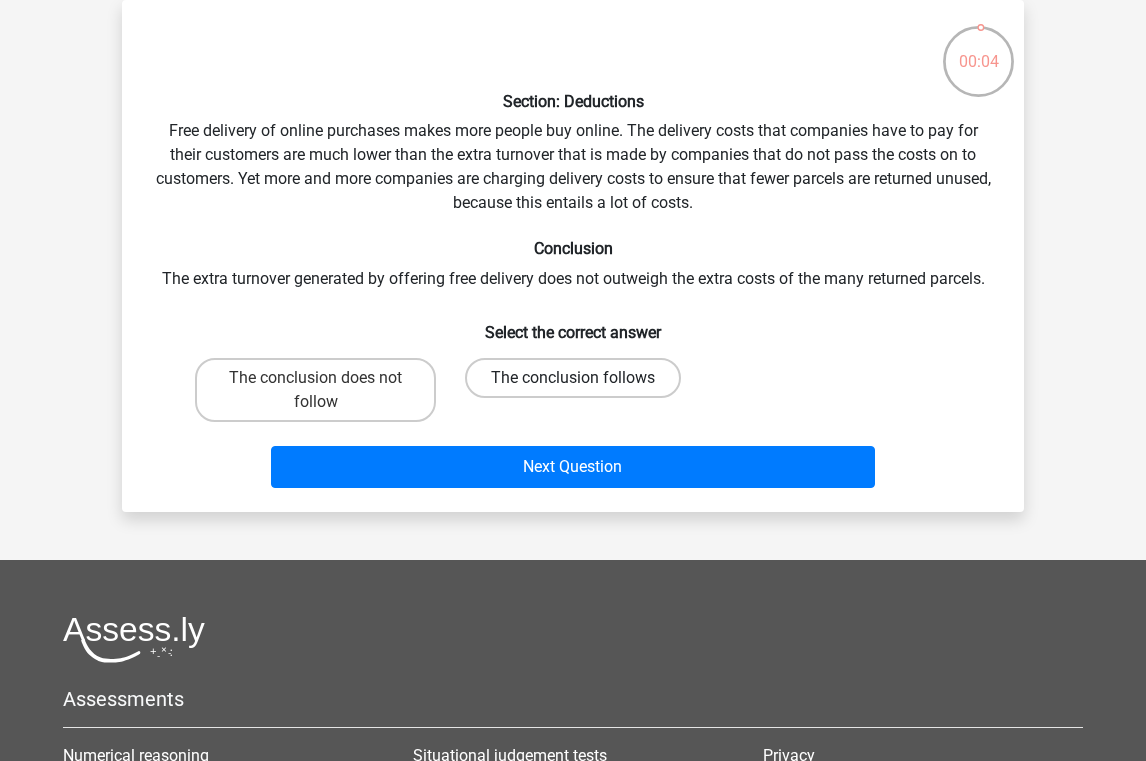 click on "The conclusion follows" at bounding box center (573, 378) 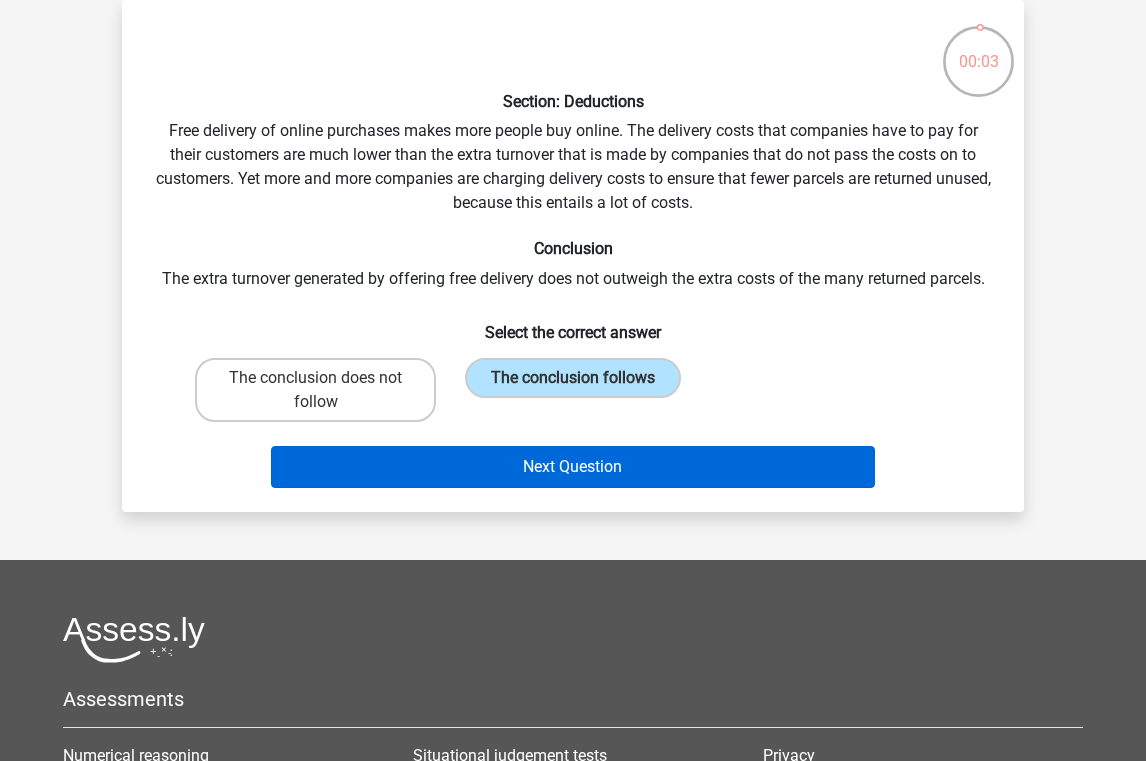 click on "Next Question" at bounding box center (573, 467) 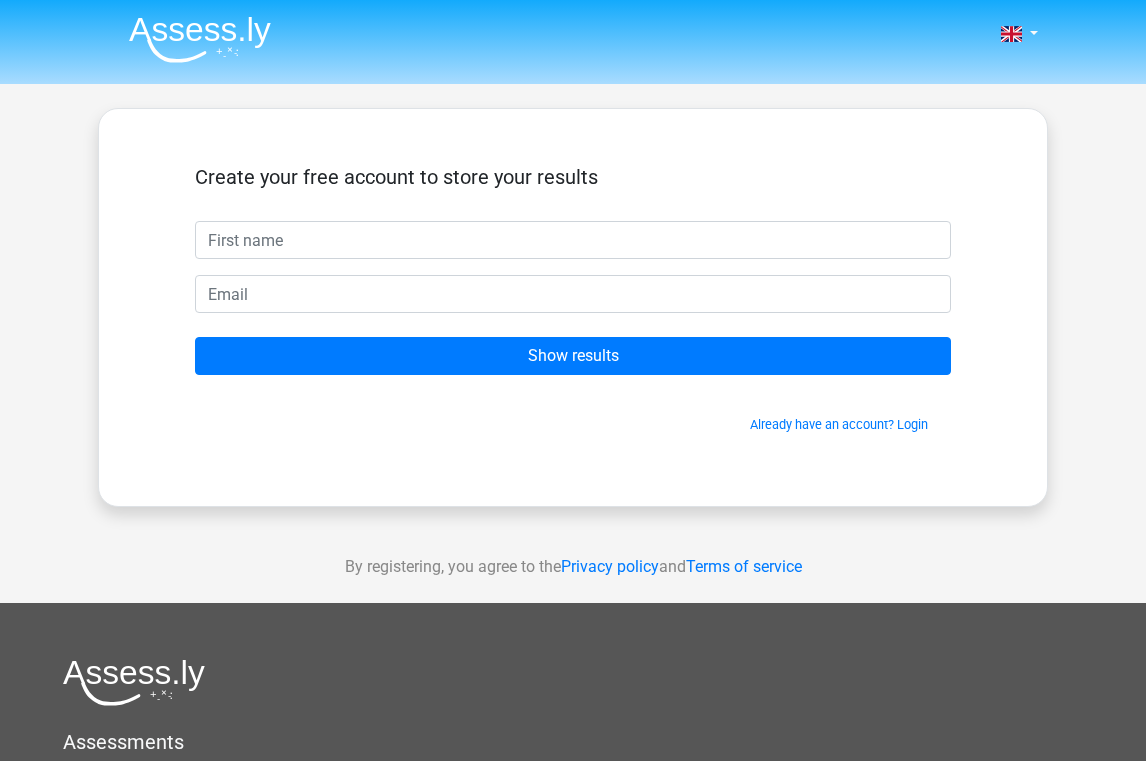 scroll, scrollTop: 92, scrollLeft: 0, axis: vertical 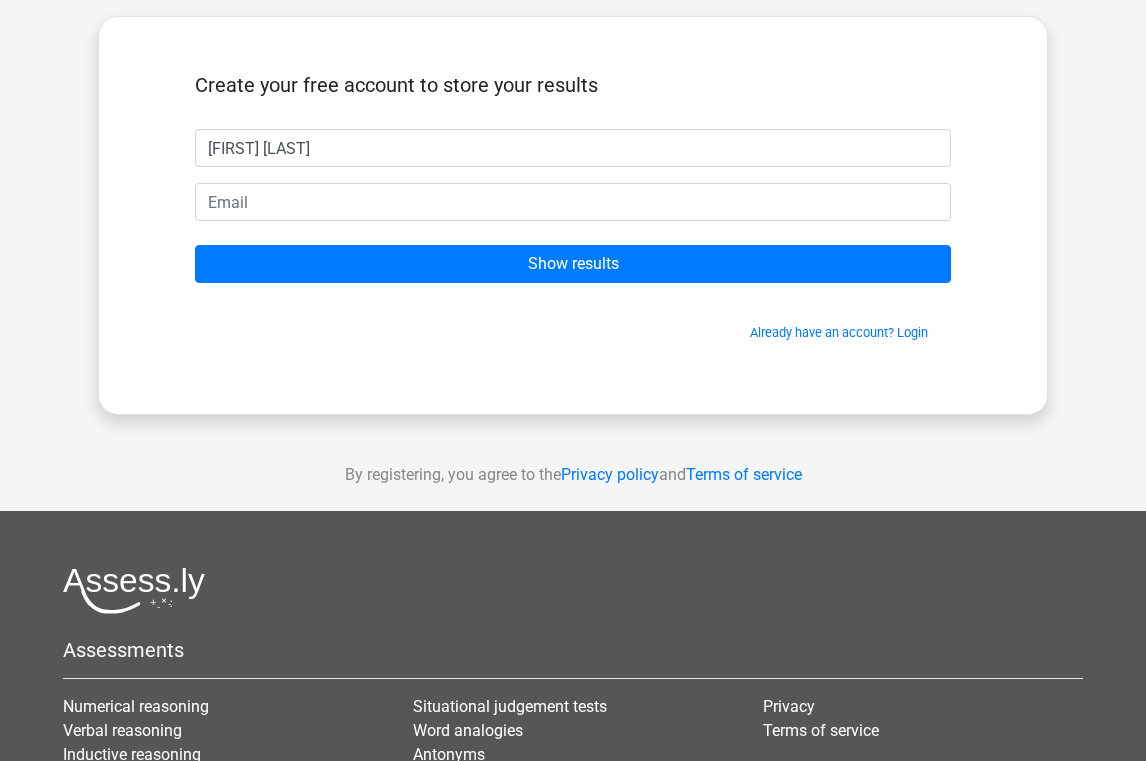 type on "[FIRST] [LAST]" 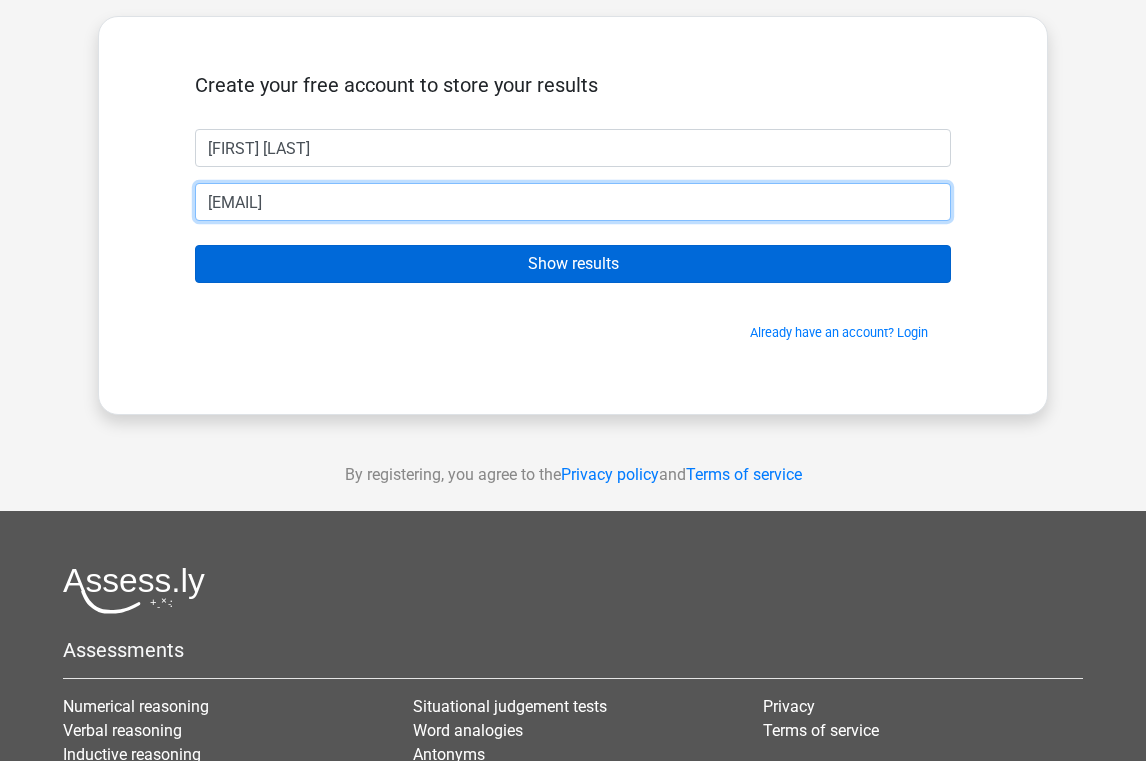 type on "[EMAIL]" 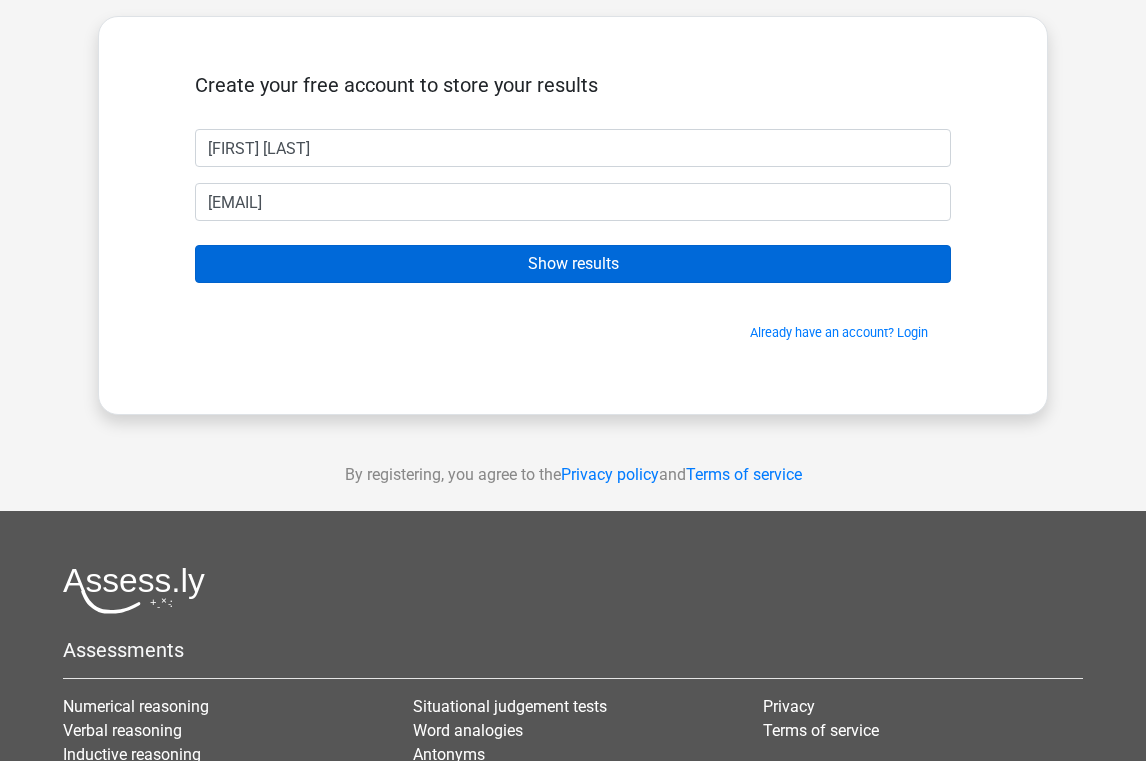 click on "Show results" at bounding box center [573, 264] 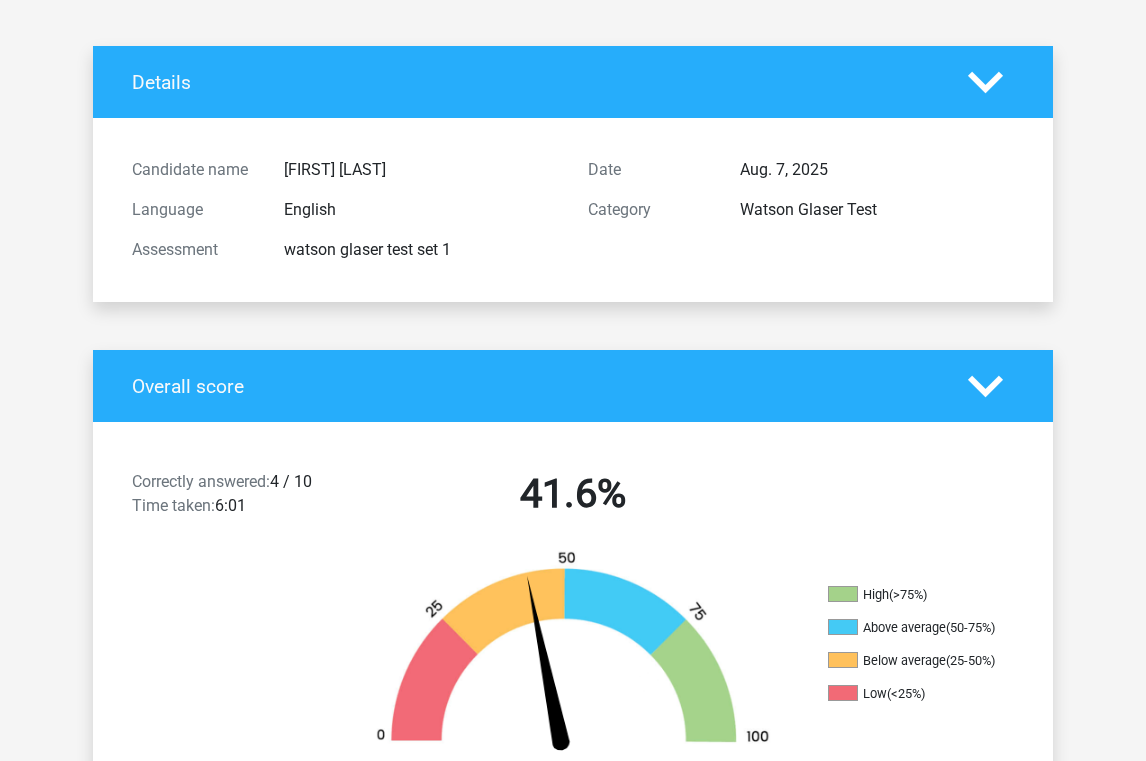 scroll, scrollTop: 85, scrollLeft: 0, axis: vertical 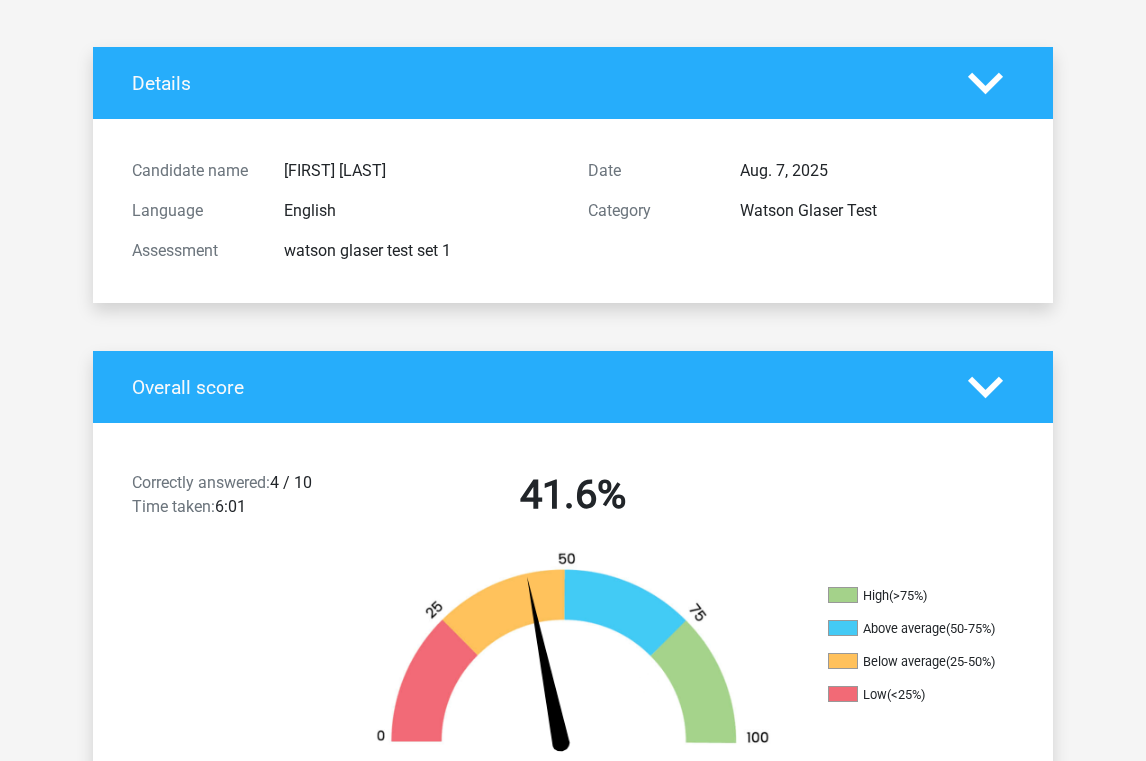 click on "Details" at bounding box center [573, 83] 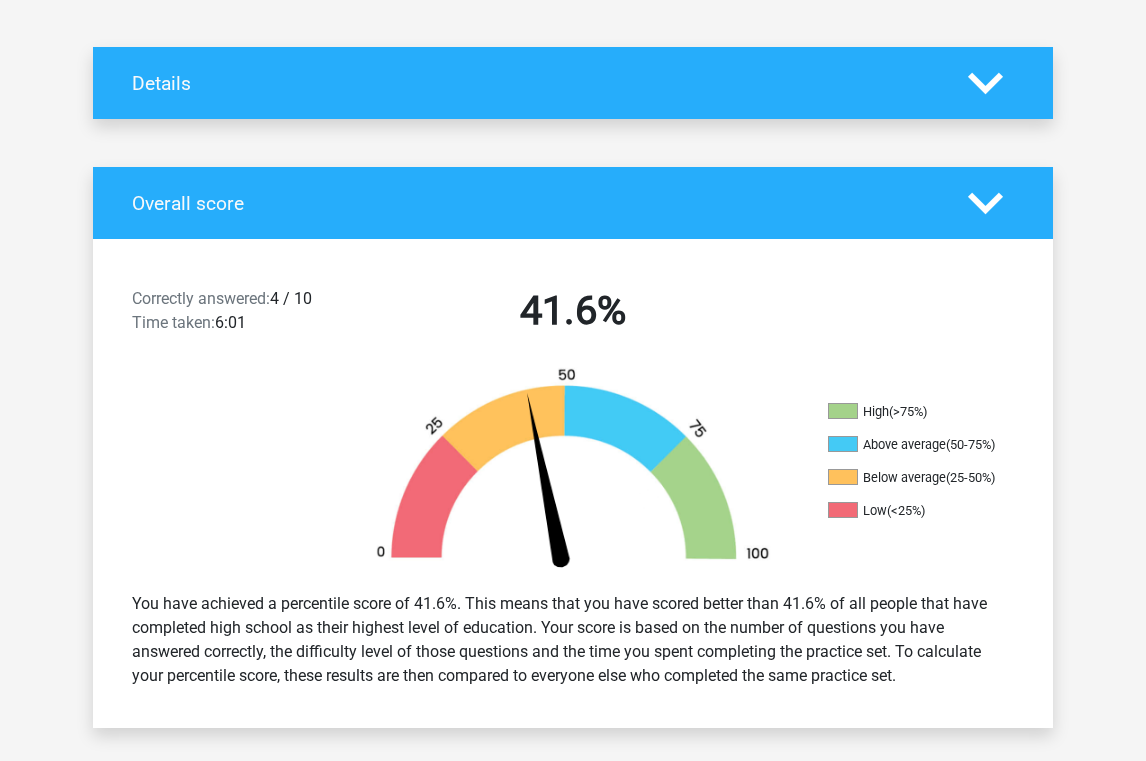 click 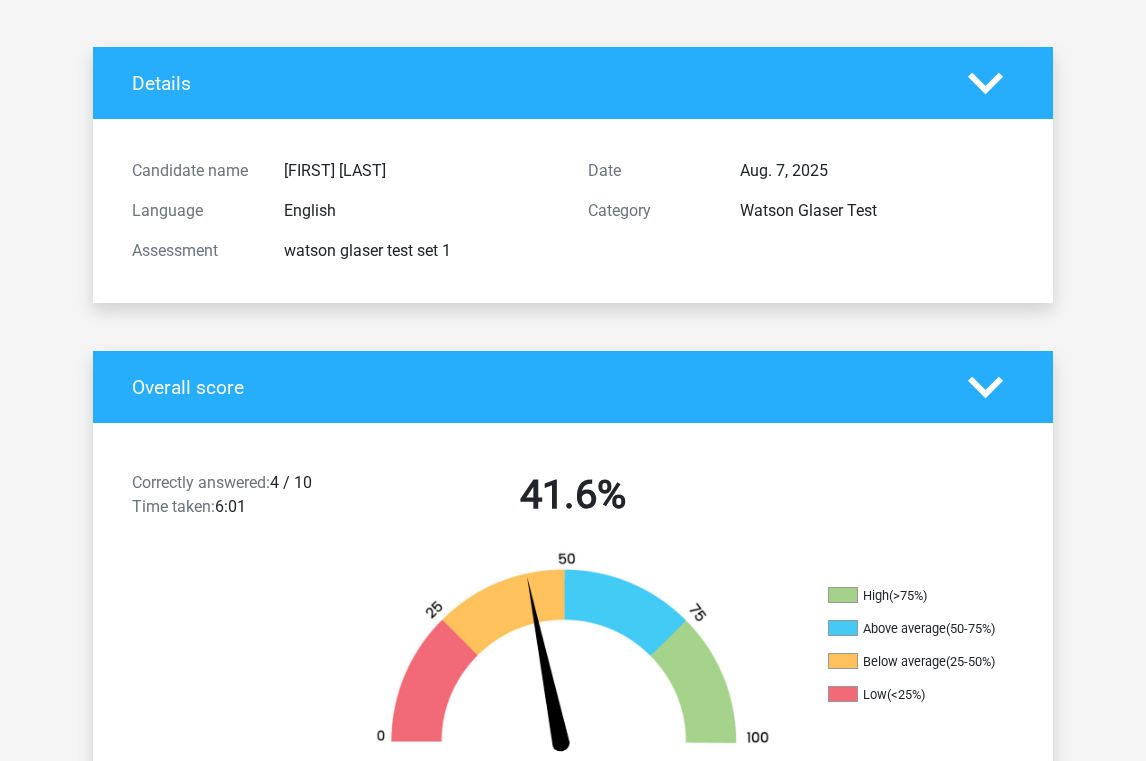click on "Watson Glaser Test" at bounding box center [877, 211] 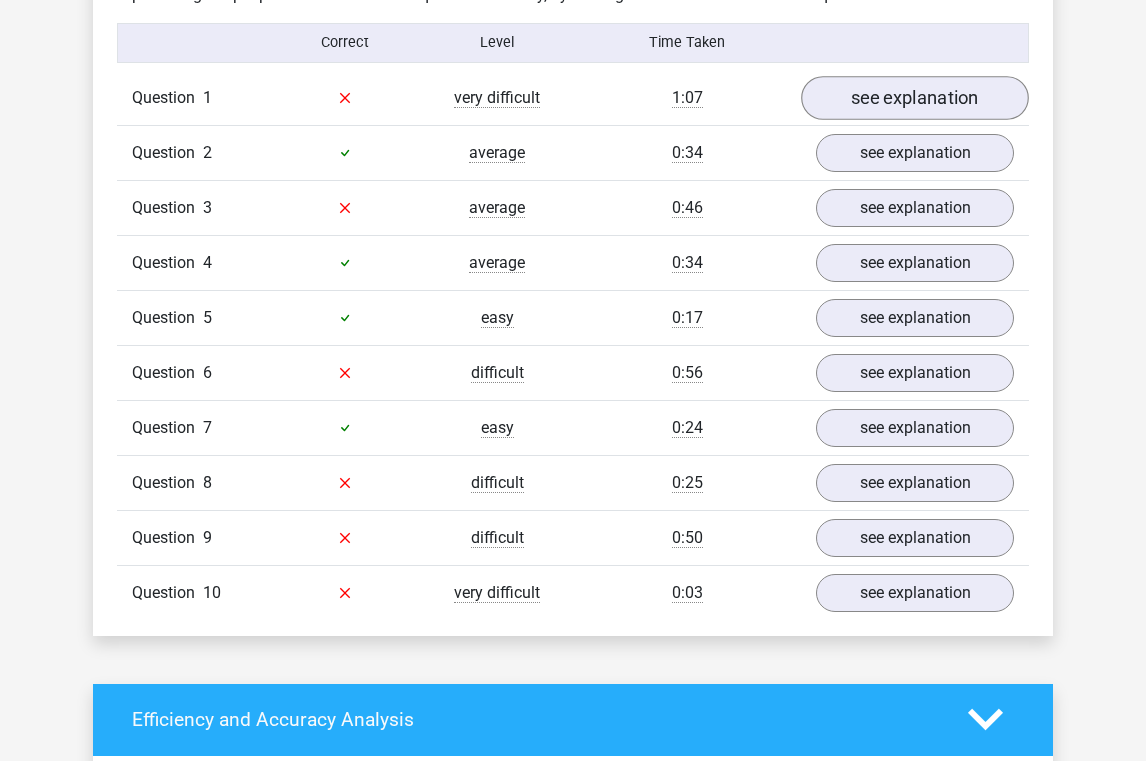 scroll, scrollTop: 1568, scrollLeft: 0, axis: vertical 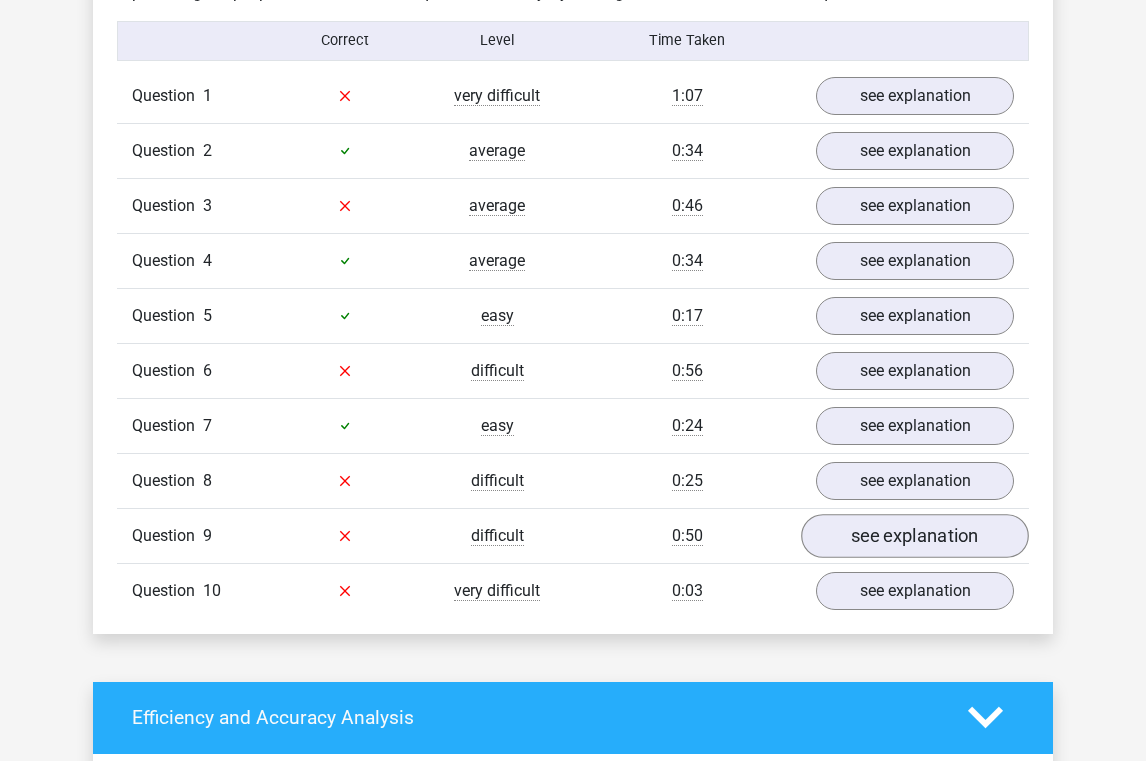 click on "see explanation" at bounding box center [915, 536] 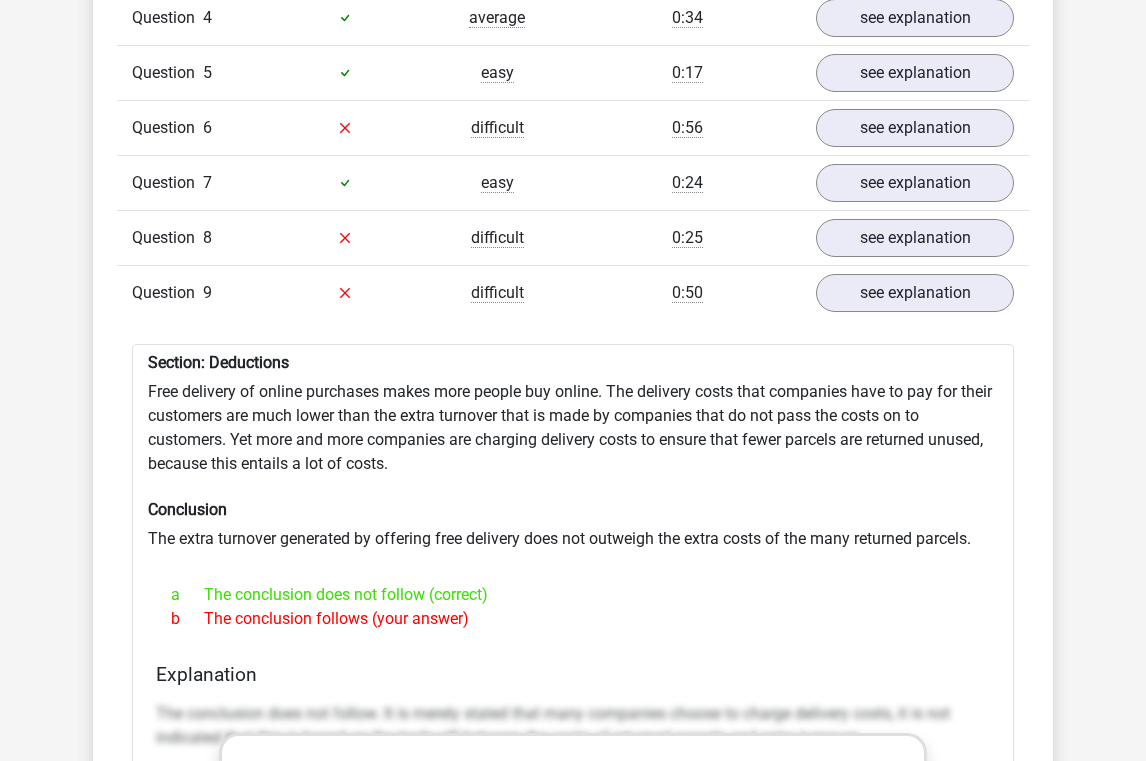 scroll, scrollTop: 1814, scrollLeft: 0, axis: vertical 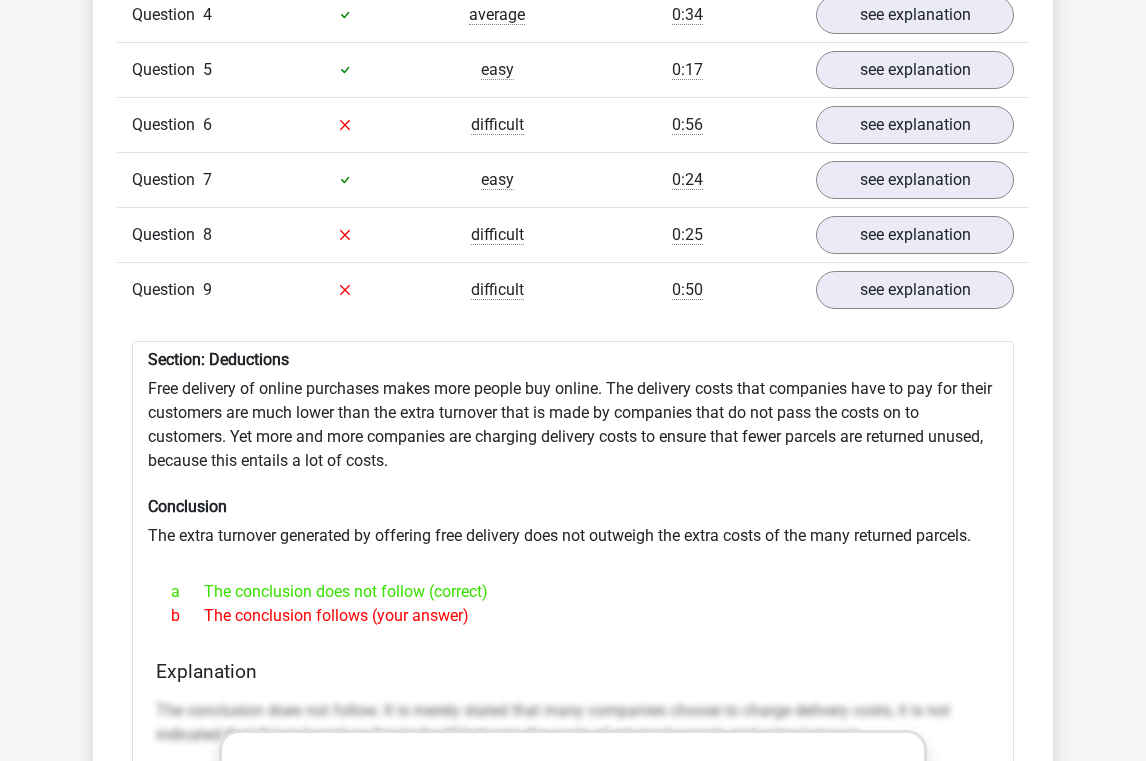 click on "0:50" at bounding box center [687, 290] 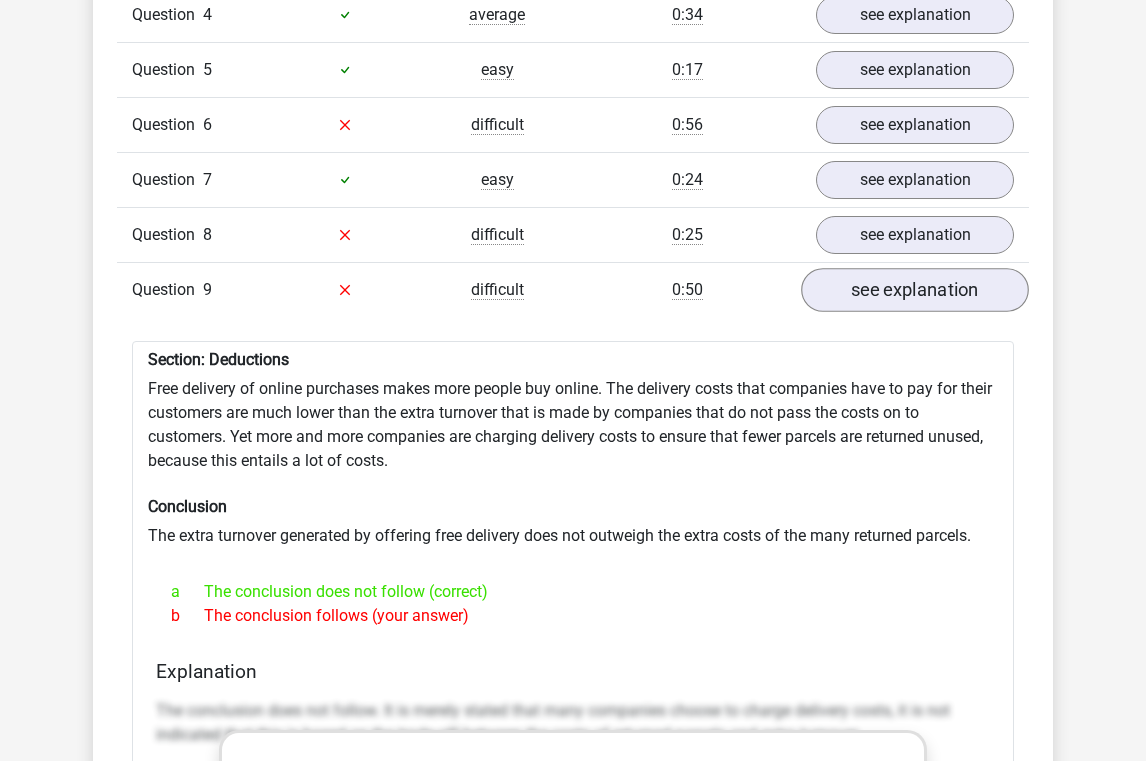 click on "see explanation" at bounding box center (915, 290) 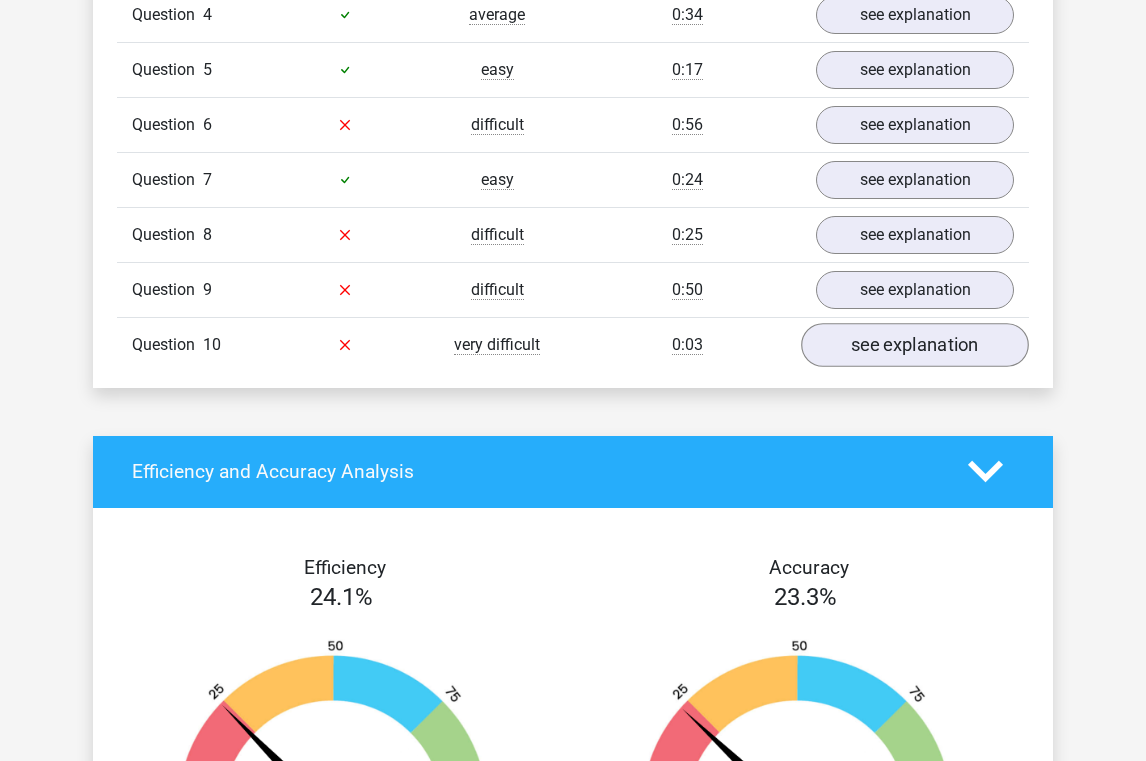 click on "see explanation" at bounding box center [915, 345] 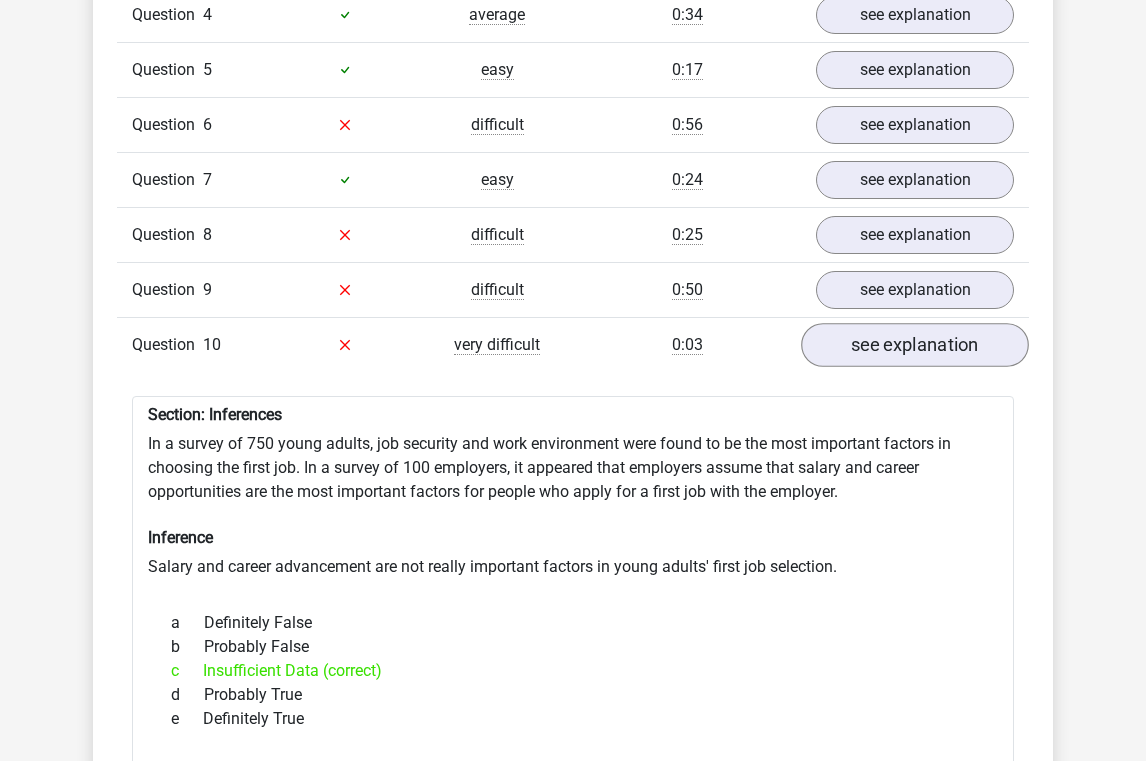 click on "see explanation" at bounding box center (915, 345) 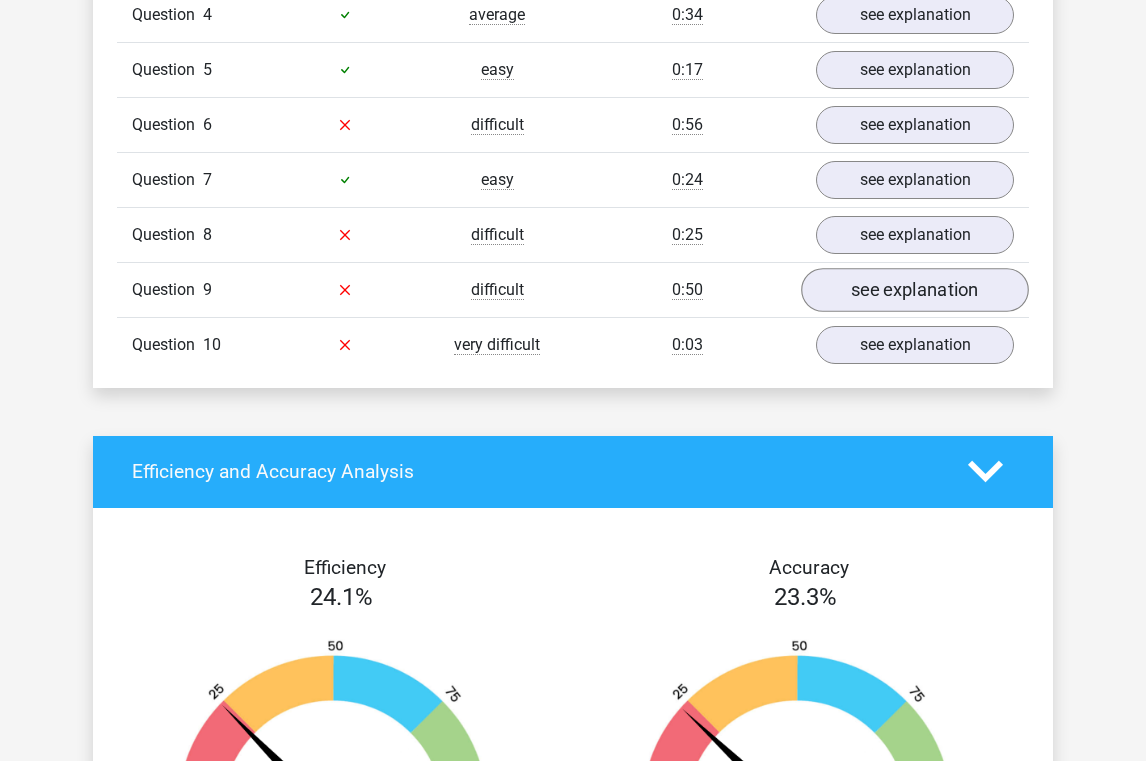 click on "see explanation" at bounding box center [915, 290] 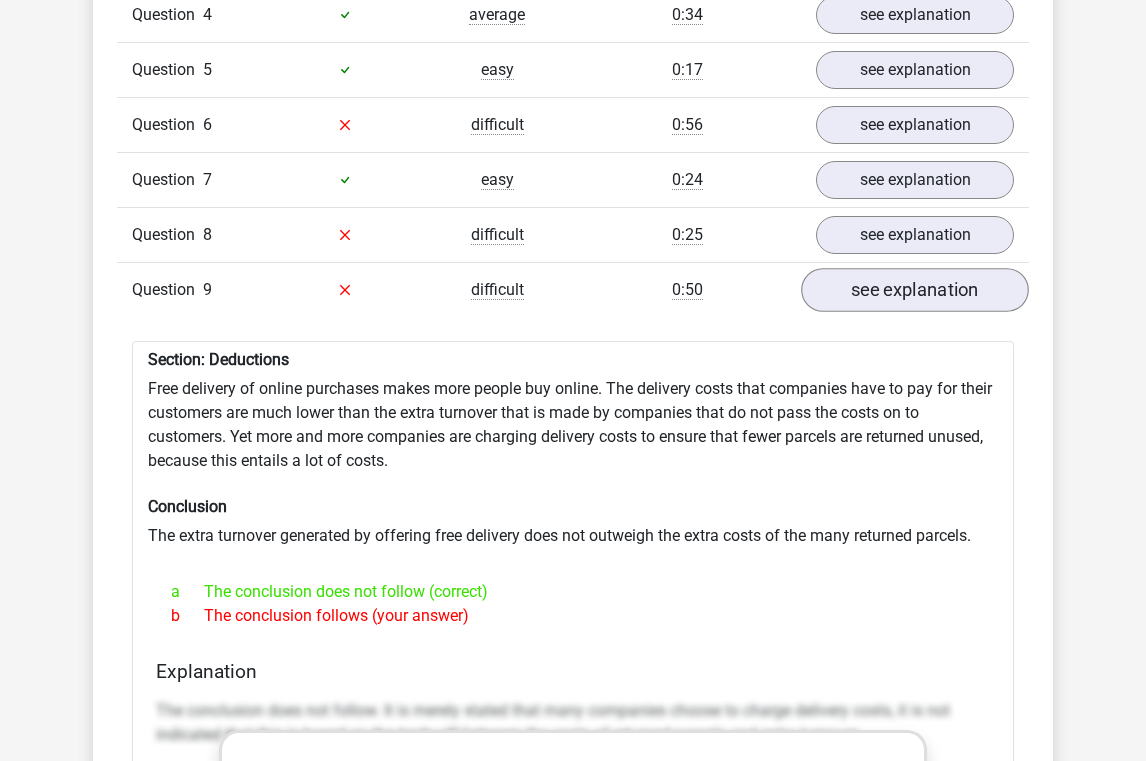 click on "see explanation" at bounding box center [915, 290] 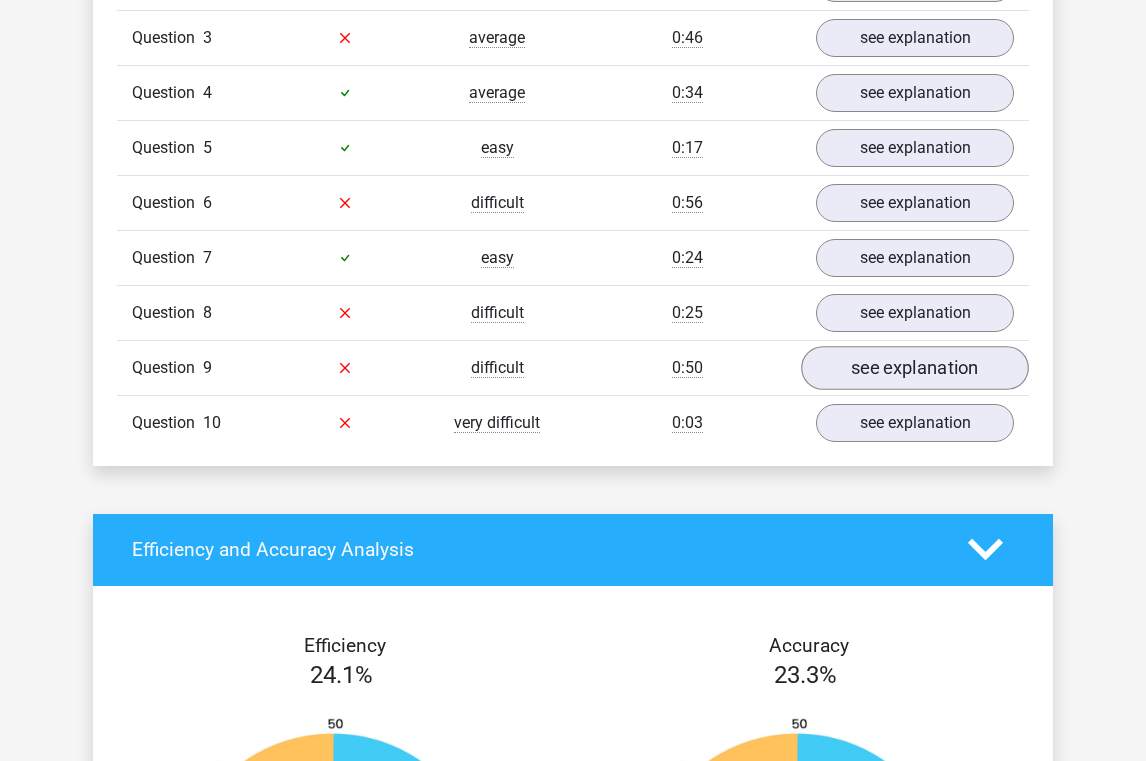scroll, scrollTop: 1728, scrollLeft: 0, axis: vertical 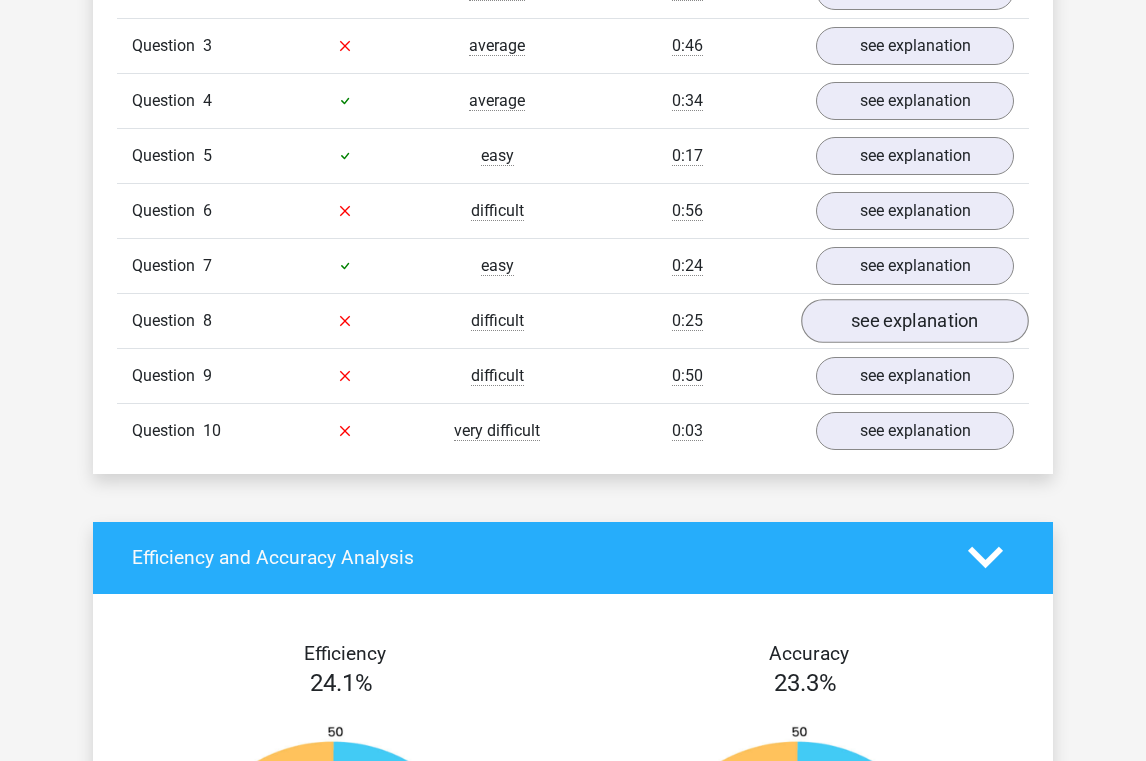 click on "see explanation" at bounding box center [915, 321] 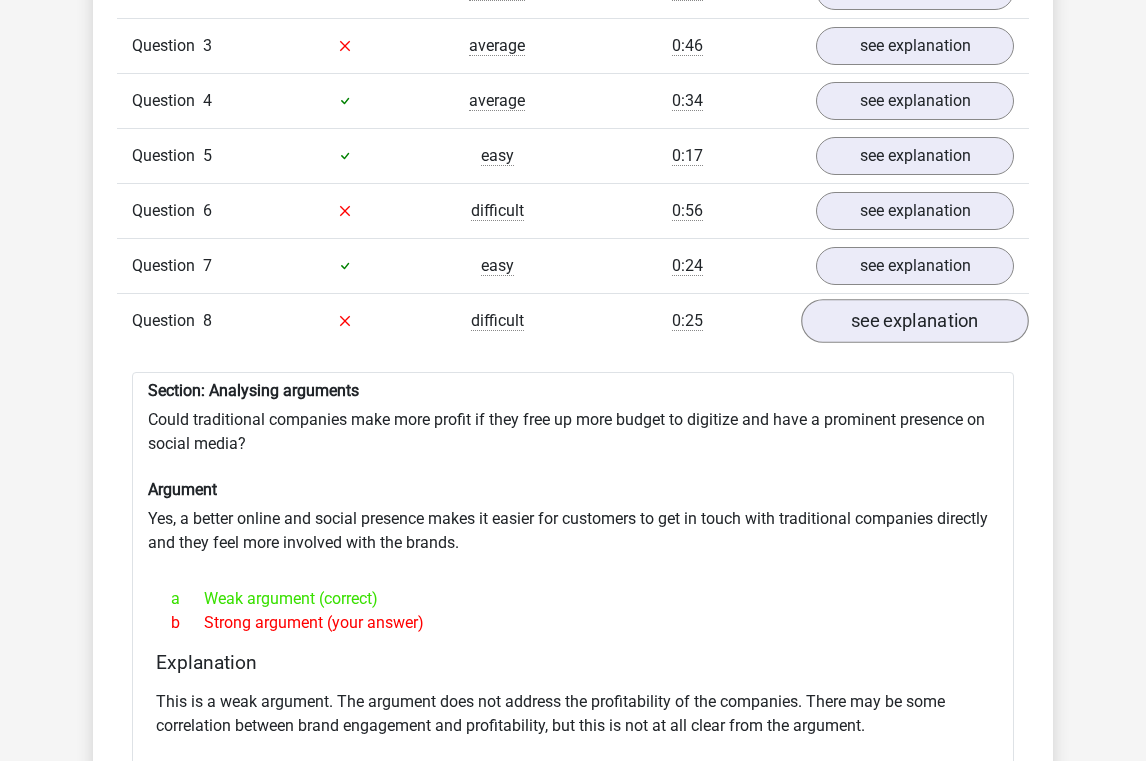 click on "see explanation" at bounding box center [915, 321] 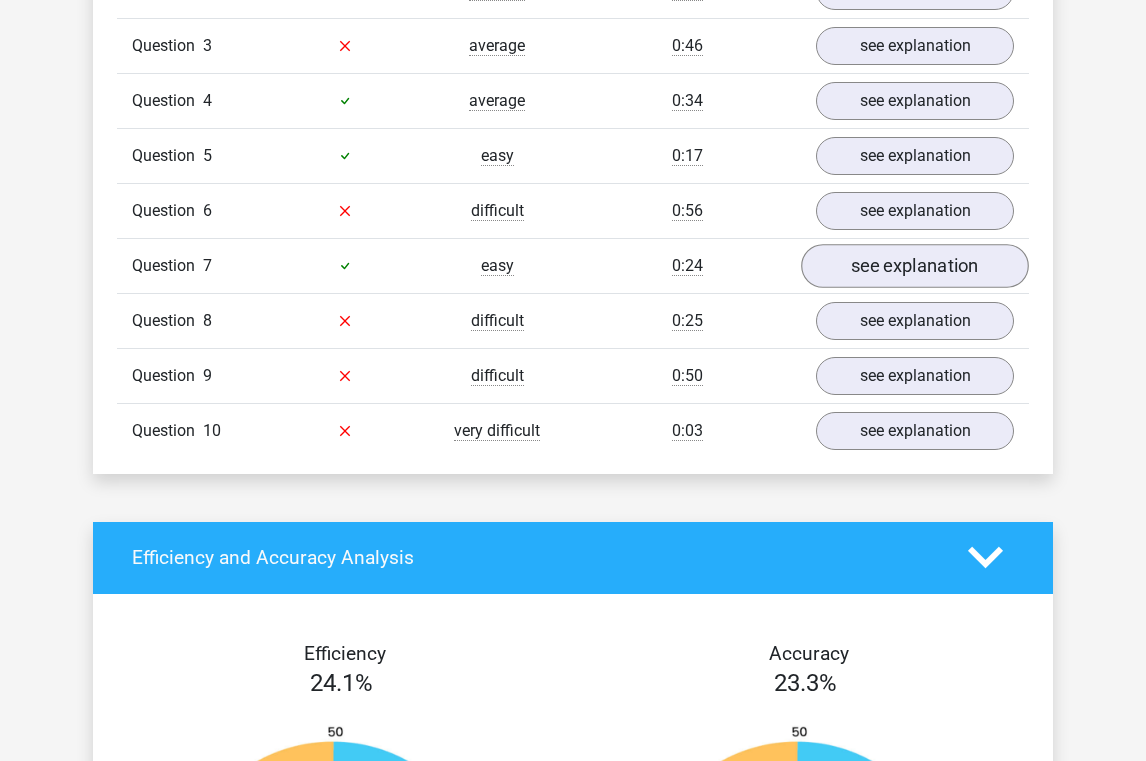click on "see explanation" at bounding box center (915, 266) 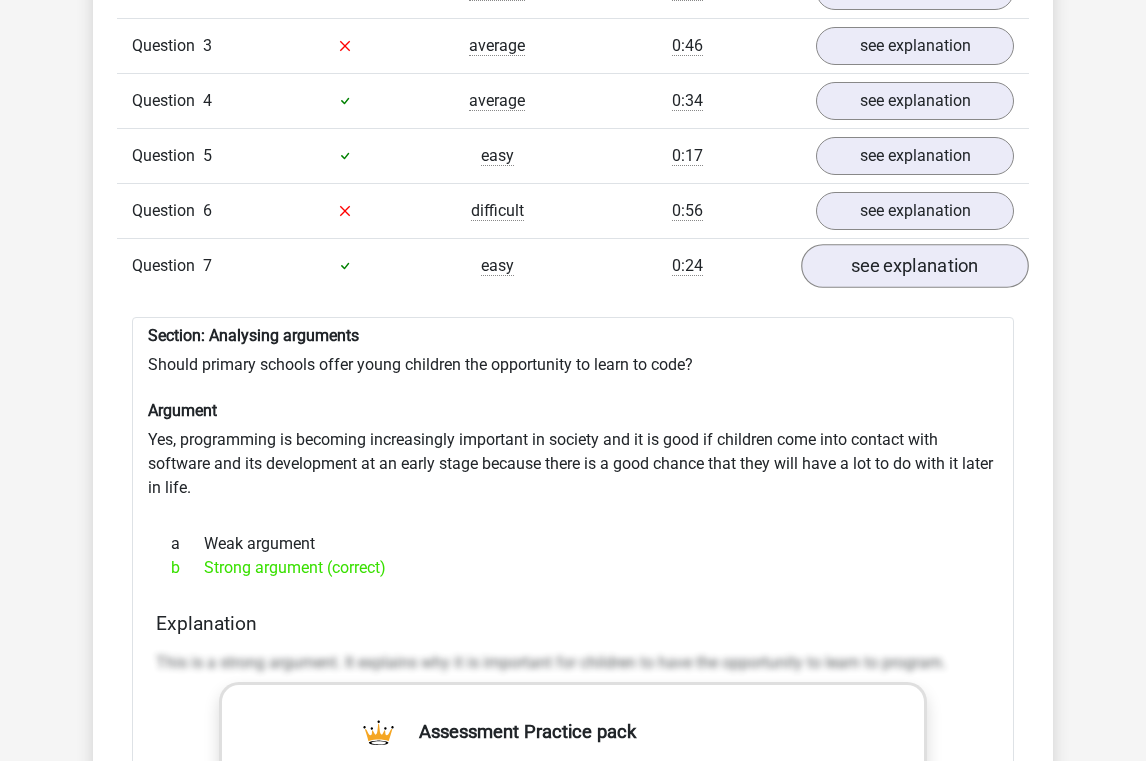click on "see explanation" at bounding box center [915, 266] 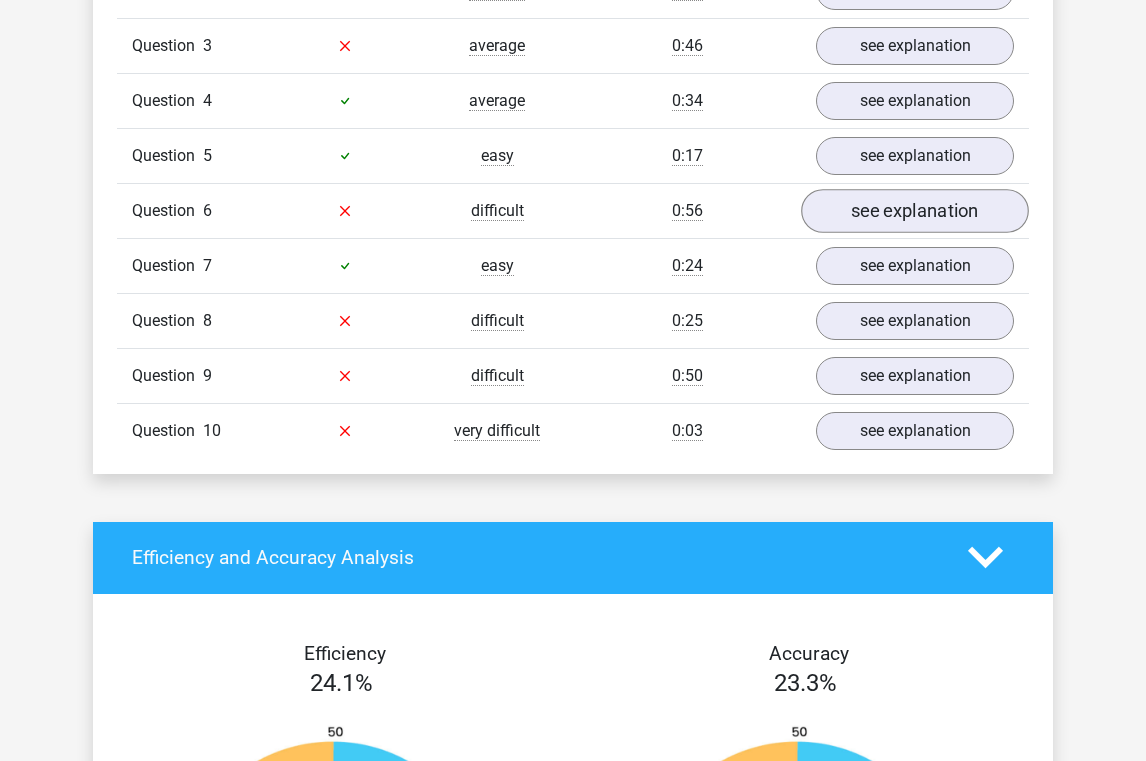 click on "see explanation" at bounding box center [915, 211] 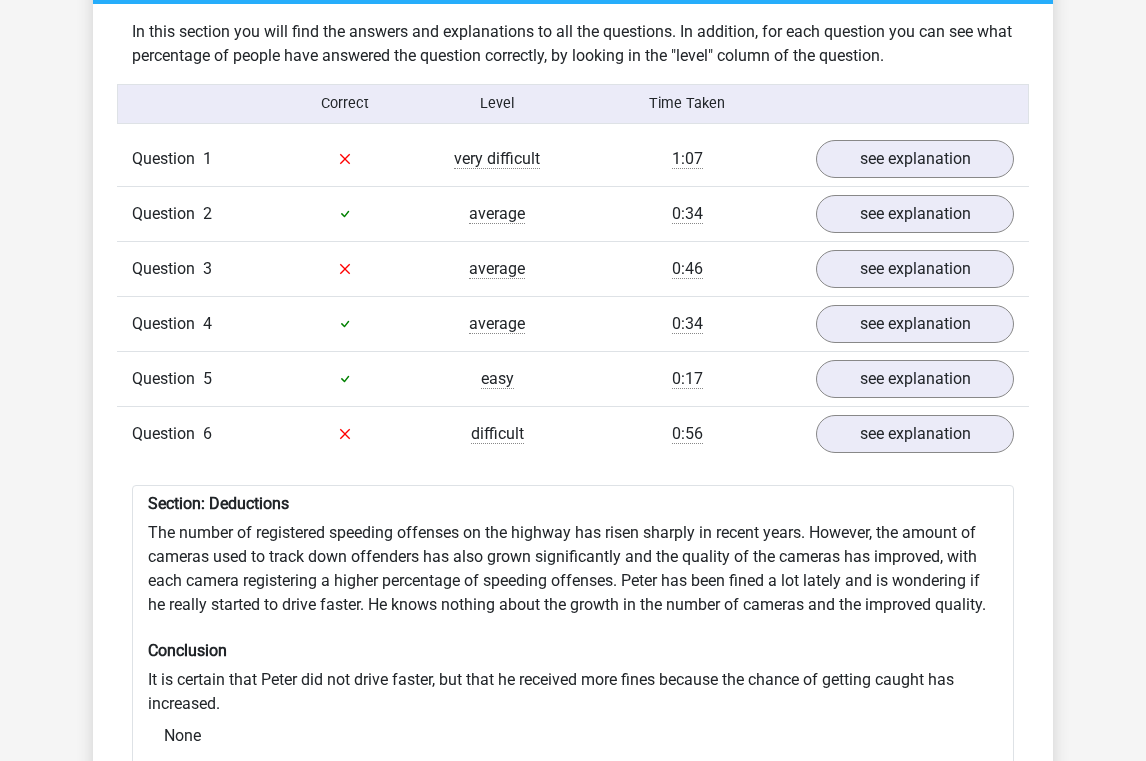 scroll, scrollTop: 1473, scrollLeft: 0, axis: vertical 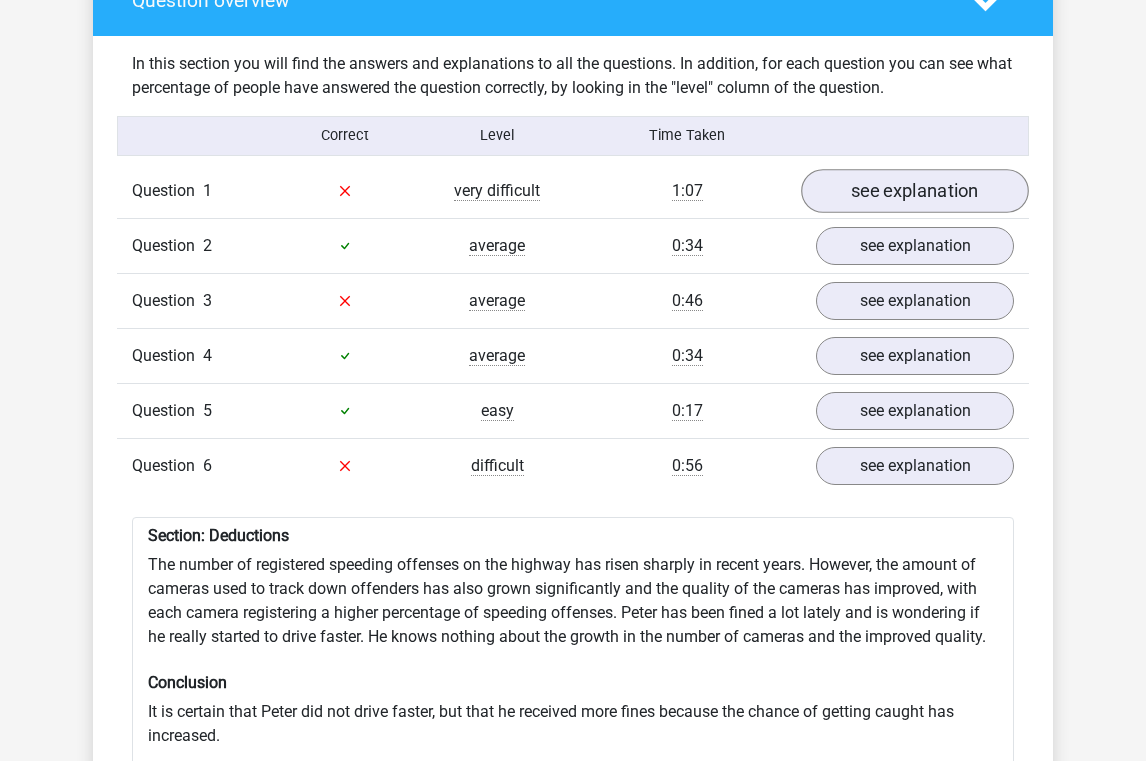 click on "see explanation" at bounding box center (915, 191) 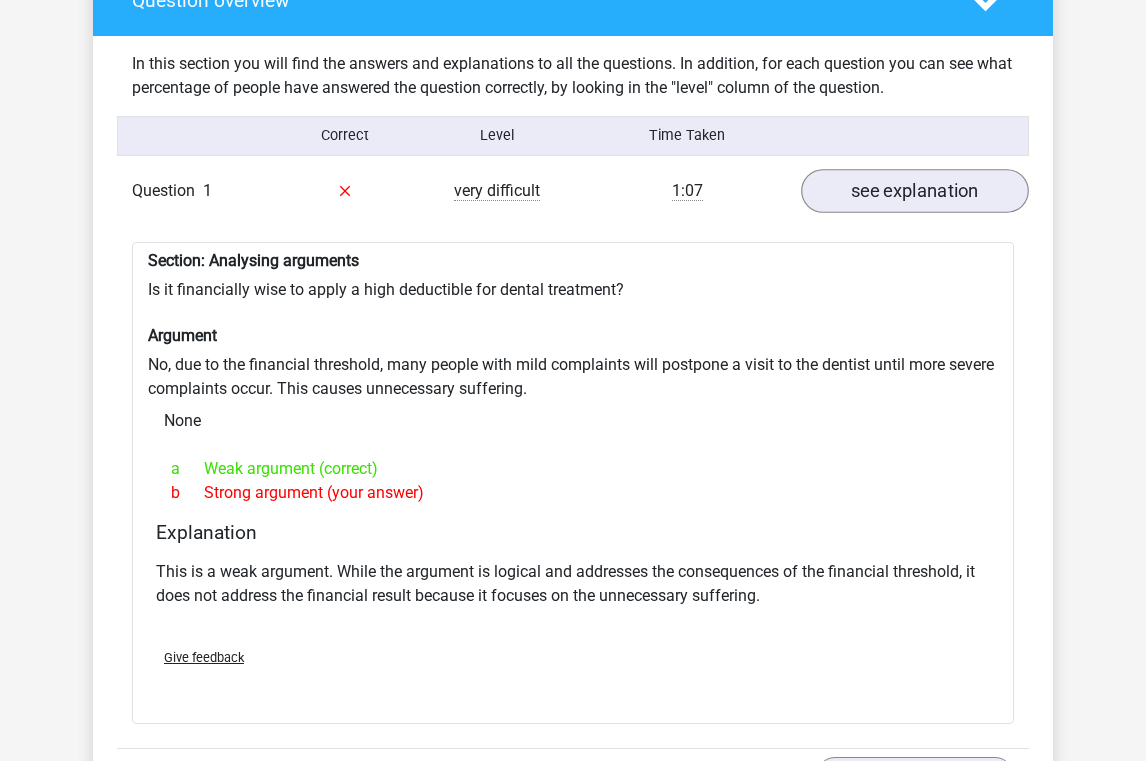 click on "see explanation" at bounding box center [915, 191] 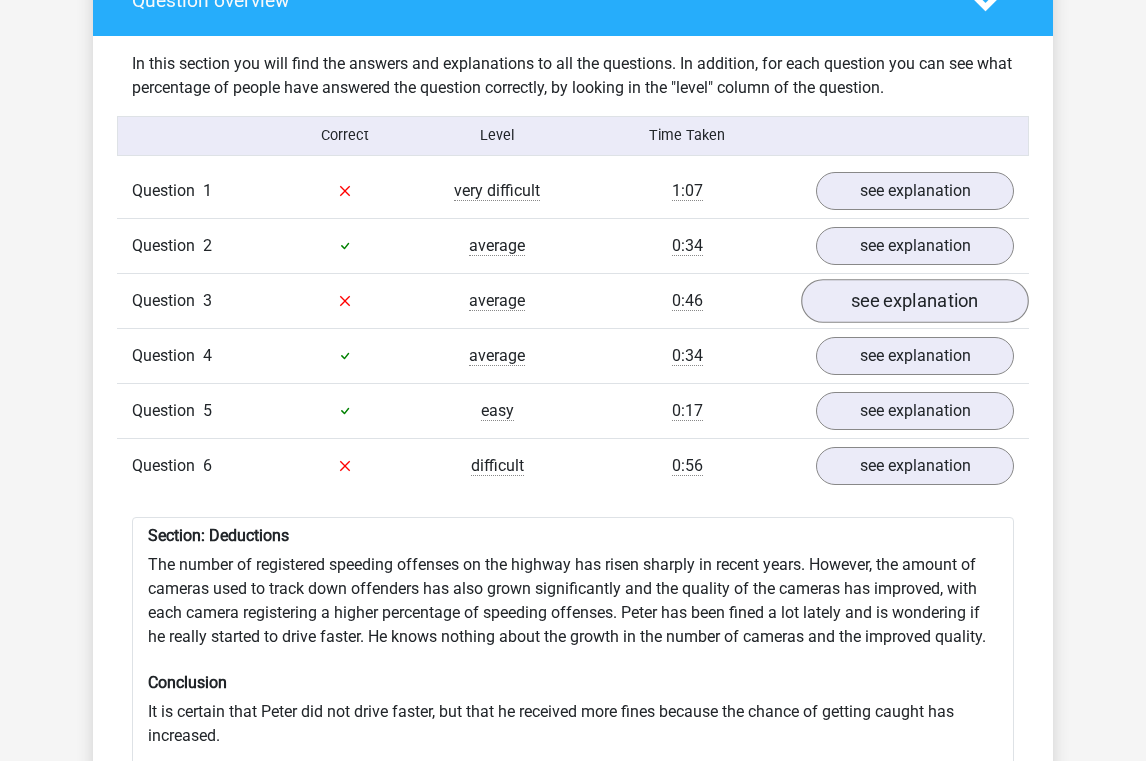 click on "see explanation" at bounding box center (915, 301) 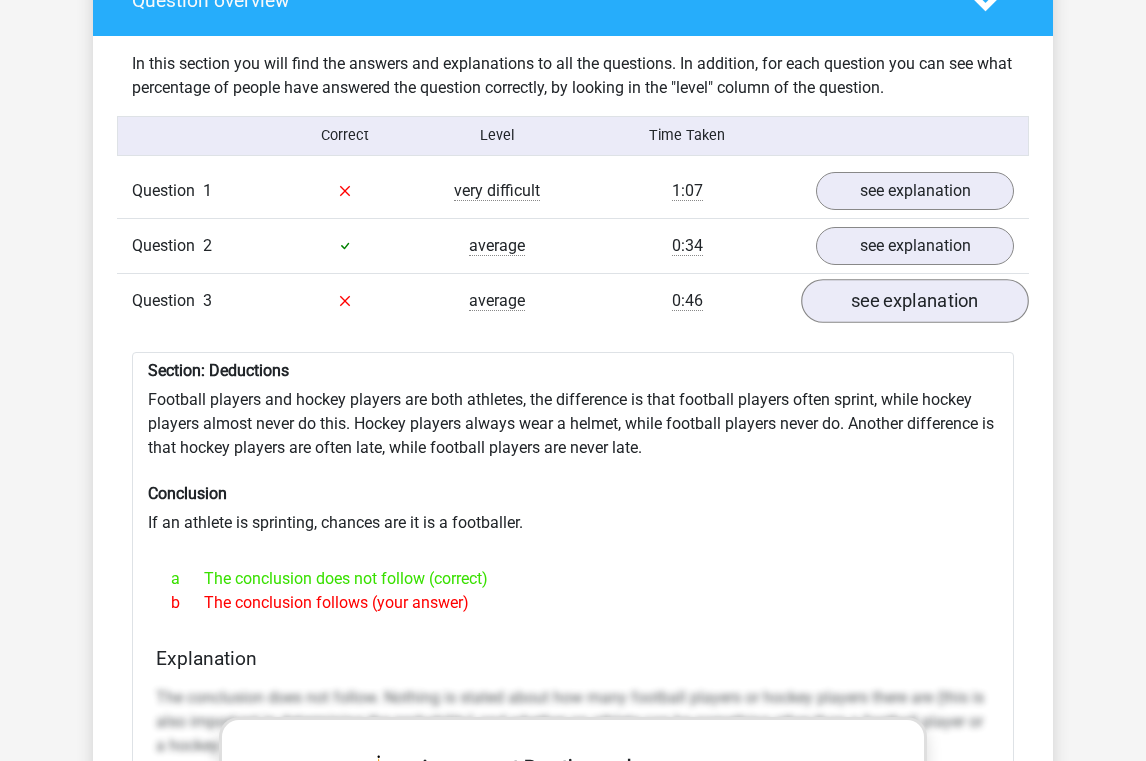 click on "see explanation" at bounding box center [915, 301] 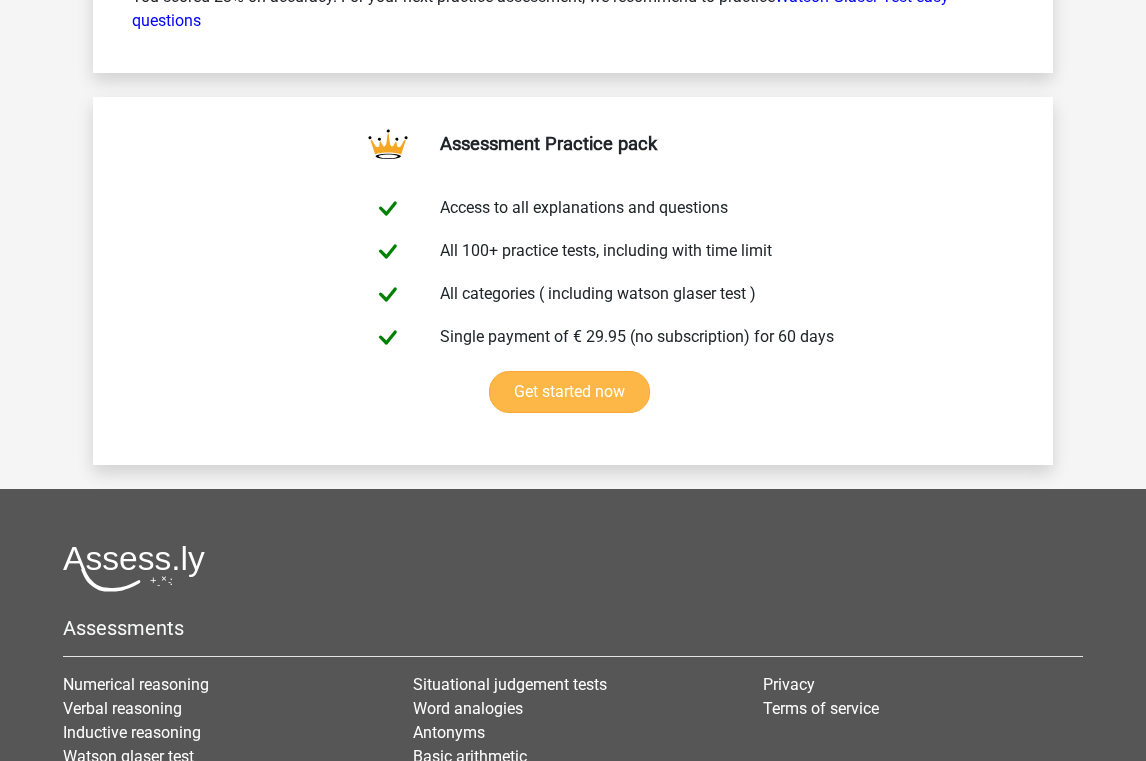 scroll, scrollTop: 3912, scrollLeft: 0, axis: vertical 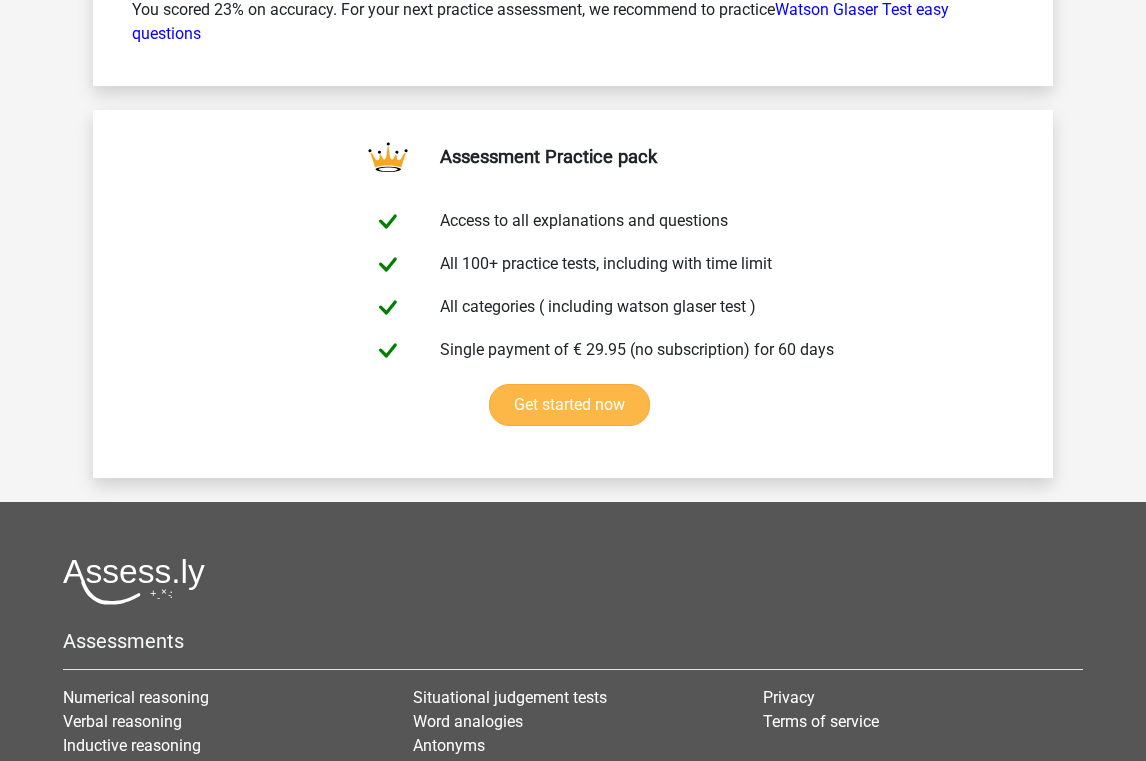 click on "Get started now" at bounding box center (569, -2572) 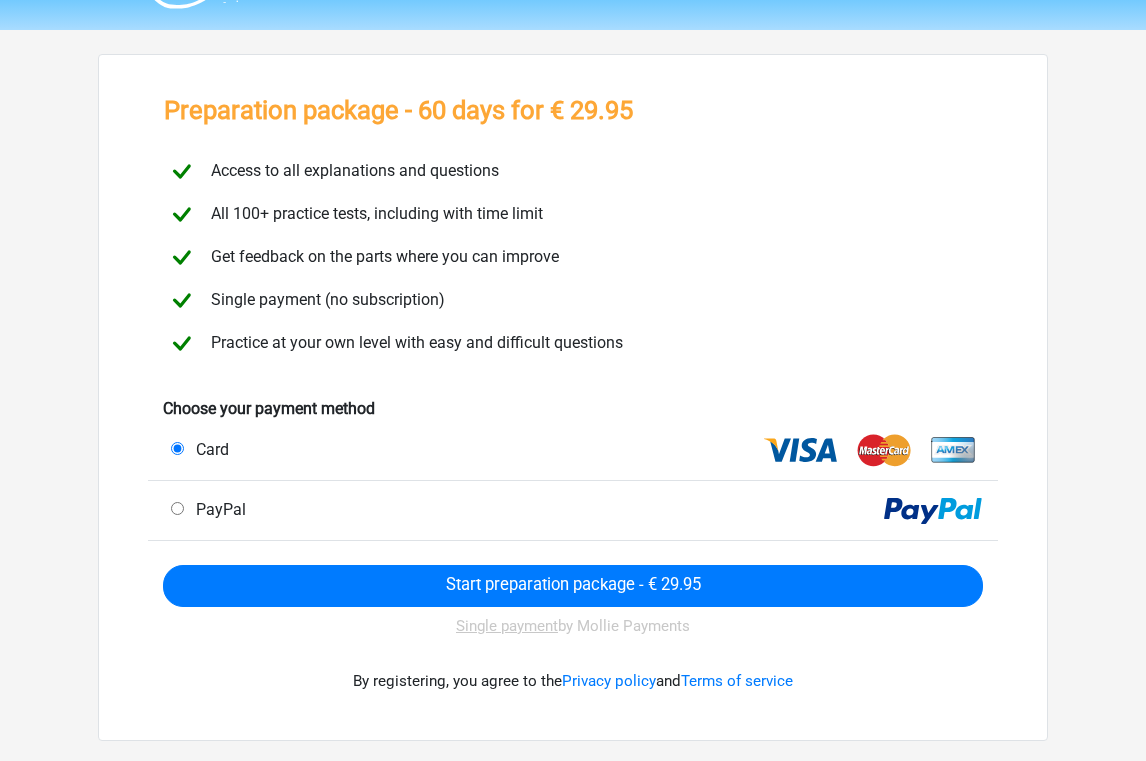 scroll, scrollTop: 59, scrollLeft: 0, axis: vertical 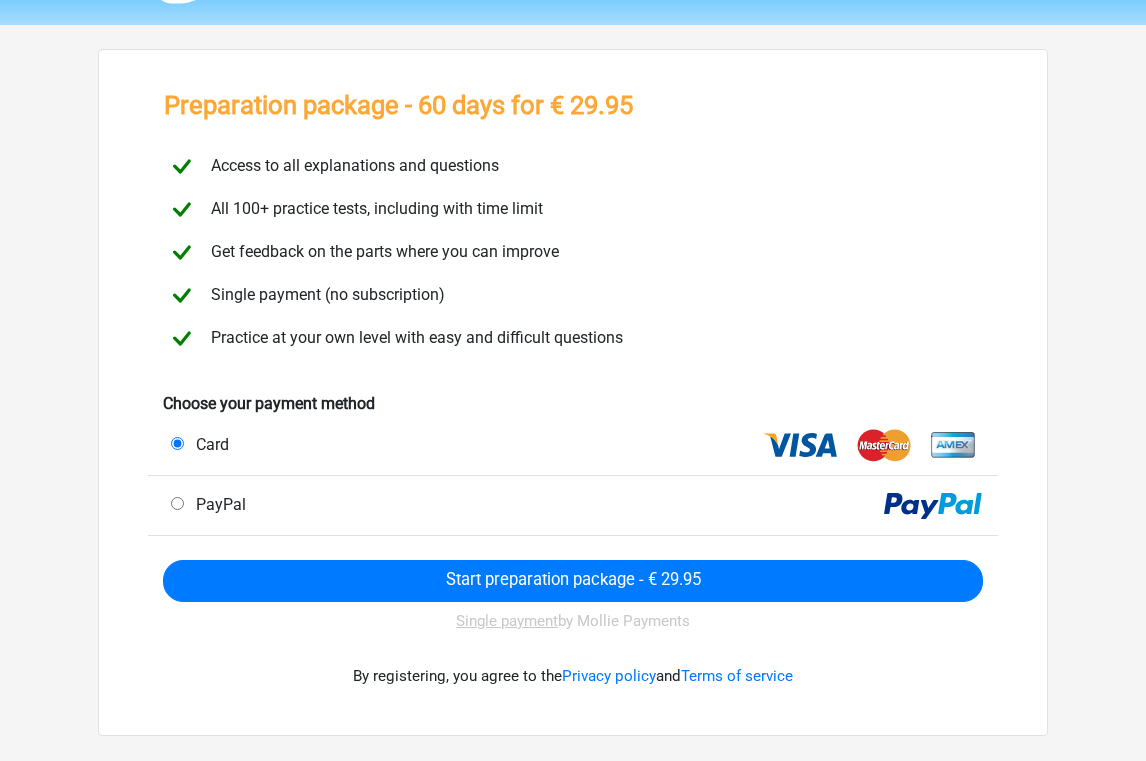 click on "PayPal" at bounding box center (368, 505) 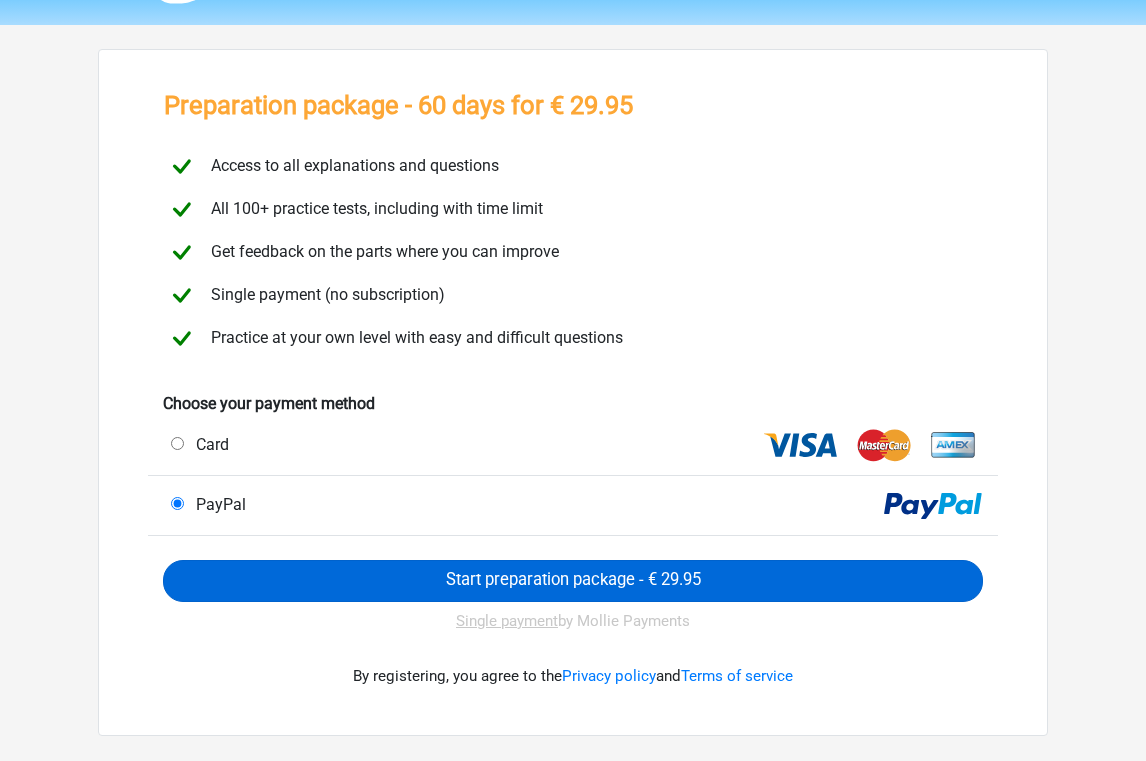 click on "Start preparation package - € 29.95" at bounding box center [573, 581] 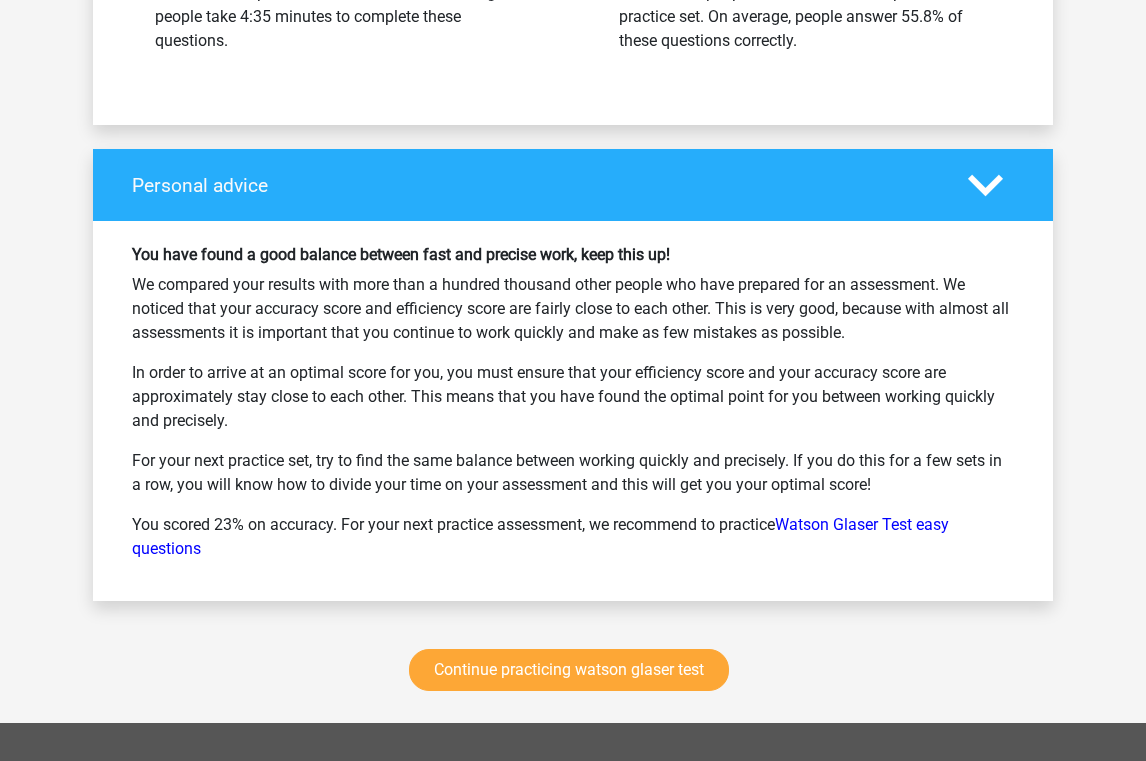 scroll, scrollTop: 2944, scrollLeft: 0, axis: vertical 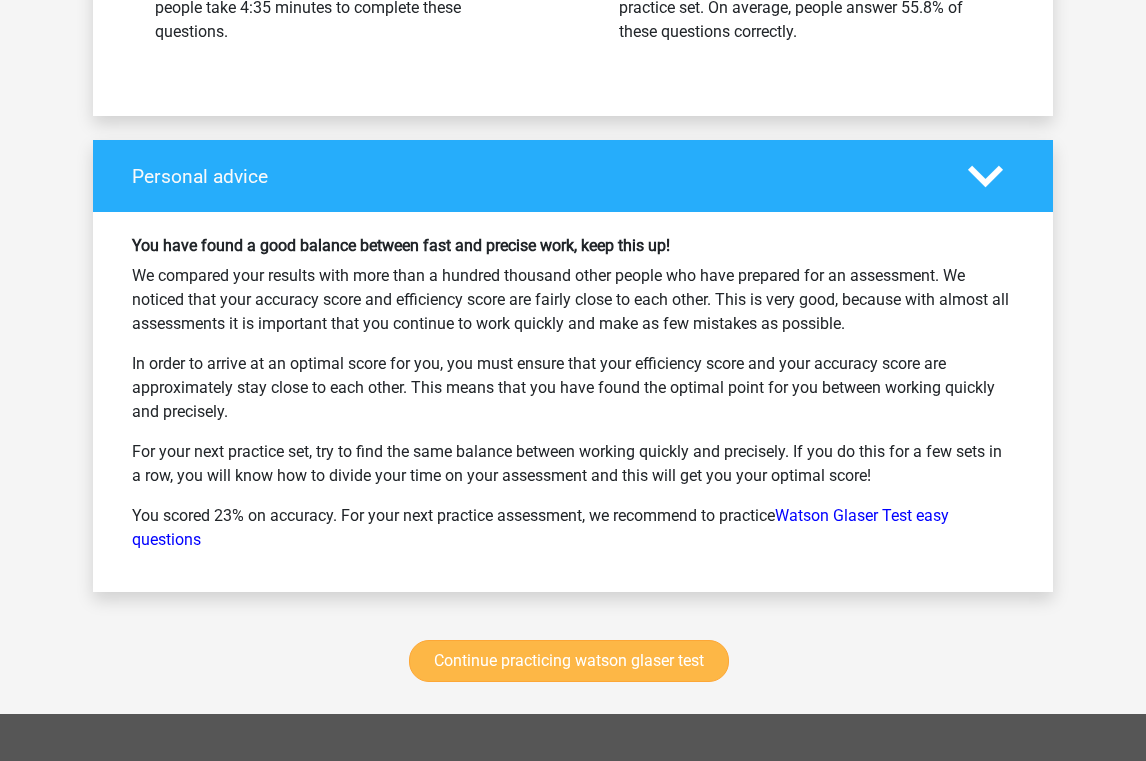 click on "Continue practicing watson glaser test" at bounding box center [569, 661] 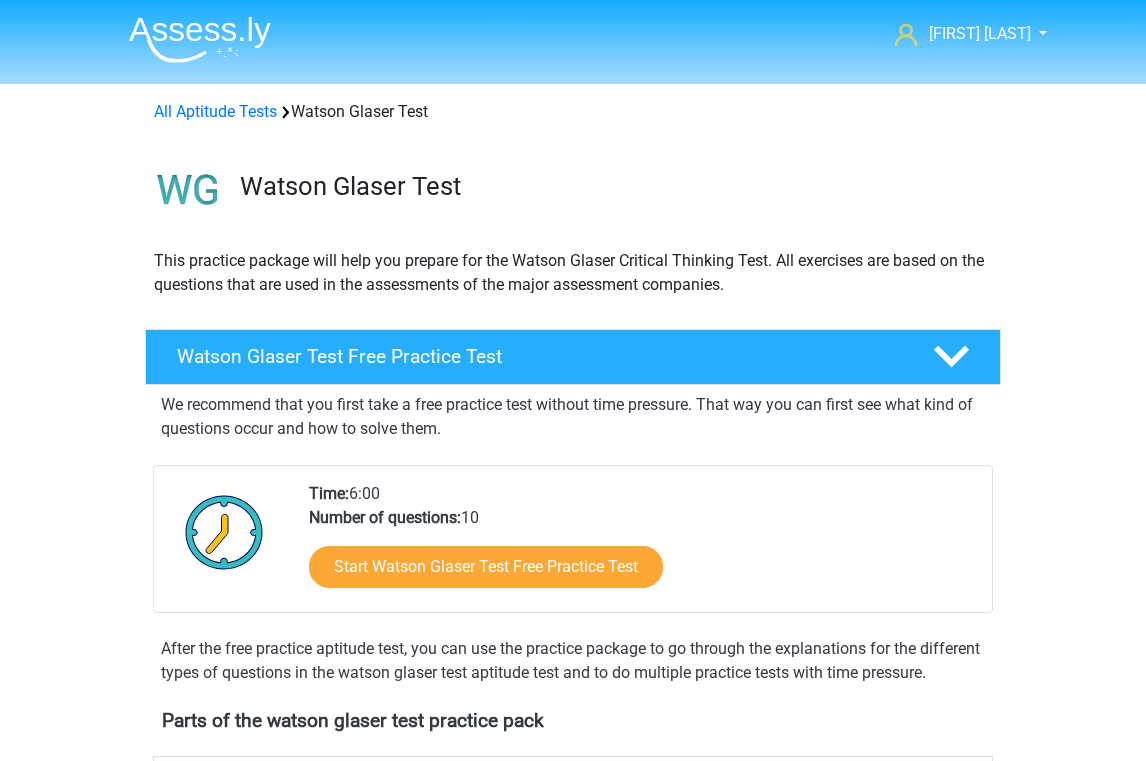 scroll, scrollTop: 844, scrollLeft: 0, axis: vertical 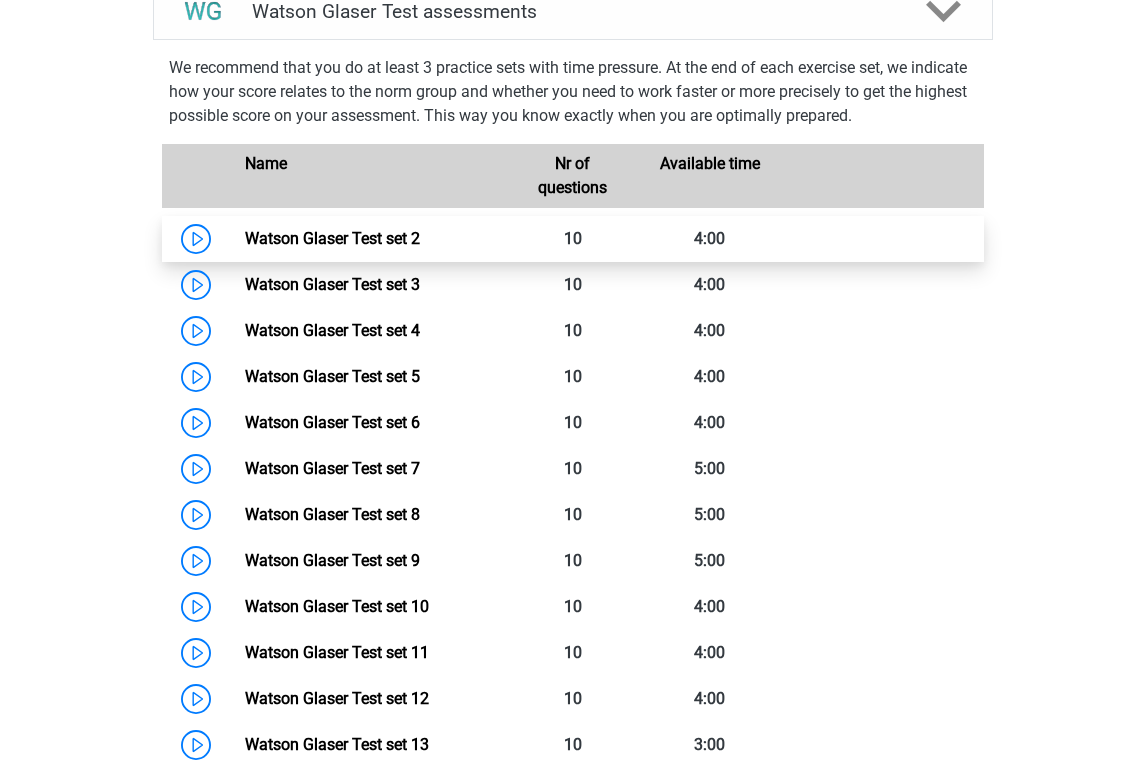 click on "Watson Glaser Test
set 2" at bounding box center [332, 238] 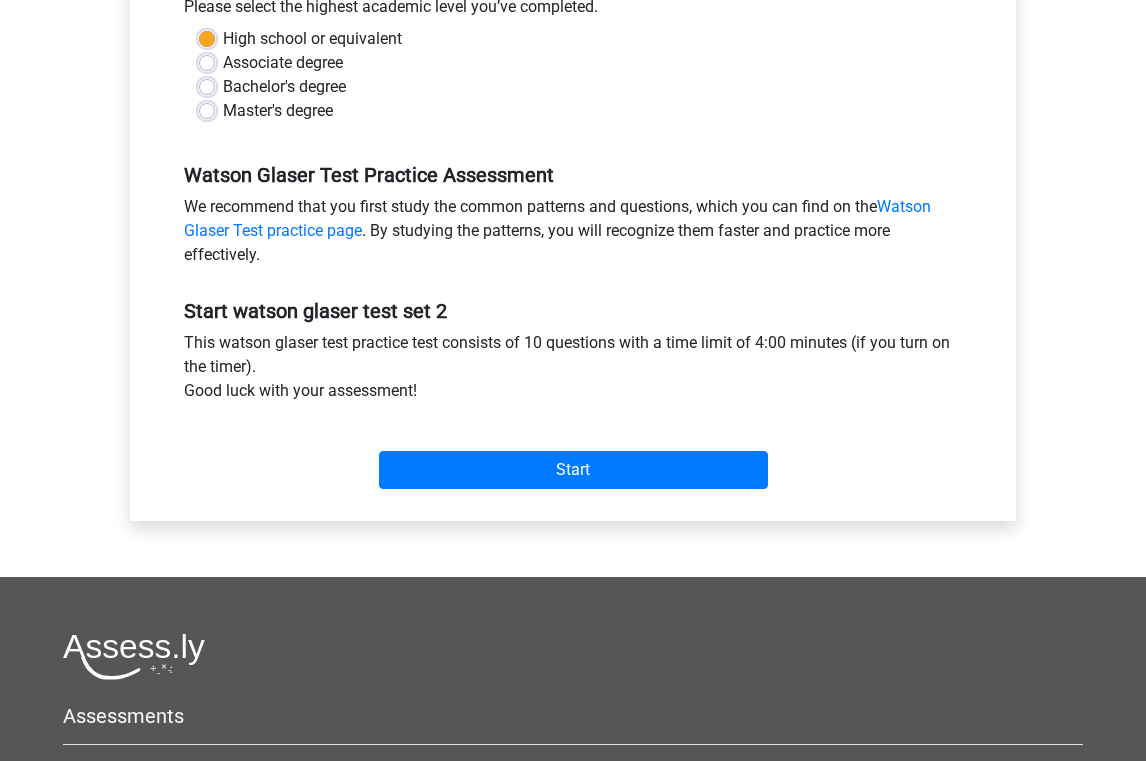 scroll, scrollTop: 510, scrollLeft: 0, axis: vertical 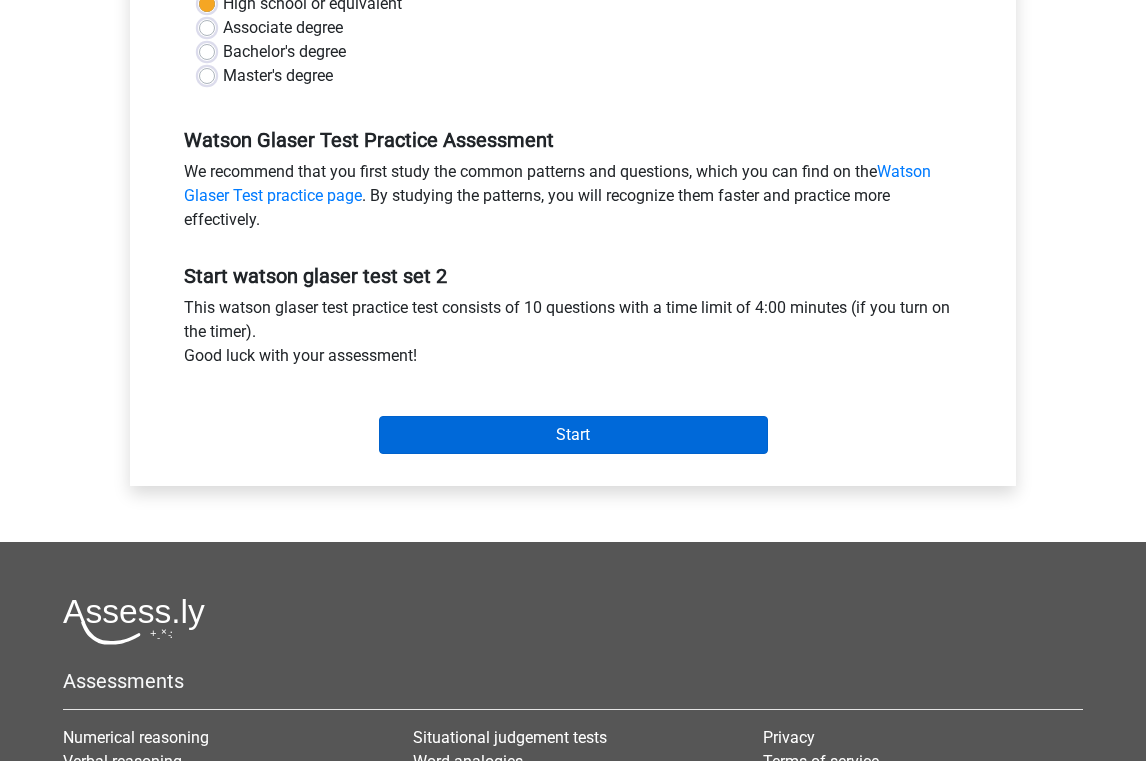 click on "Start" at bounding box center [573, 435] 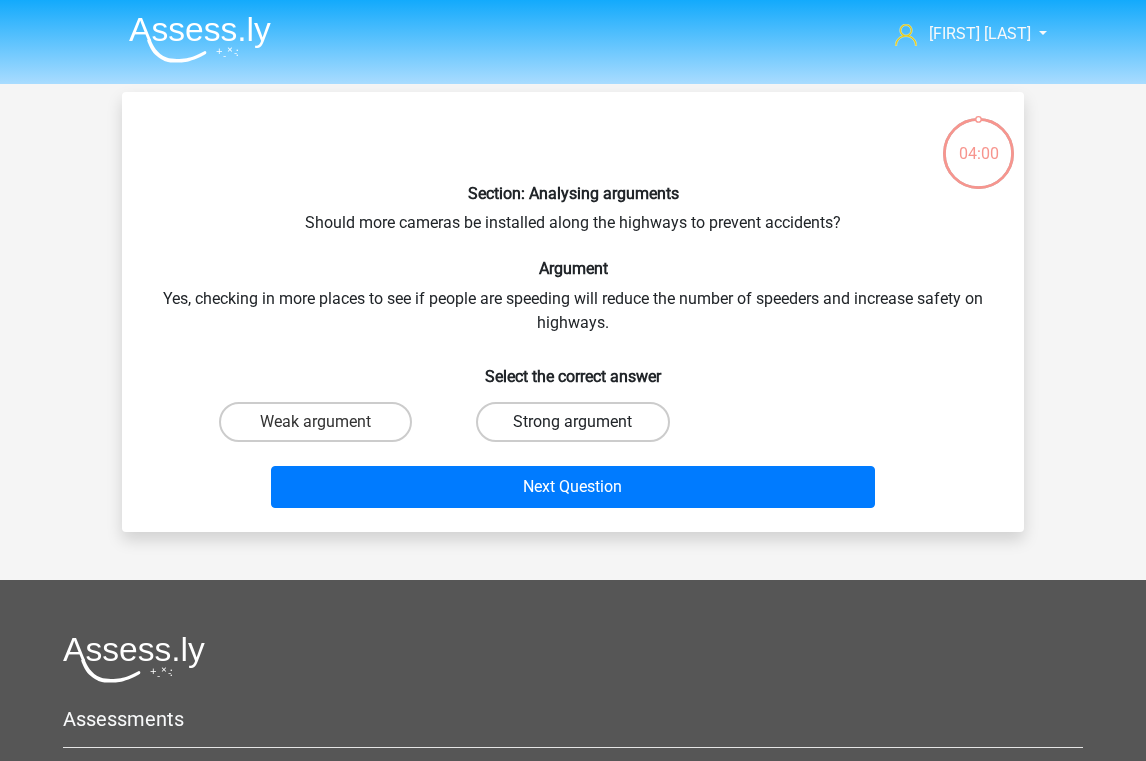 scroll, scrollTop: 0, scrollLeft: 0, axis: both 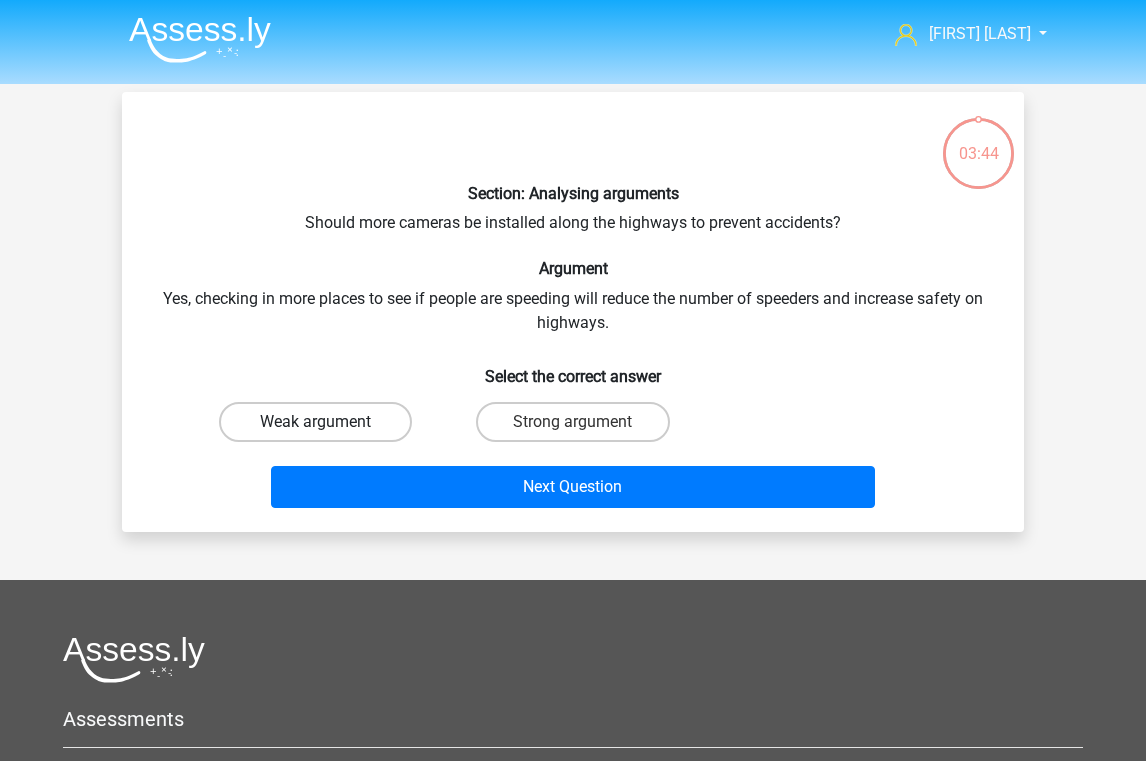 click on "Weak argument" at bounding box center (315, 422) 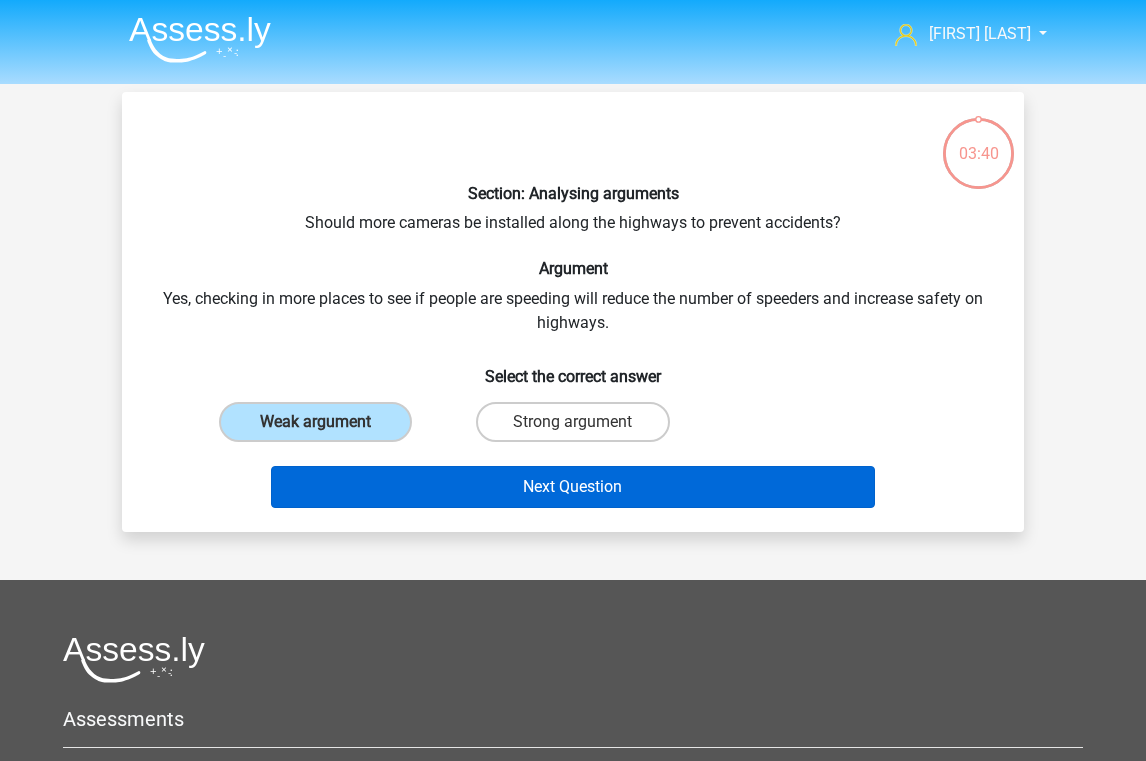 click on "Next Question" at bounding box center (573, 487) 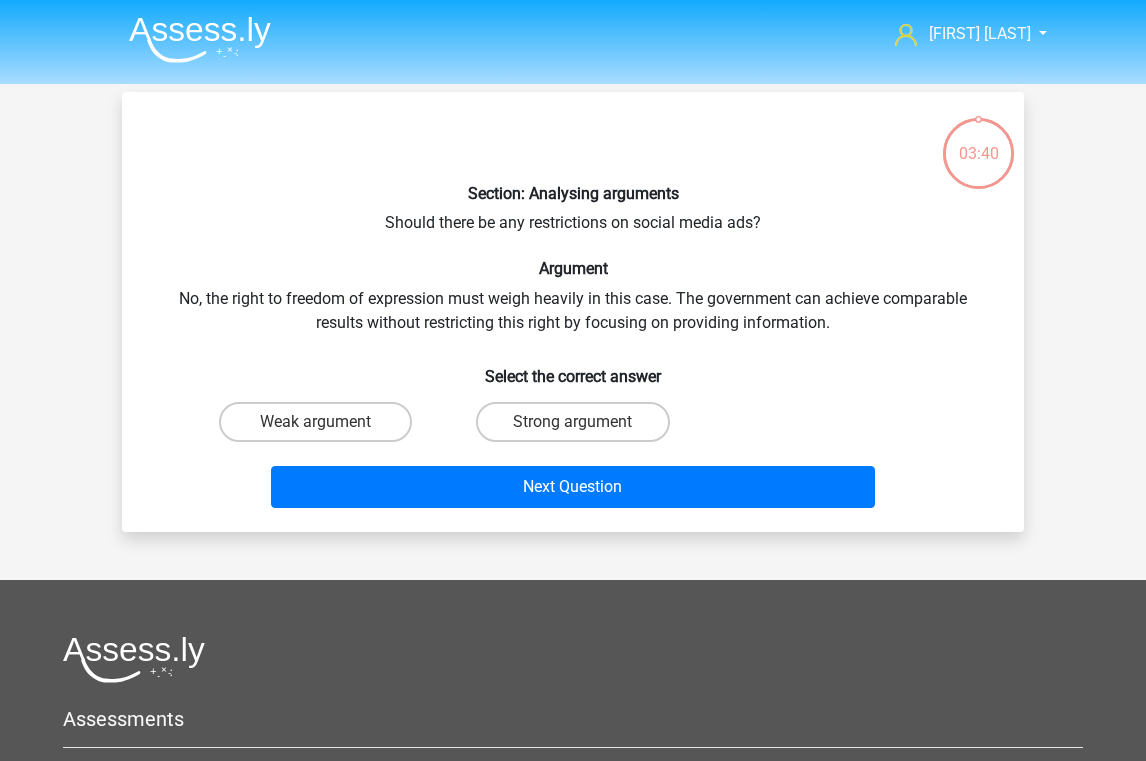 scroll, scrollTop: 92, scrollLeft: 0, axis: vertical 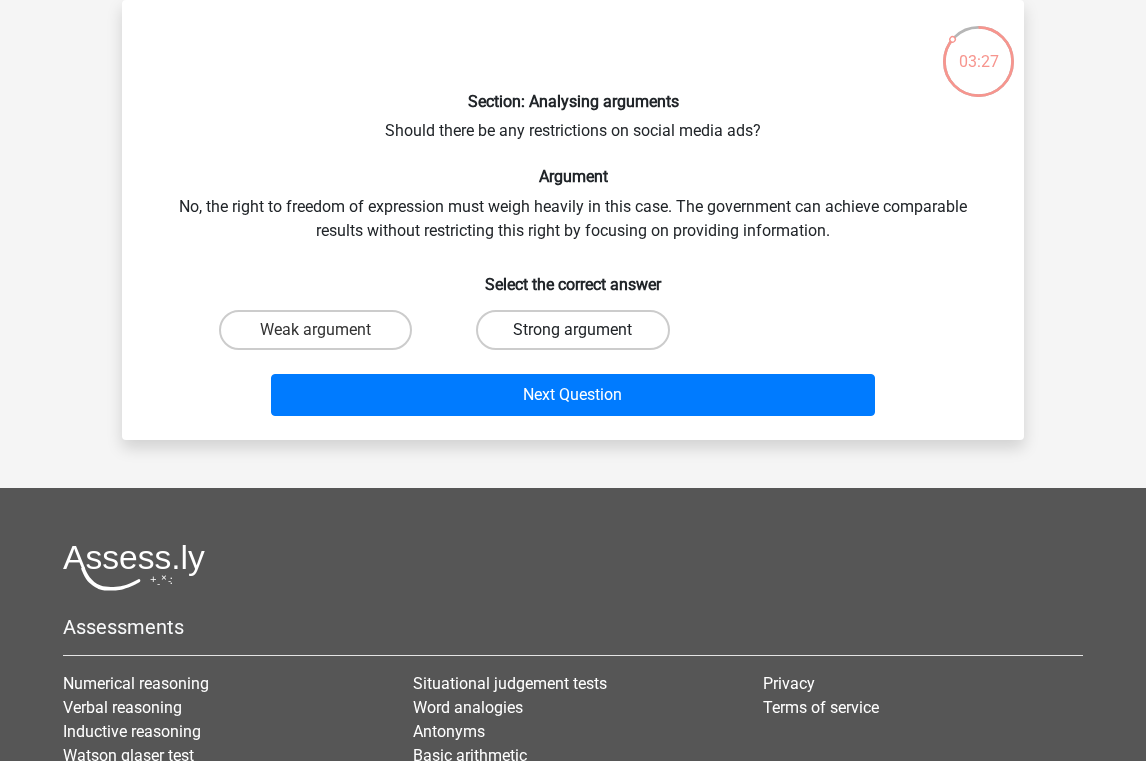 click on "Strong argument" at bounding box center (572, 330) 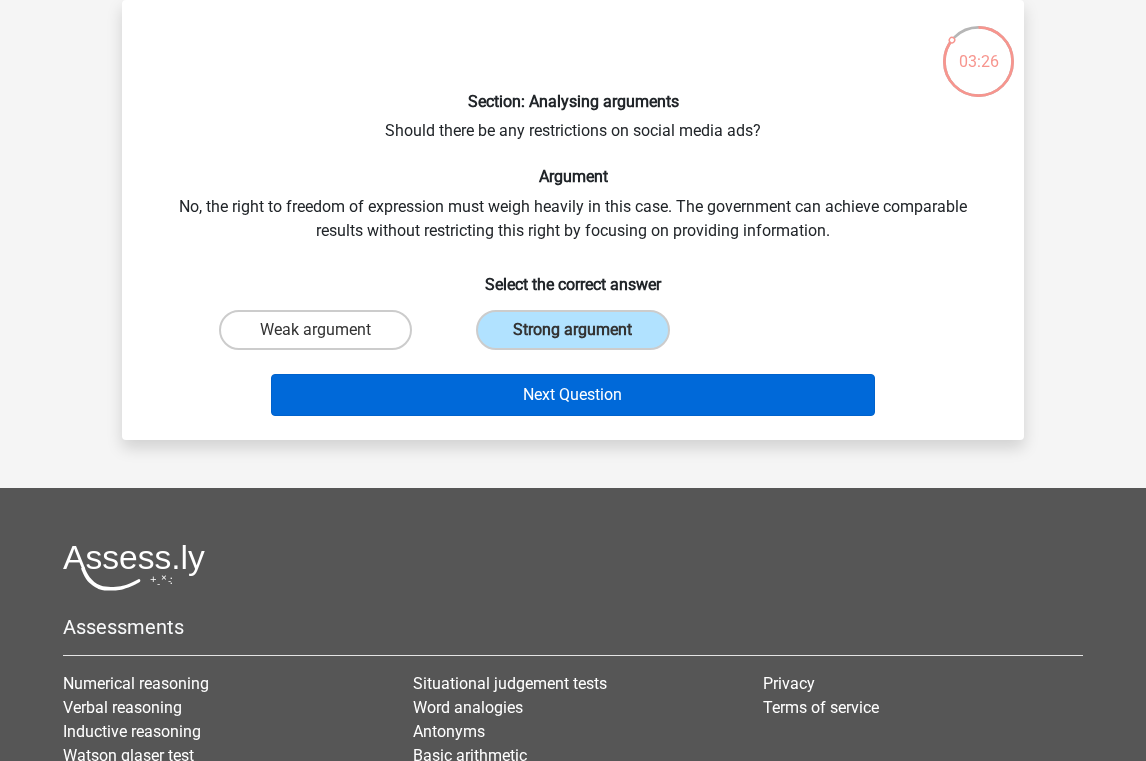 click on "Next Question" at bounding box center (573, 395) 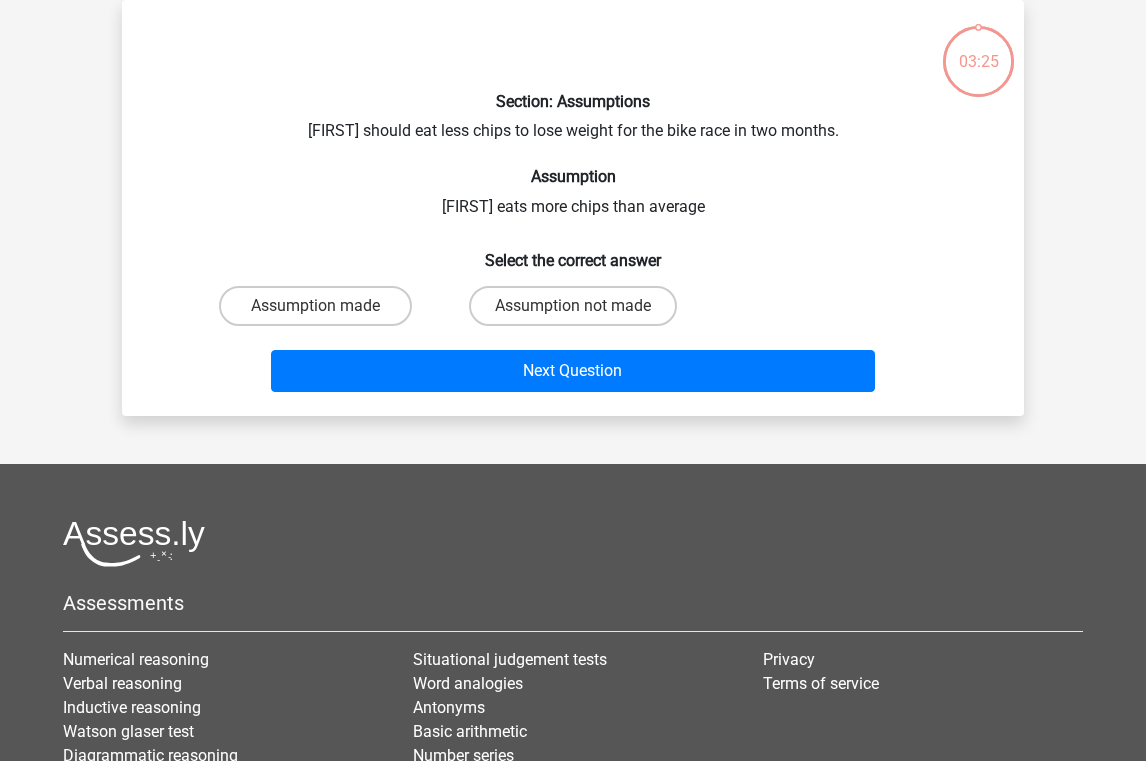 scroll, scrollTop: 42, scrollLeft: 0, axis: vertical 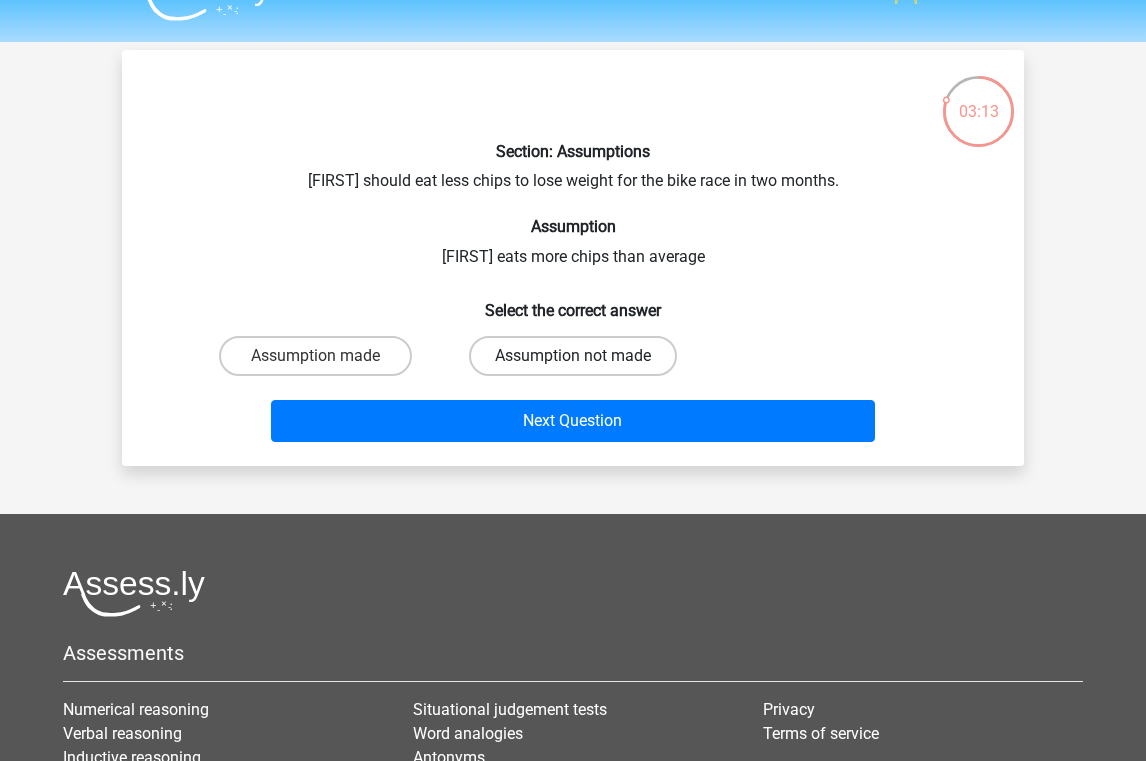 click on "Assumption not made" at bounding box center [573, 356] 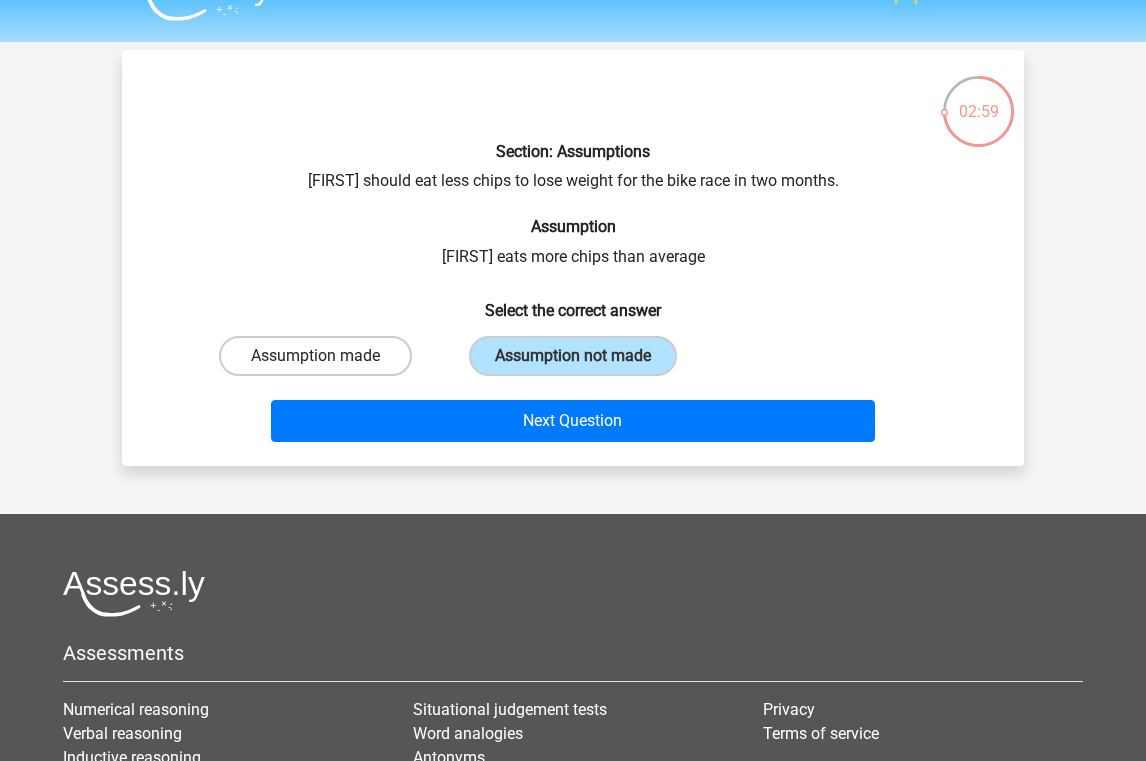 click on "Assumption made" at bounding box center (315, 356) 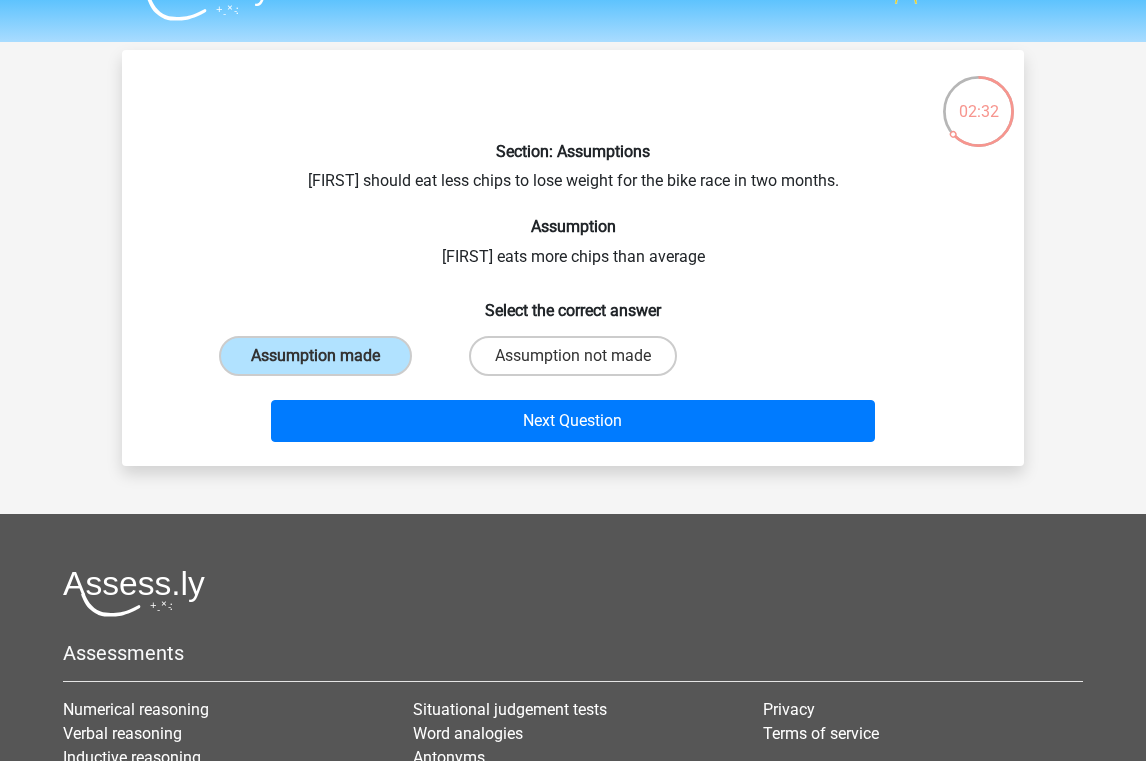 click on "Assumption not made" at bounding box center [579, 362] 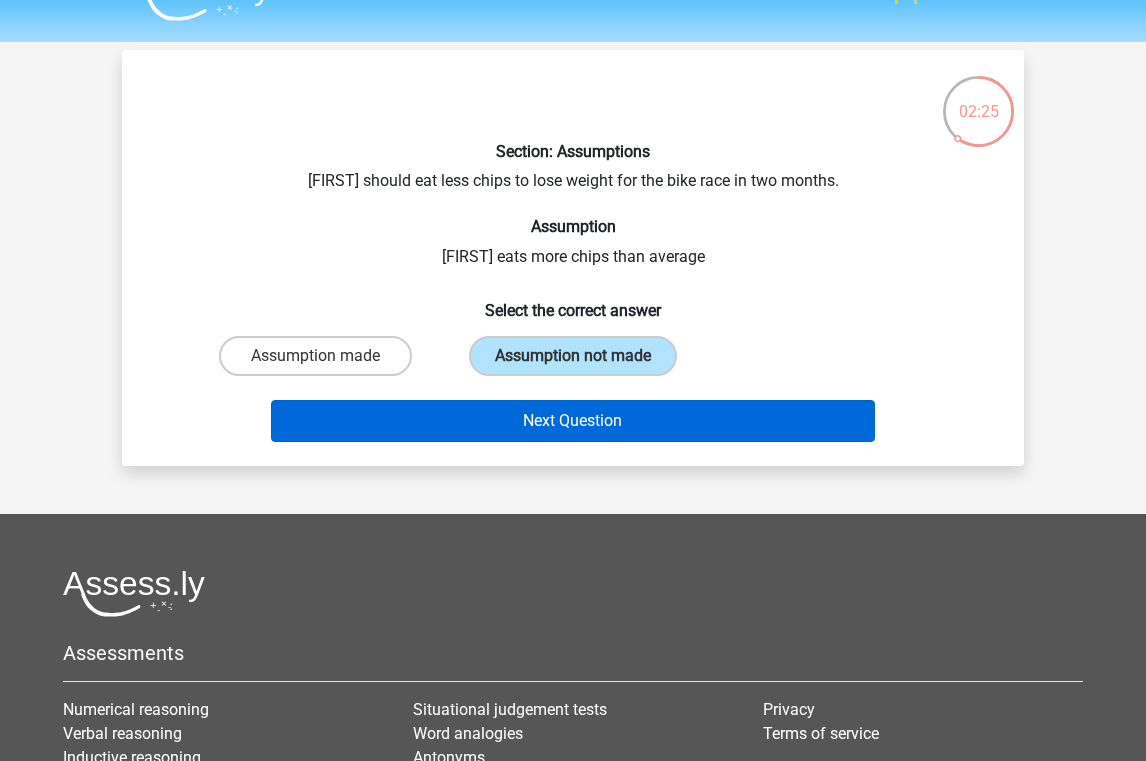 click on "Next Question" at bounding box center (573, 421) 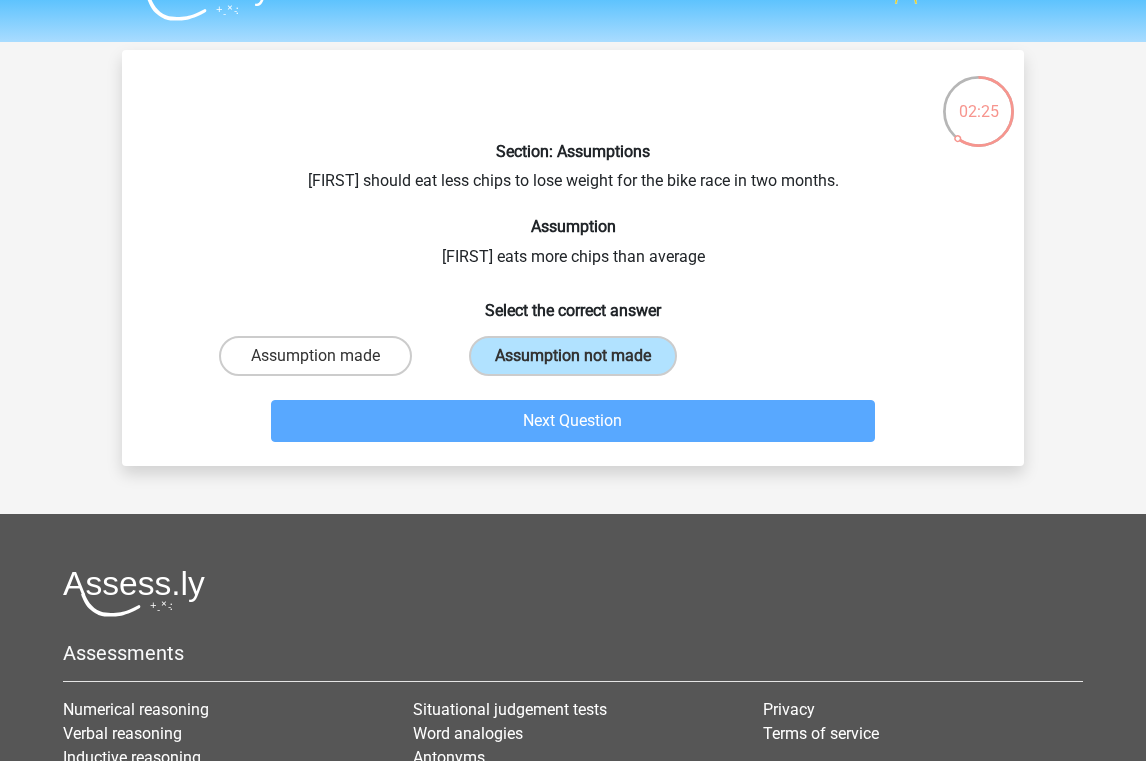 scroll, scrollTop: 92, scrollLeft: 0, axis: vertical 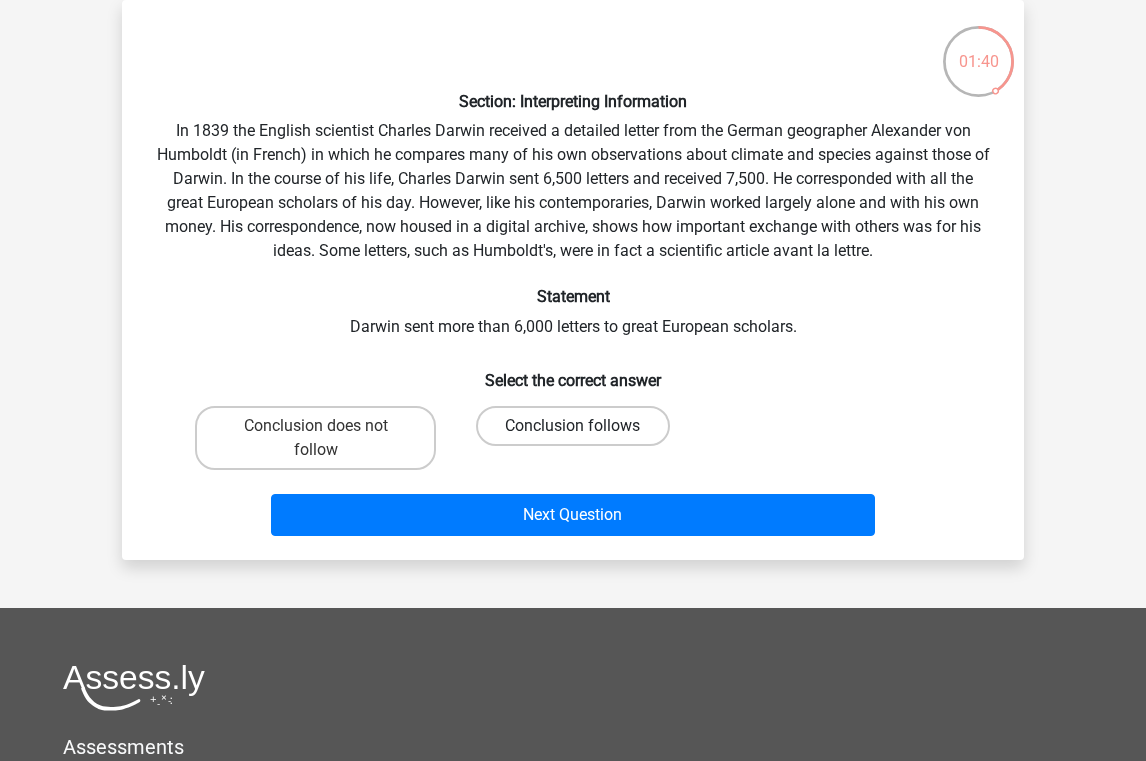 click on "Conclusion follows" at bounding box center (572, 426) 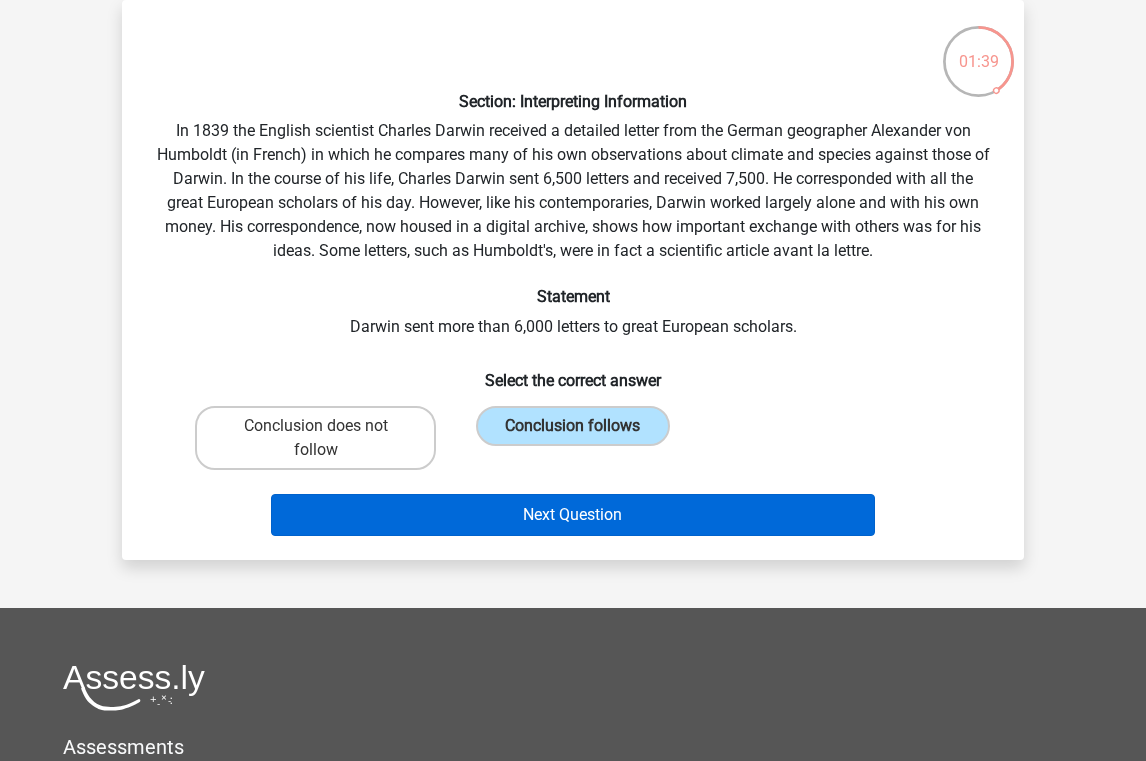 click on "Next Question" at bounding box center (573, 515) 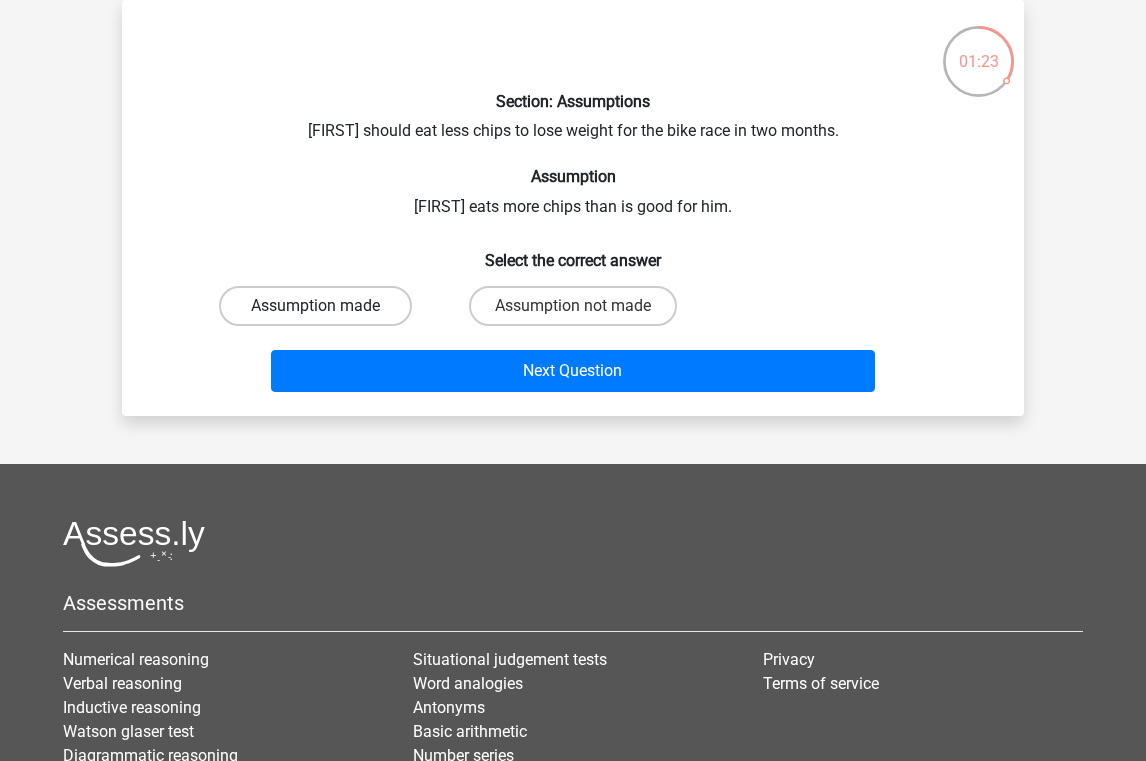 click on "Assumption made" at bounding box center (315, 306) 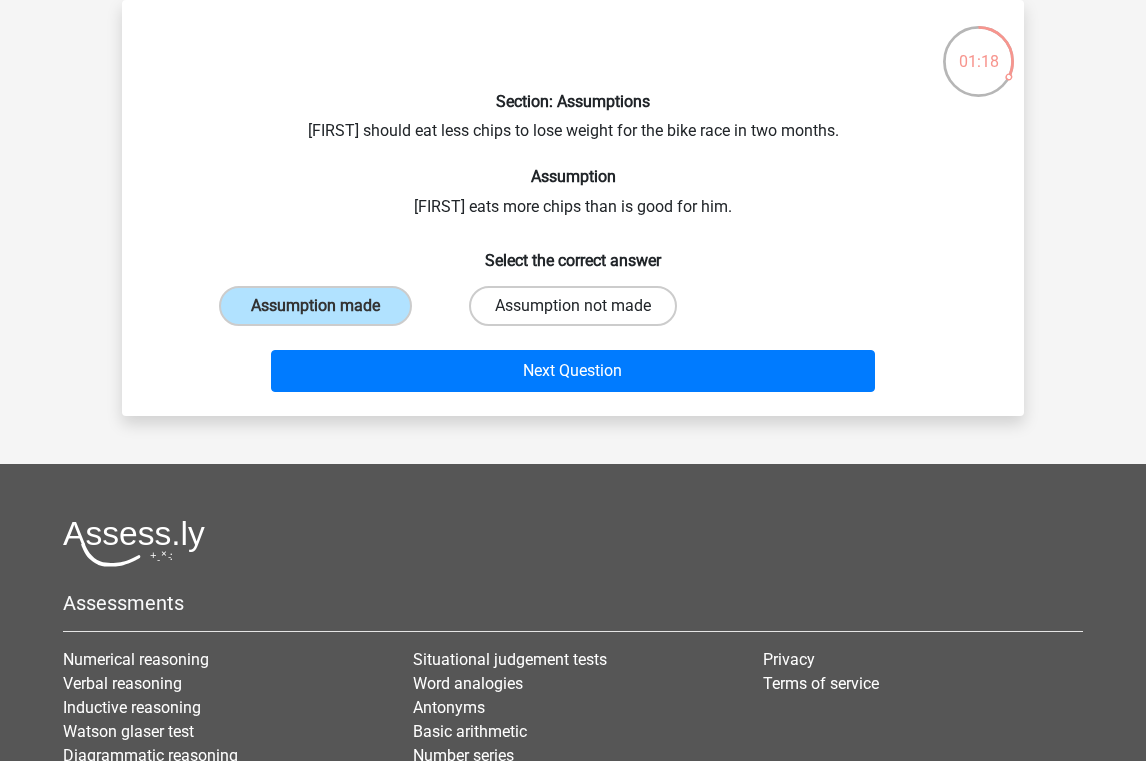 click on "Assumption not made" at bounding box center [573, 306] 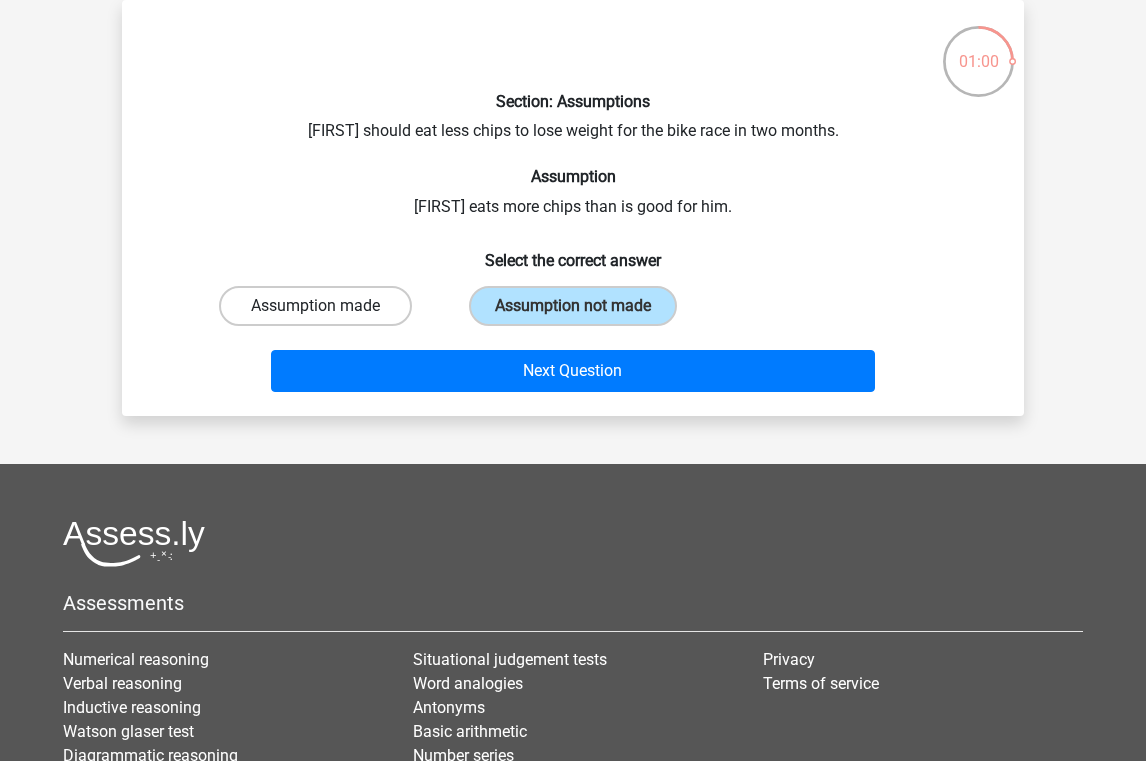 click on "Assumption made" at bounding box center (315, 306) 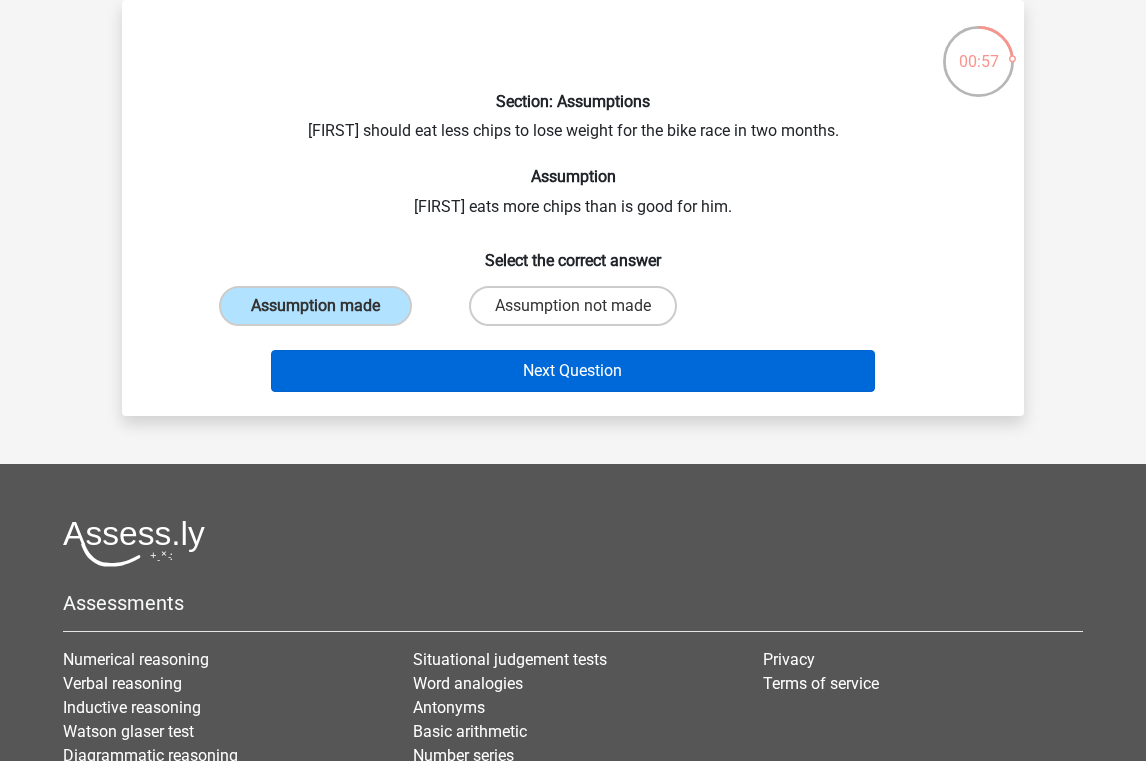 click on "Next Question" at bounding box center [573, 371] 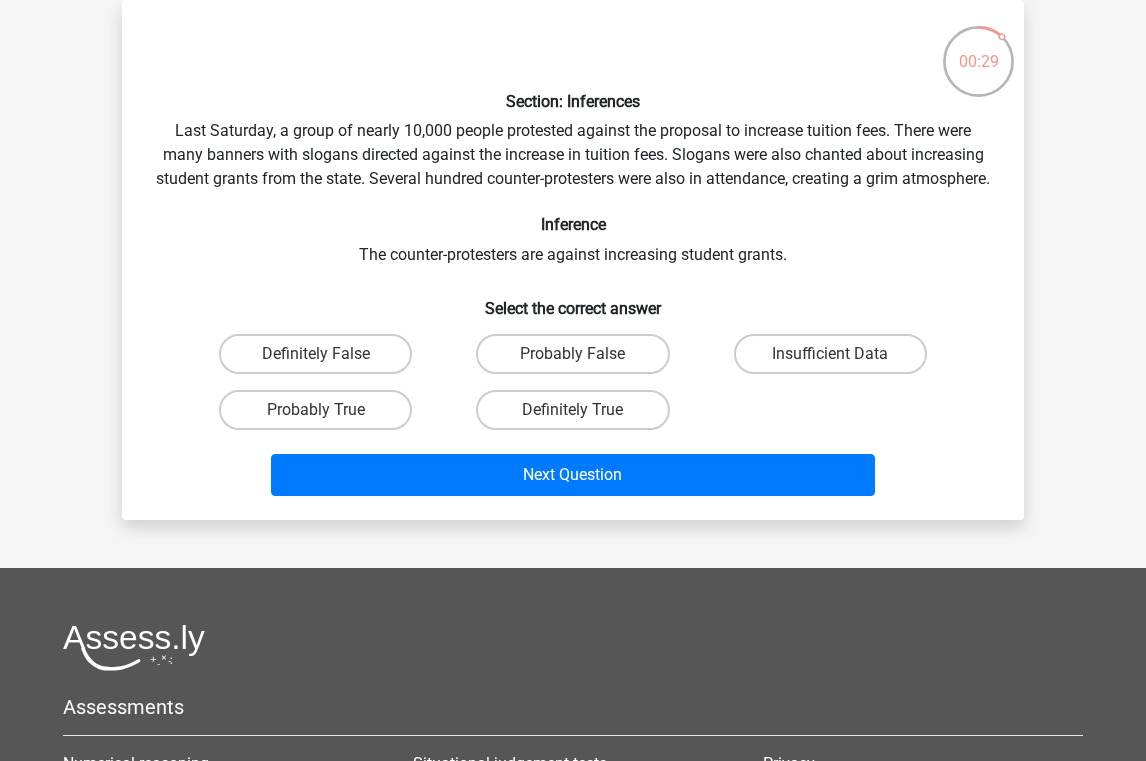 click on "Probably True" at bounding box center [315, 354] 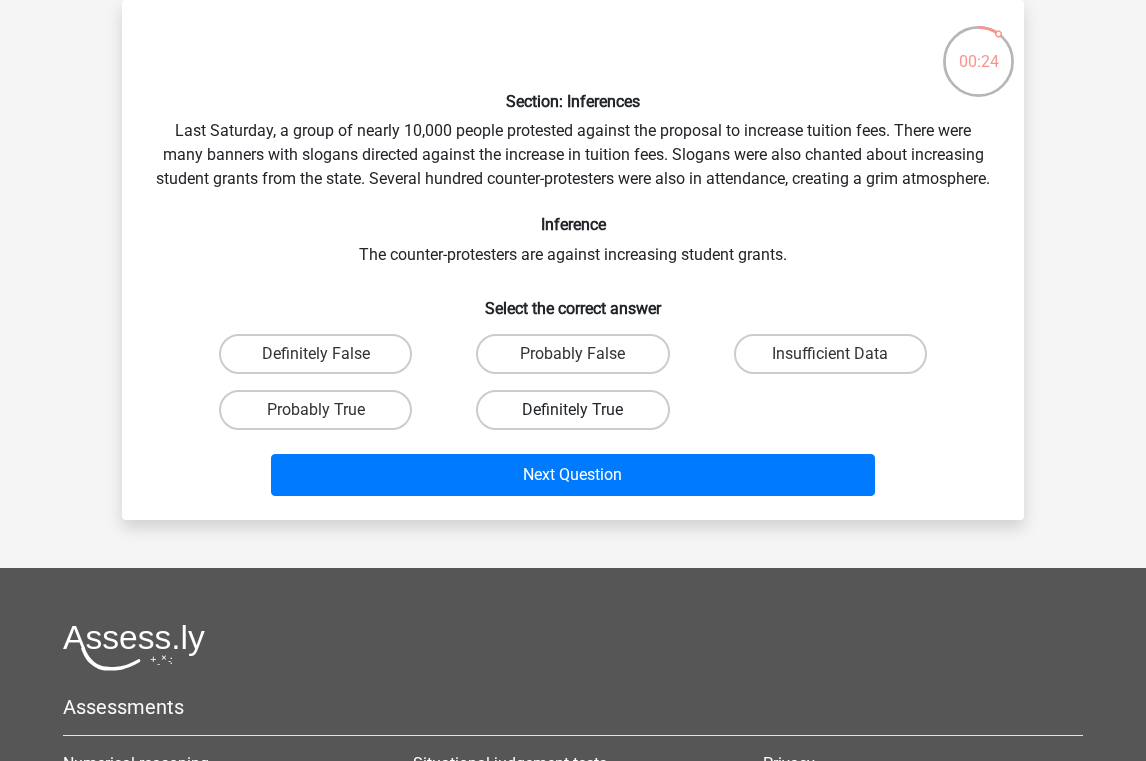 click on "Definitely True" at bounding box center (572, 410) 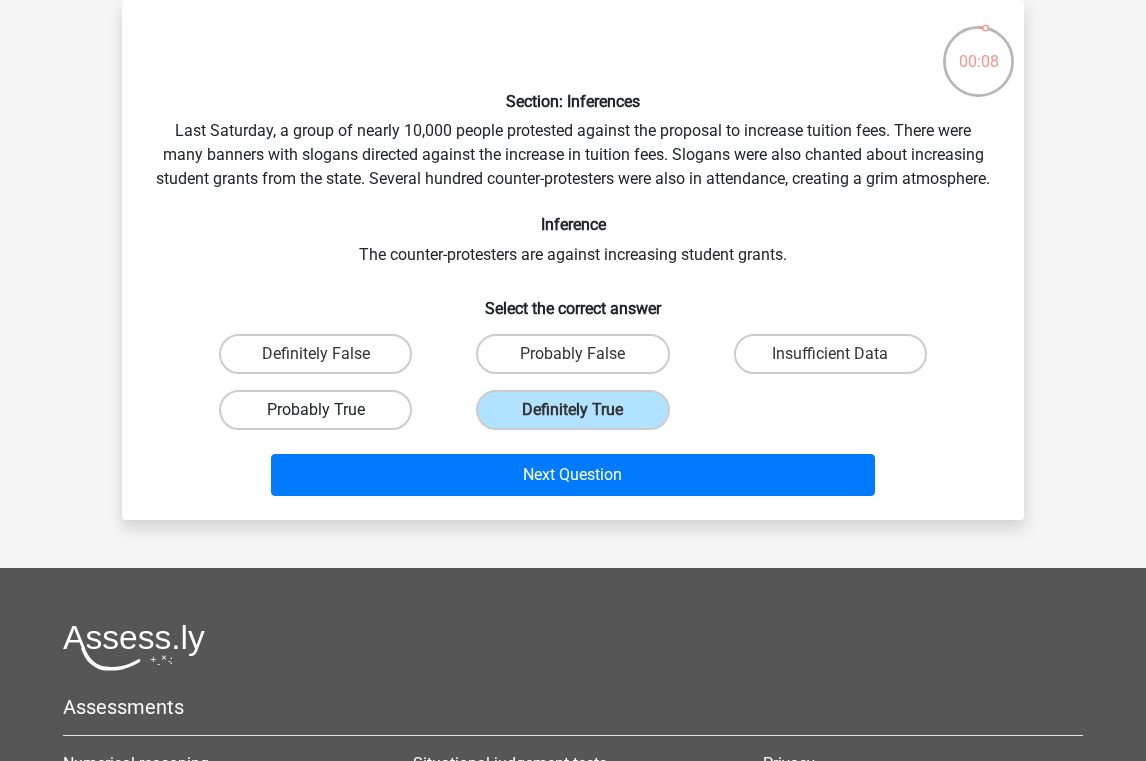 click on "Probably True" at bounding box center [315, 410] 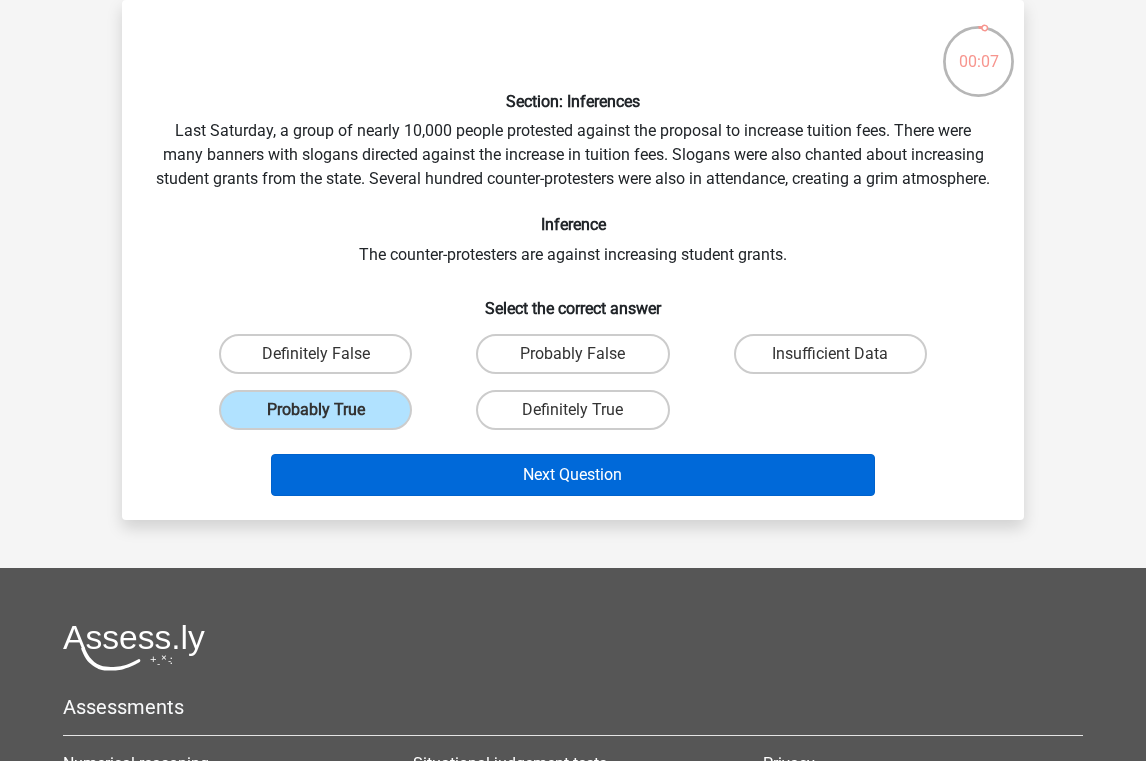 click on "Next Question" at bounding box center [573, 475] 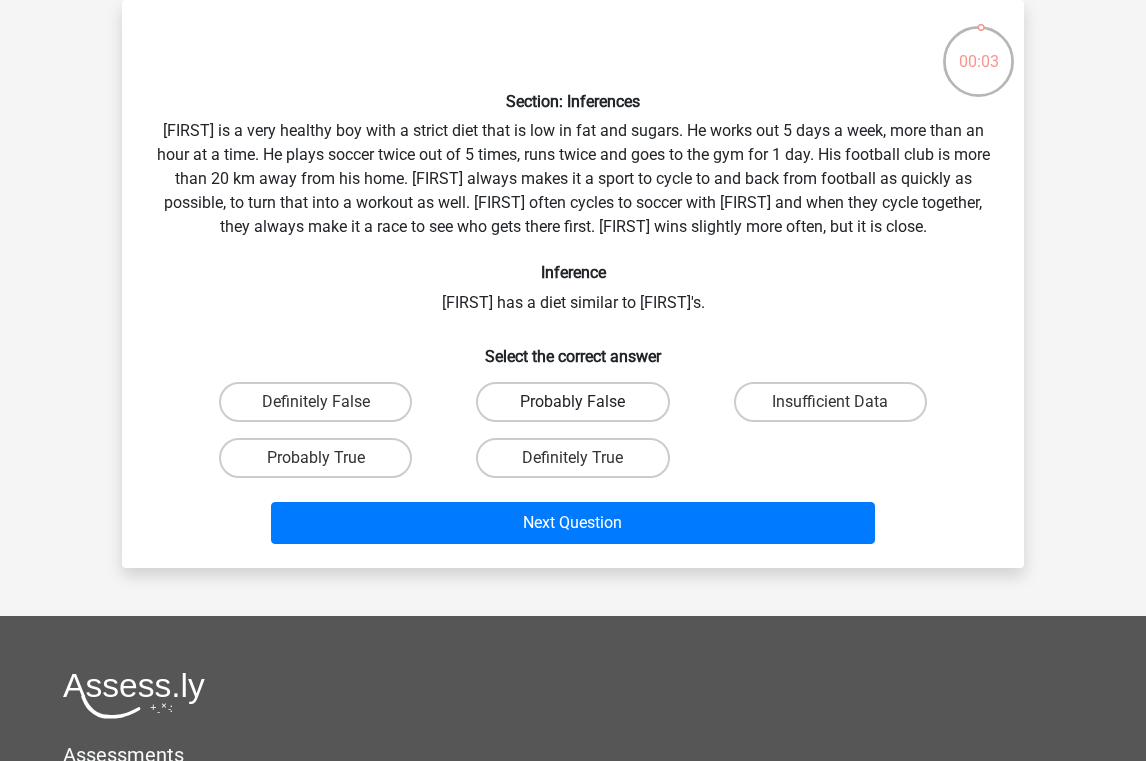 click on "Probably False" at bounding box center [572, 402] 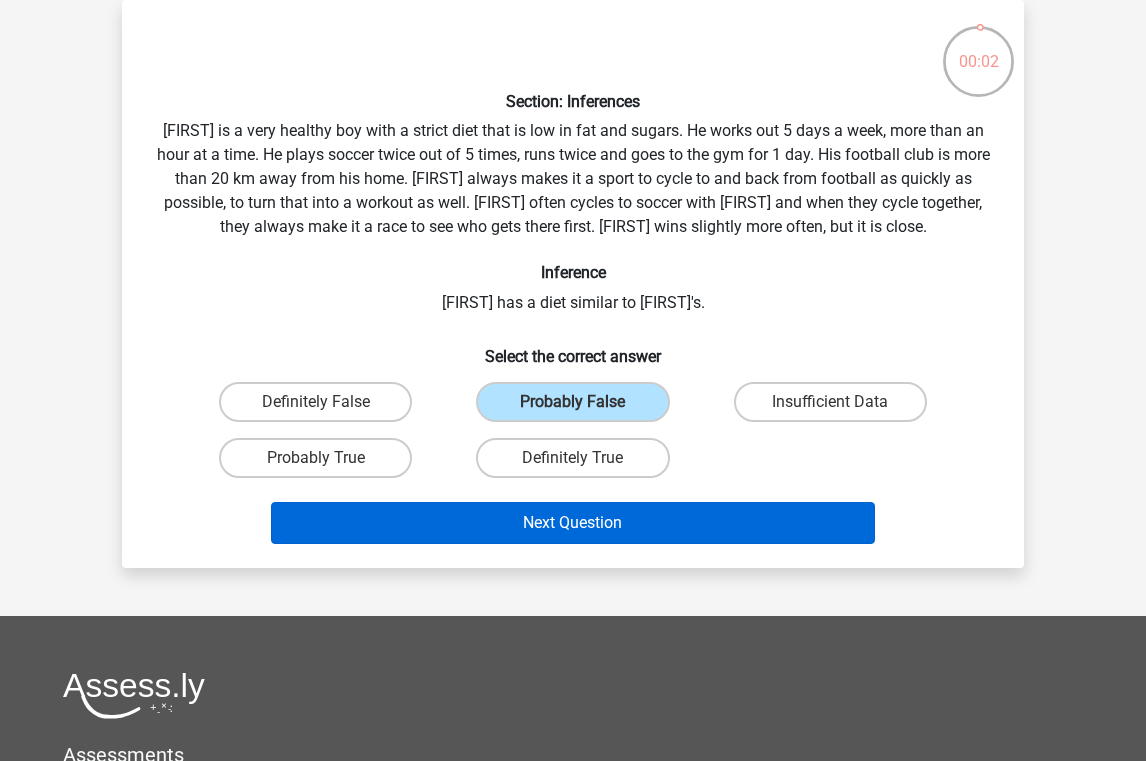 click on "Next Question" at bounding box center [573, 523] 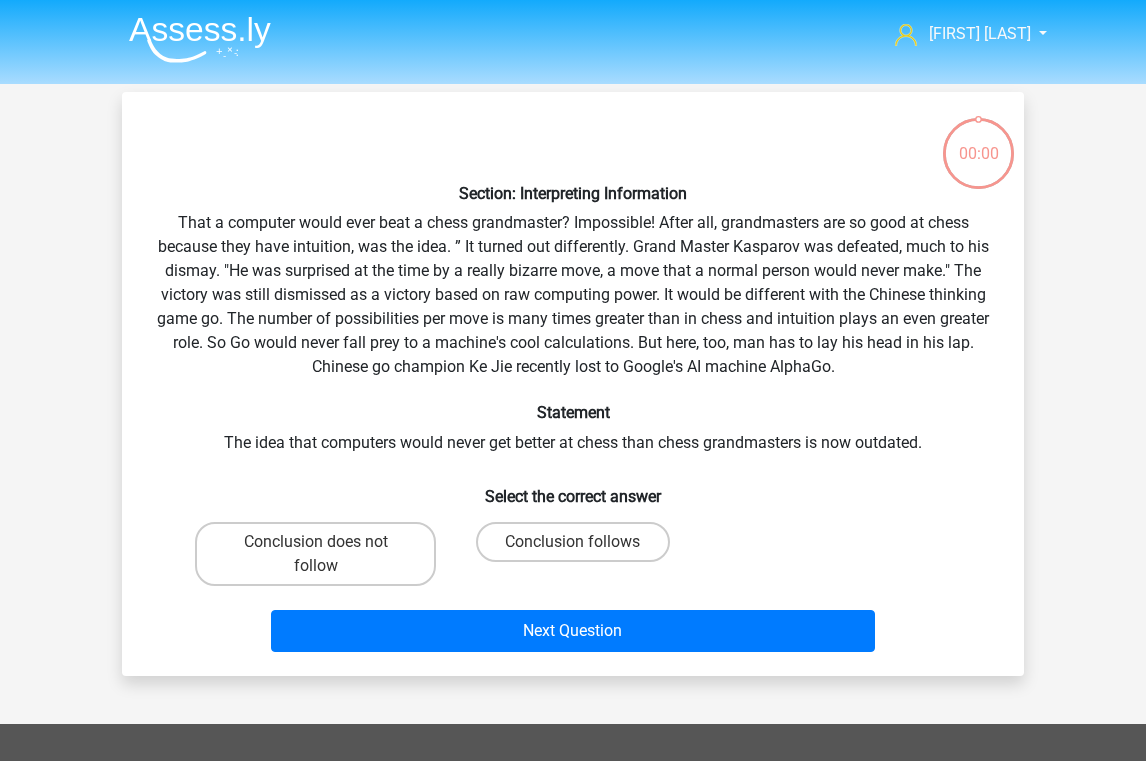 scroll, scrollTop: 92, scrollLeft: 0, axis: vertical 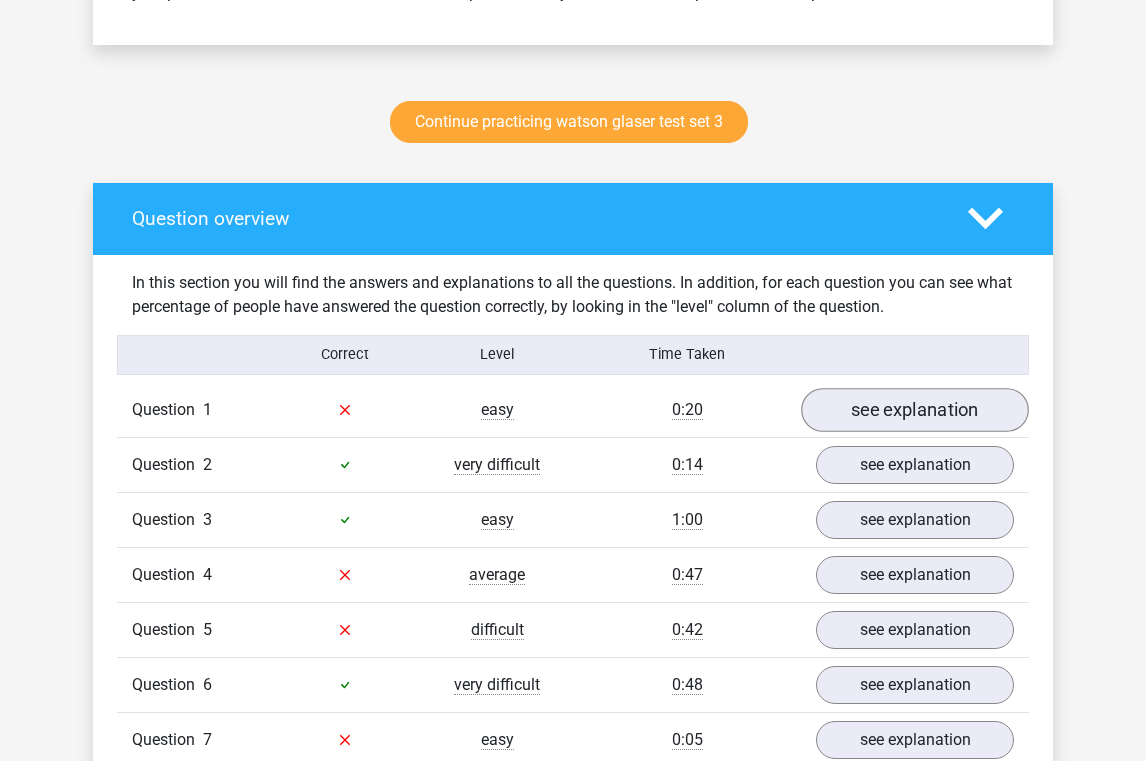 click on "see explanation" at bounding box center (915, 410) 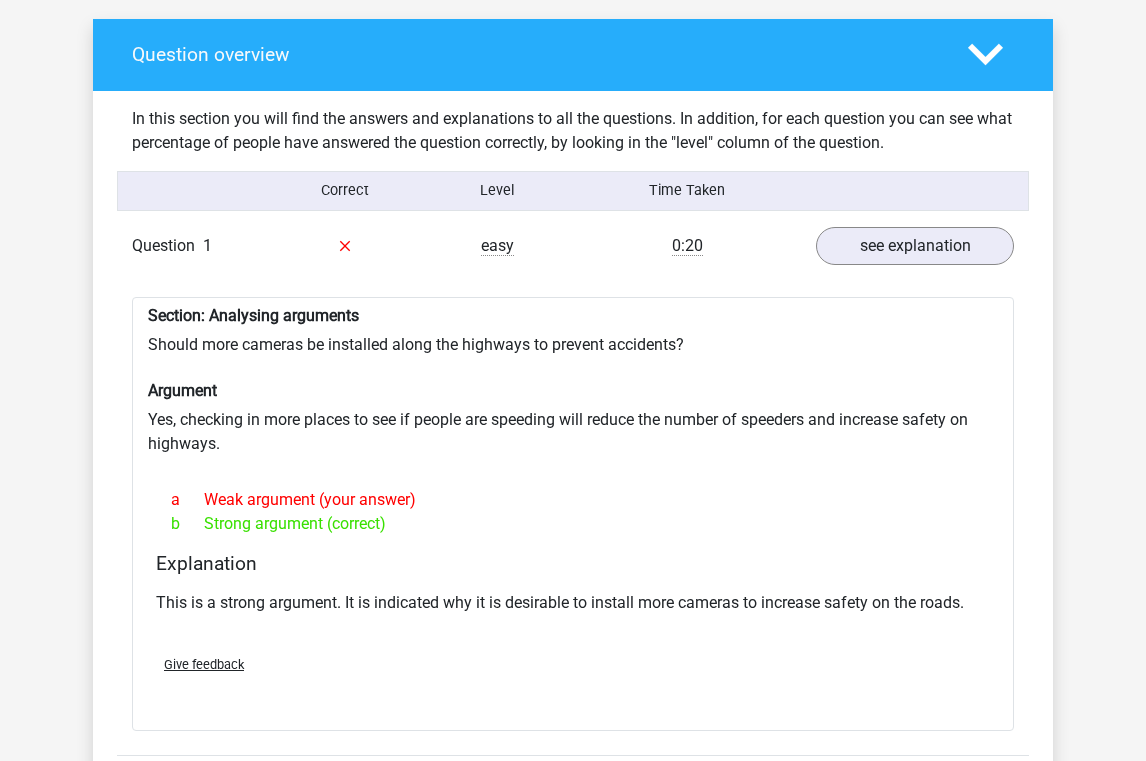 scroll, scrollTop: 1123, scrollLeft: 0, axis: vertical 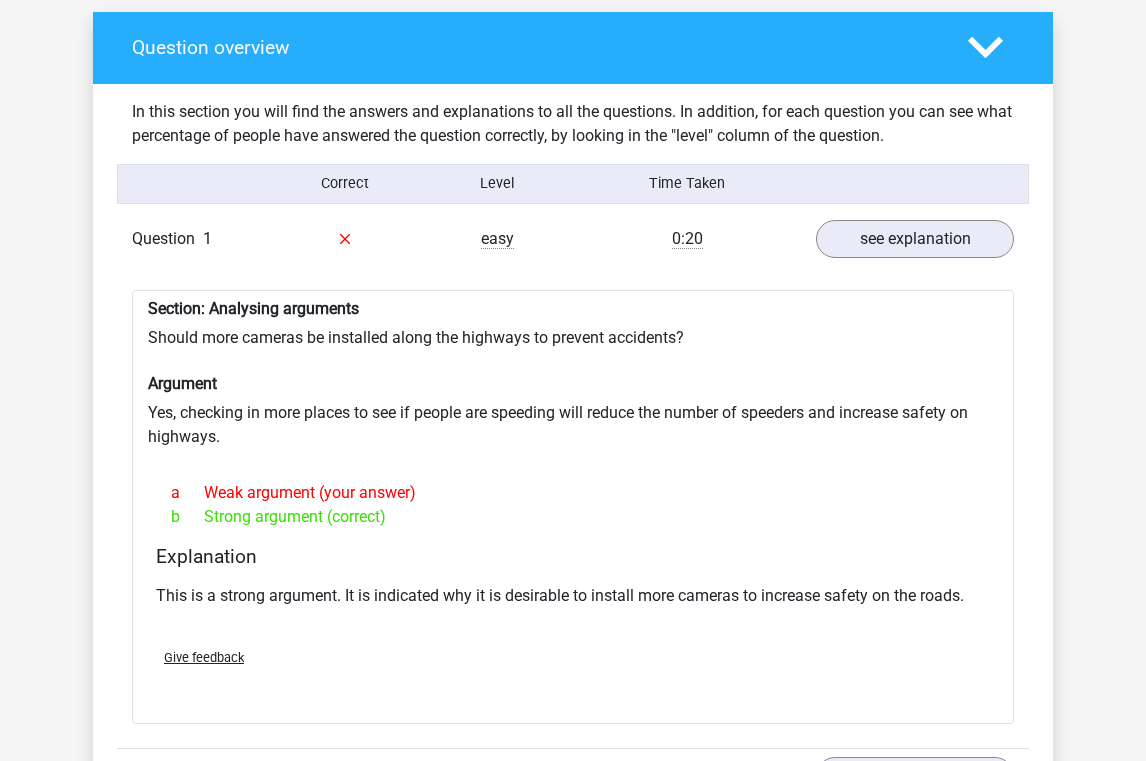 drag, startPoint x: 325, startPoint y: 515, endPoint x: 394, endPoint y: 507, distance: 69.46222 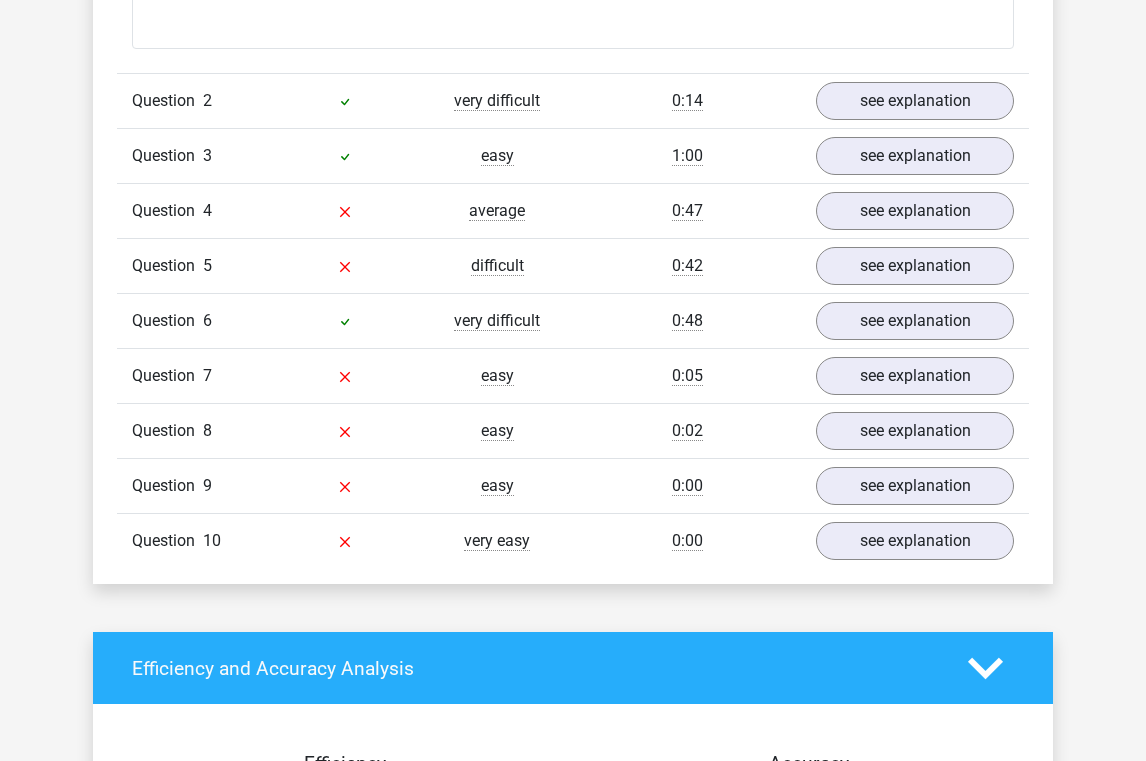 scroll, scrollTop: 1796, scrollLeft: 0, axis: vertical 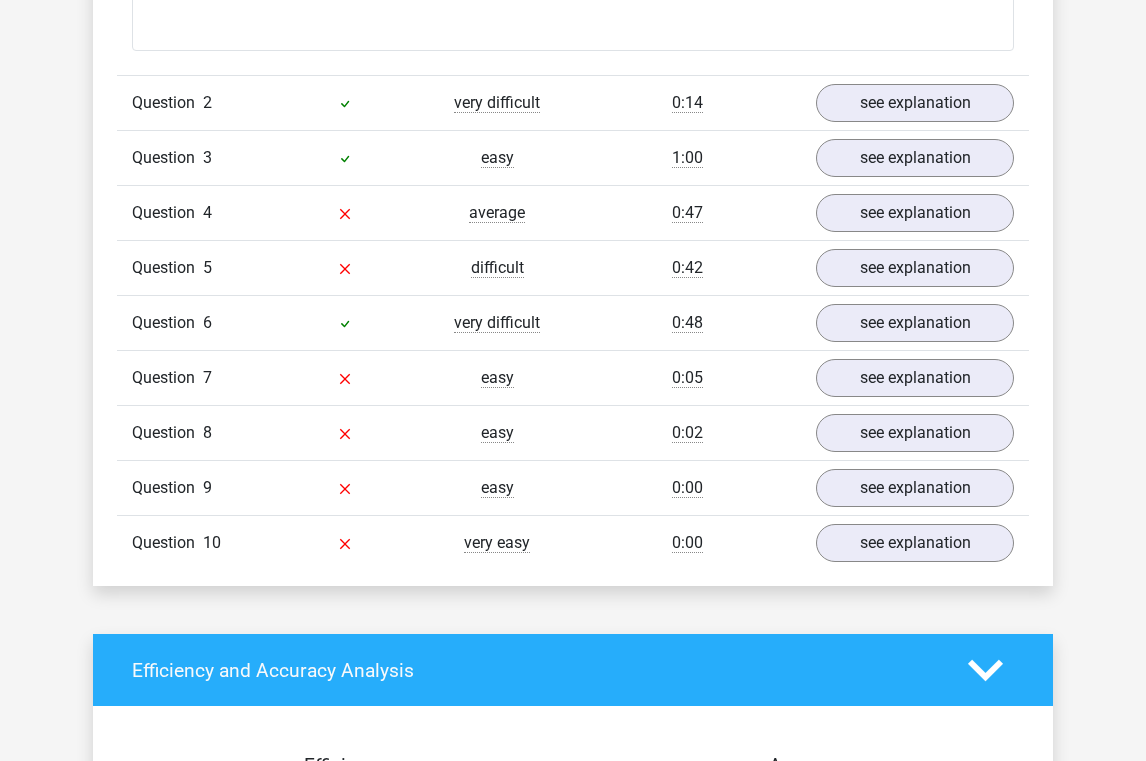 click on "0:47" at bounding box center (687, 213) 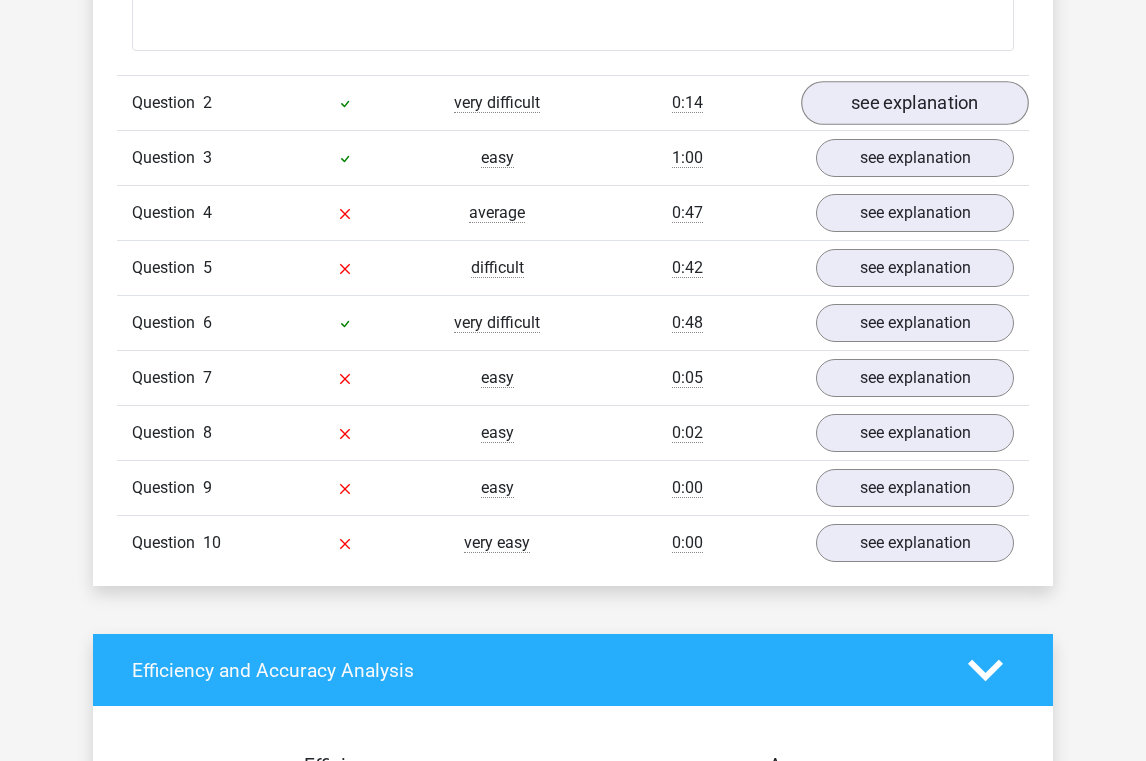 click on "see explanation" at bounding box center (915, 103) 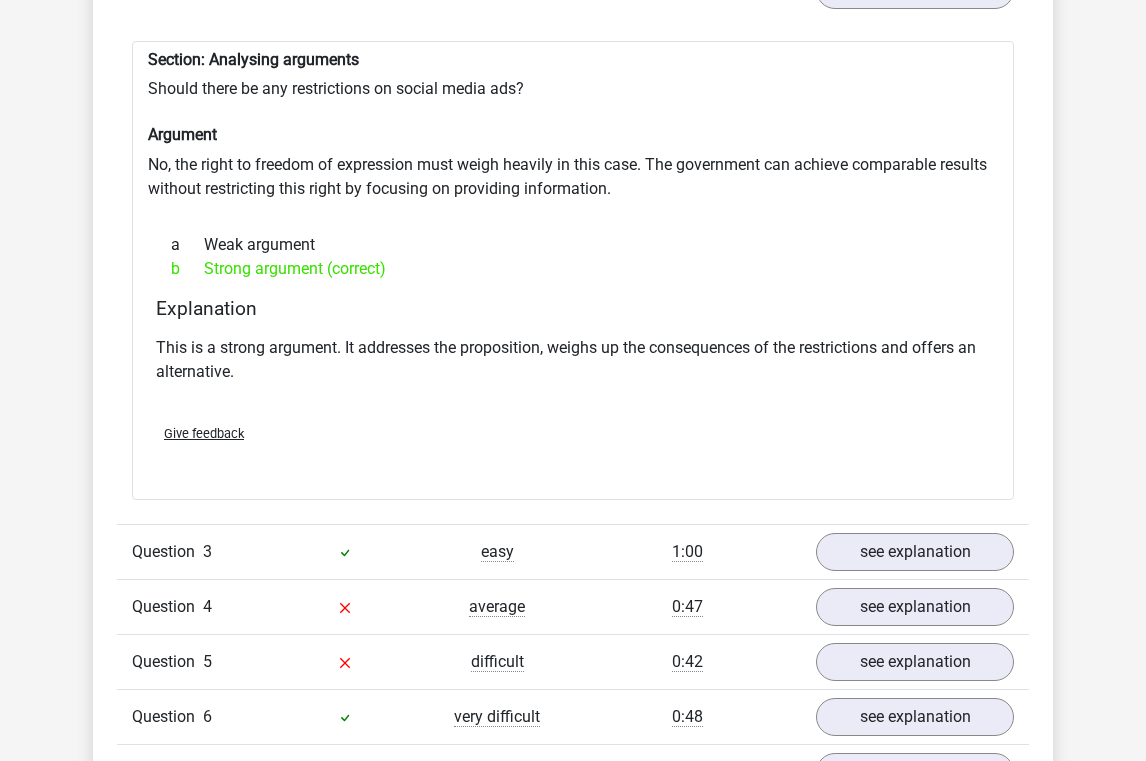 scroll, scrollTop: 1914, scrollLeft: 0, axis: vertical 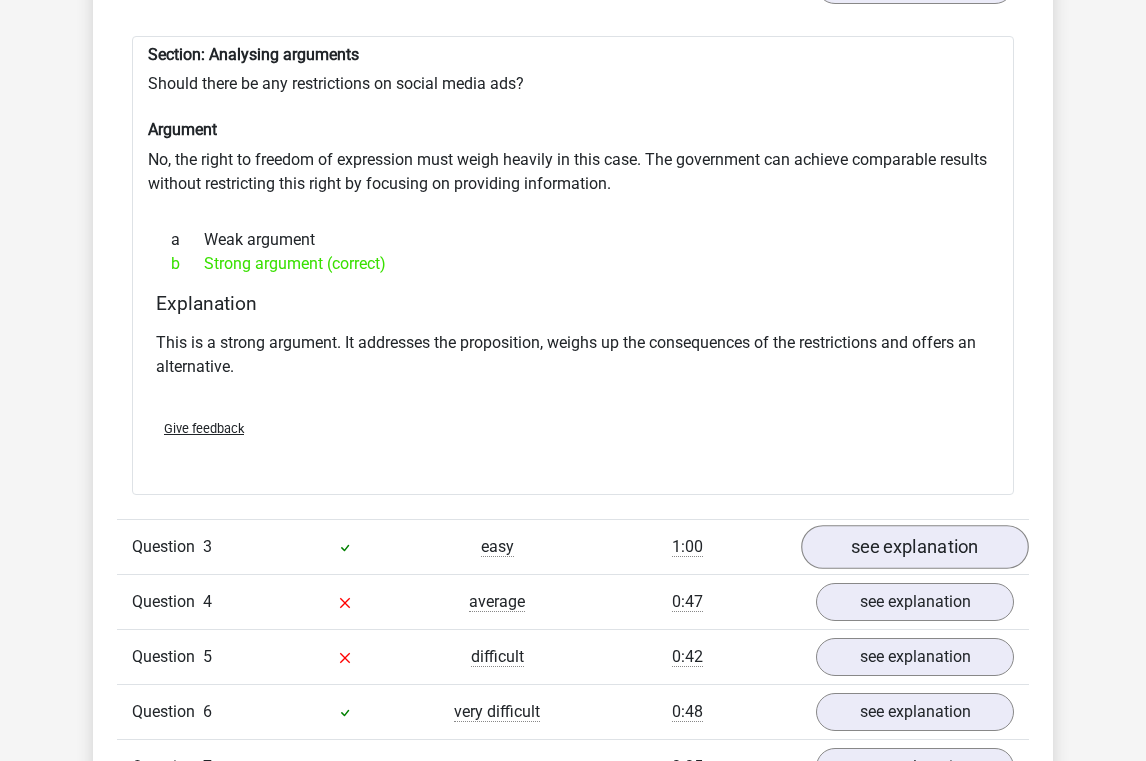 click on "see explanation" at bounding box center [915, 547] 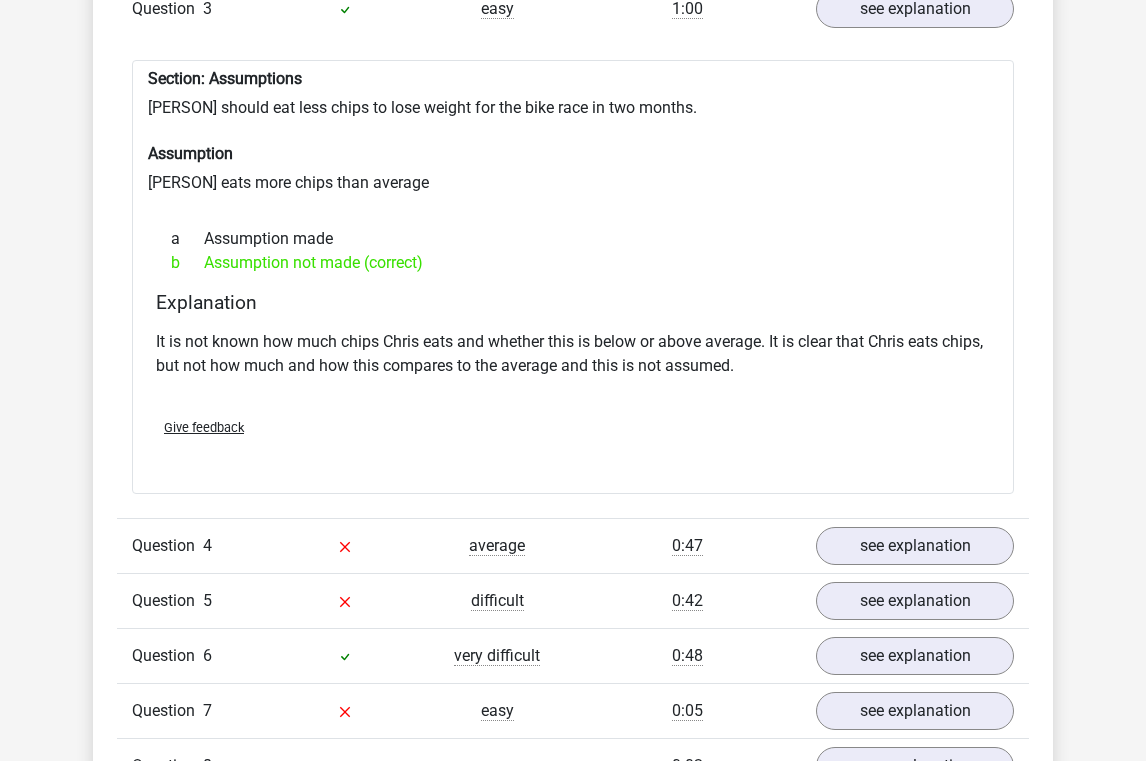 scroll, scrollTop: 2479, scrollLeft: 0, axis: vertical 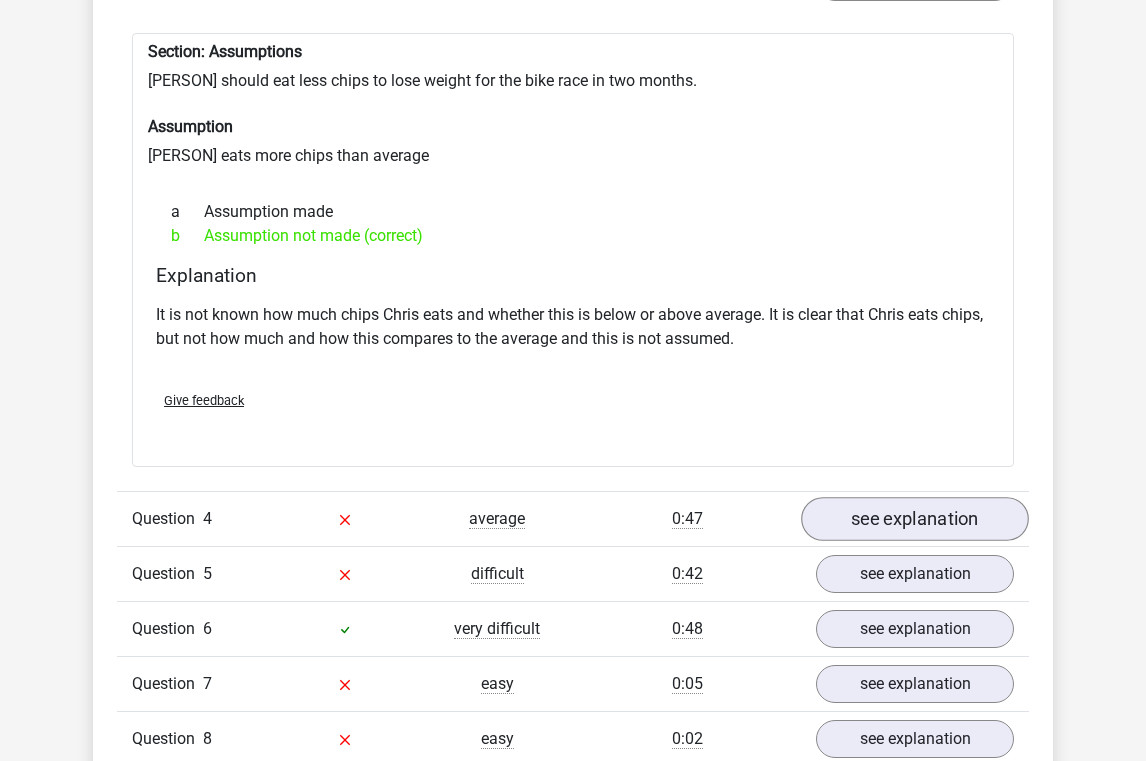 click on "see explanation" at bounding box center [915, 519] 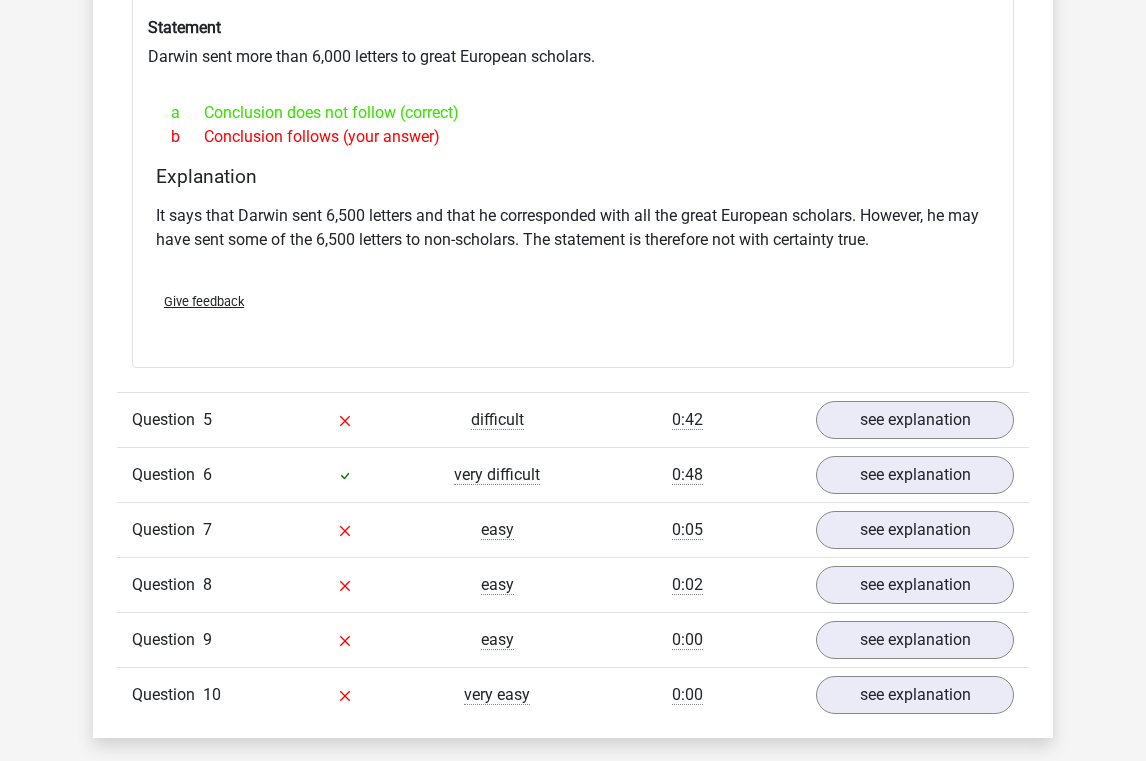 scroll, scrollTop: 3249, scrollLeft: 0, axis: vertical 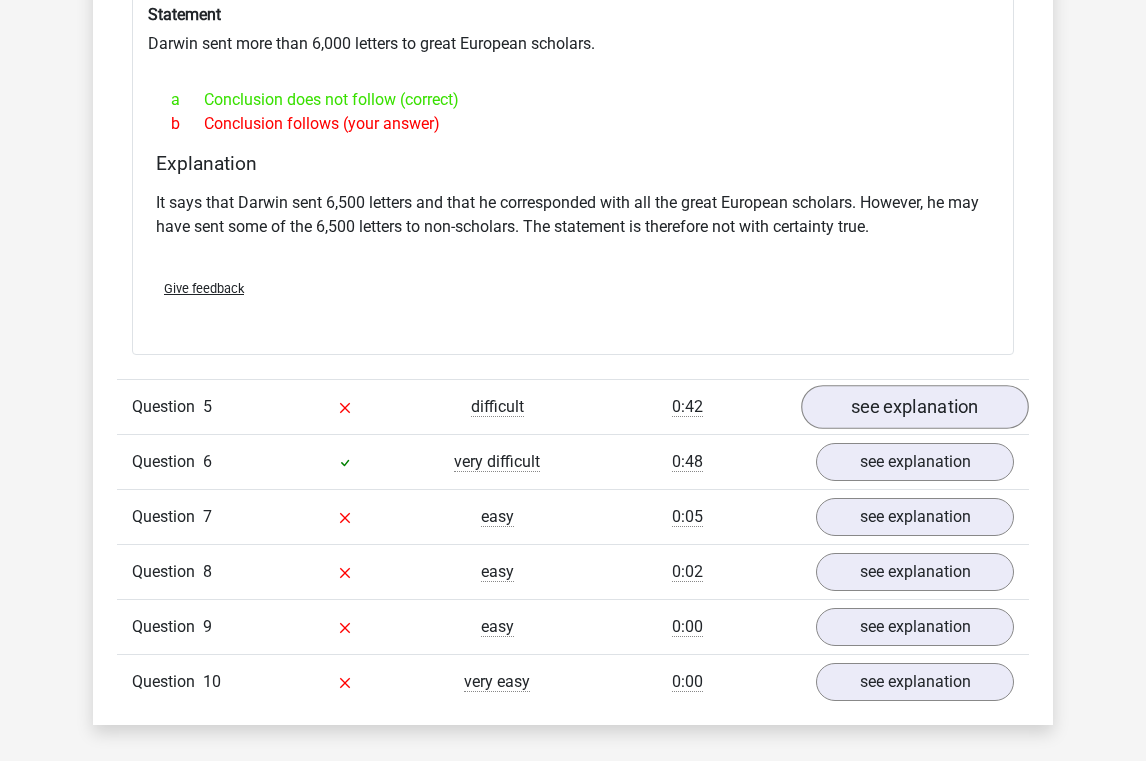 click on "see explanation" at bounding box center (915, 407) 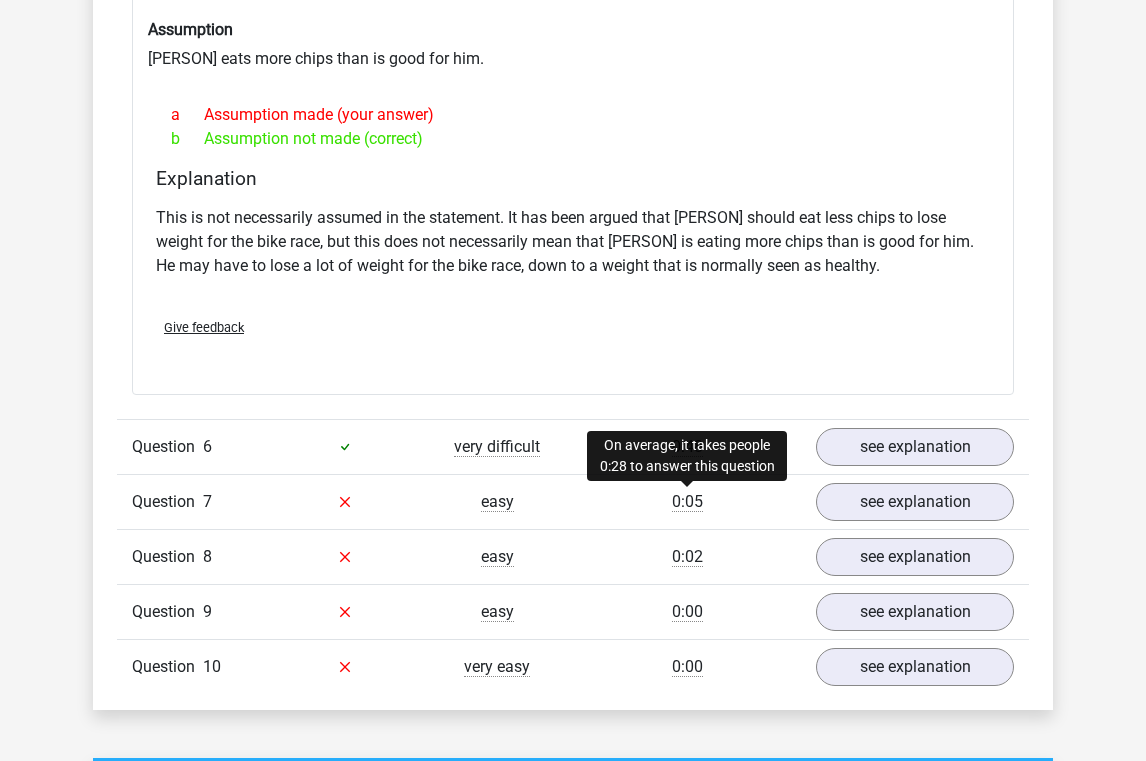 scroll, scrollTop: 3772, scrollLeft: 0, axis: vertical 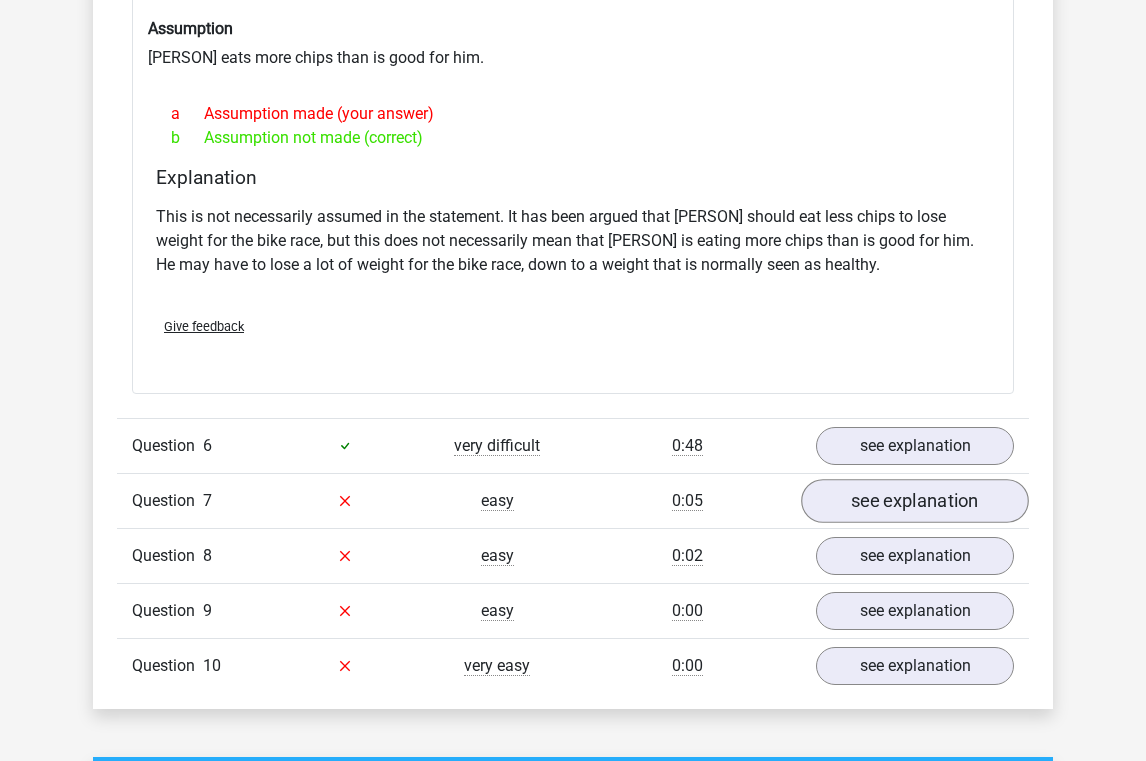 click on "see explanation" at bounding box center [915, 501] 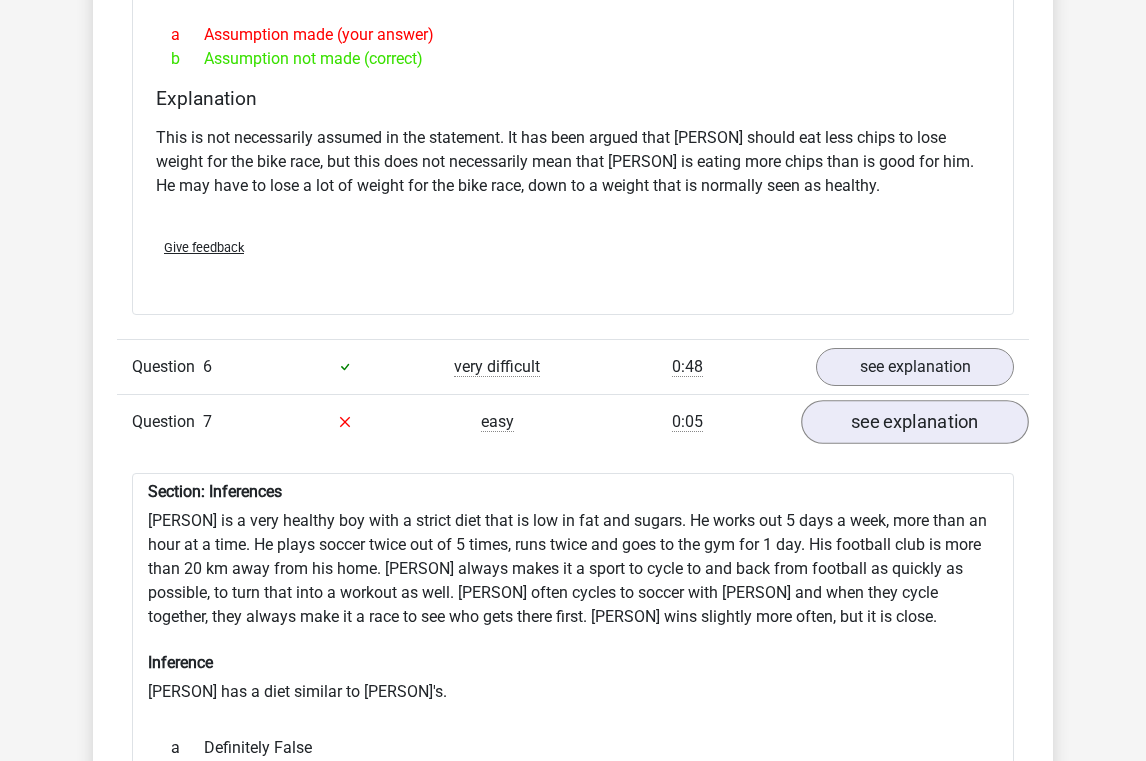 scroll, scrollTop: 3869, scrollLeft: 0, axis: vertical 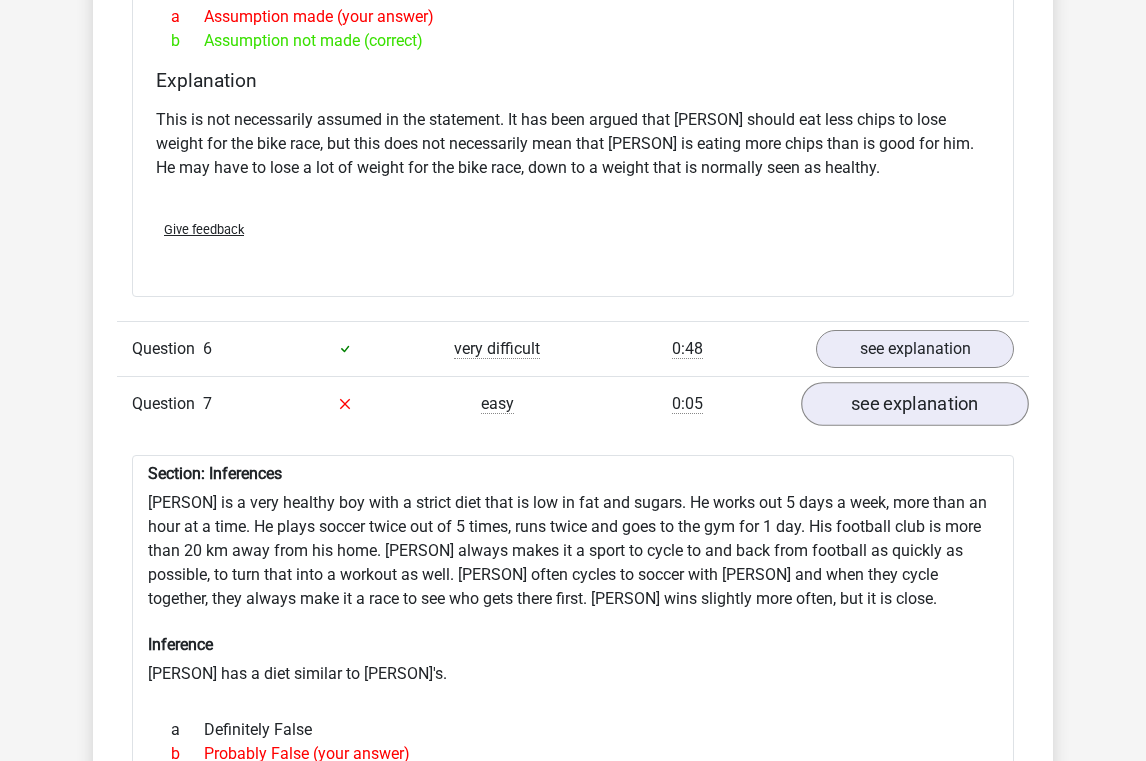 click on "see explanation" at bounding box center [915, 404] 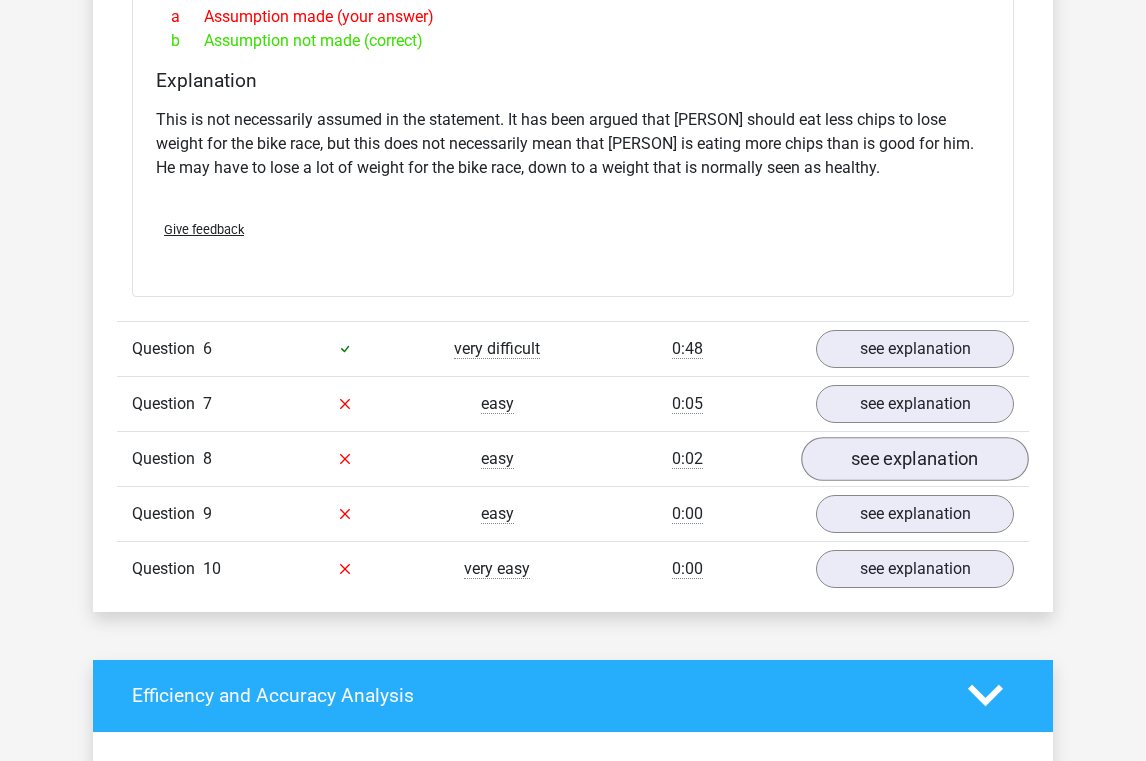 click on "see explanation" at bounding box center [915, 459] 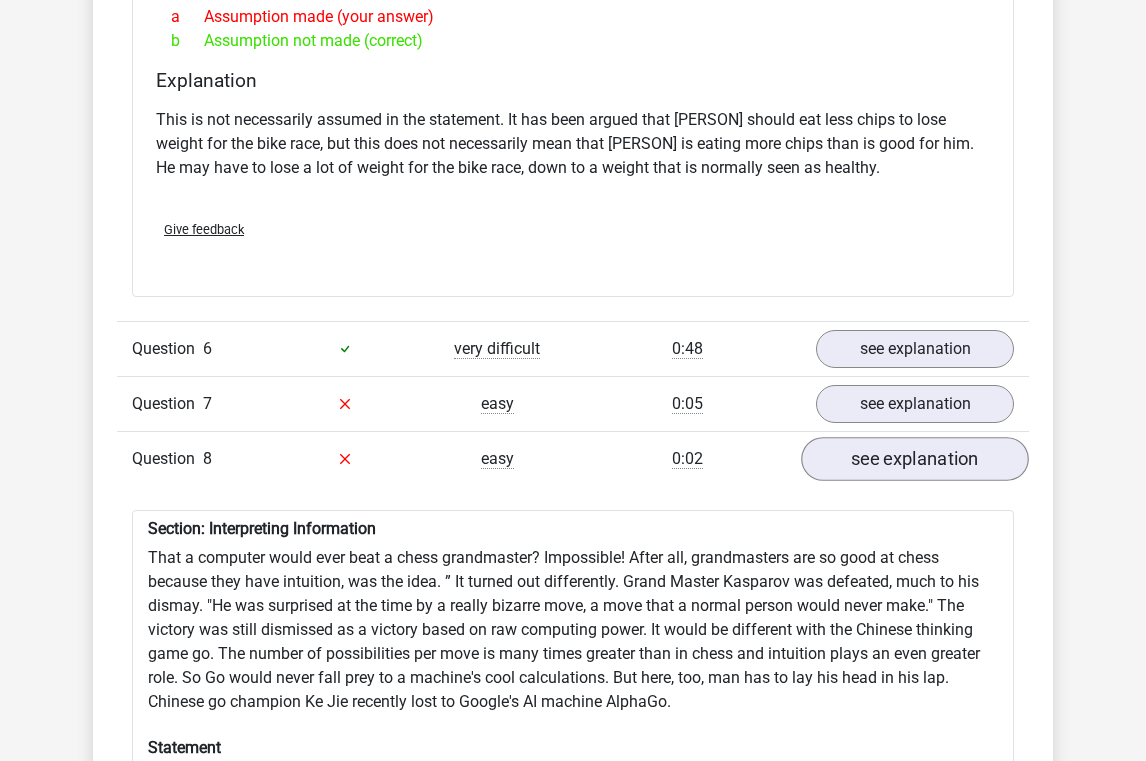 click on "see explanation" at bounding box center (915, 459) 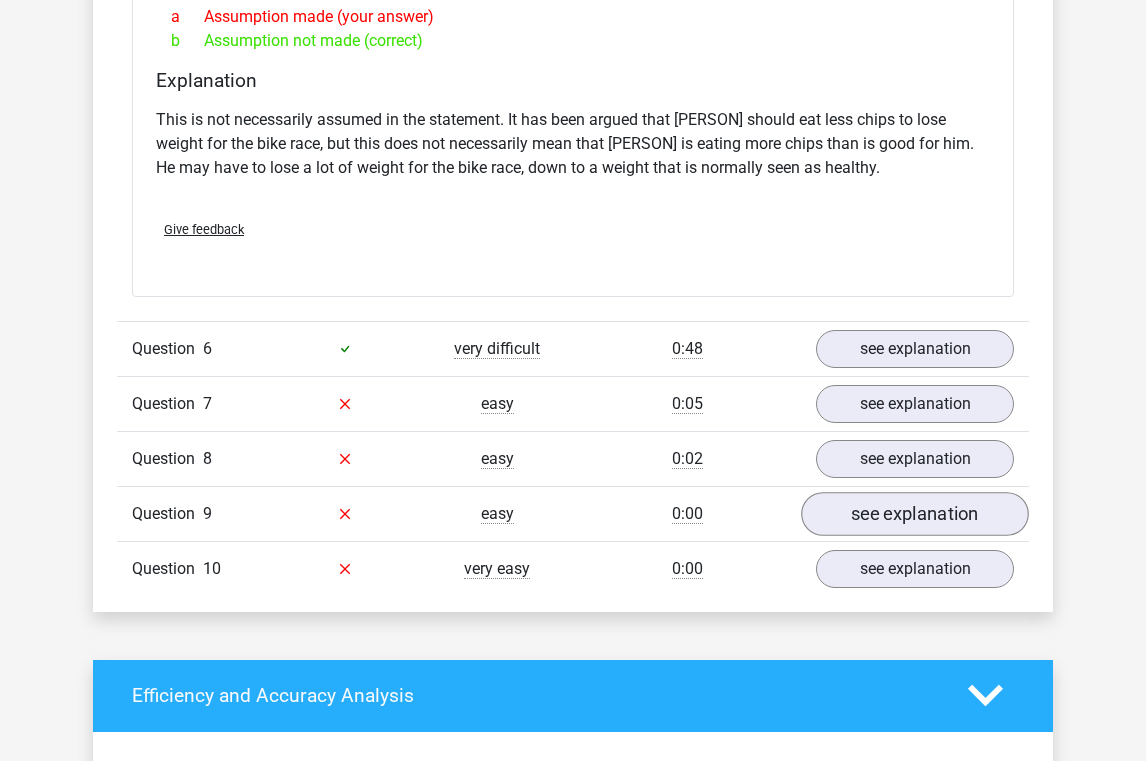 click on "see explanation" at bounding box center [915, 514] 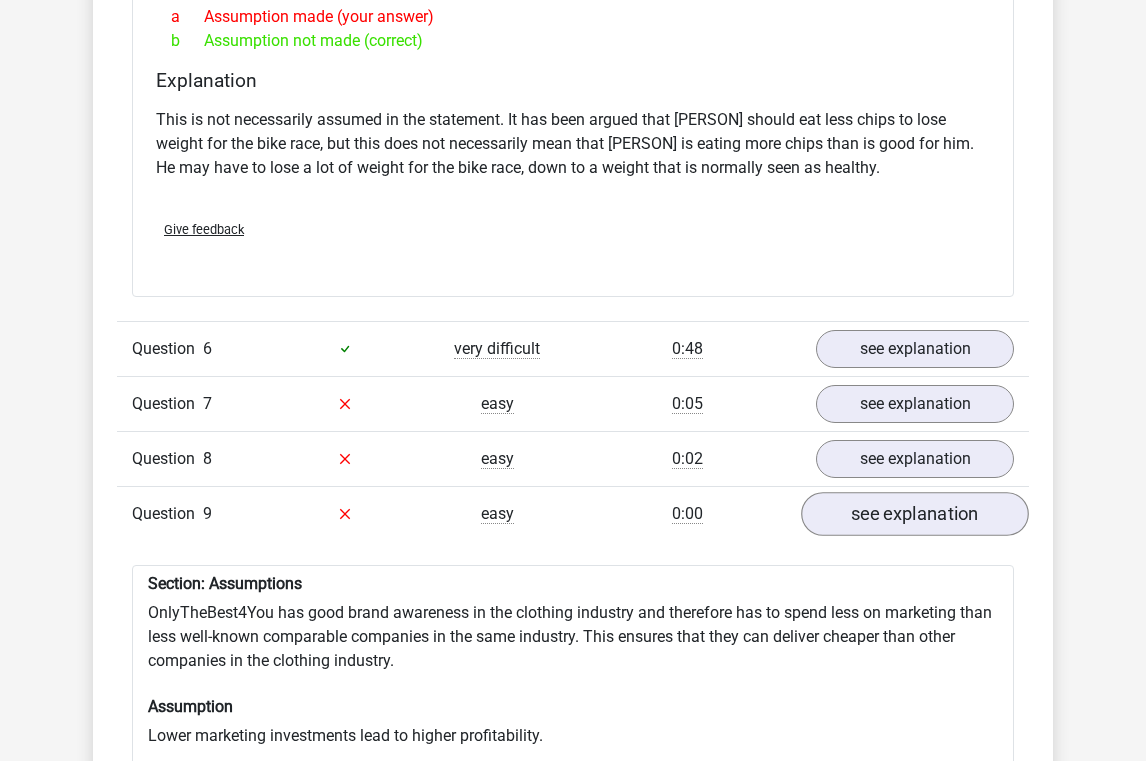 click on "see explanation" at bounding box center [915, 514] 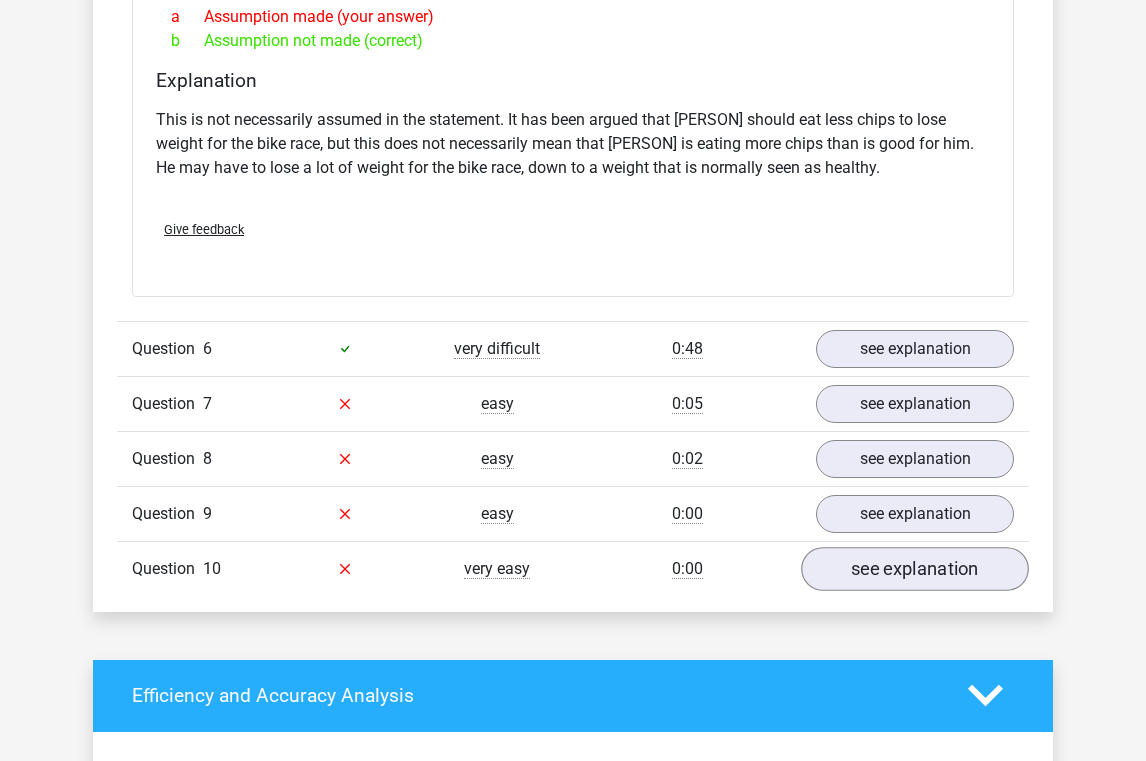 click on "see explanation" at bounding box center (915, 569) 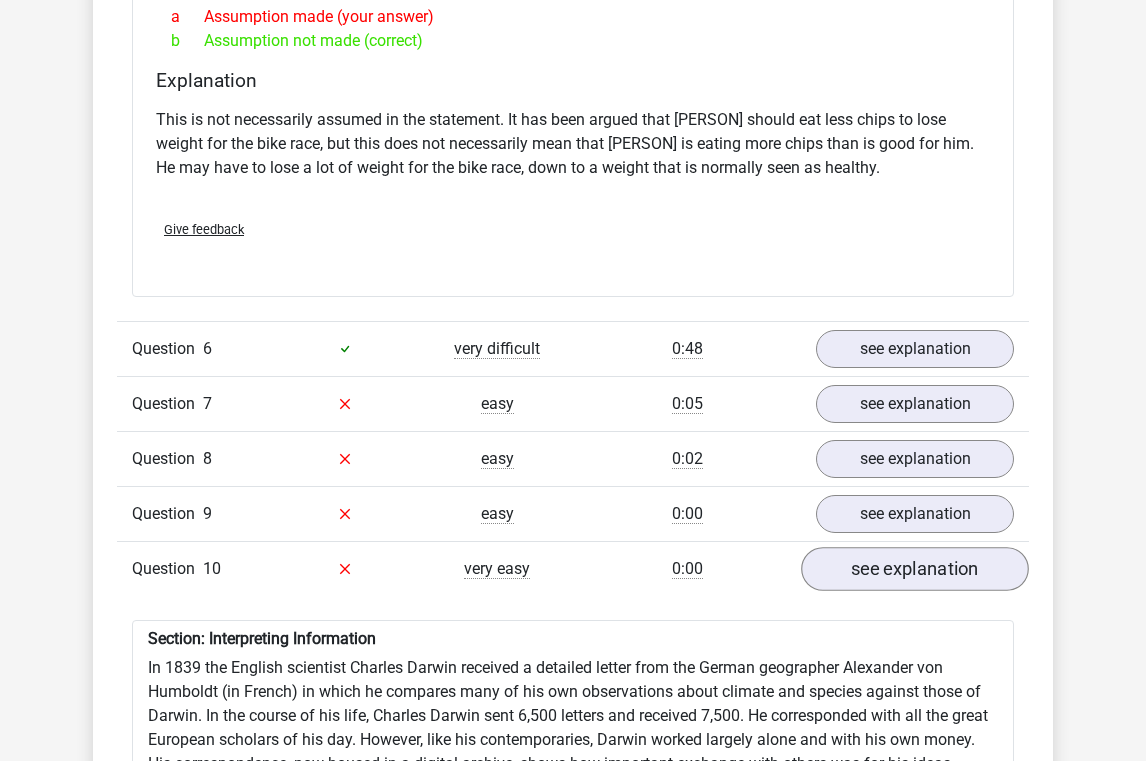 click on "see explanation" at bounding box center [915, 569] 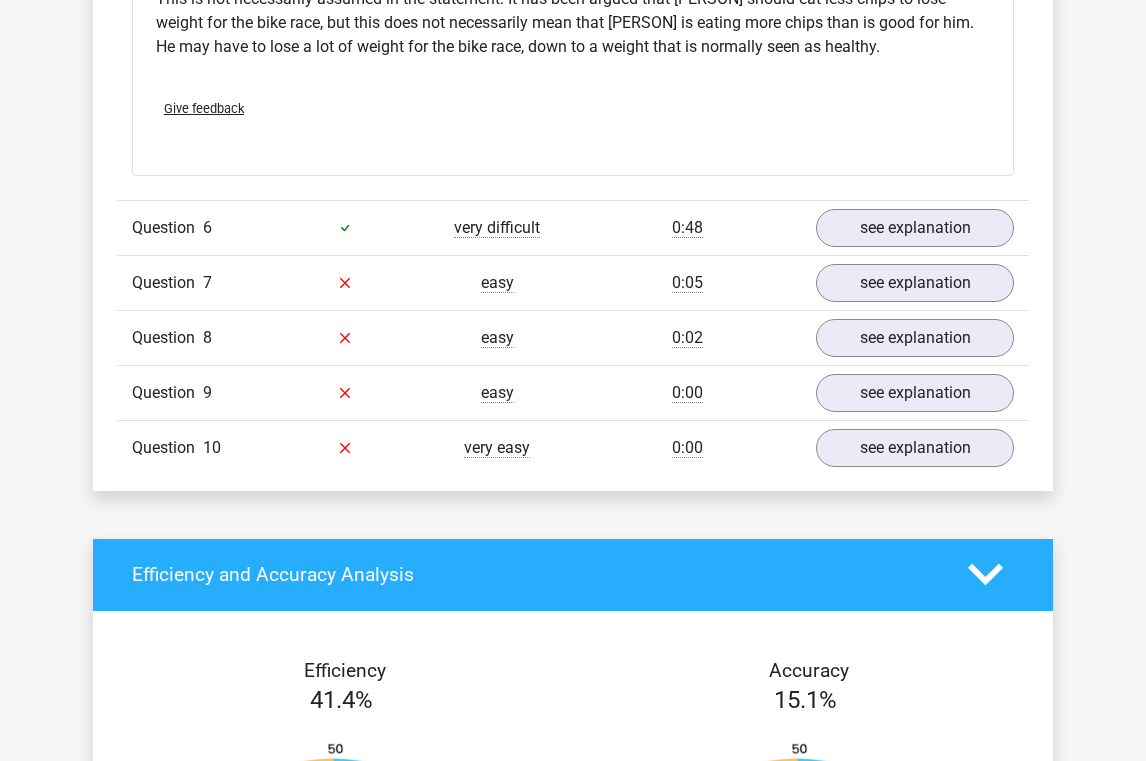 scroll, scrollTop: 4065, scrollLeft: 0, axis: vertical 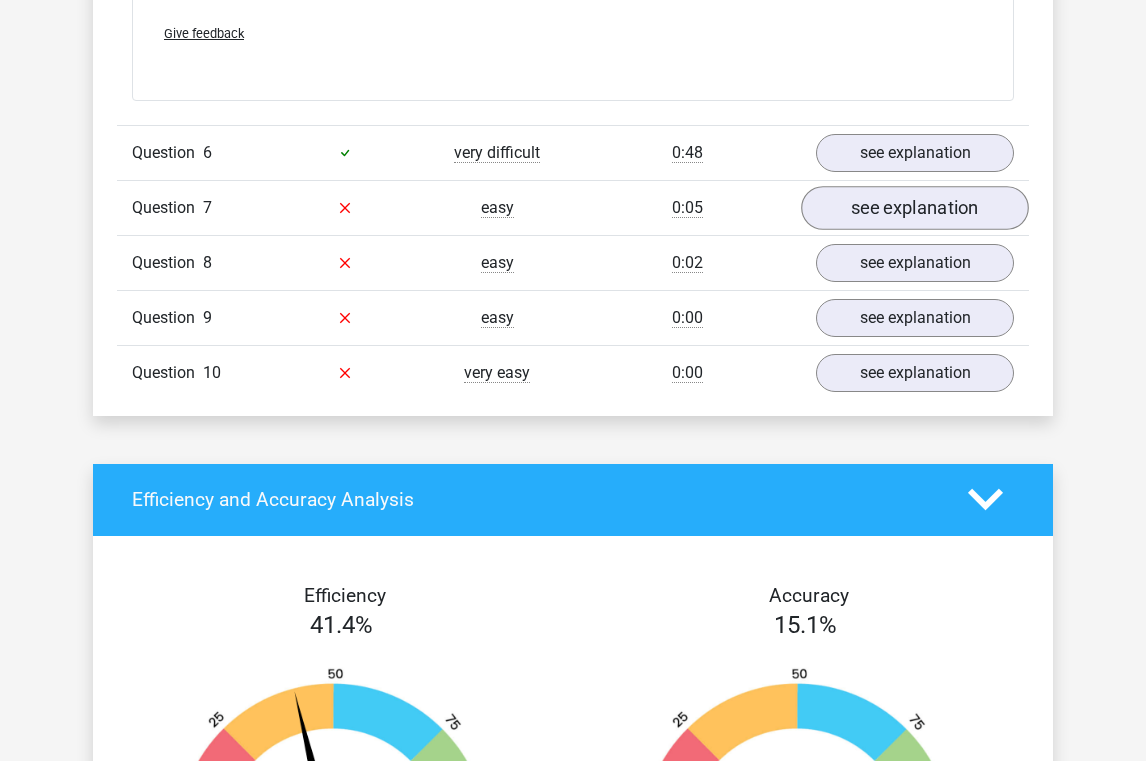 click on "see explanation" at bounding box center (915, 208) 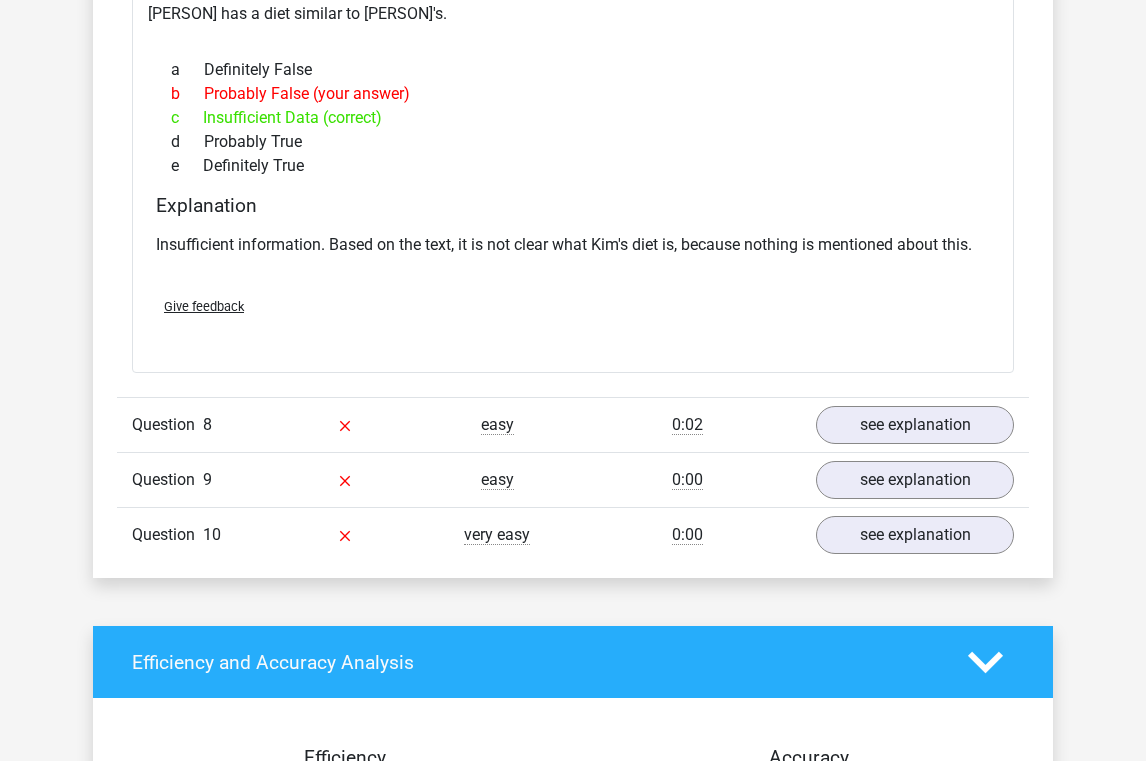scroll, scrollTop: 4550, scrollLeft: 0, axis: vertical 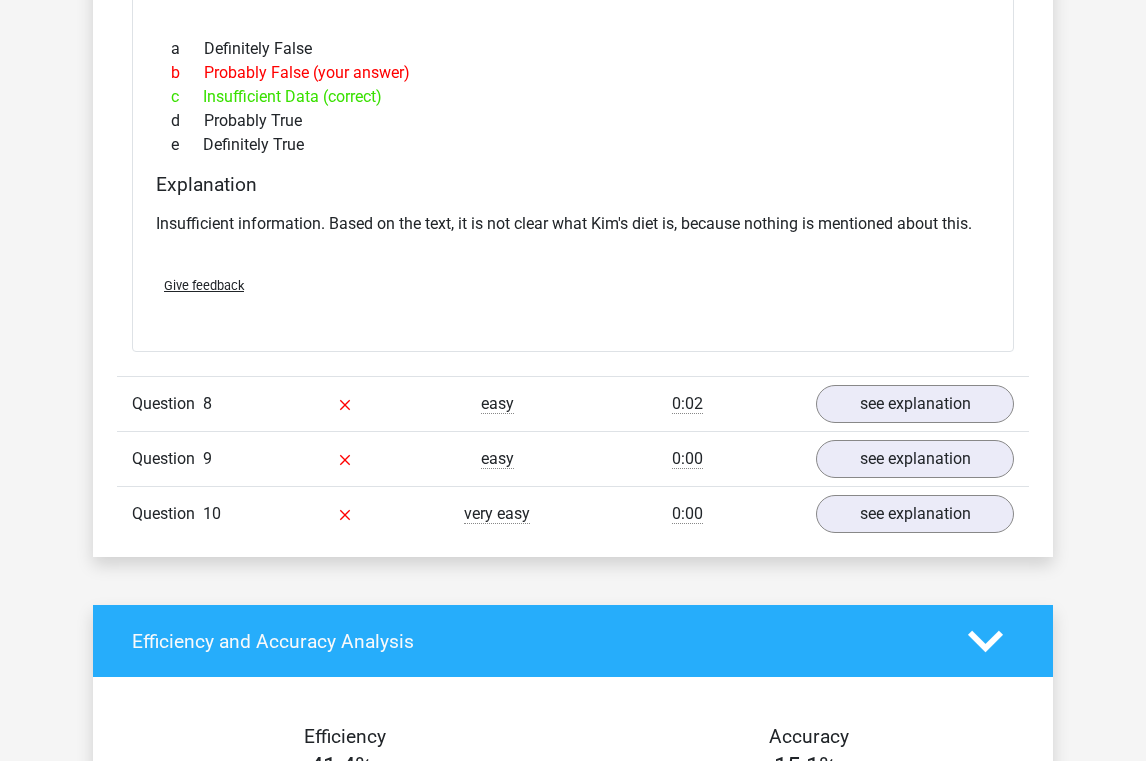 click at bounding box center [345, 404] 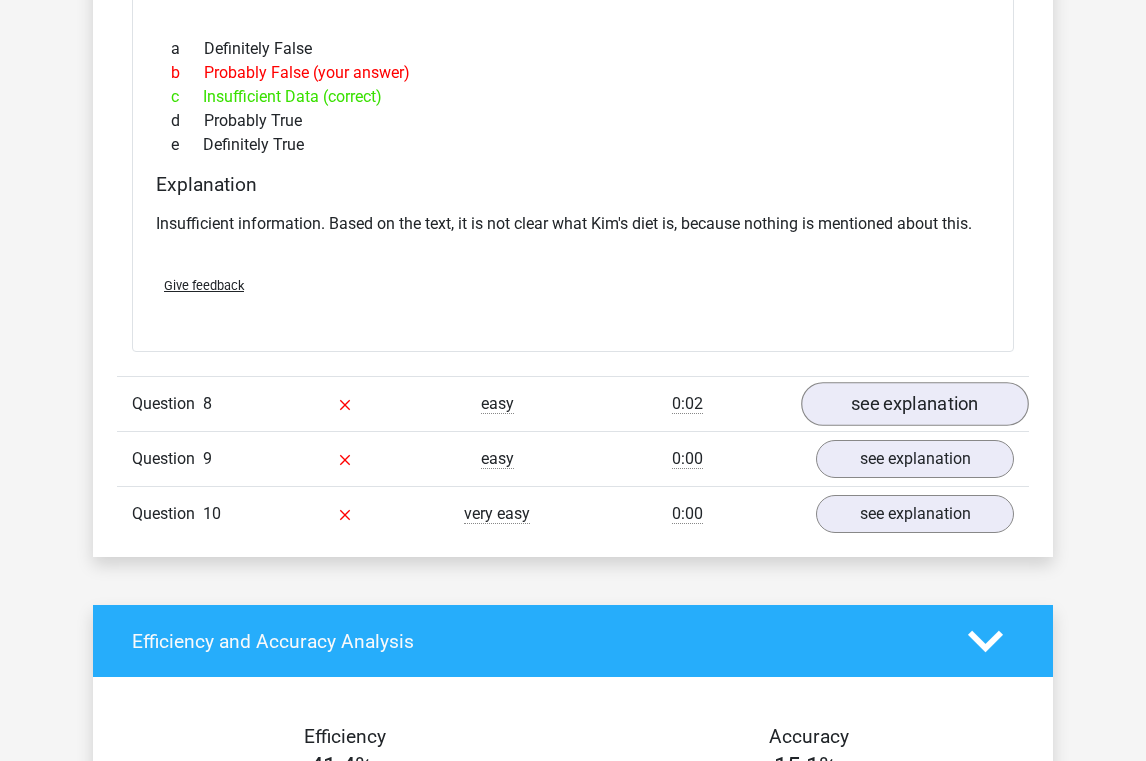 click on "see explanation" at bounding box center [915, 404] 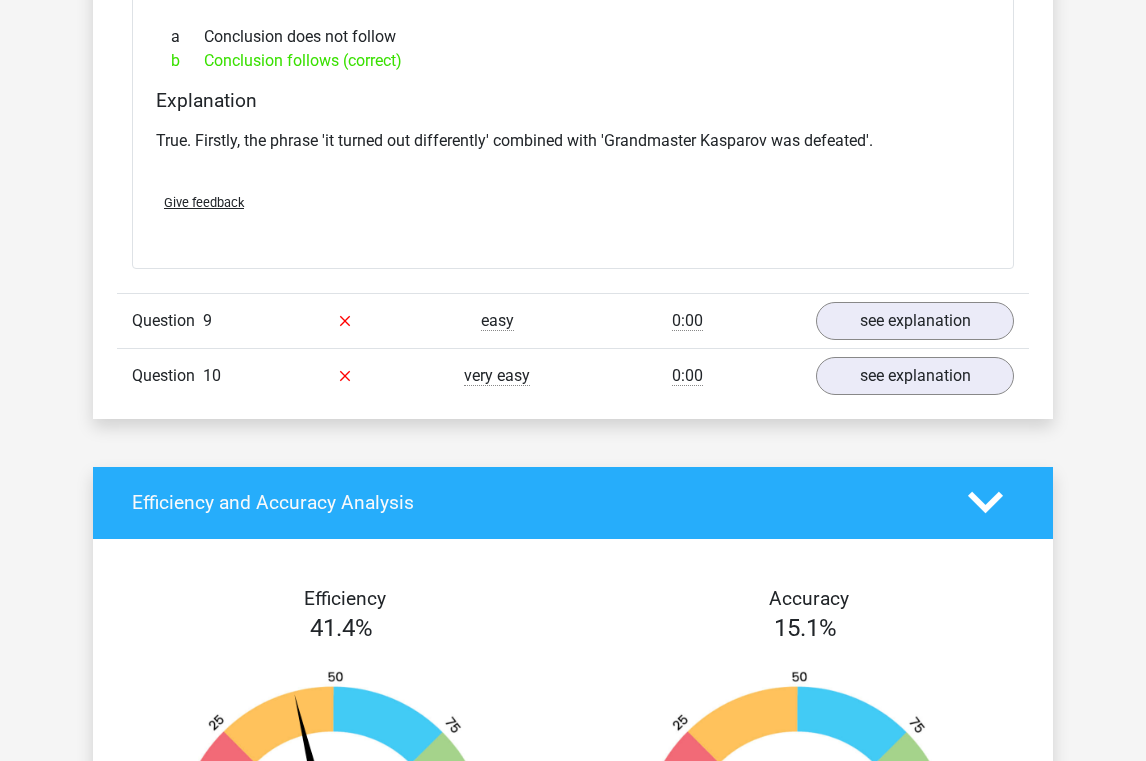 scroll, scrollTop: 5318, scrollLeft: 0, axis: vertical 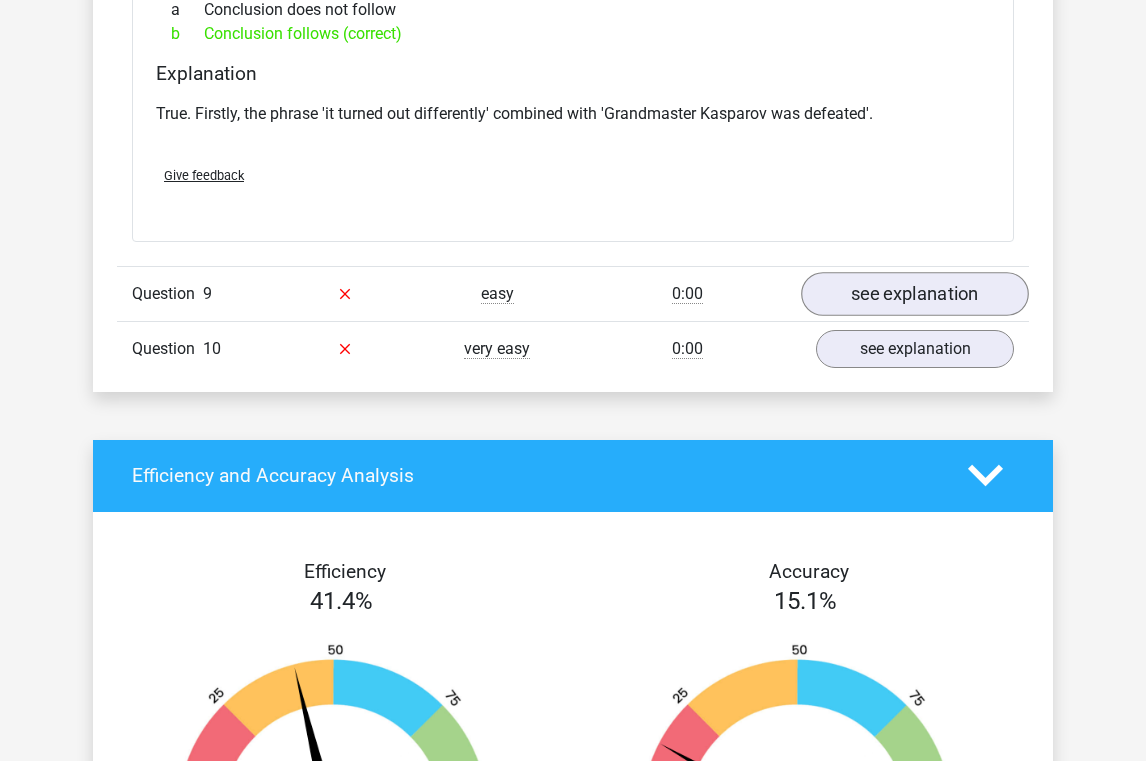 click on "see explanation" at bounding box center (915, 294) 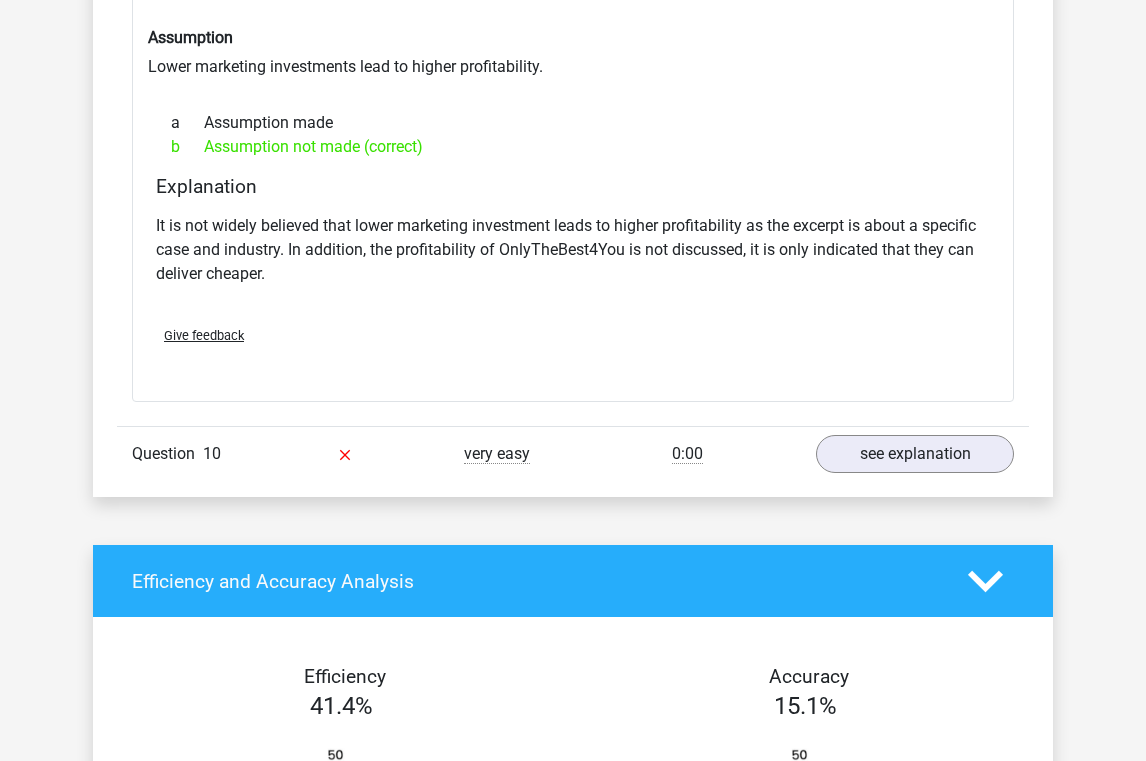 scroll, scrollTop: 5777, scrollLeft: 0, axis: vertical 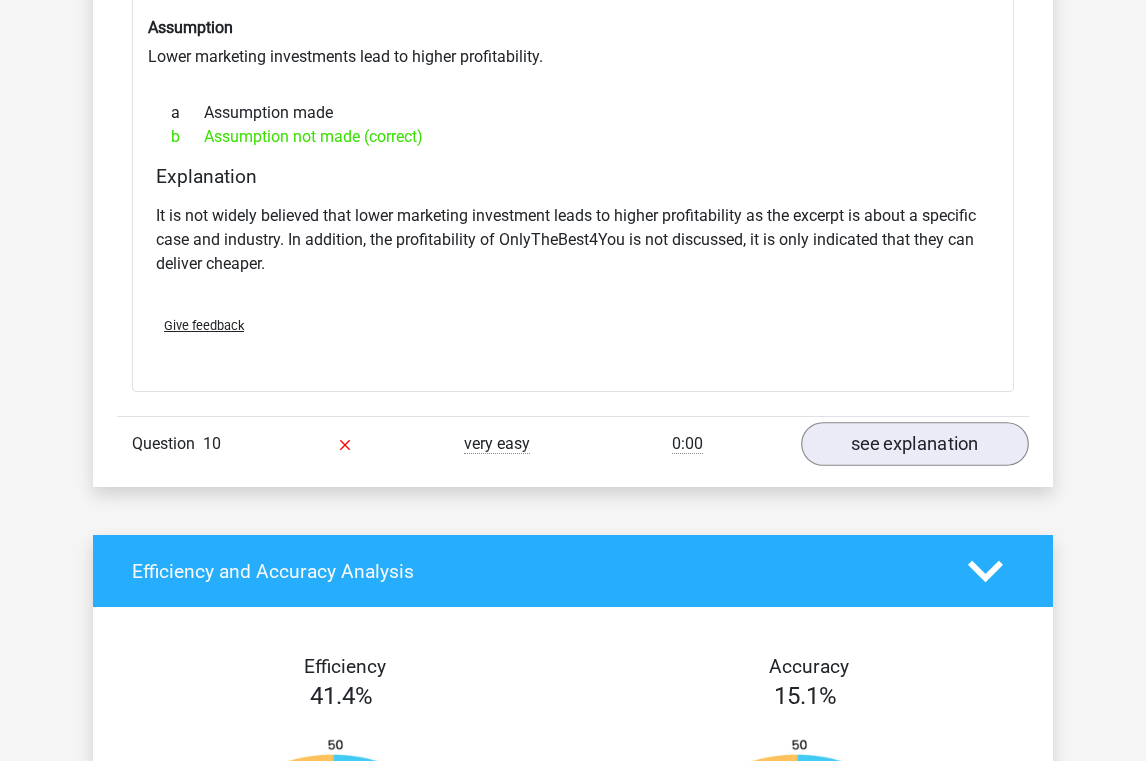 click on "see explanation" at bounding box center (915, 444) 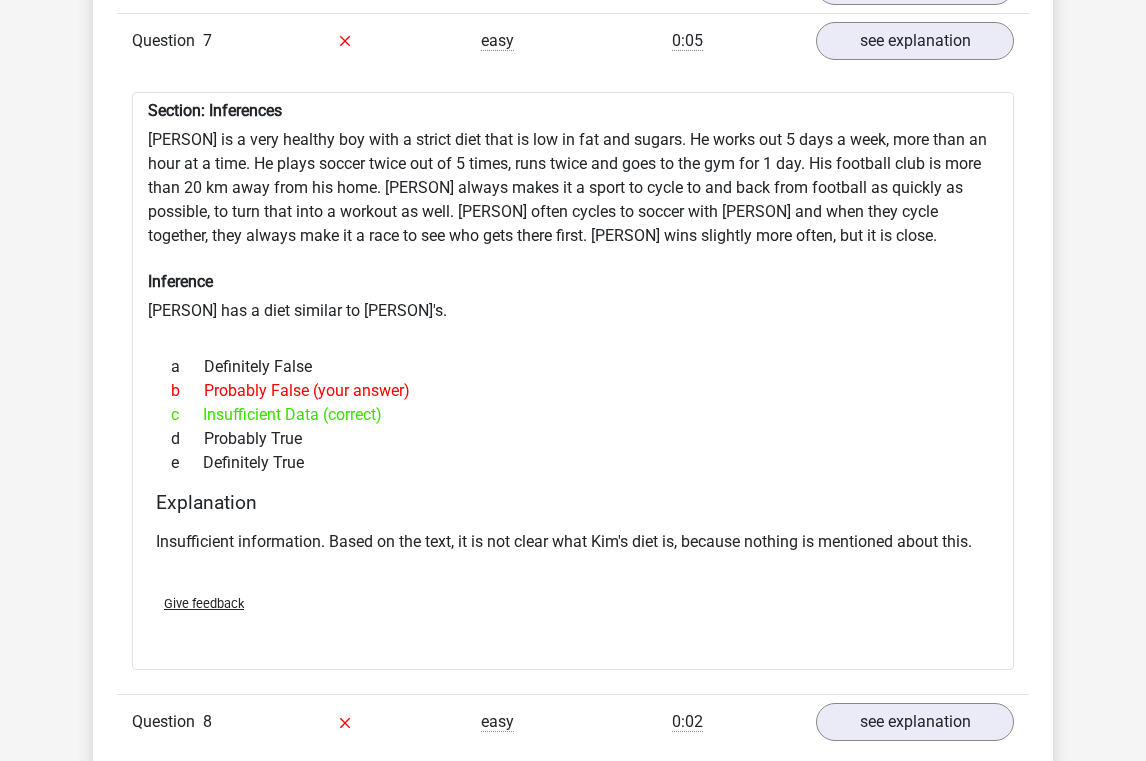 scroll, scrollTop: 4228, scrollLeft: 0, axis: vertical 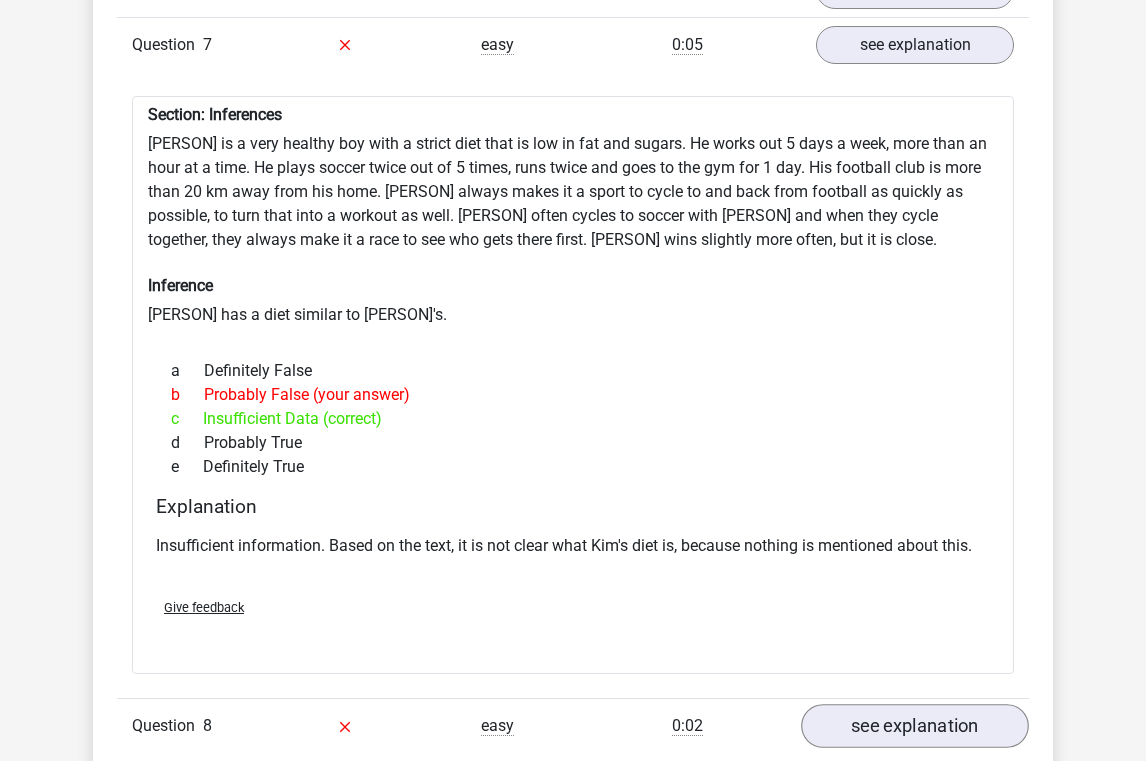 click on "see explanation" at bounding box center (915, 726) 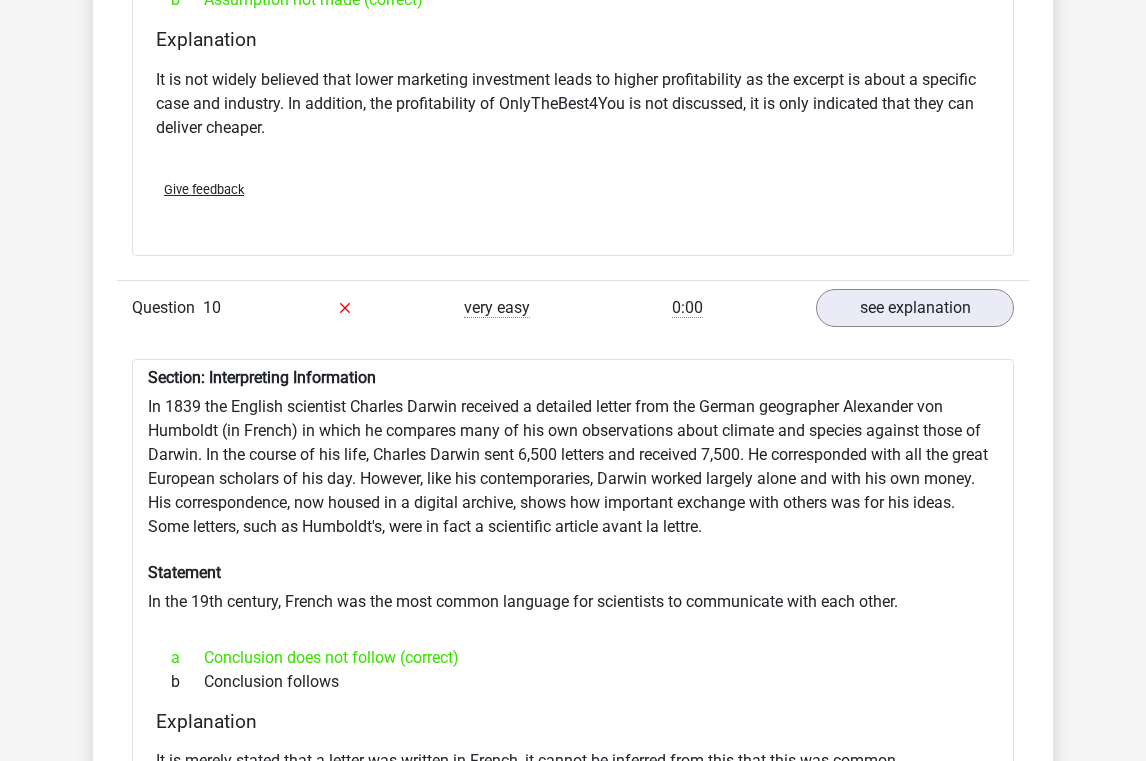 scroll, scrollTop: 5498, scrollLeft: 0, axis: vertical 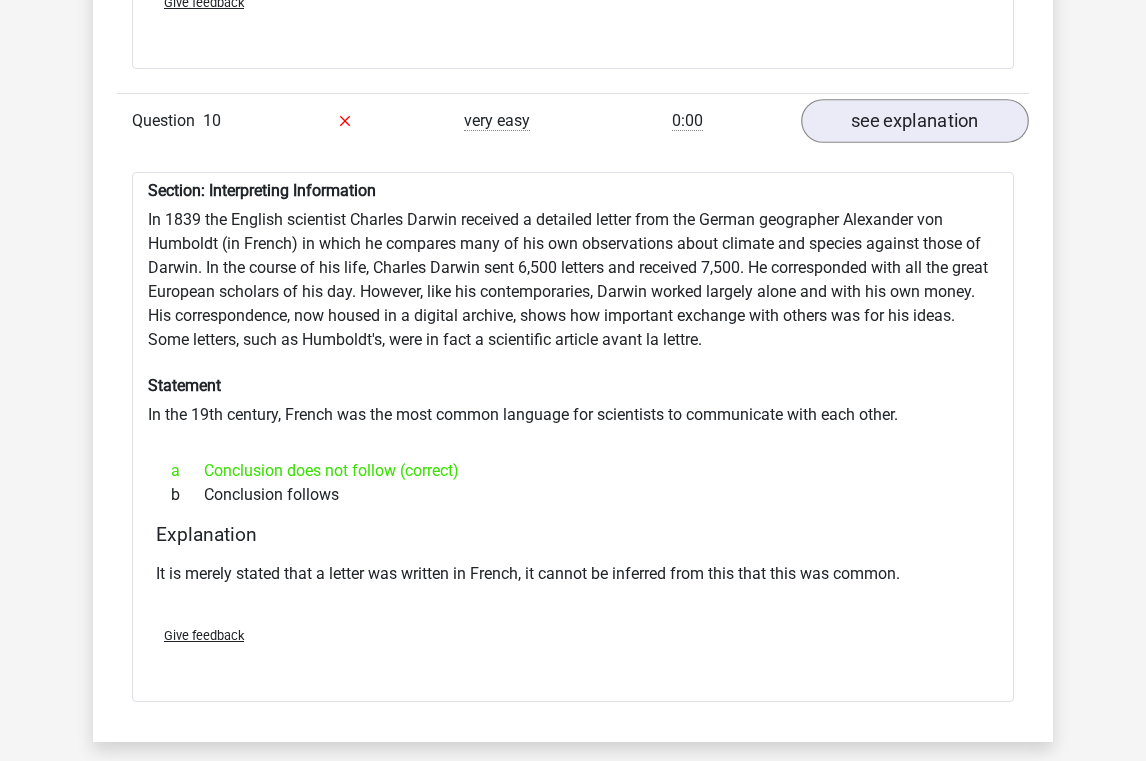 click on "see explanation" at bounding box center [915, 121] 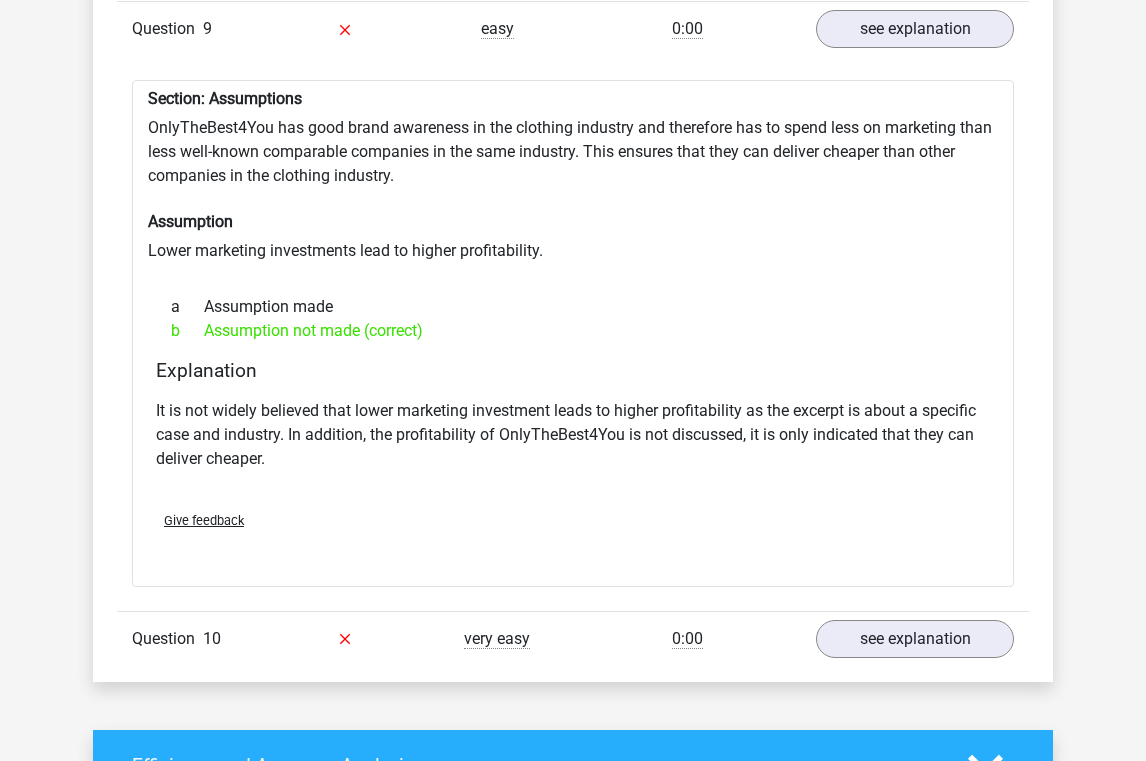 scroll, scrollTop: 4943, scrollLeft: 0, axis: vertical 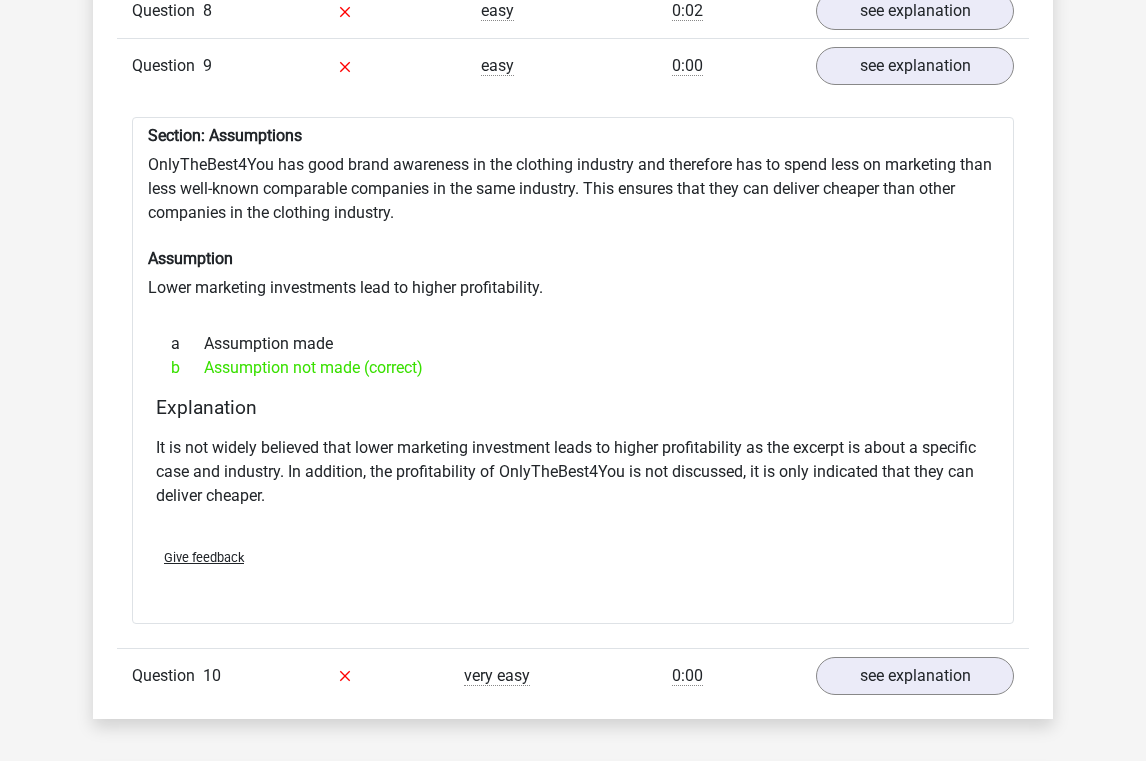 click on "Question
9
easy
0:00
see explanation" at bounding box center (573, 65) 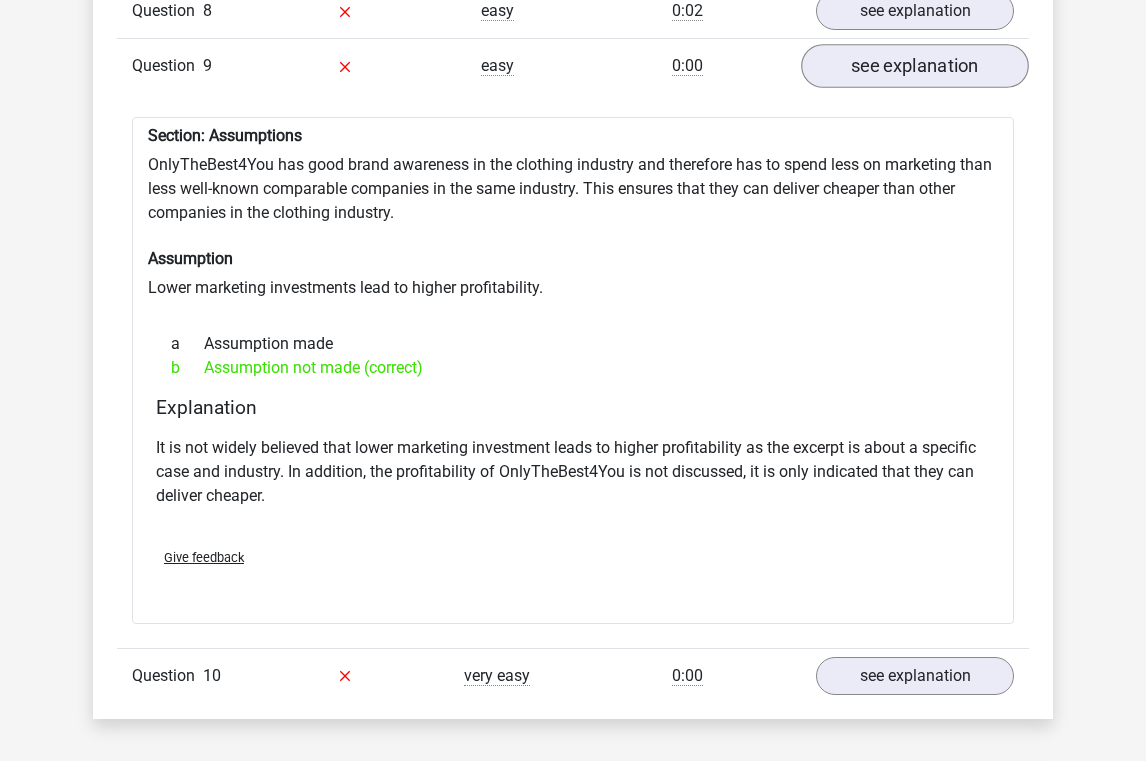 click on "see explanation" at bounding box center (915, 66) 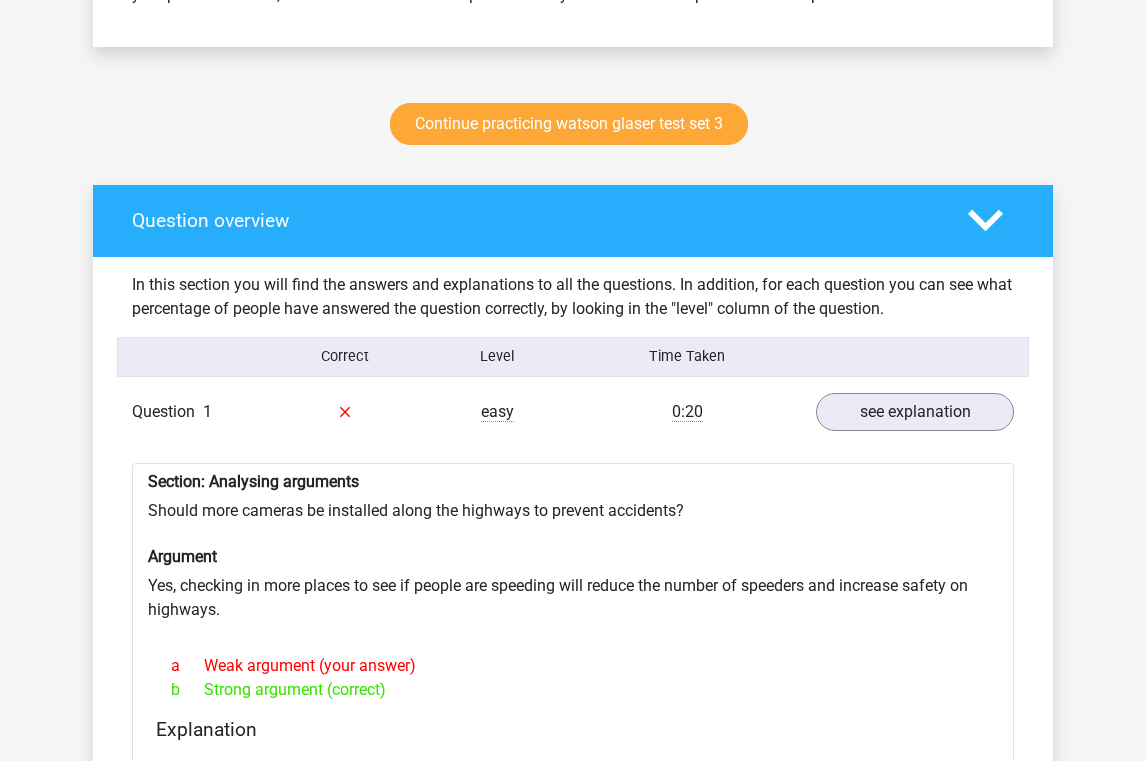 scroll, scrollTop: 1022, scrollLeft: 0, axis: vertical 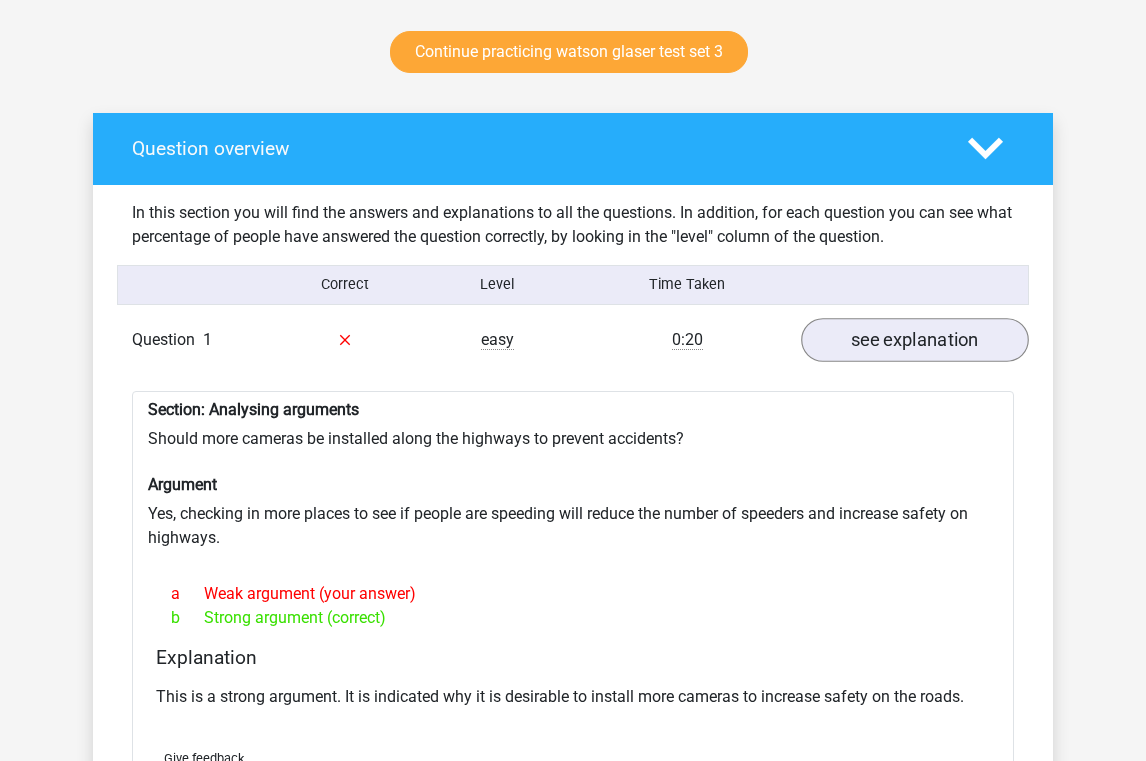 click on "see explanation" at bounding box center (915, 340) 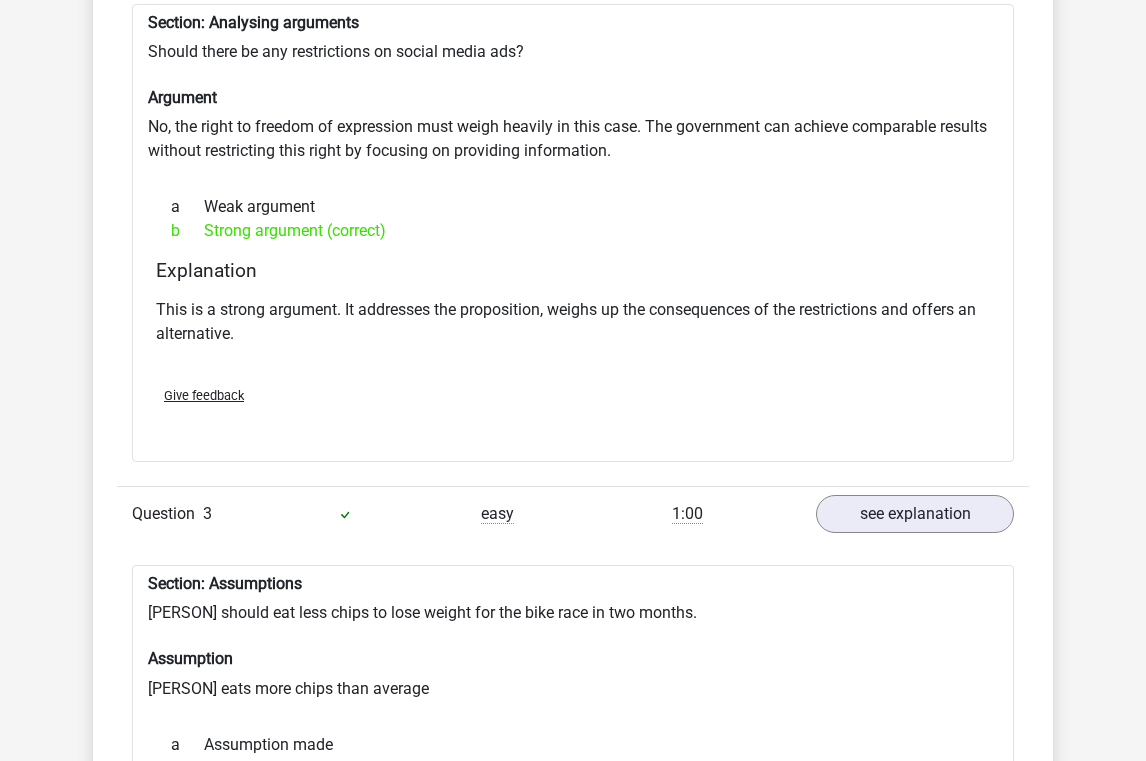 scroll, scrollTop: 1481, scrollLeft: 0, axis: vertical 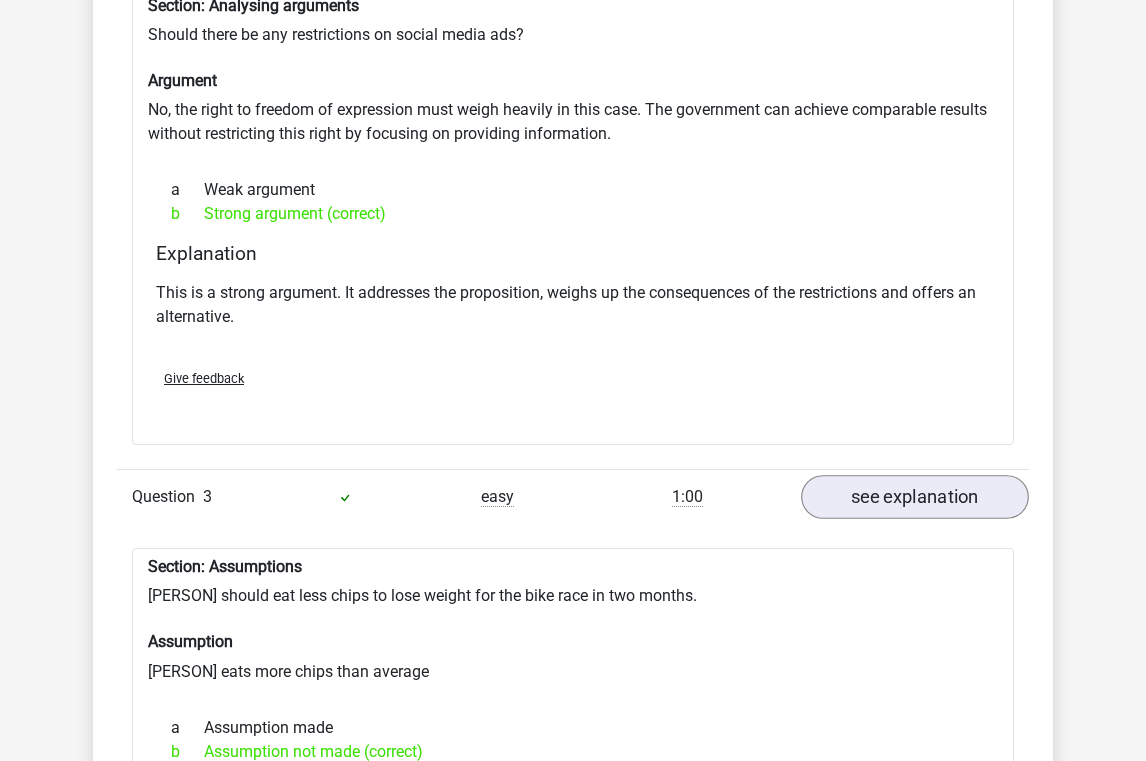 click on "see explanation" at bounding box center (915, 497) 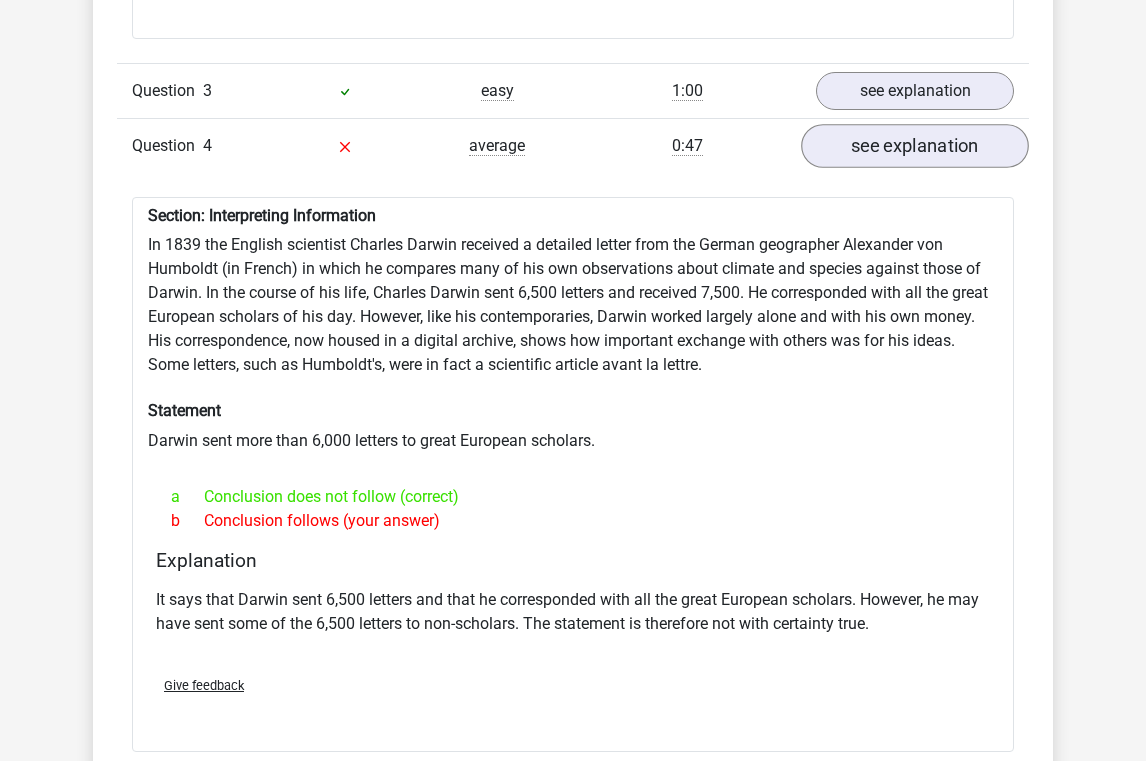 scroll, scrollTop: 1880, scrollLeft: 0, axis: vertical 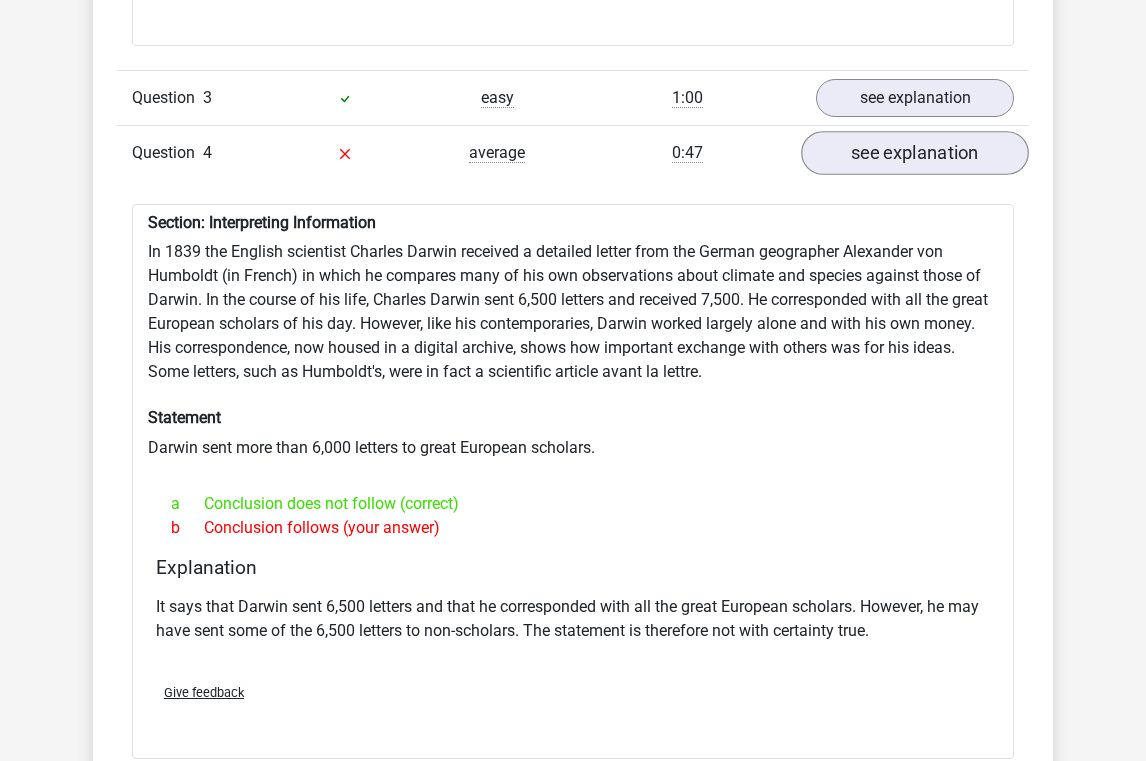 click on "see explanation" at bounding box center [915, 153] 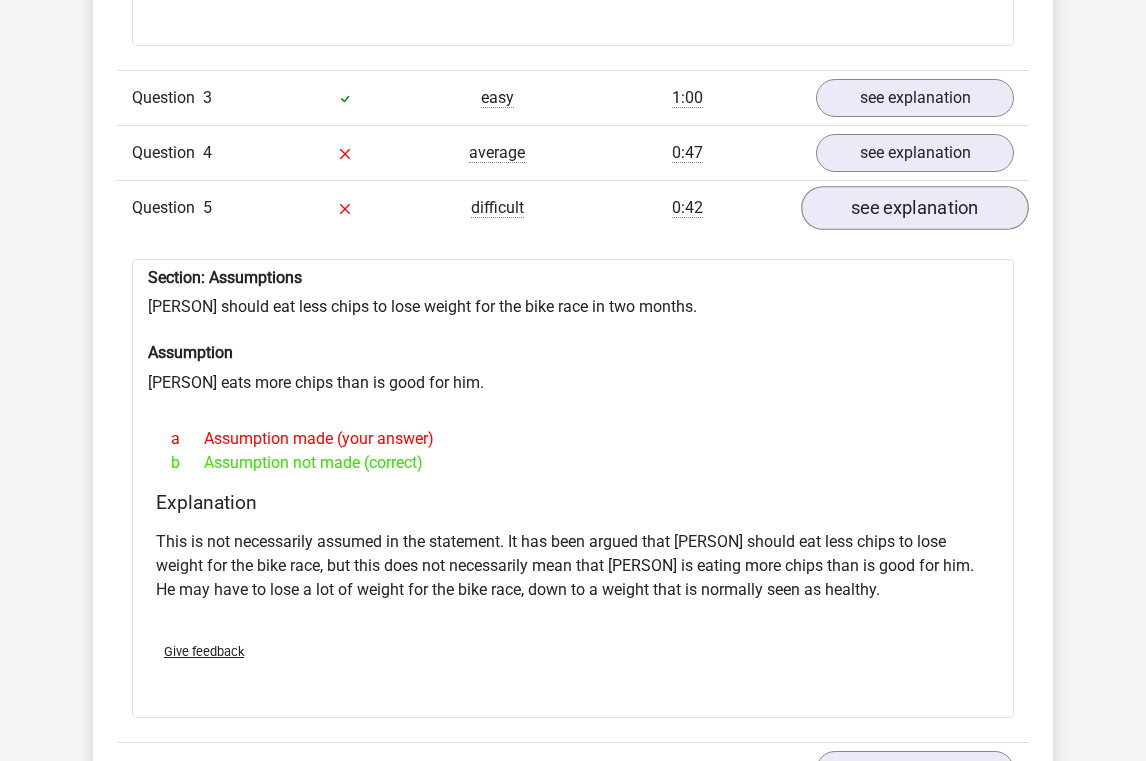 click on "see explanation" at bounding box center (915, 208) 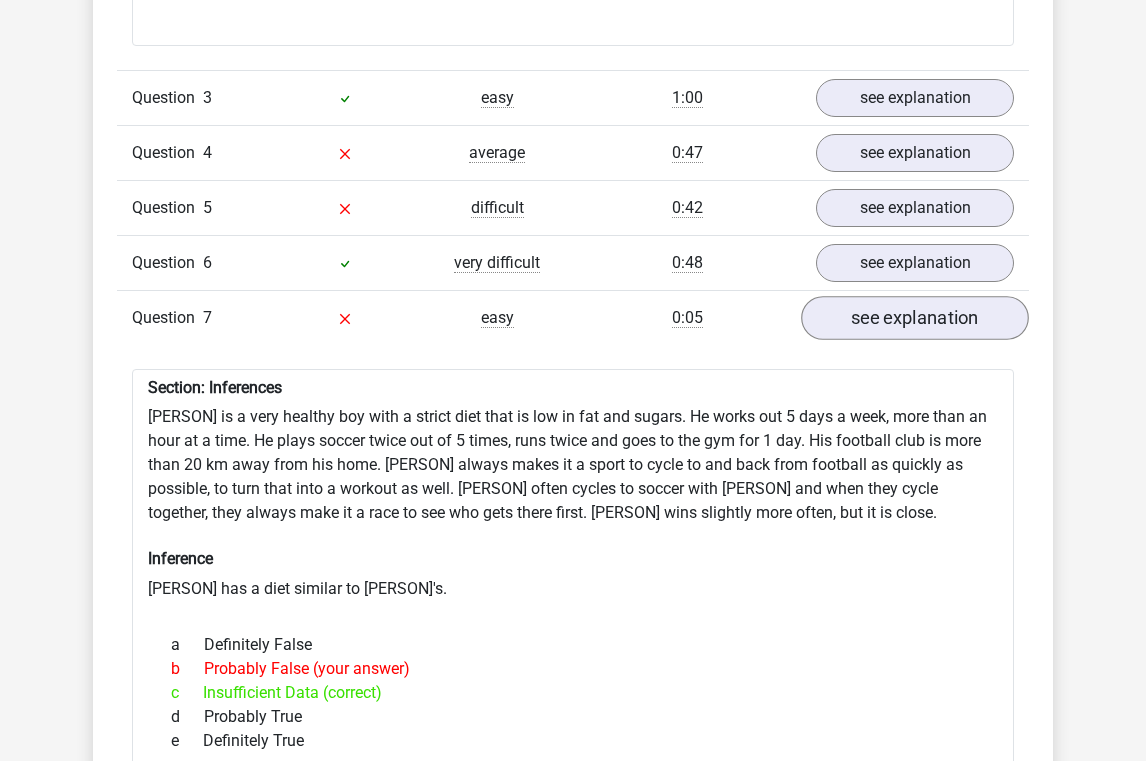 click on "see explanation" at bounding box center [915, 318] 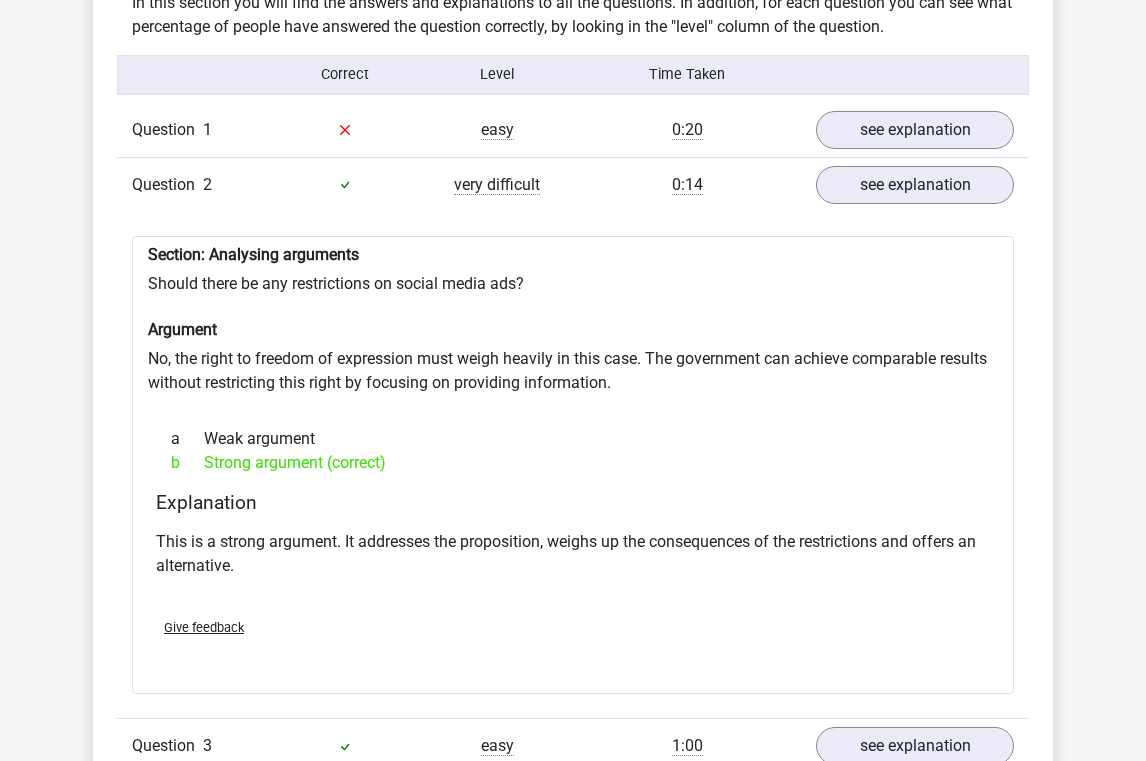 scroll, scrollTop: 1199, scrollLeft: 0, axis: vertical 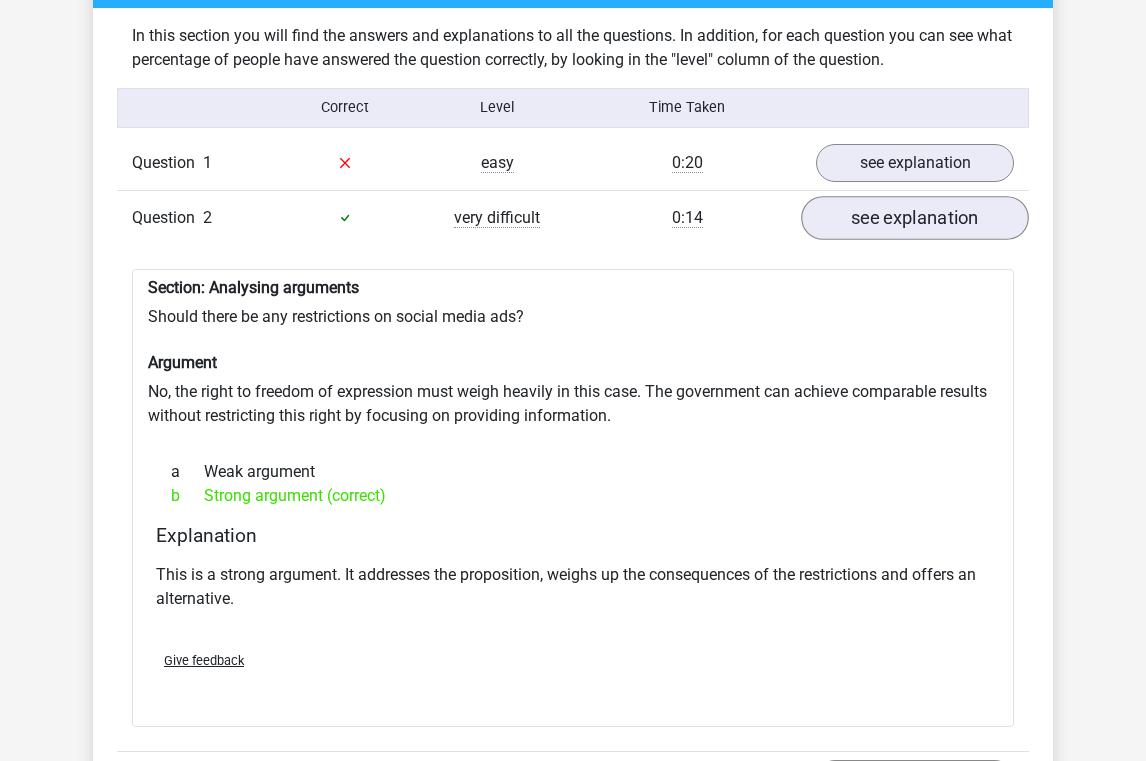 click on "see explanation" at bounding box center [915, 218] 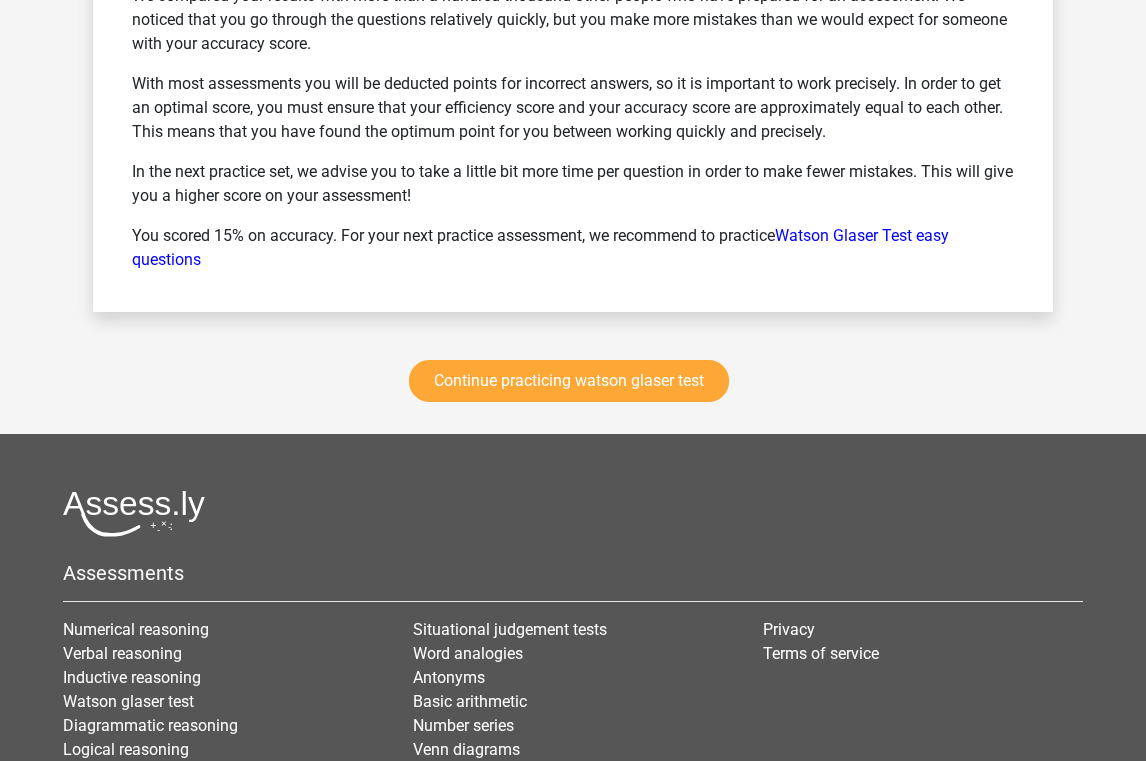 scroll, scrollTop: 2732, scrollLeft: 0, axis: vertical 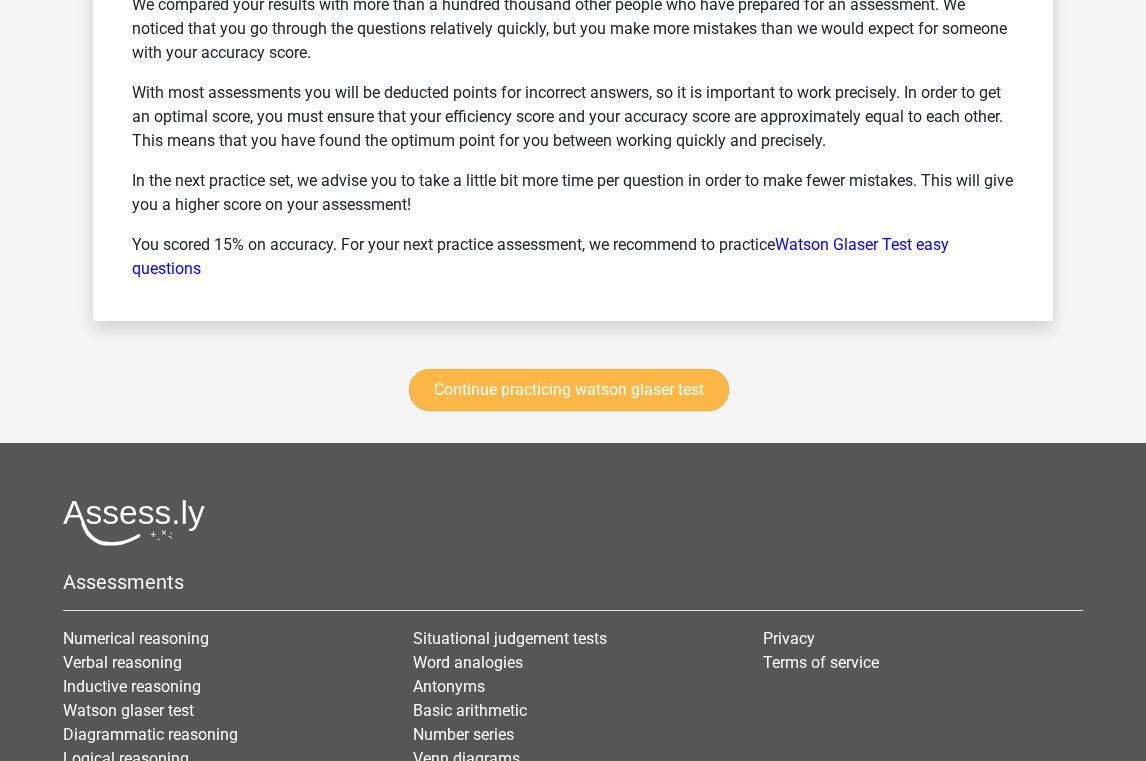 click on "Continue practicing watson glaser test" at bounding box center (569, 390) 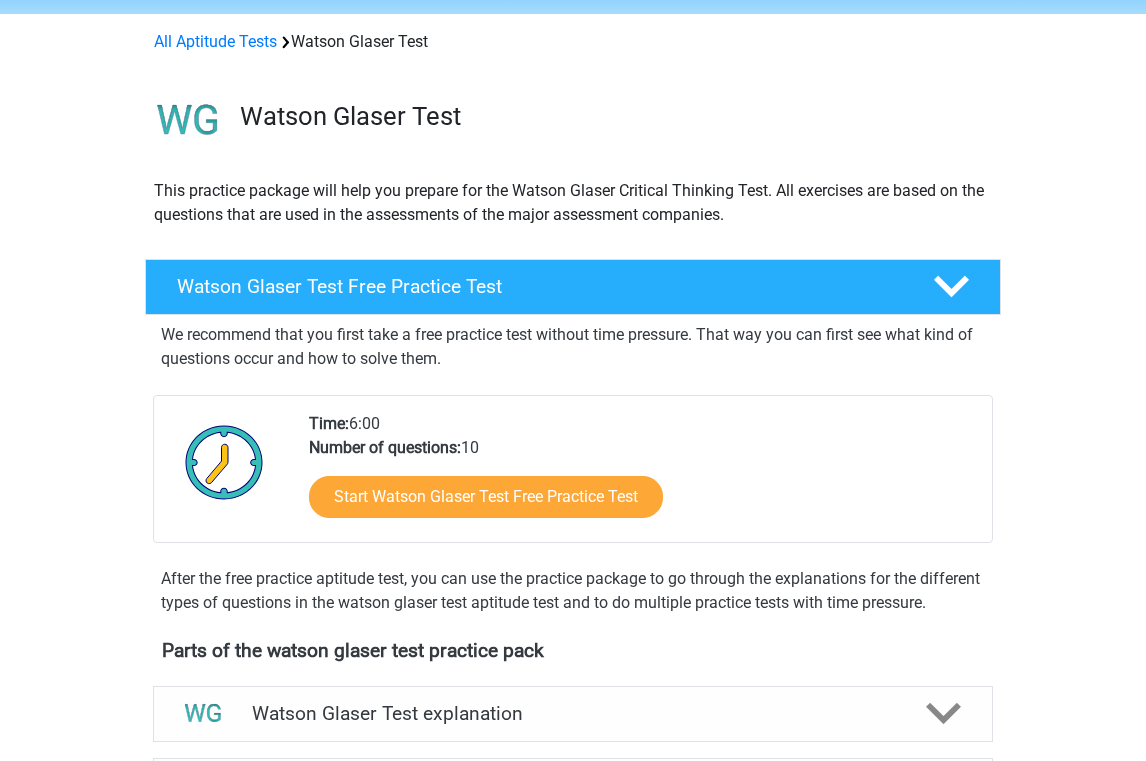 scroll, scrollTop: 75, scrollLeft: 0, axis: vertical 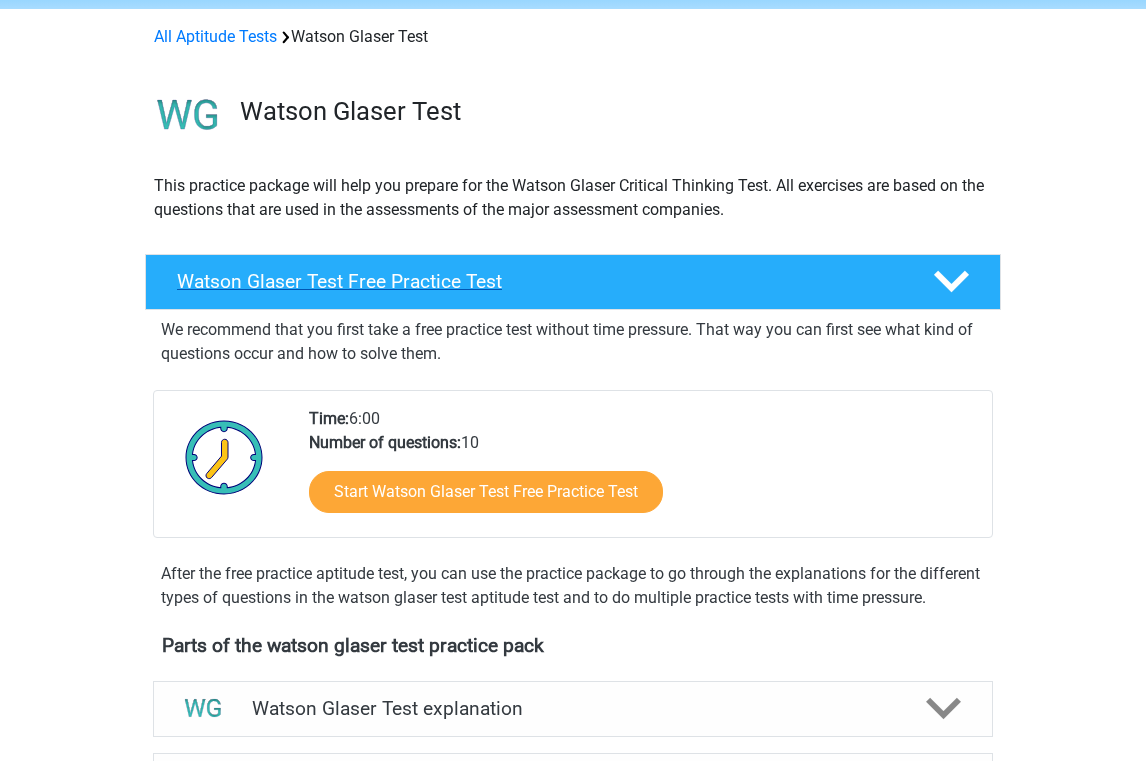 click 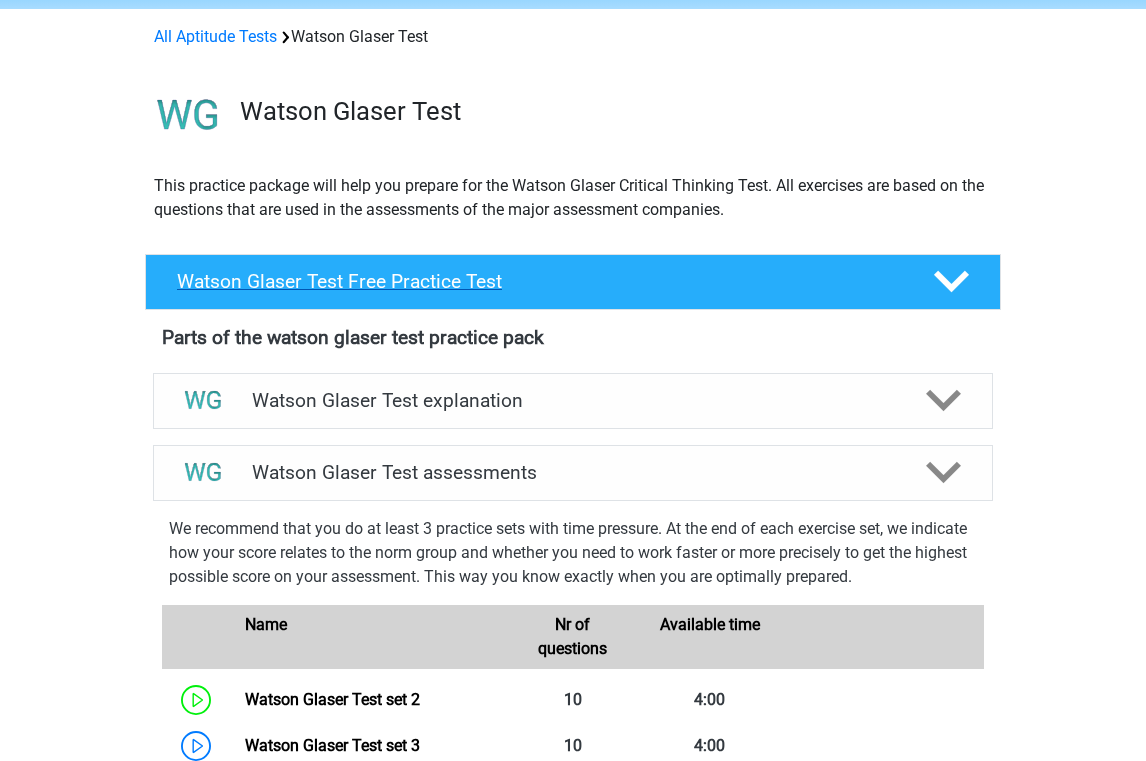 click 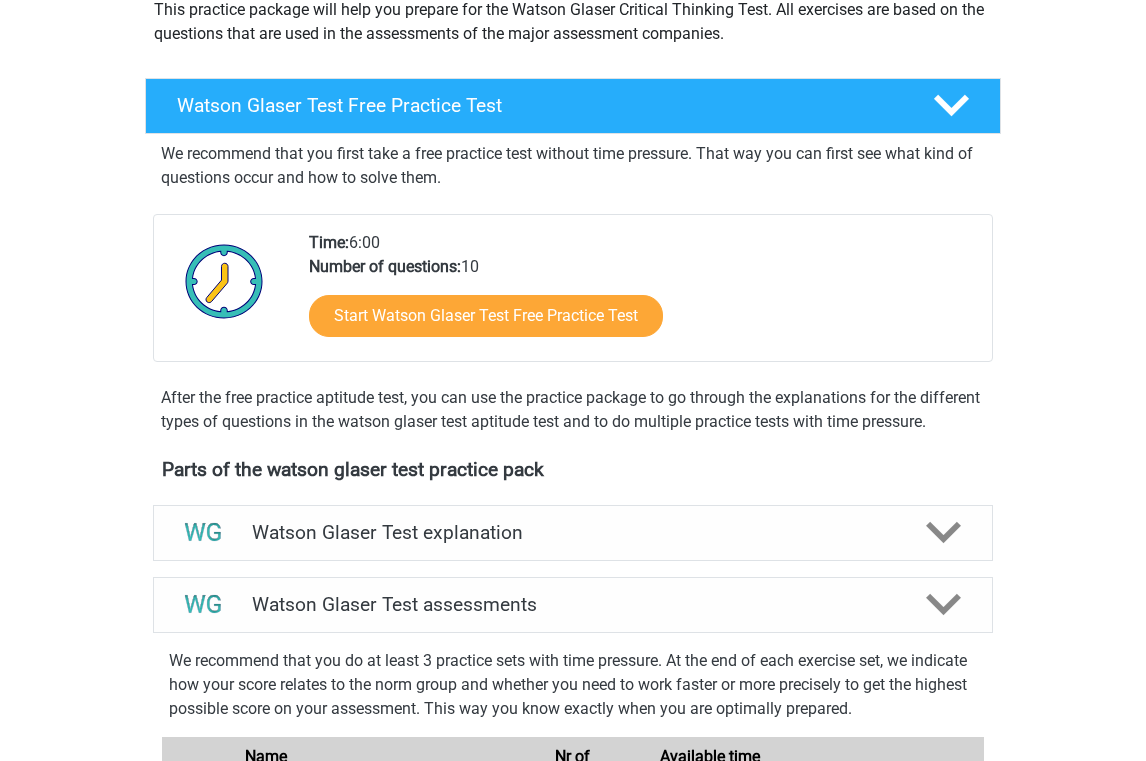 scroll, scrollTop: 254, scrollLeft: 0, axis: vertical 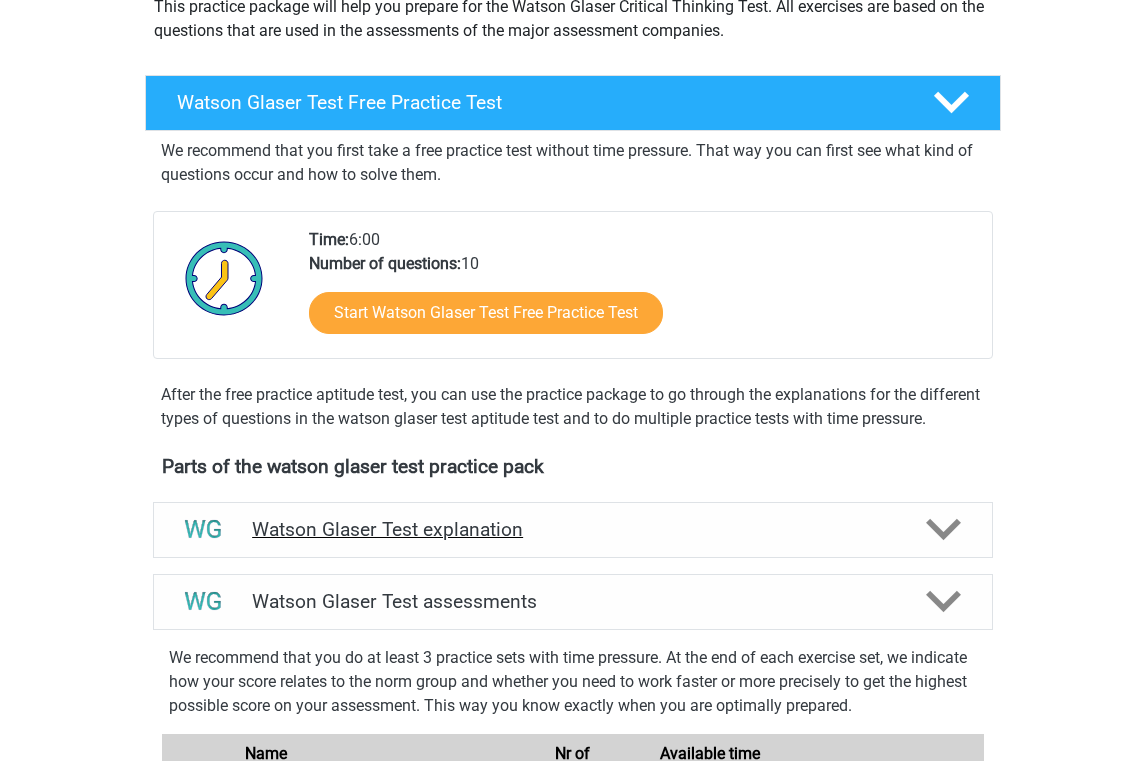 click on "Watson Glaser Test explanation" at bounding box center (573, 529) 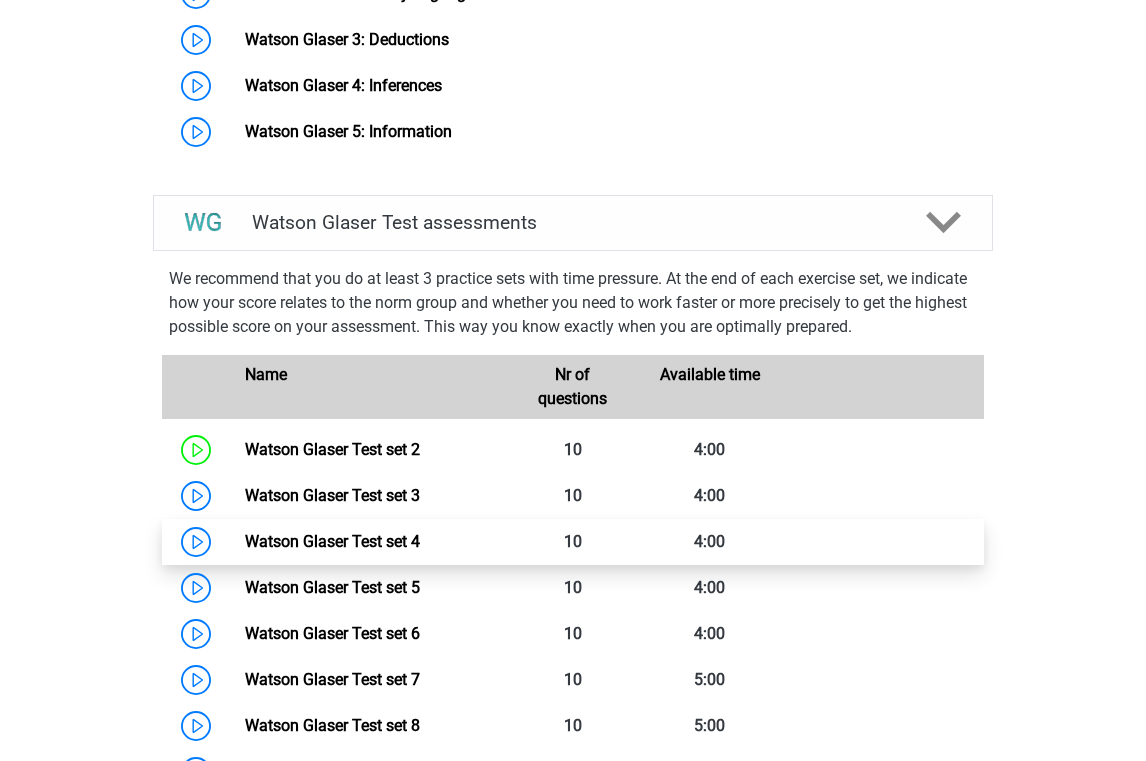 scroll, scrollTop: 1282, scrollLeft: 0, axis: vertical 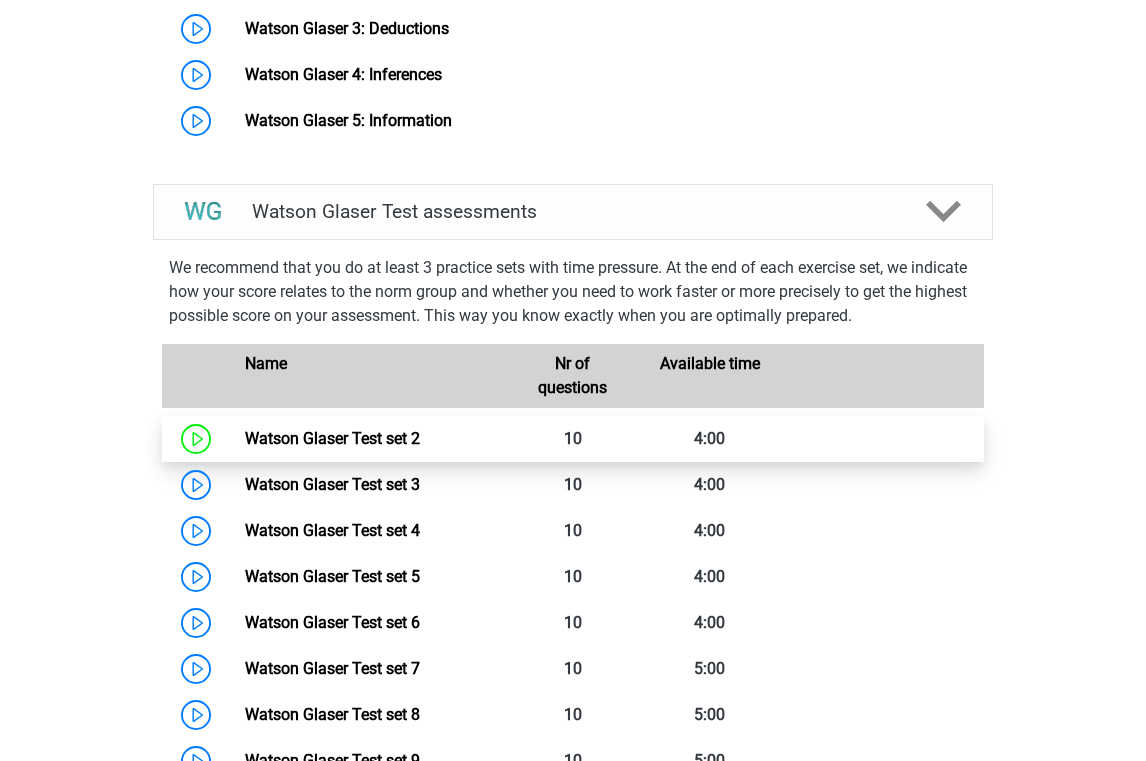 click on "Watson Glaser Test
set 2" at bounding box center [332, 438] 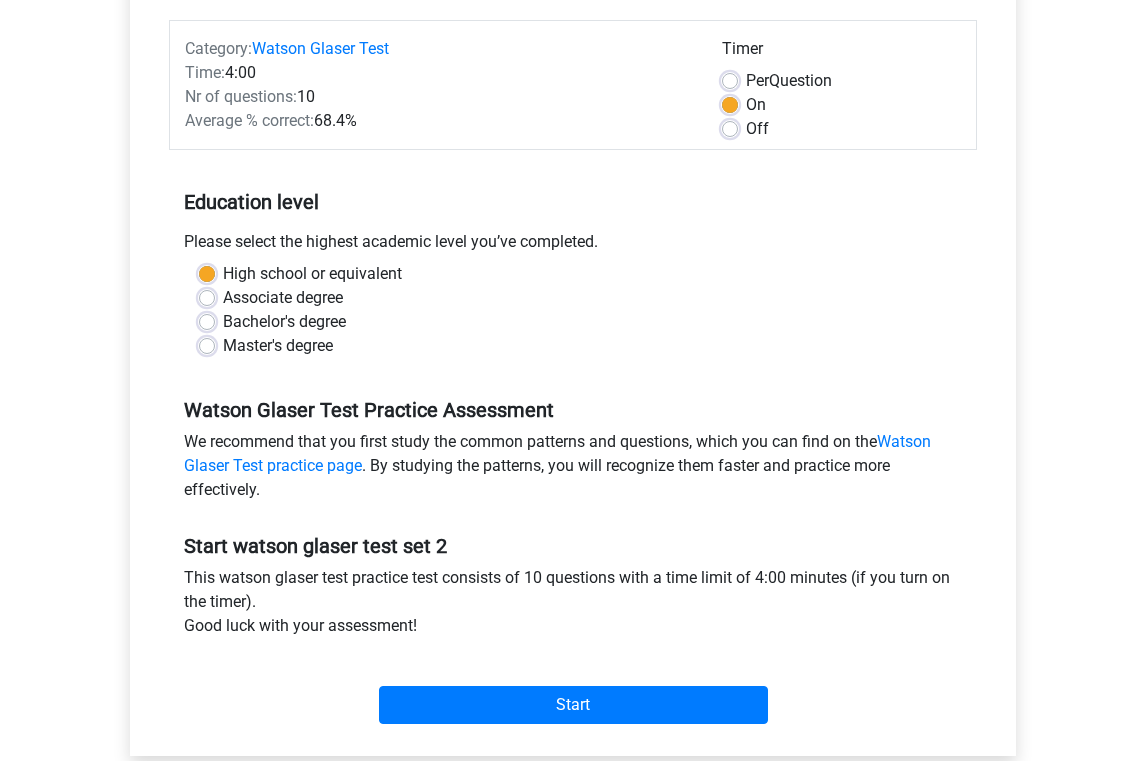 scroll, scrollTop: 247, scrollLeft: 0, axis: vertical 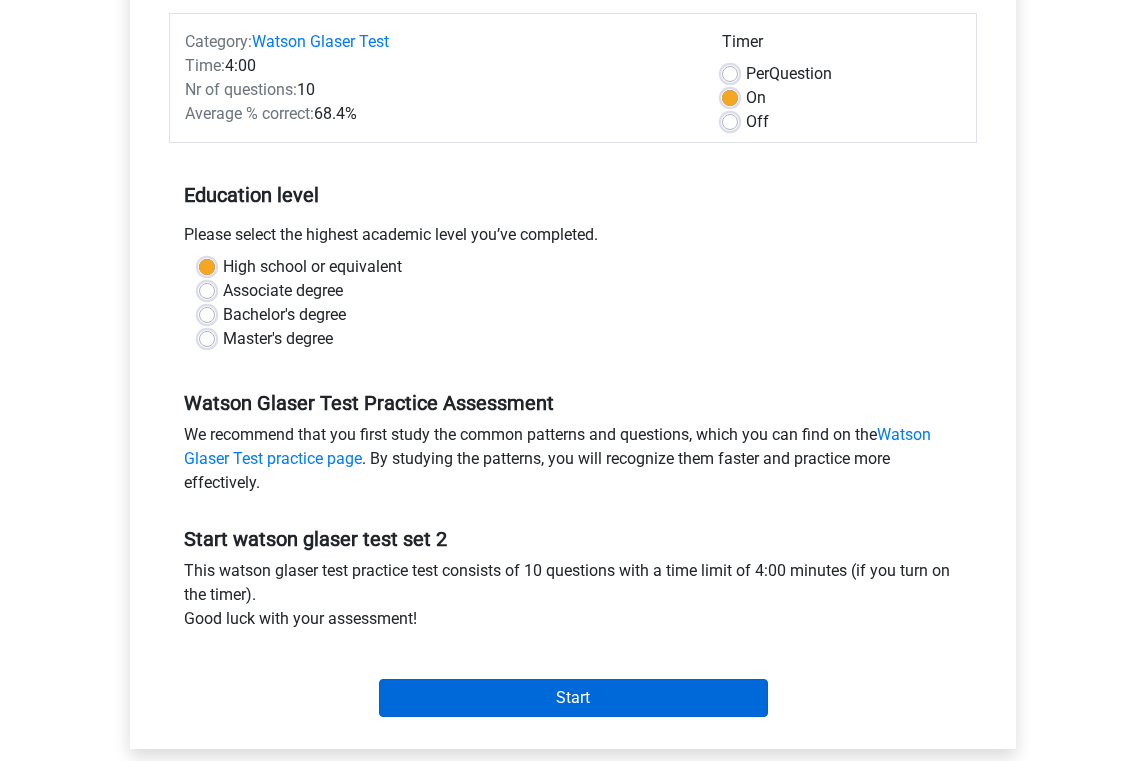 click on "Start" at bounding box center (573, 698) 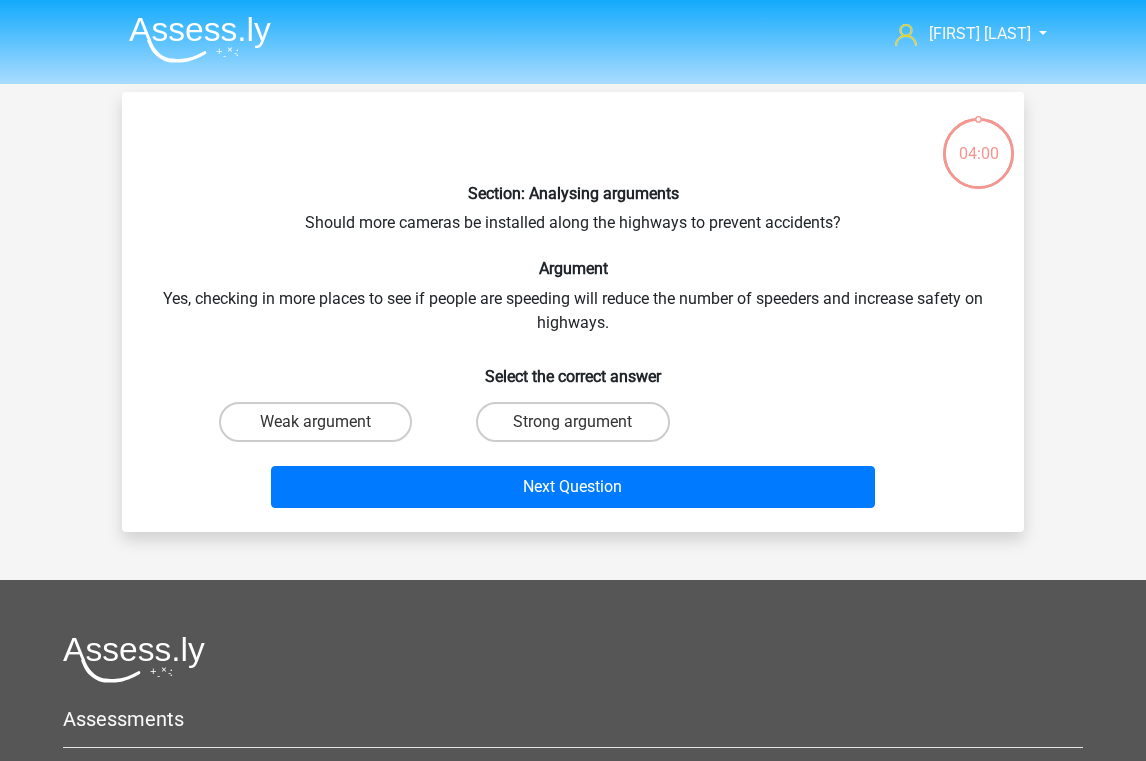scroll, scrollTop: 0, scrollLeft: 0, axis: both 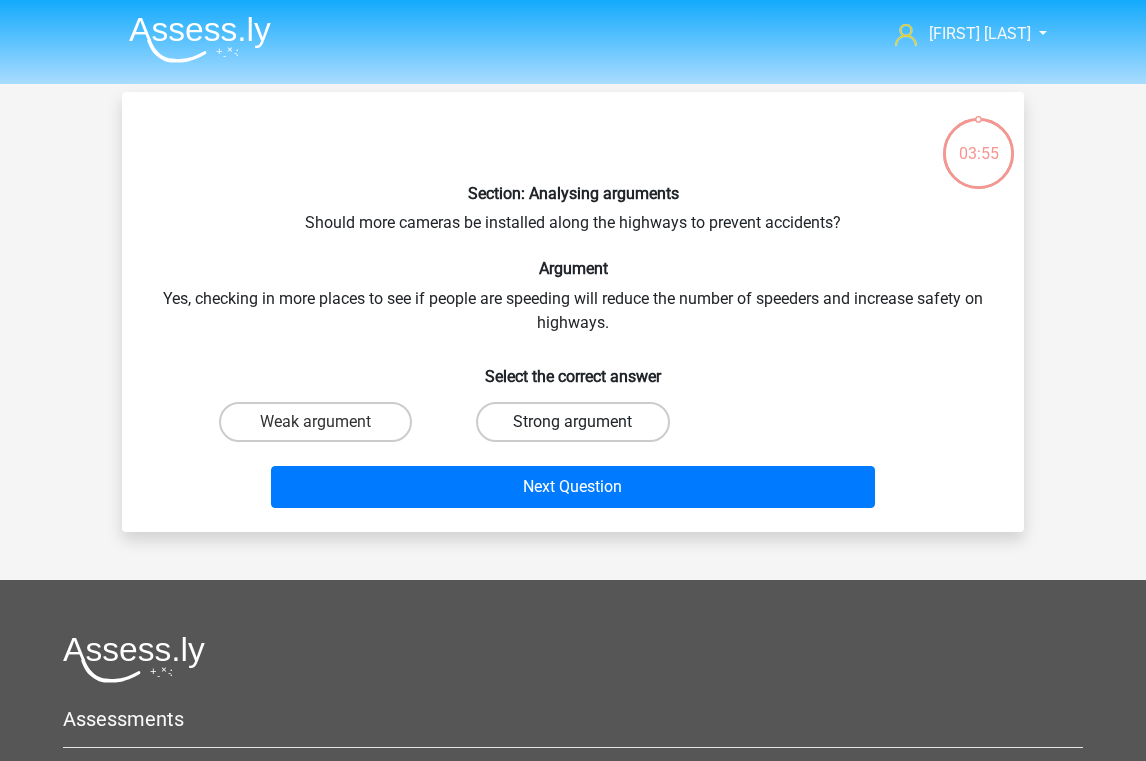 click on "Strong argument" at bounding box center [572, 422] 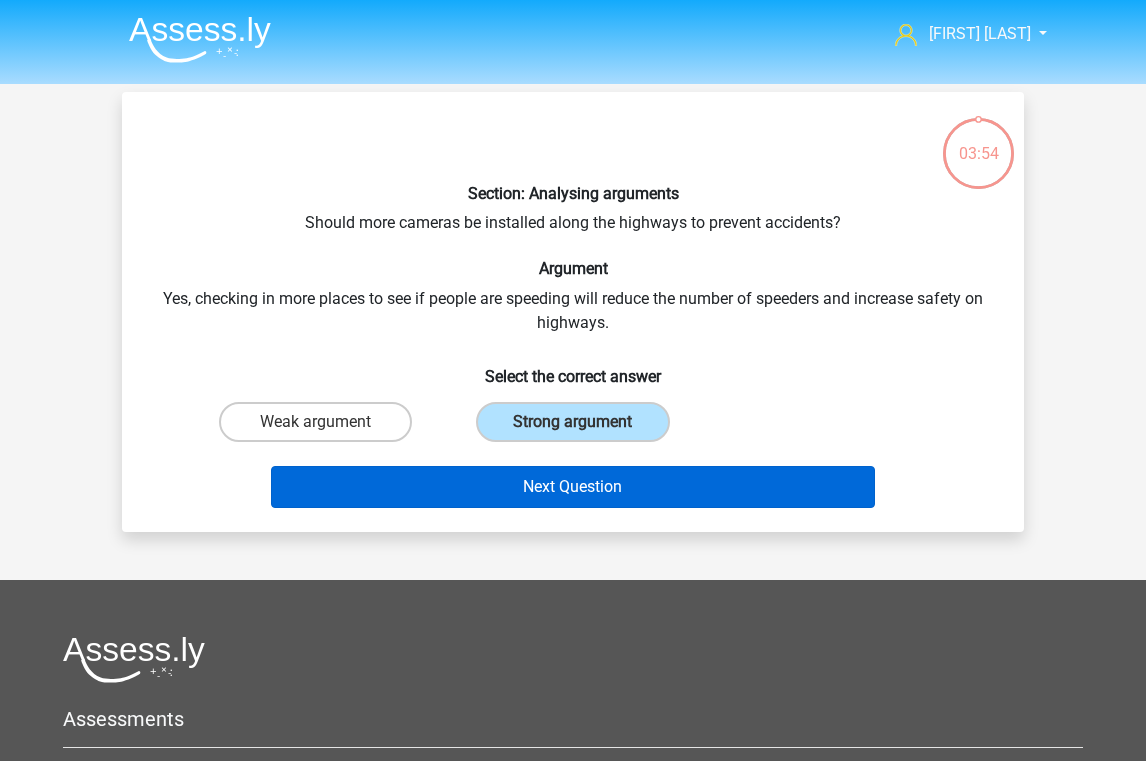 click on "Next Question" at bounding box center (573, 487) 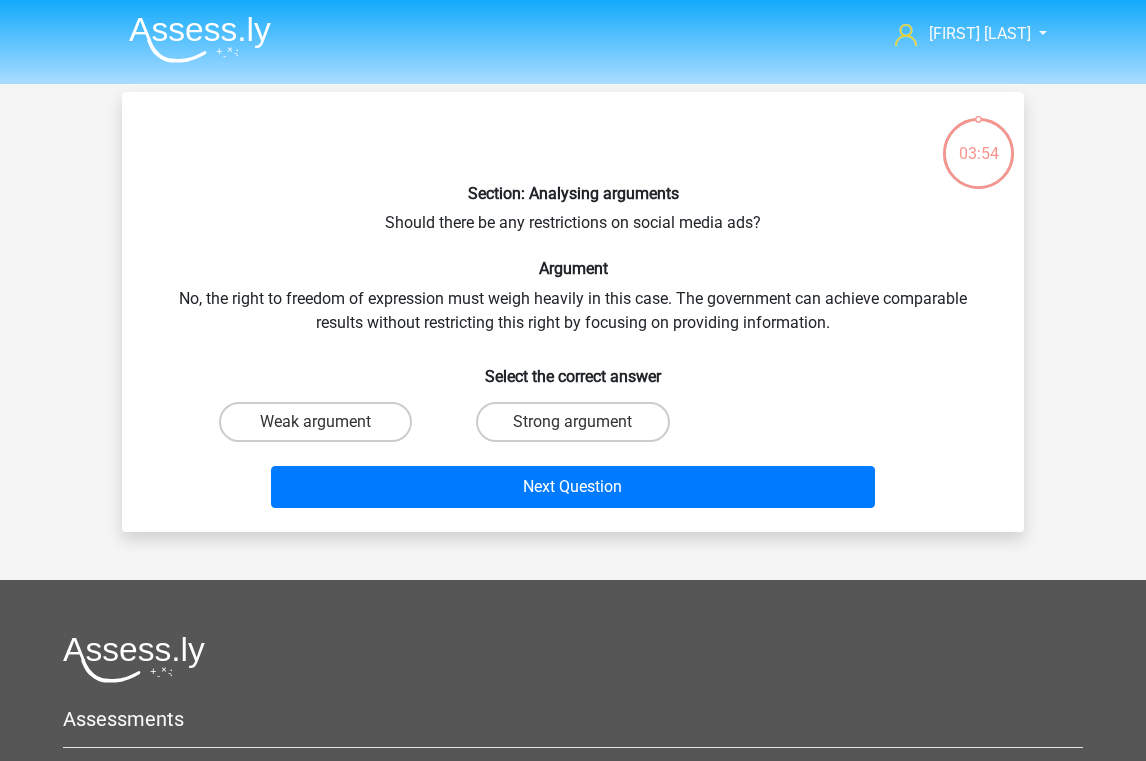 scroll, scrollTop: 92, scrollLeft: 0, axis: vertical 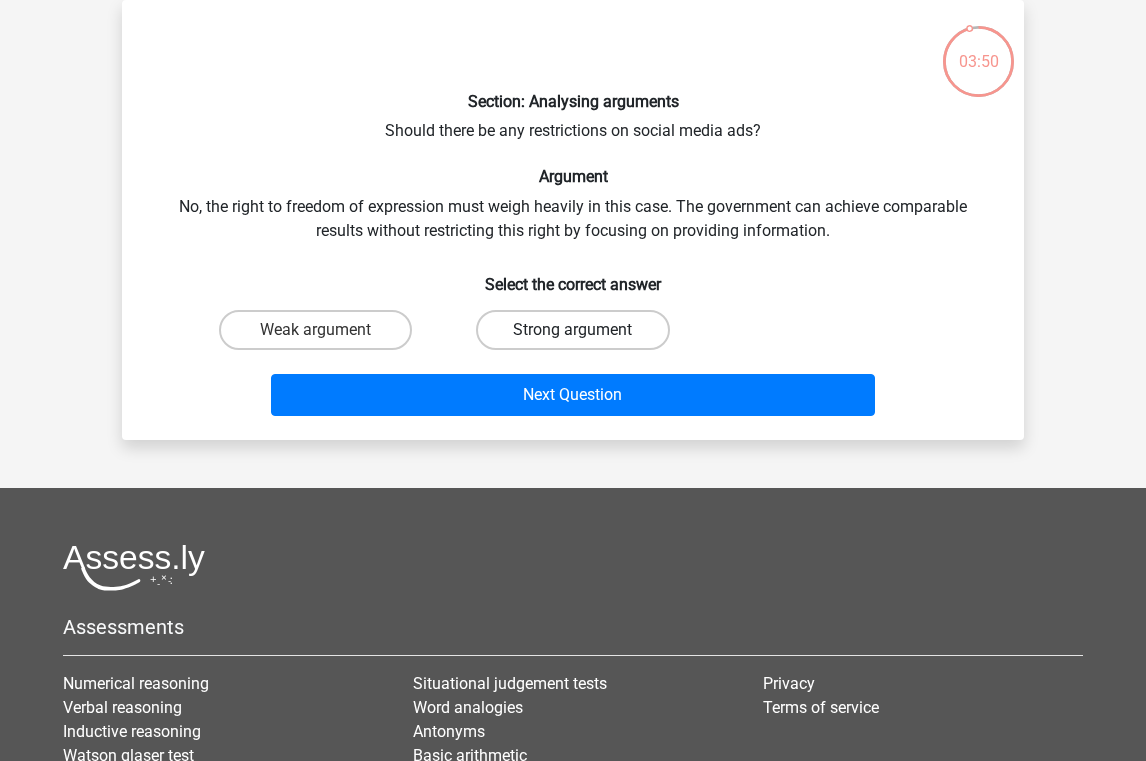 click on "Strong argument" at bounding box center [572, 330] 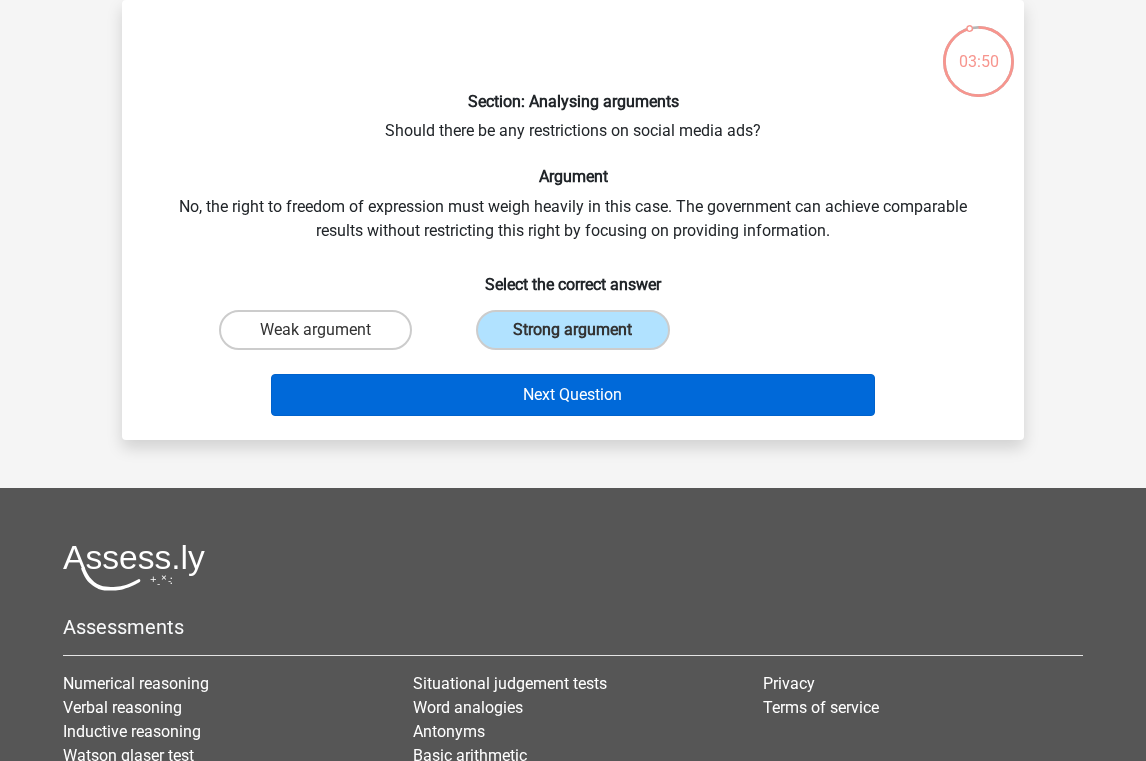 click on "Next Question" at bounding box center (573, 395) 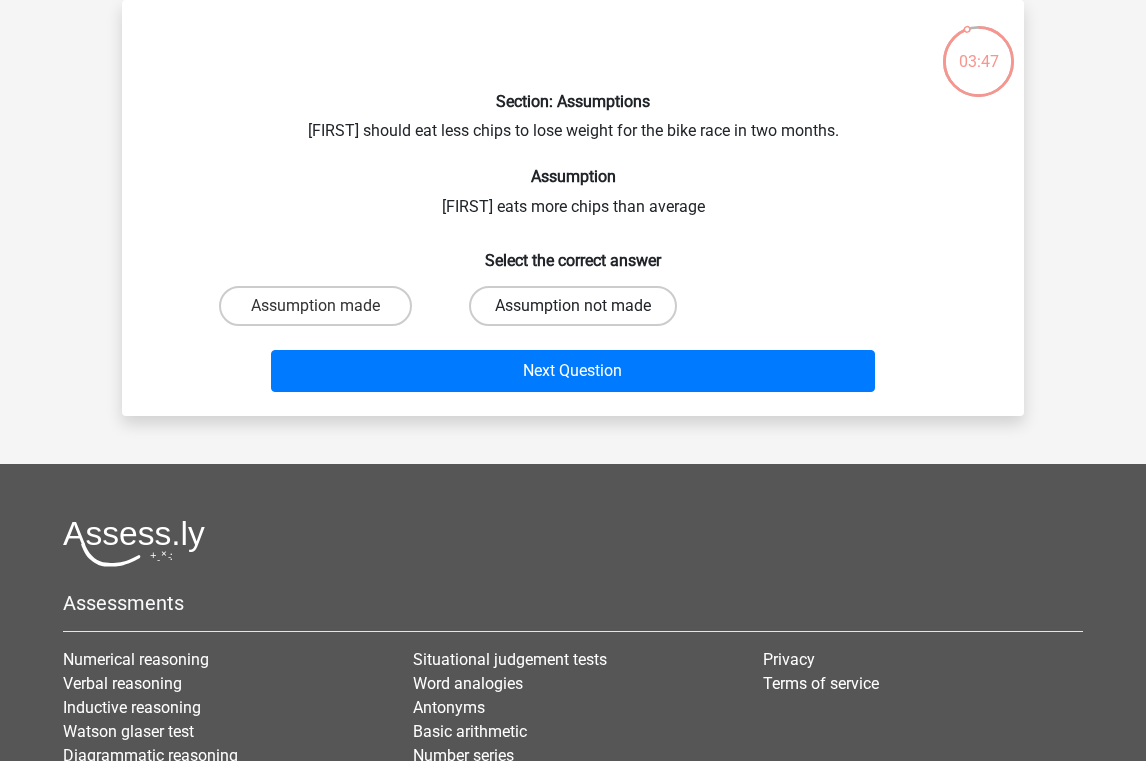 click on "Assumption not made" at bounding box center [573, 306] 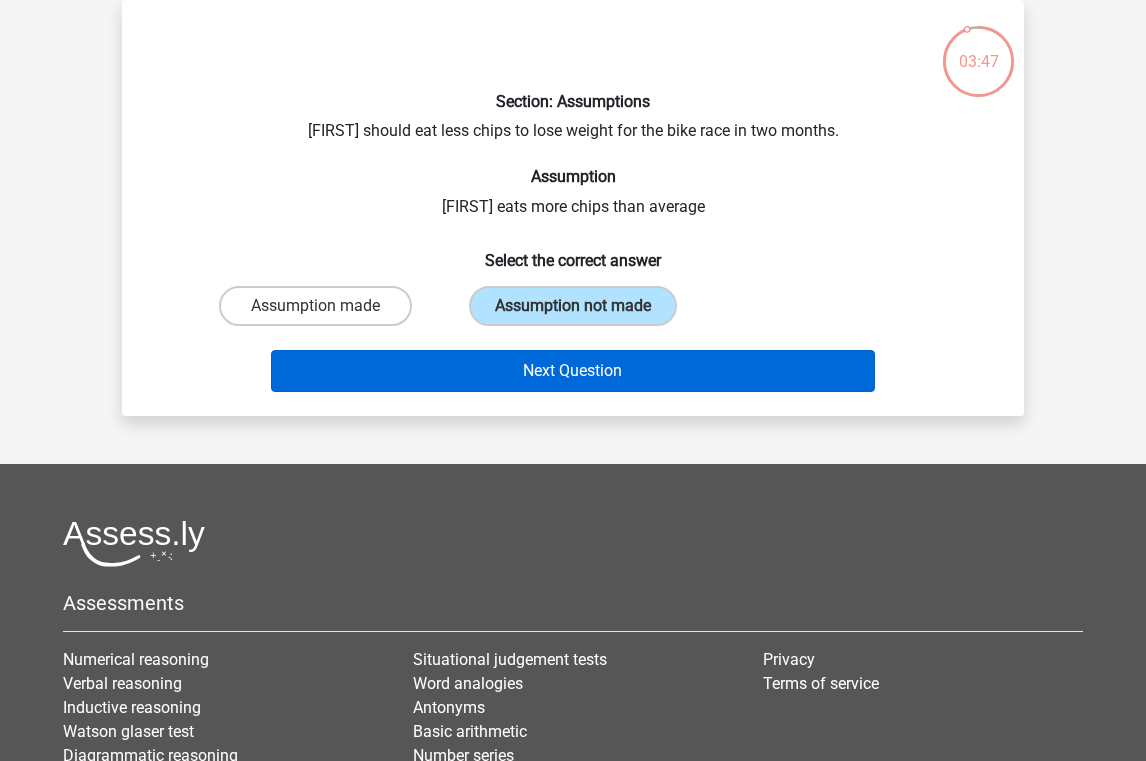 click on "Next Question" at bounding box center [573, 371] 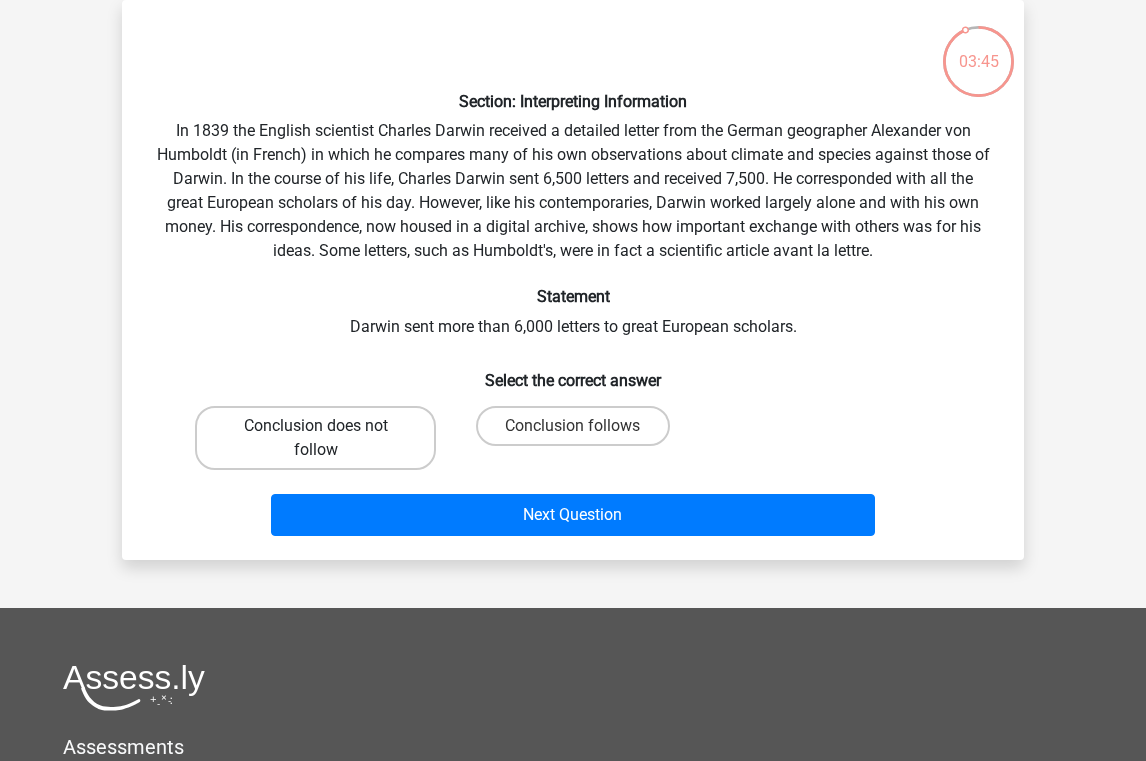 click on "Conclusion does not follow" at bounding box center (315, 438) 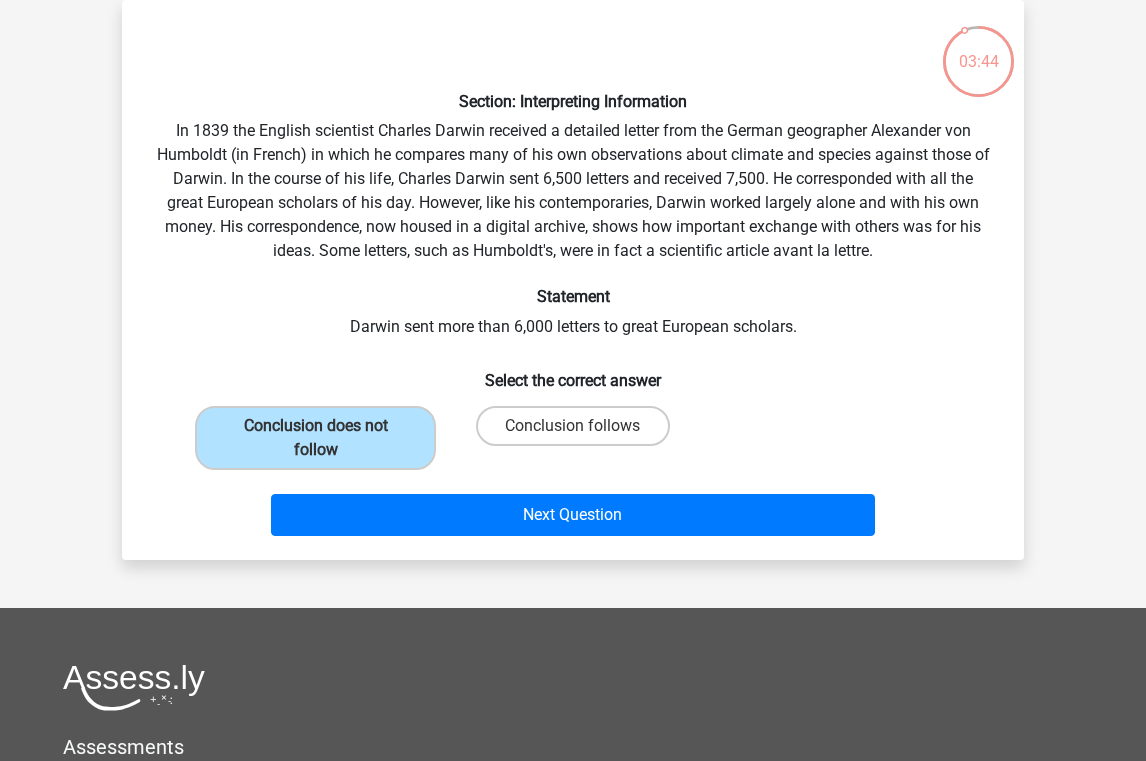 click on "Next Question" at bounding box center [573, 511] 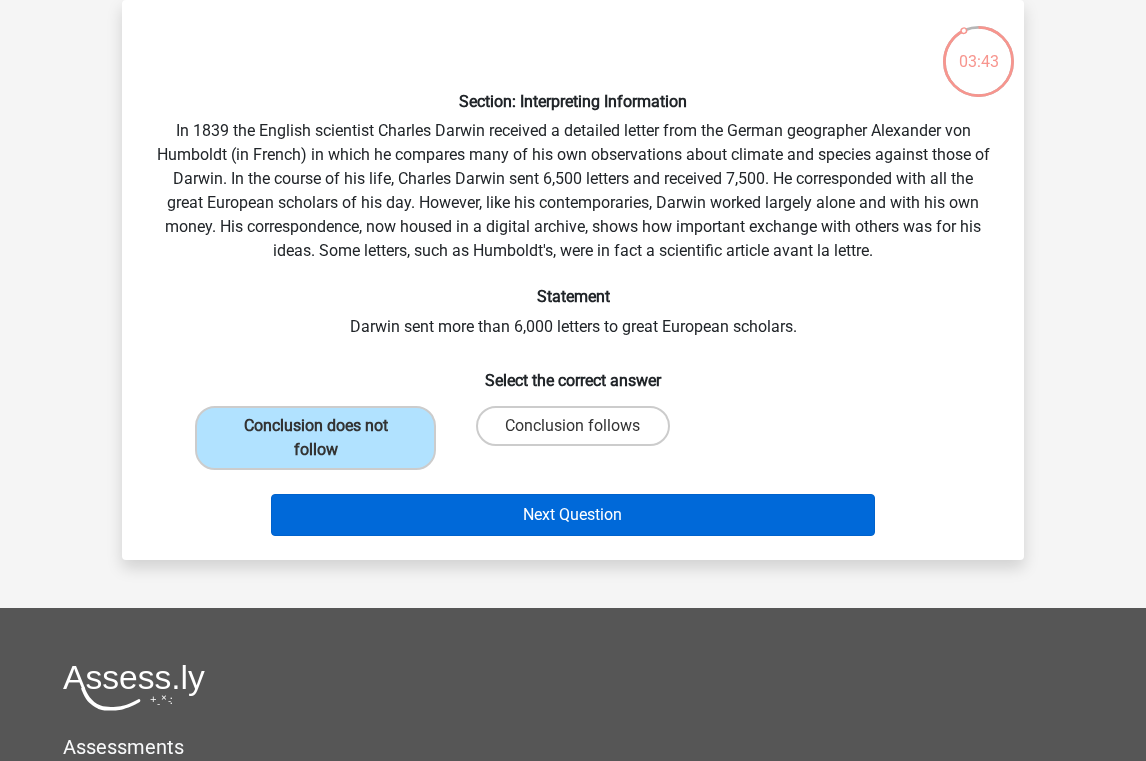 click on "Next Question" at bounding box center [573, 515] 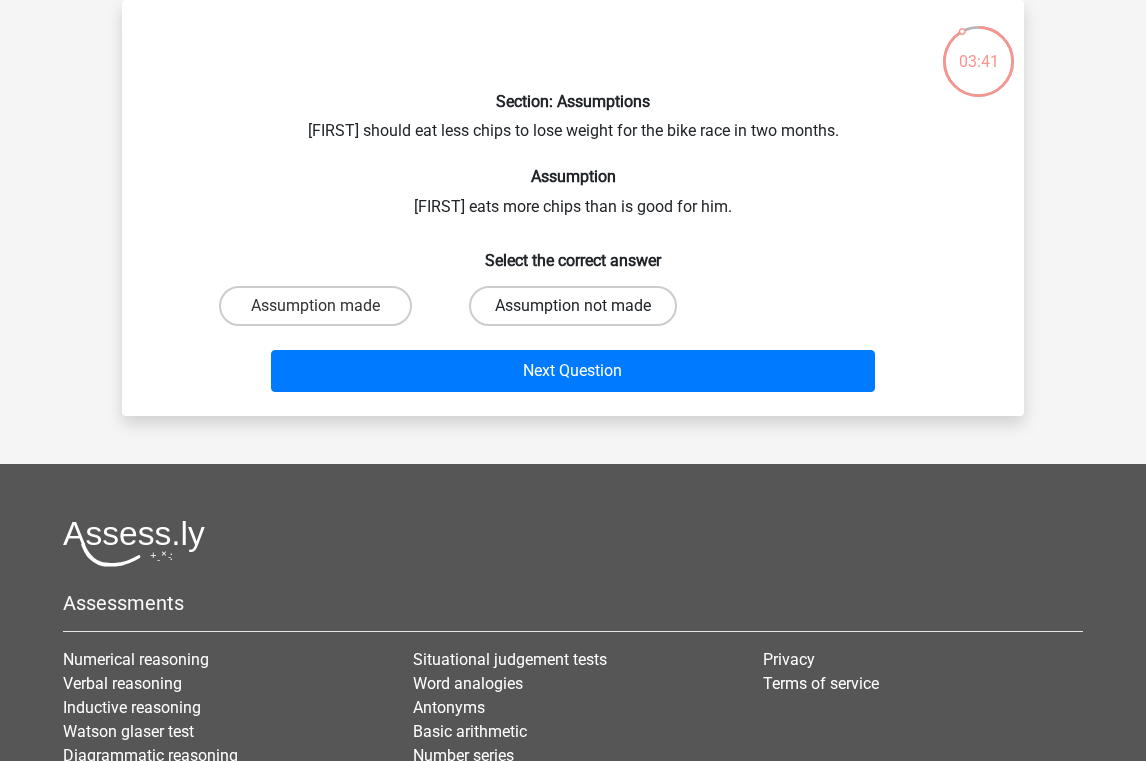 click on "Assumption not made" at bounding box center [573, 306] 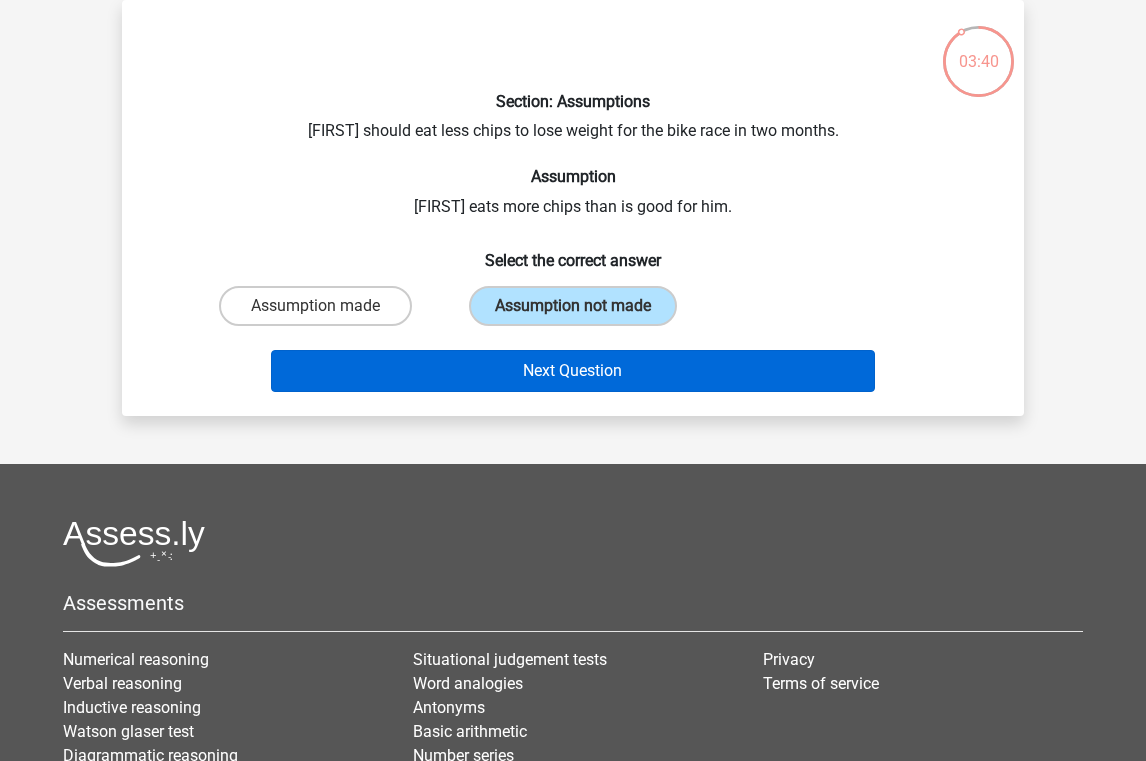 click on "Next Question" at bounding box center (573, 371) 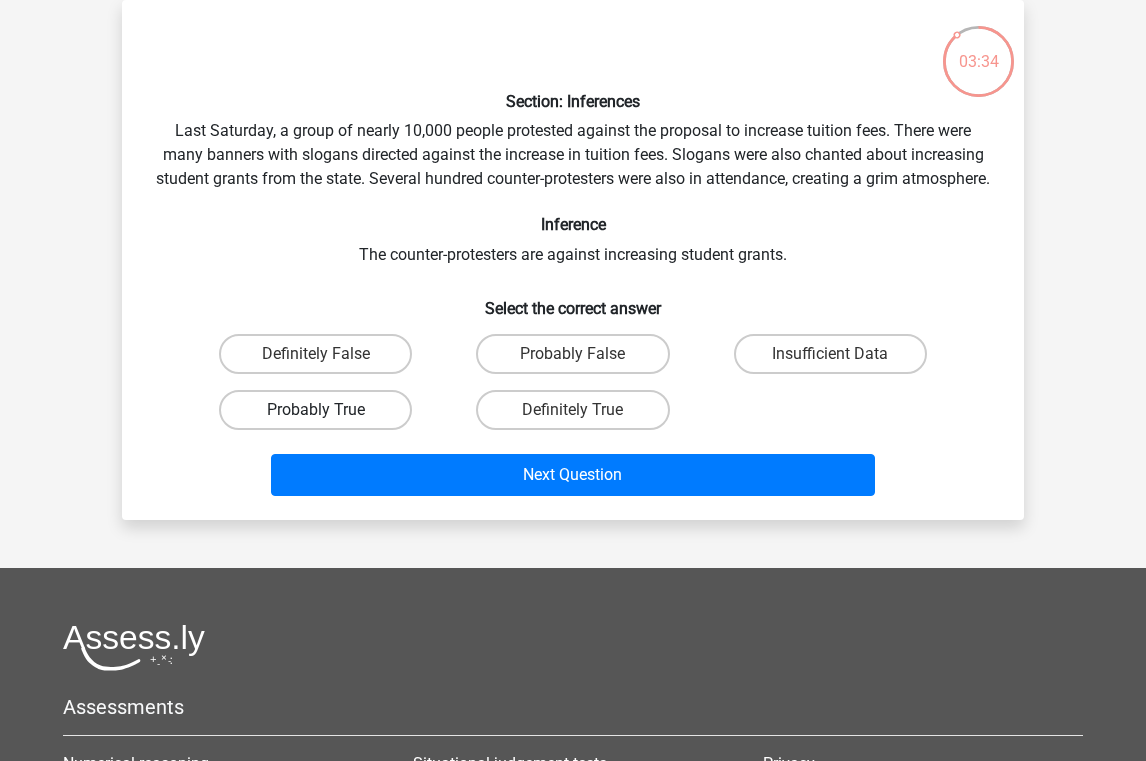 click on "Probably True" at bounding box center (315, 410) 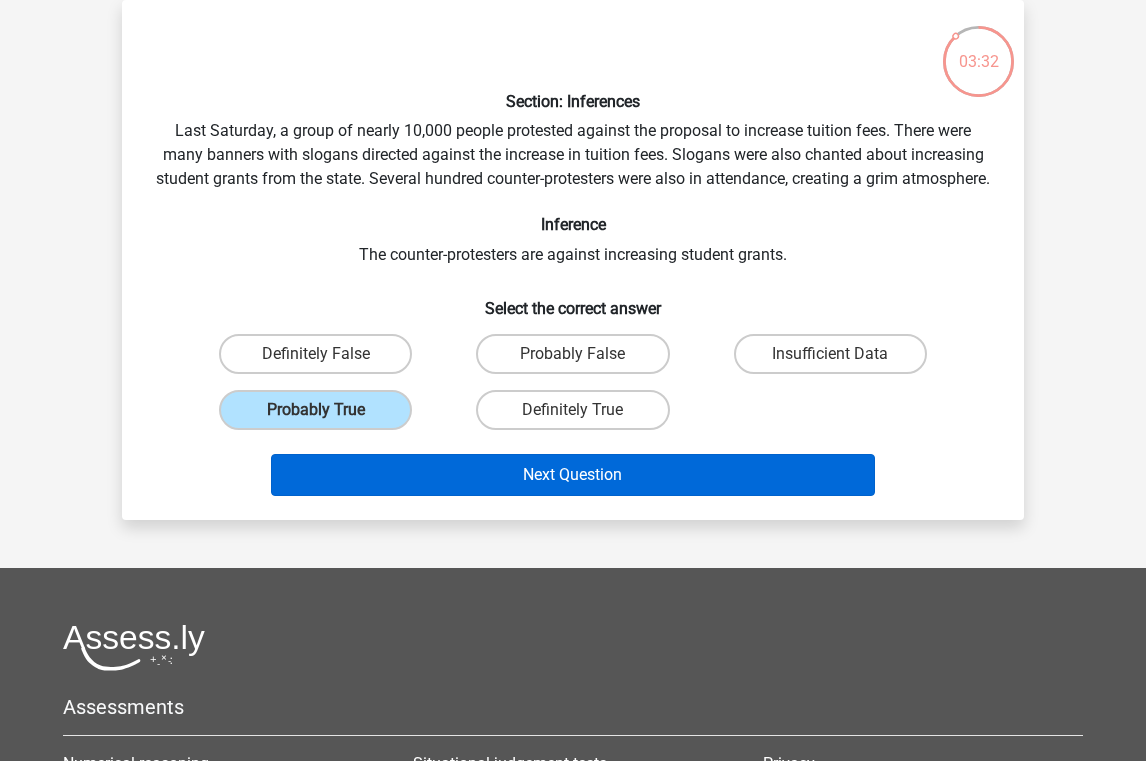 click on "Next Question" at bounding box center [573, 475] 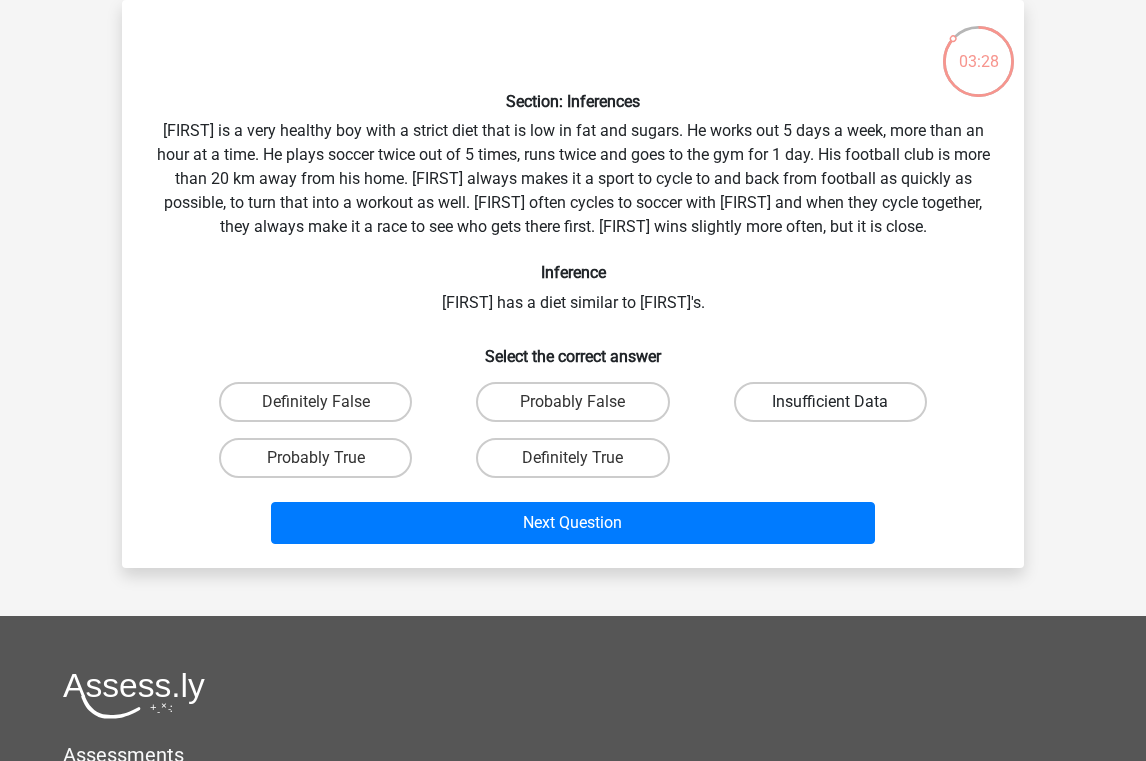 click on "Insufficient Data" at bounding box center (830, 402) 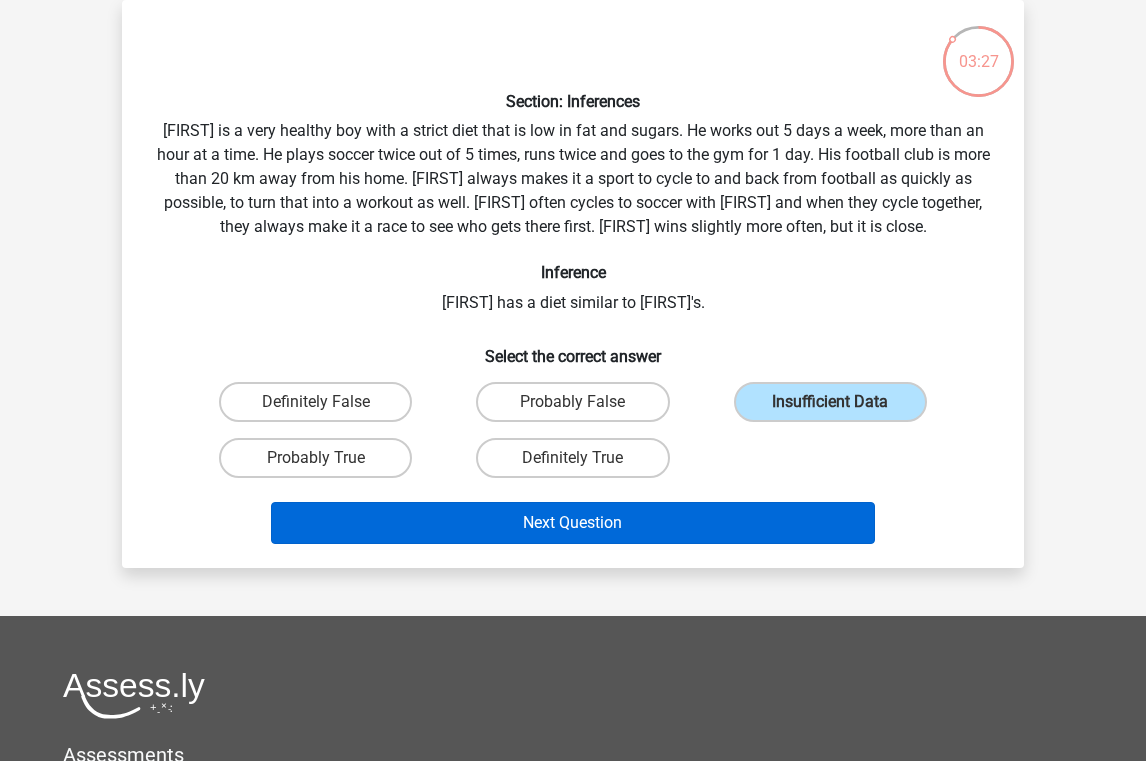 click on "Next Question" at bounding box center [573, 523] 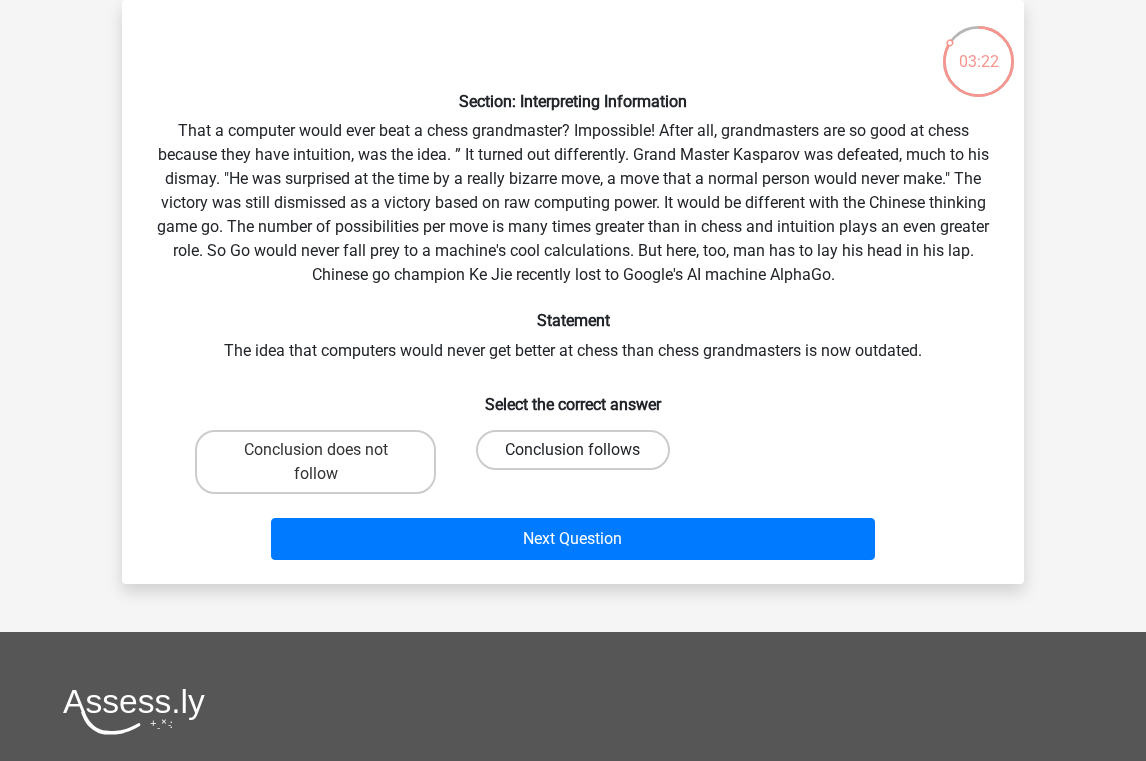 click on "Conclusion follows" at bounding box center (572, 450) 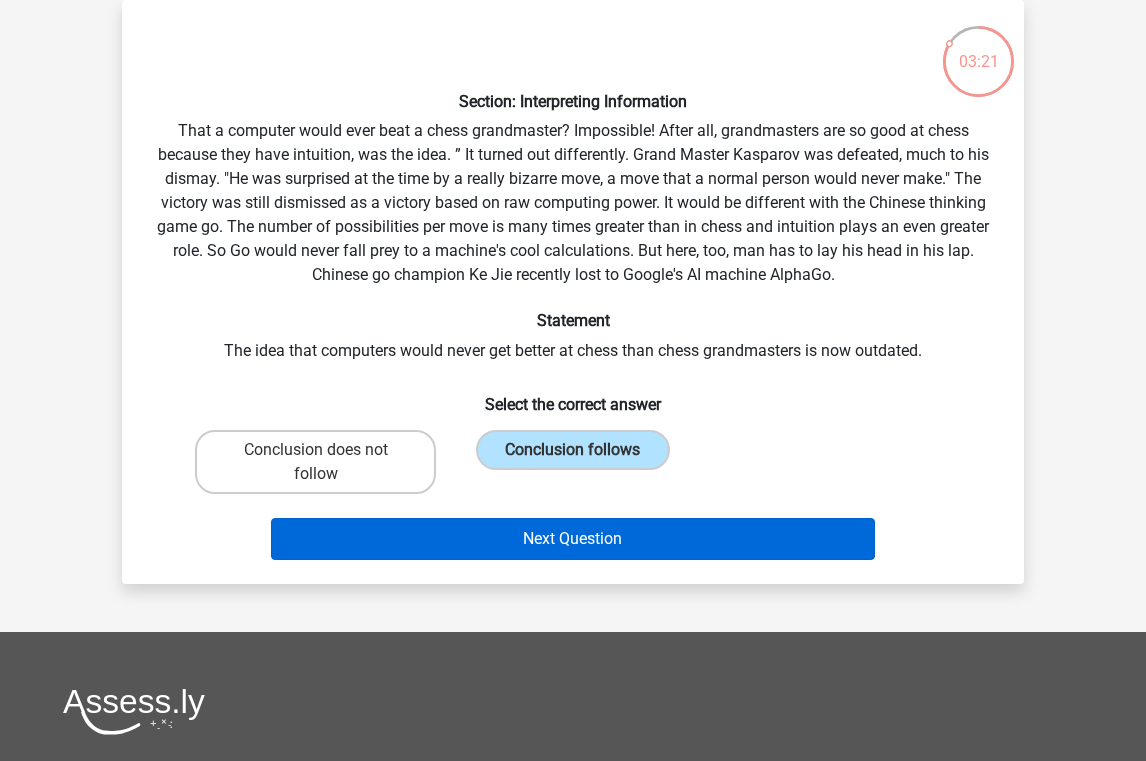 click on "Next Question" at bounding box center [573, 539] 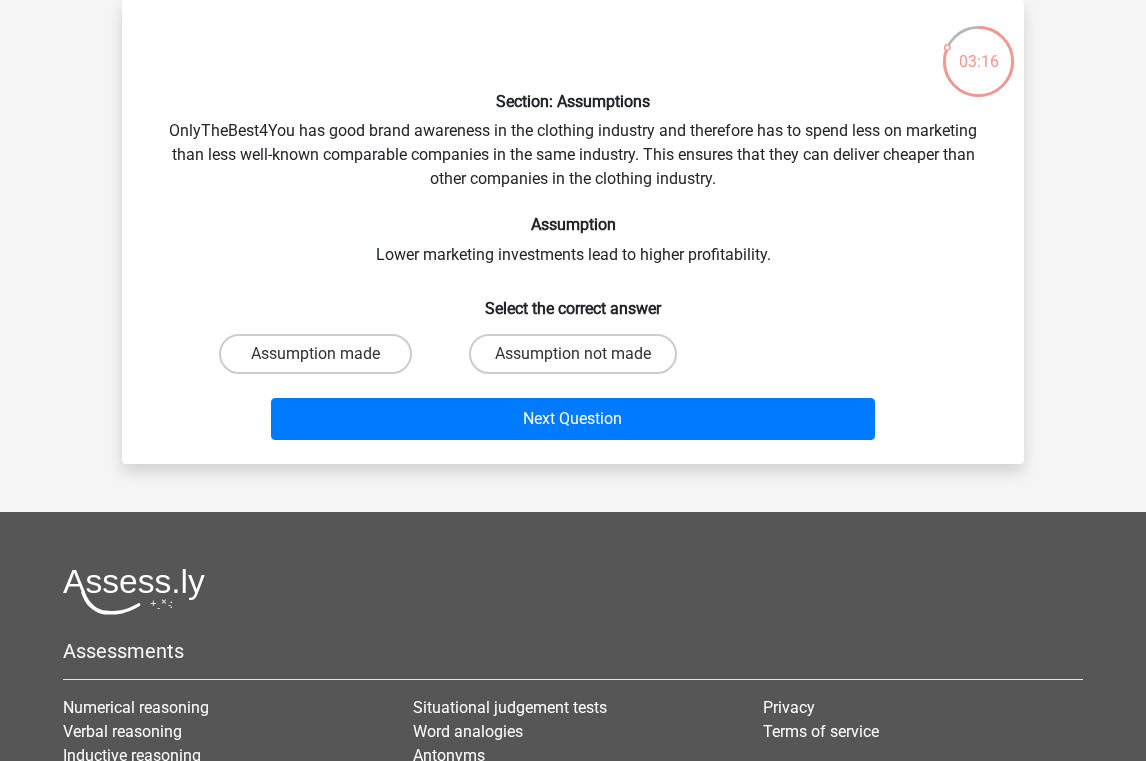 click on "Assumption not made" at bounding box center [572, 354] 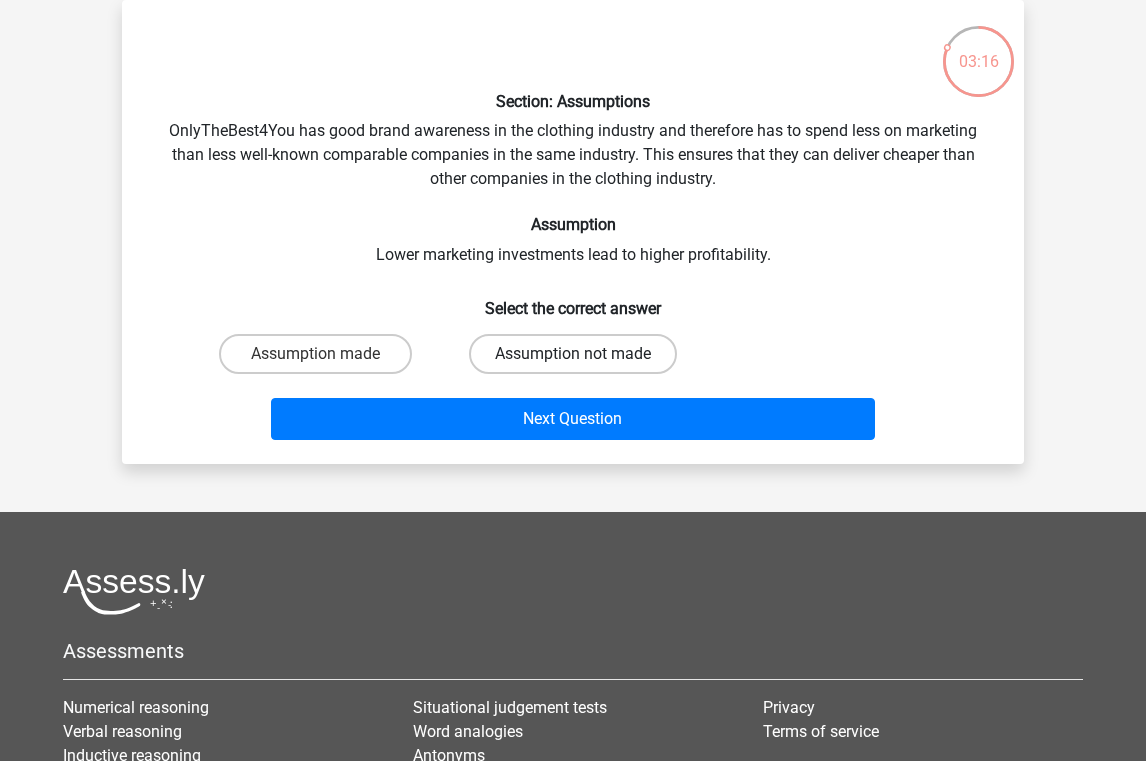 click on "Assumption not made" at bounding box center [573, 354] 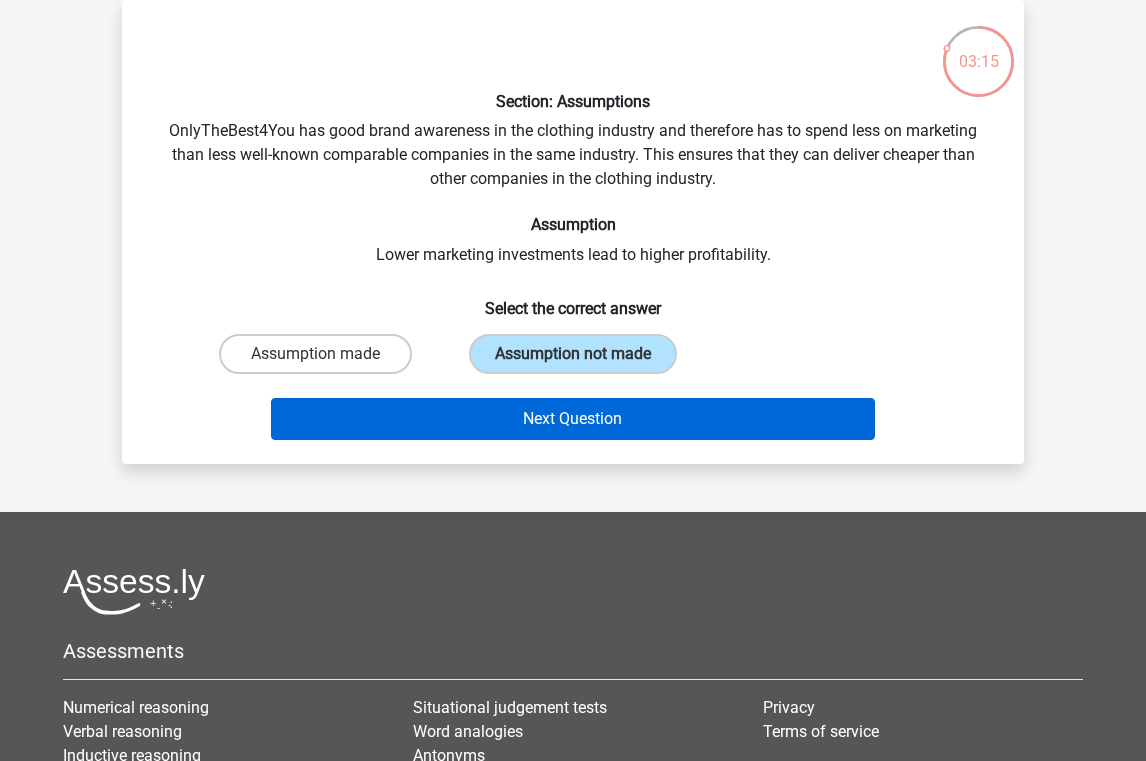 click on "Next Question" at bounding box center [573, 419] 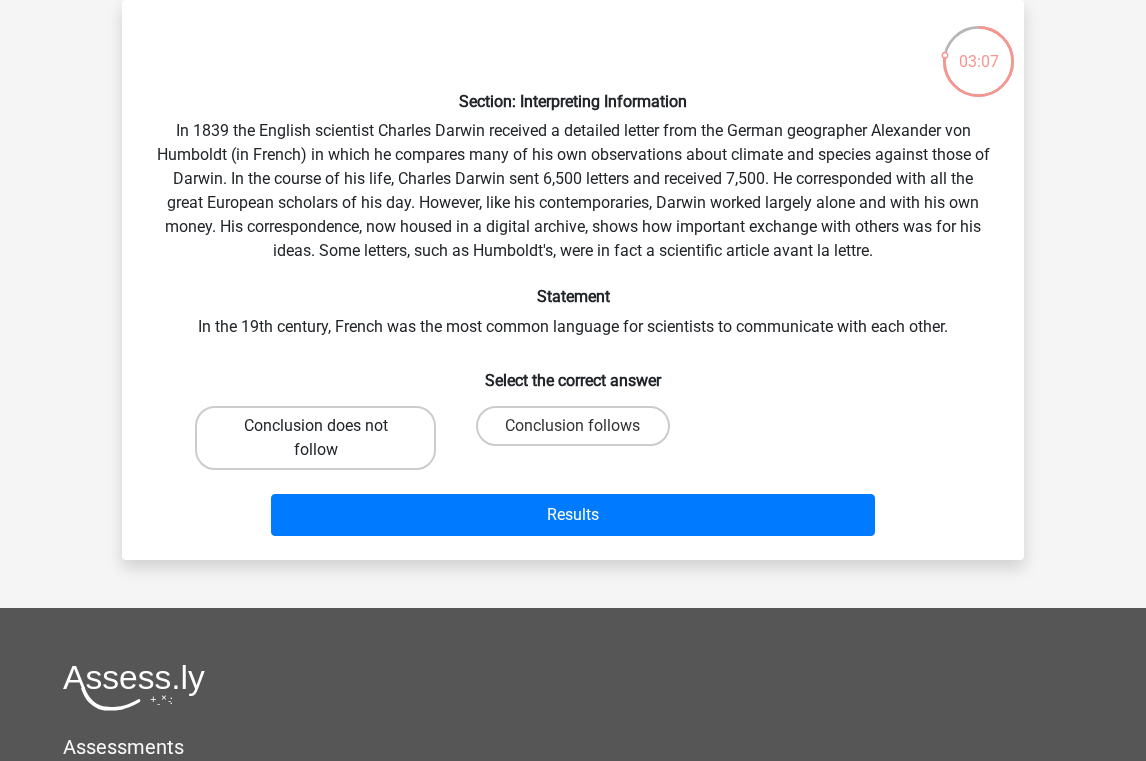 click on "Conclusion does not follow" at bounding box center [315, 438] 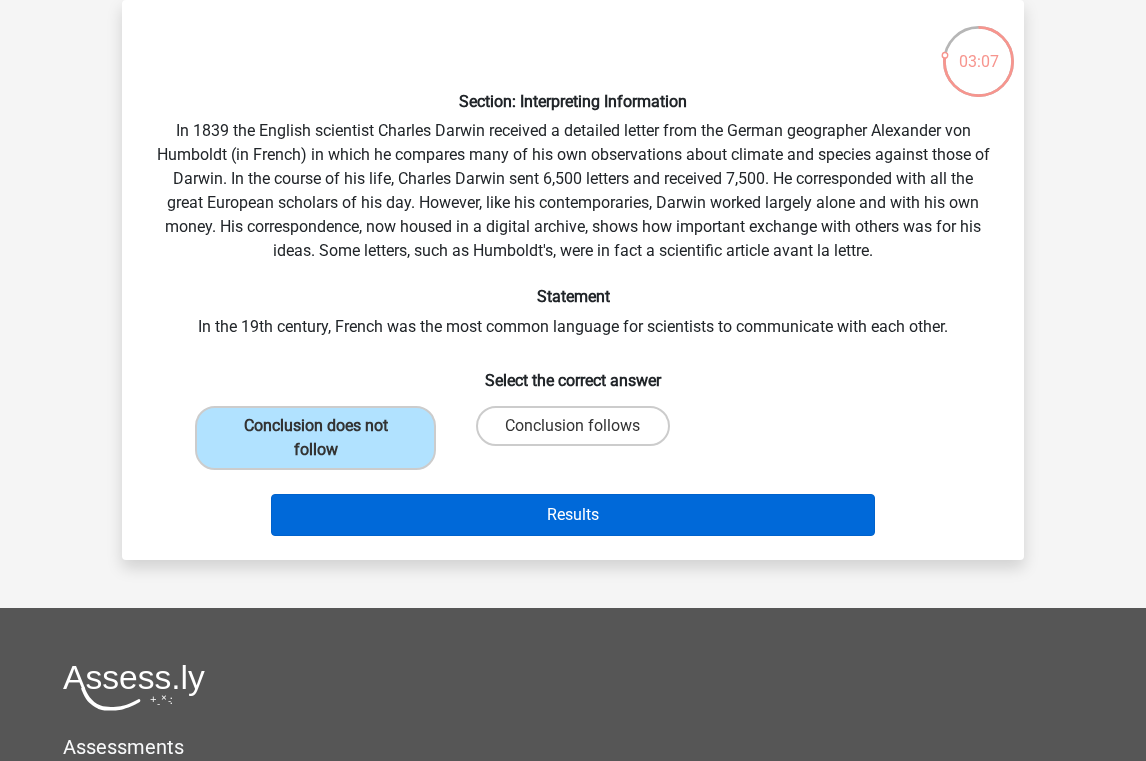 click on "Results" at bounding box center [573, 515] 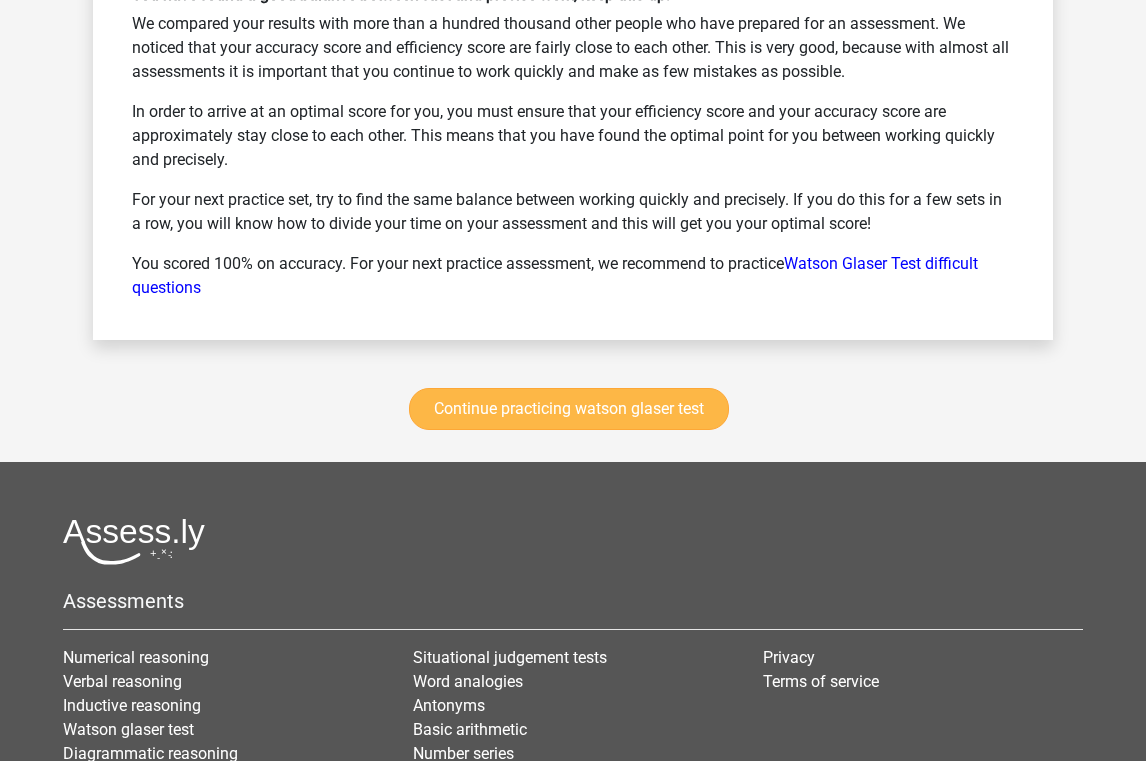 scroll, scrollTop: 2720, scrollLeft: 0, axis: vertical 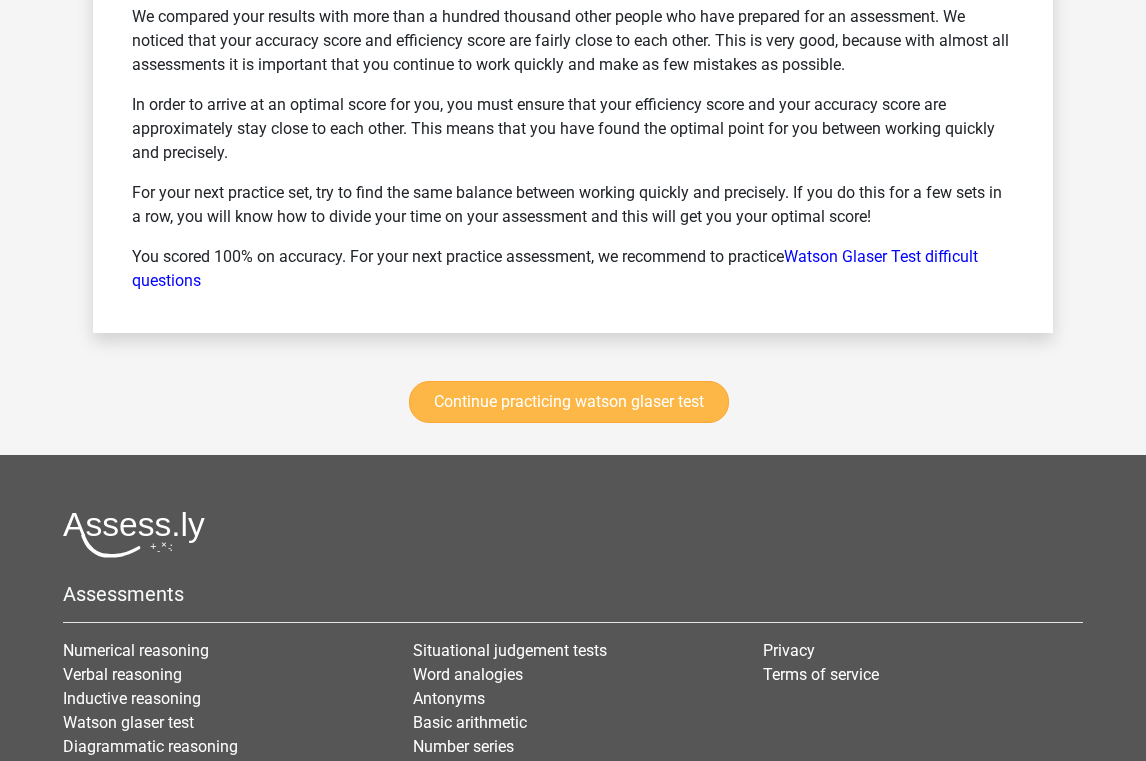 click on "Continue practicing watson glaser test" at bounding box center [569, 402] 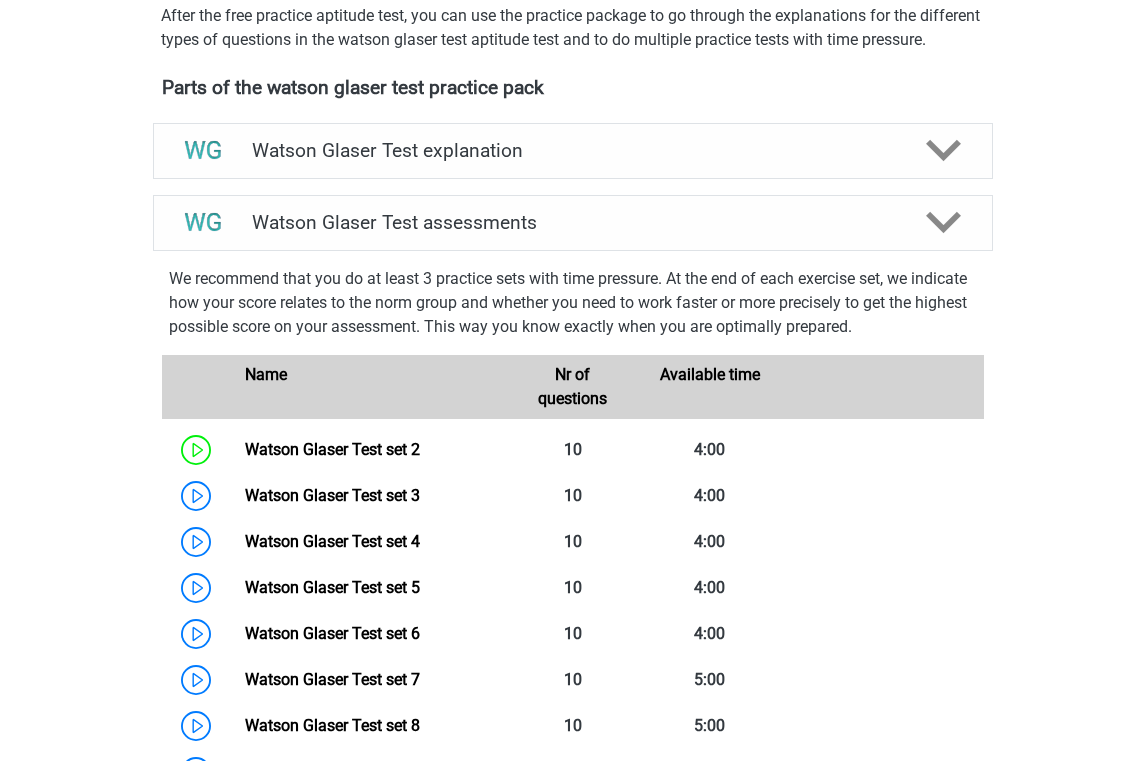 scroll, scrollTop: 635, scrollLeft: 0, axis: vertical 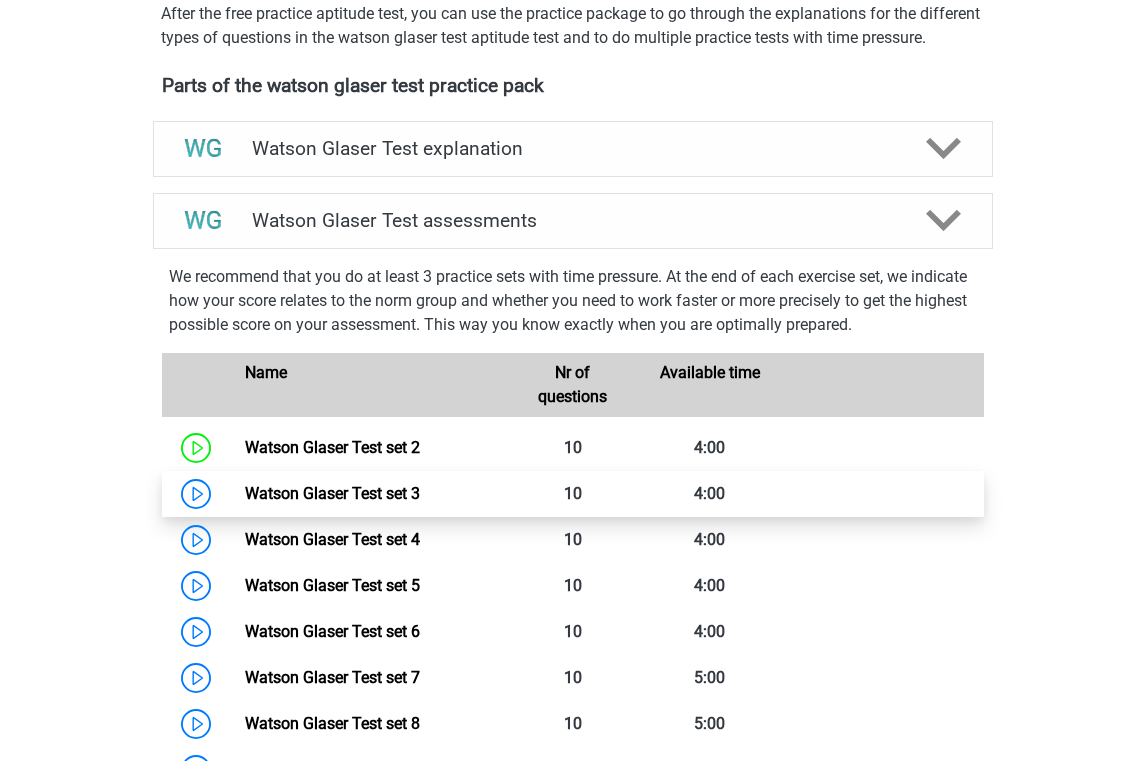 click on "Watson Glaser Test
set 3" at bounding box center [332, 493] 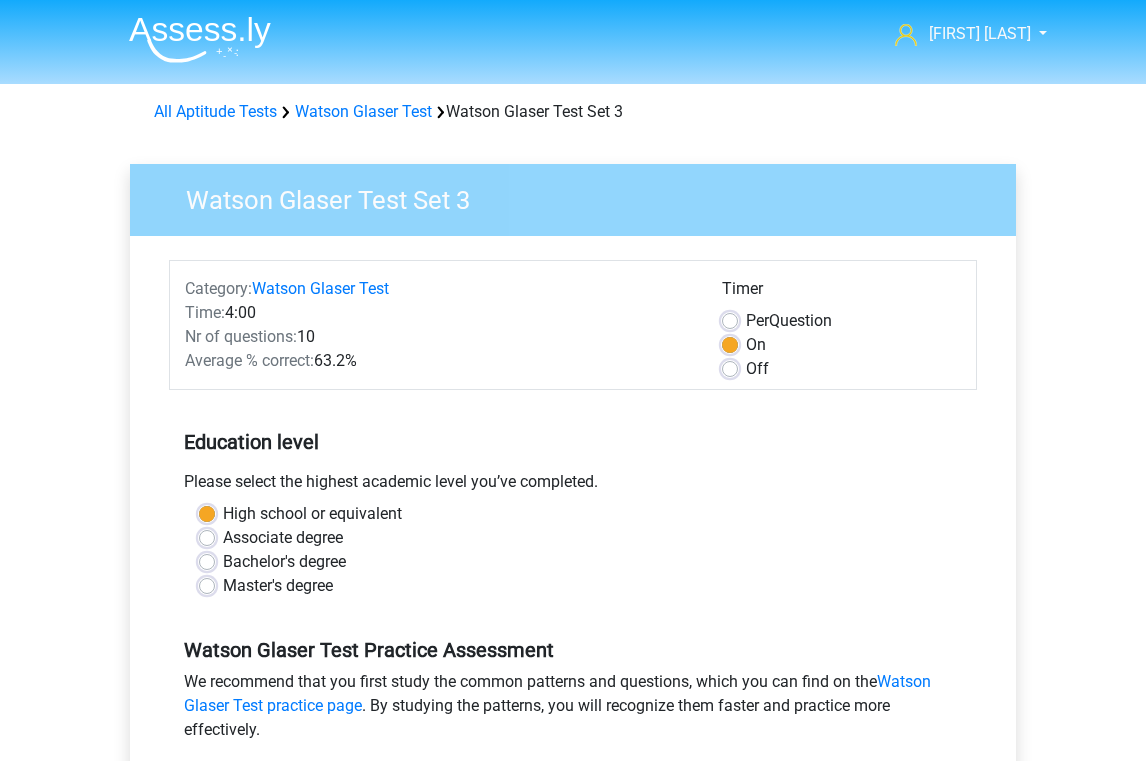 scroll, scrollTop: 0, scrollLeft: 0, axis: both 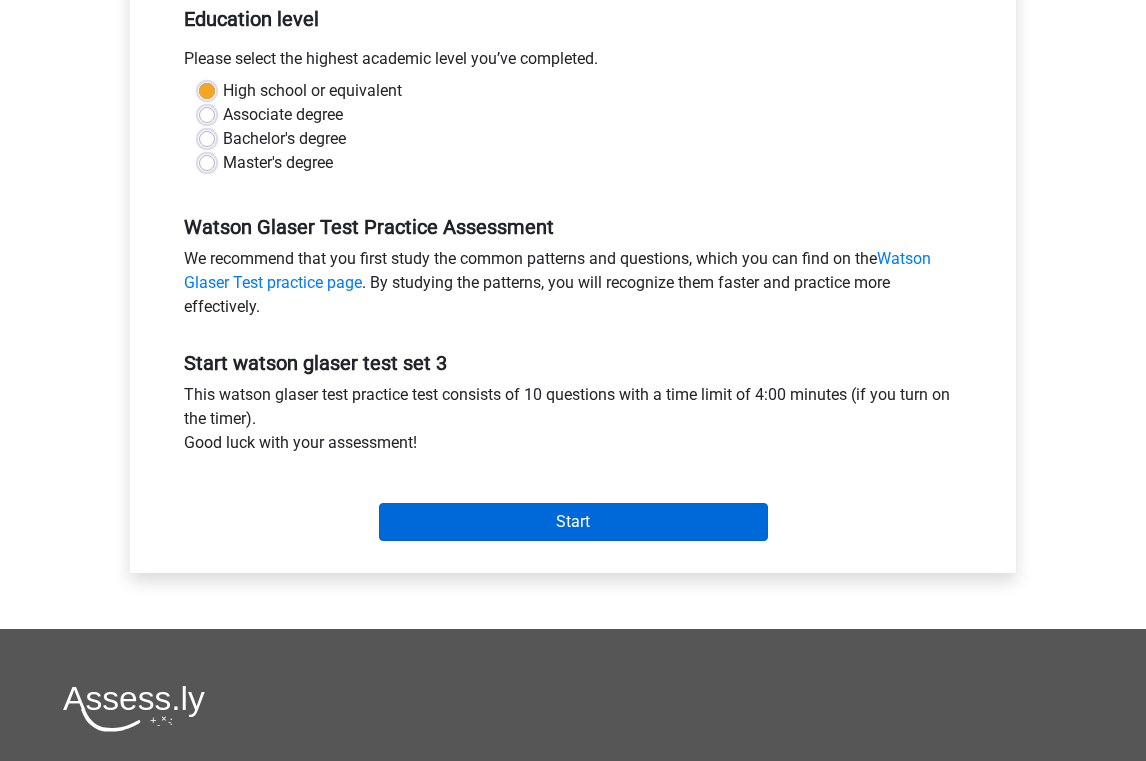 click on "Start" at bounding box center [573, 522] 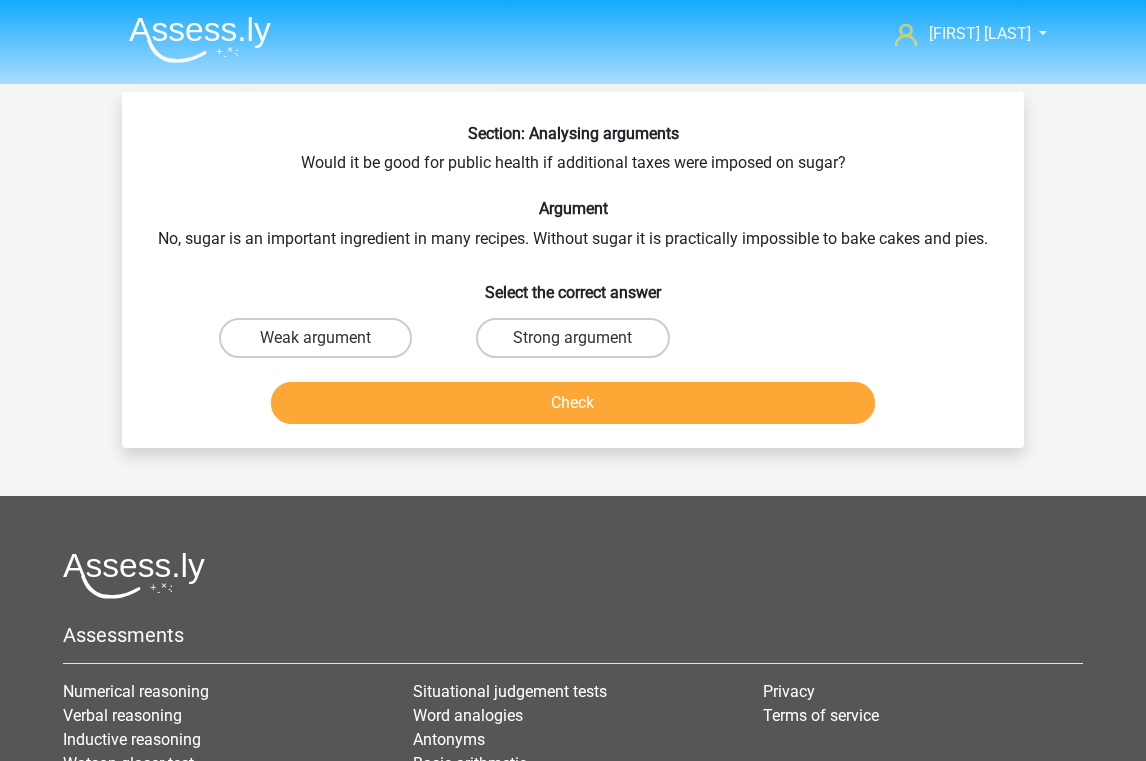 scroll, scrollTop: 0, scrollLeft: 0, axis: both 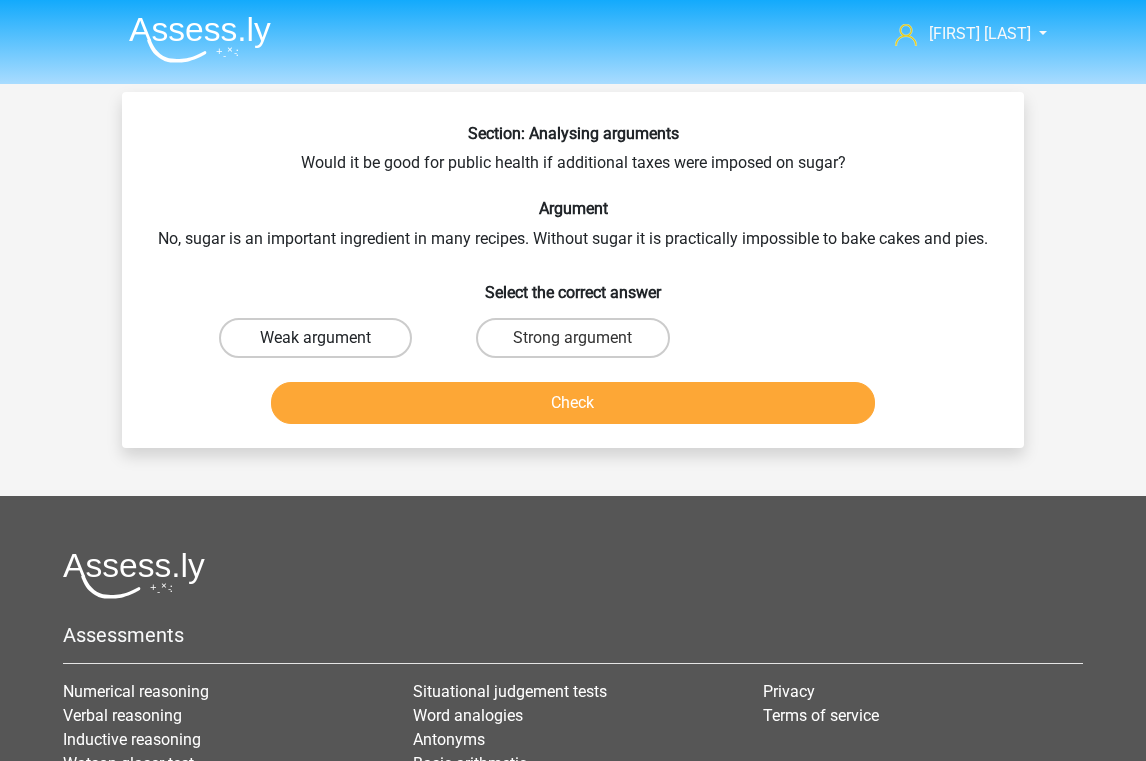 click on "Weak argument" at bounding box center (315, 338) 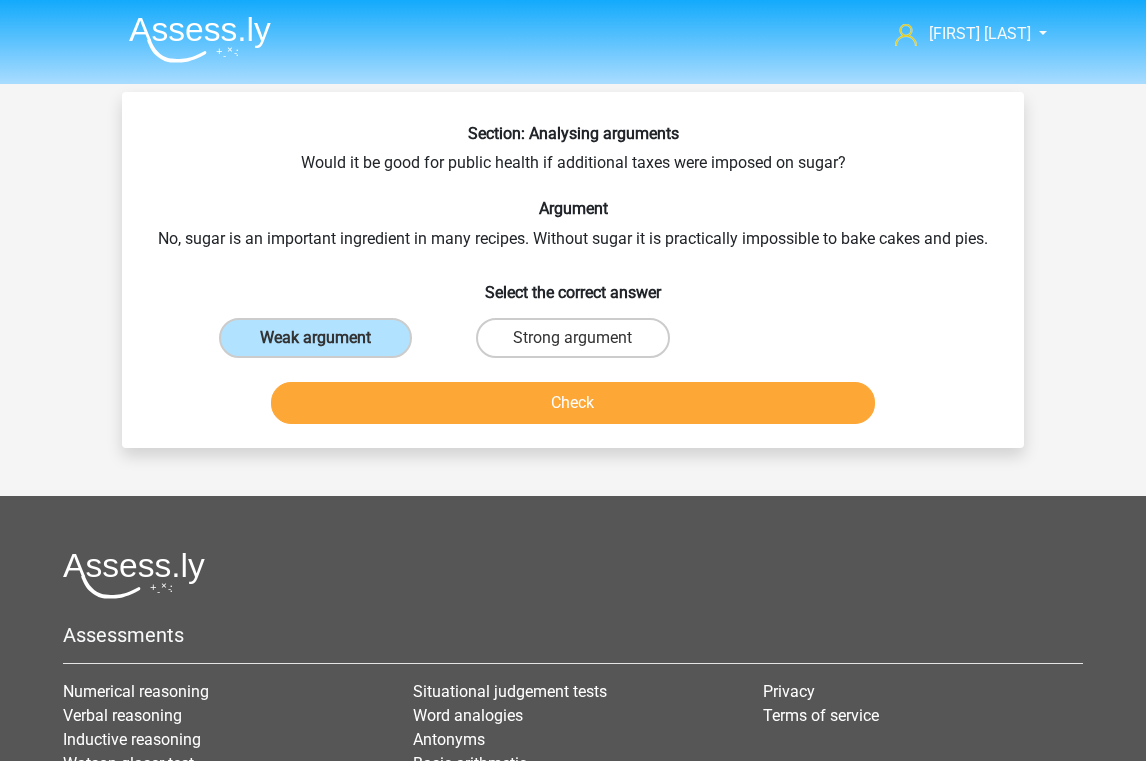 click on "Check" at bounding box center [573, 403] 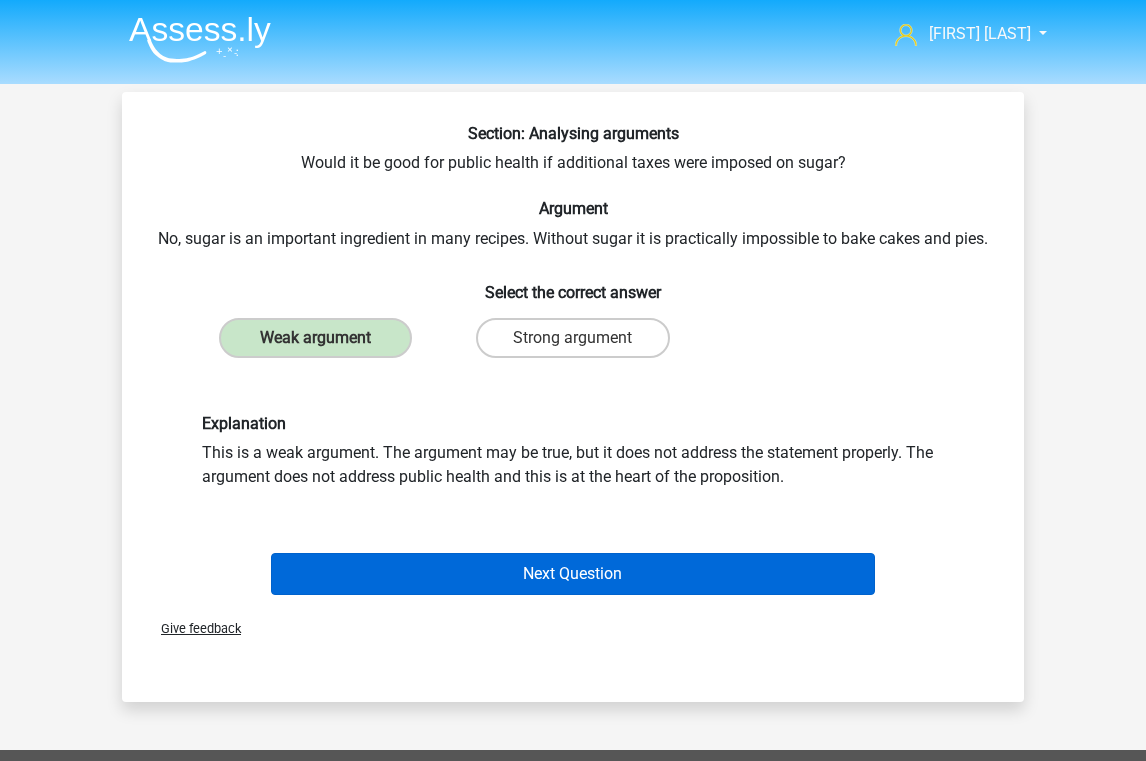 click on "Next Question" at bounding box center [573, 574] 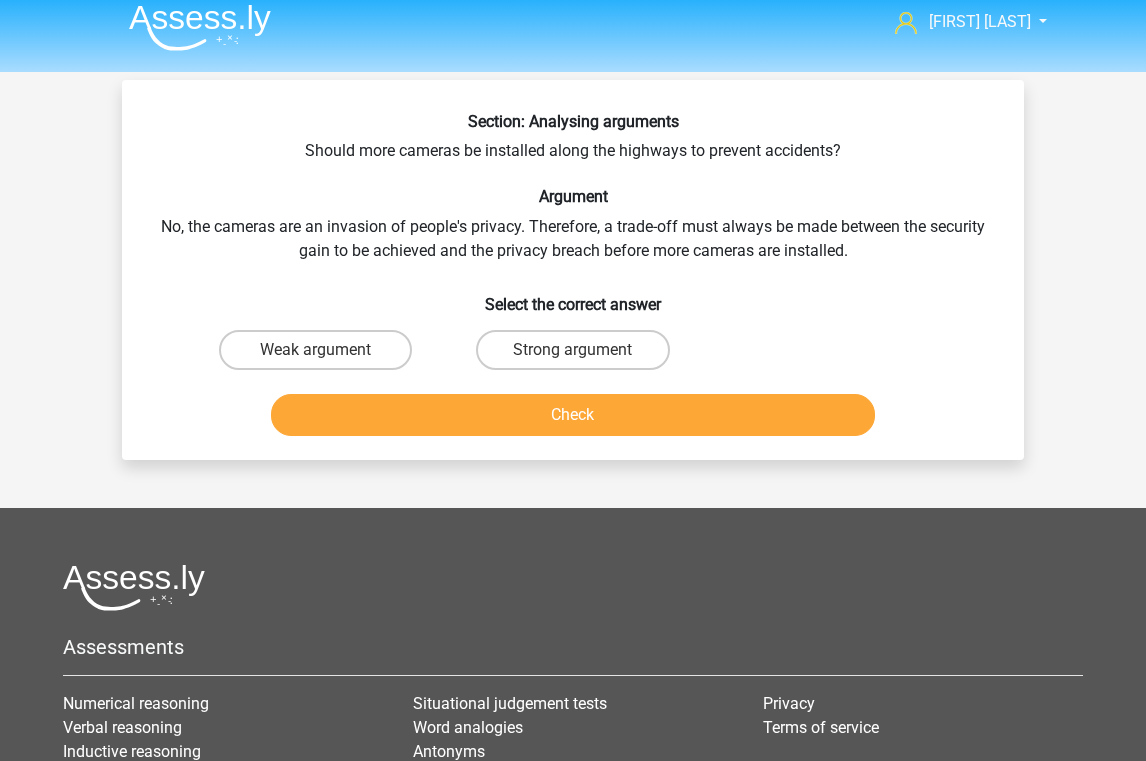 scroll, scrollTop: 0, scrollLeft: 0, axis: both 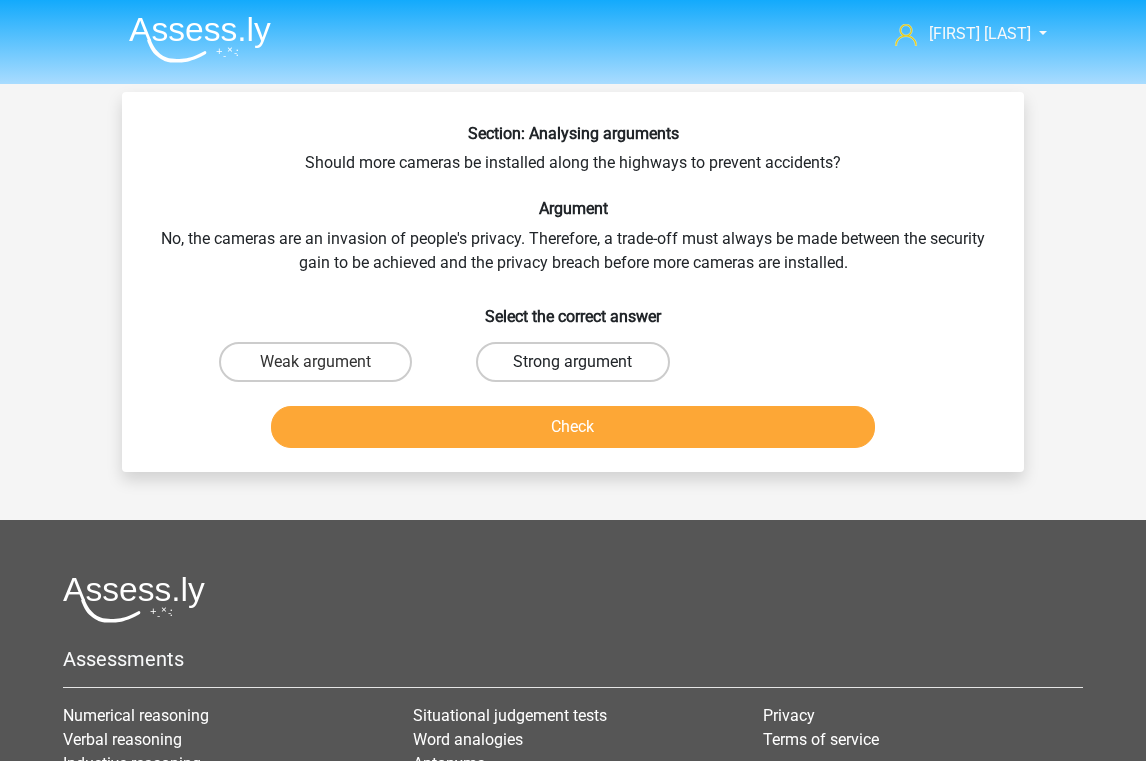 click on "Strong argument" at bounding box center [572, 362] 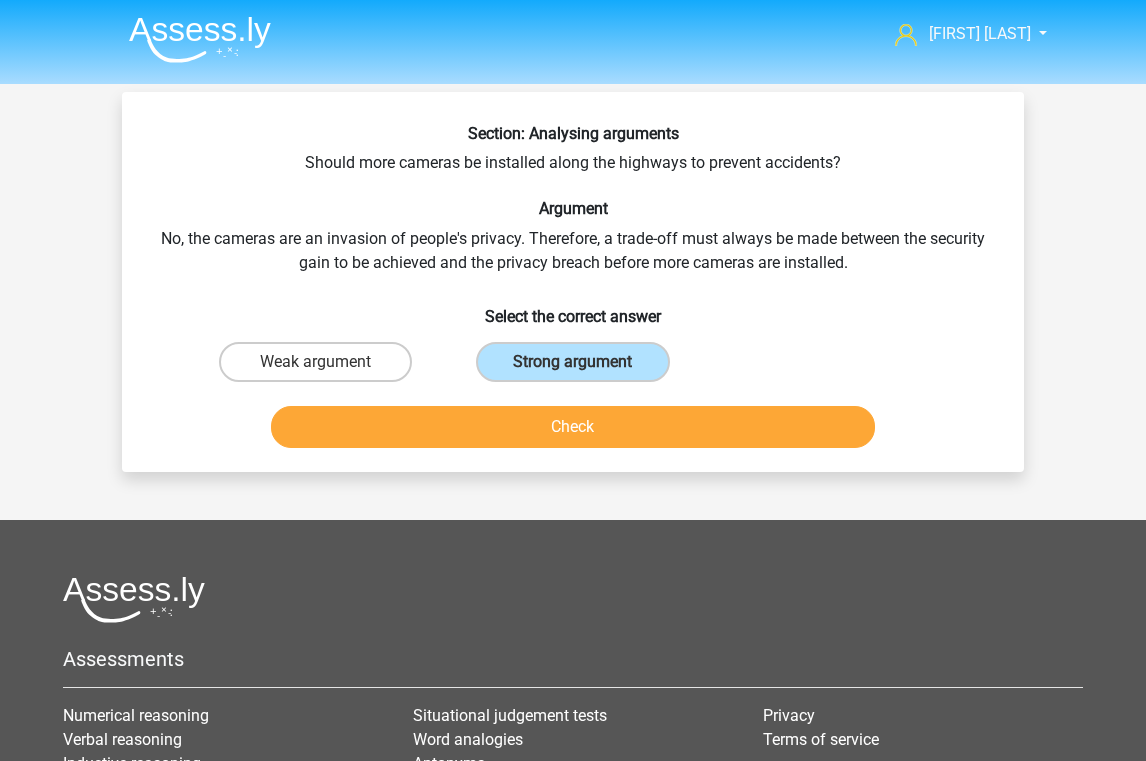click on "Check" at bounding box center (573, 427) 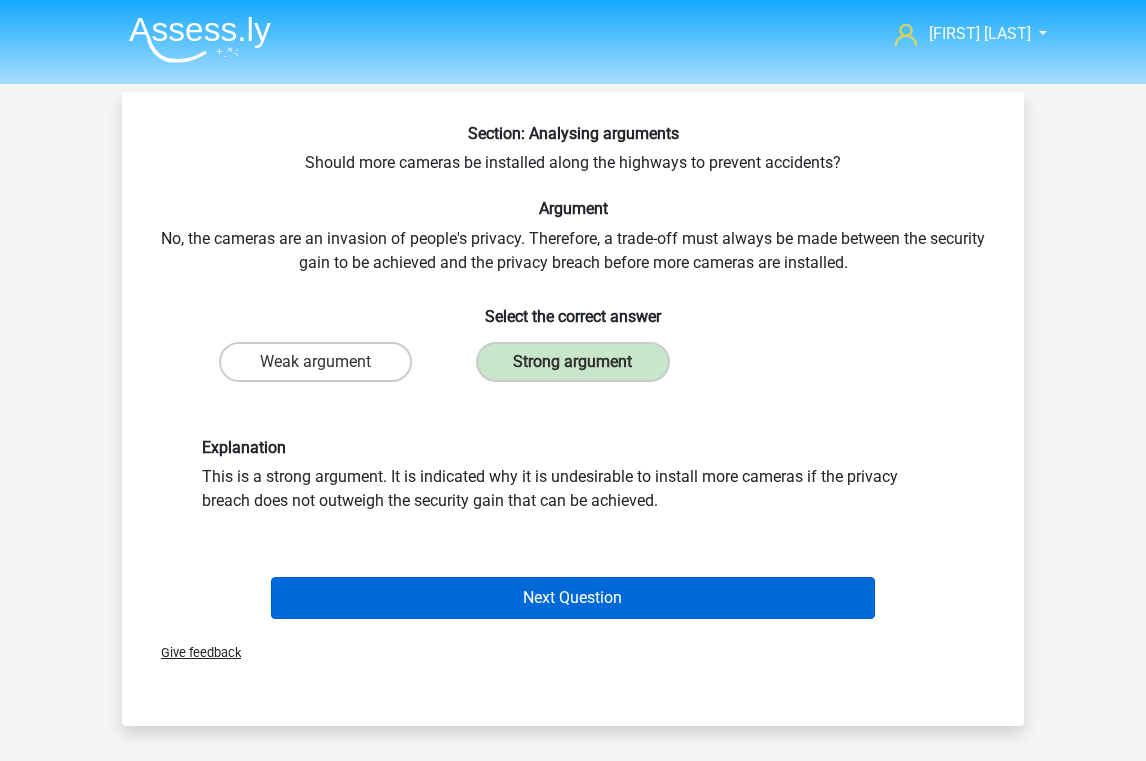 click on "Next Question" at bounding box center (573, 598) 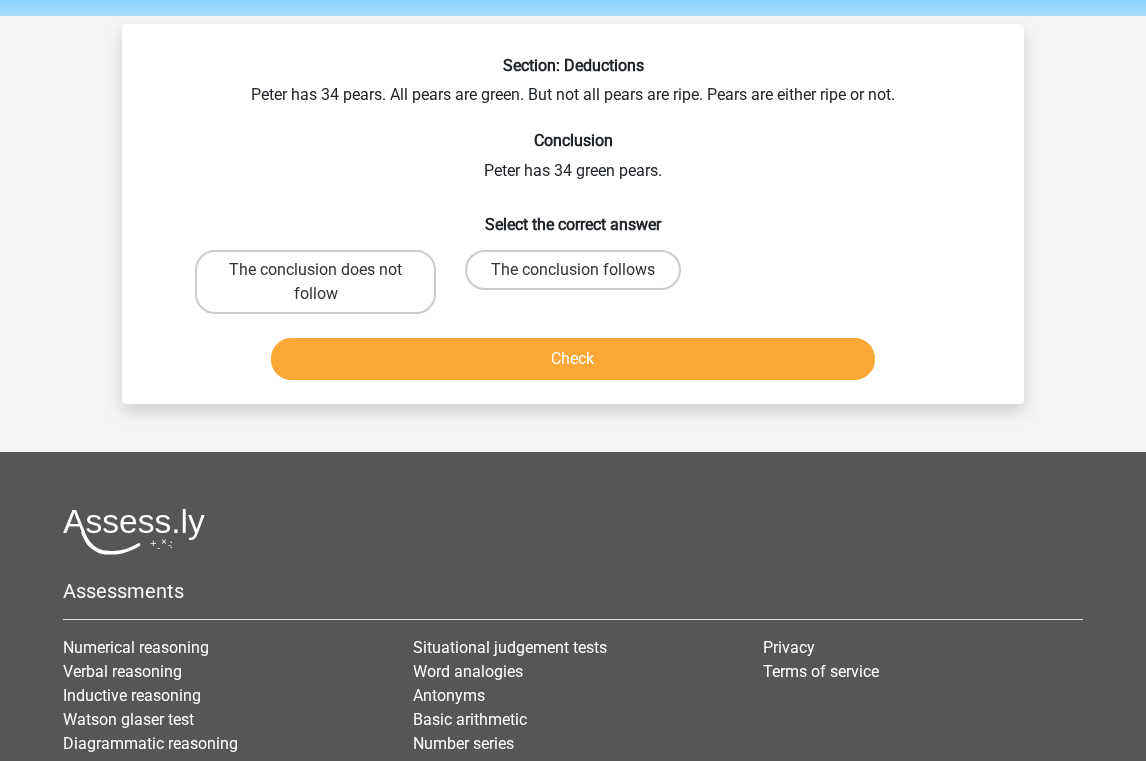 scroll, scrollTop: 55, scrollLeft: 0, axis: vertical 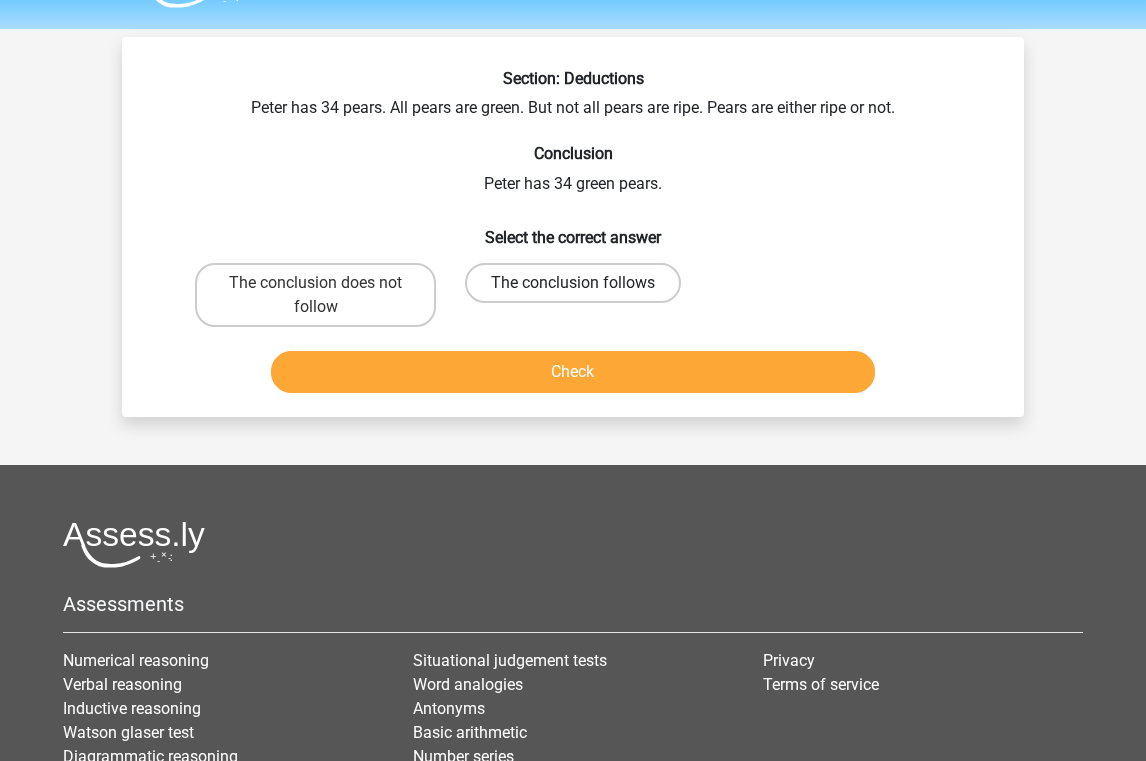 click on "The conclusion follows" at bounding box center [573, 283] 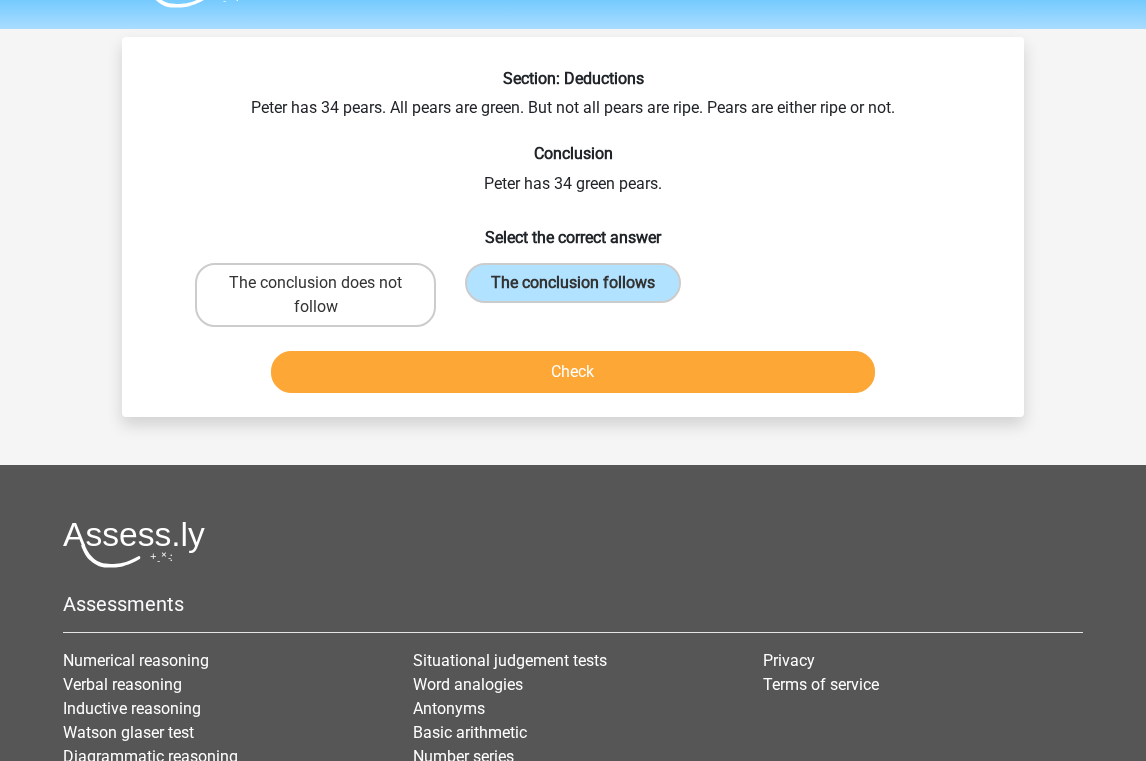 click on "Check" at bounding box center (573, 372) 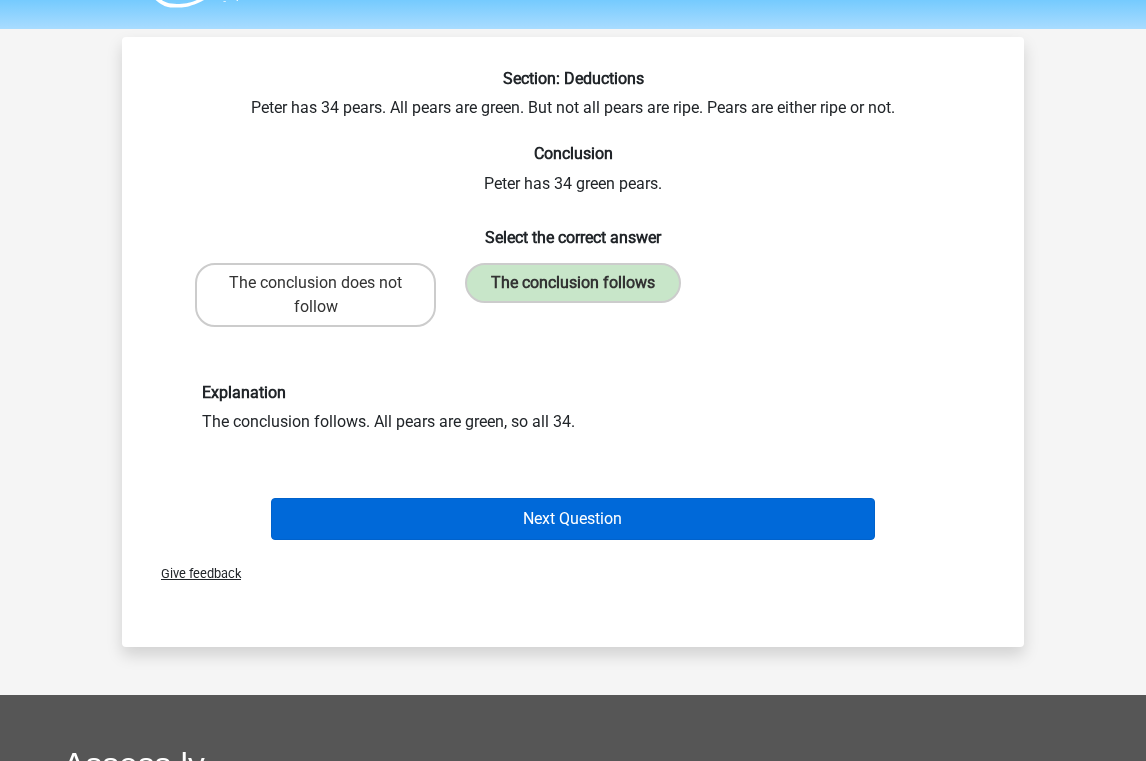 click on "Next Question" at bounding box center (573, 519) 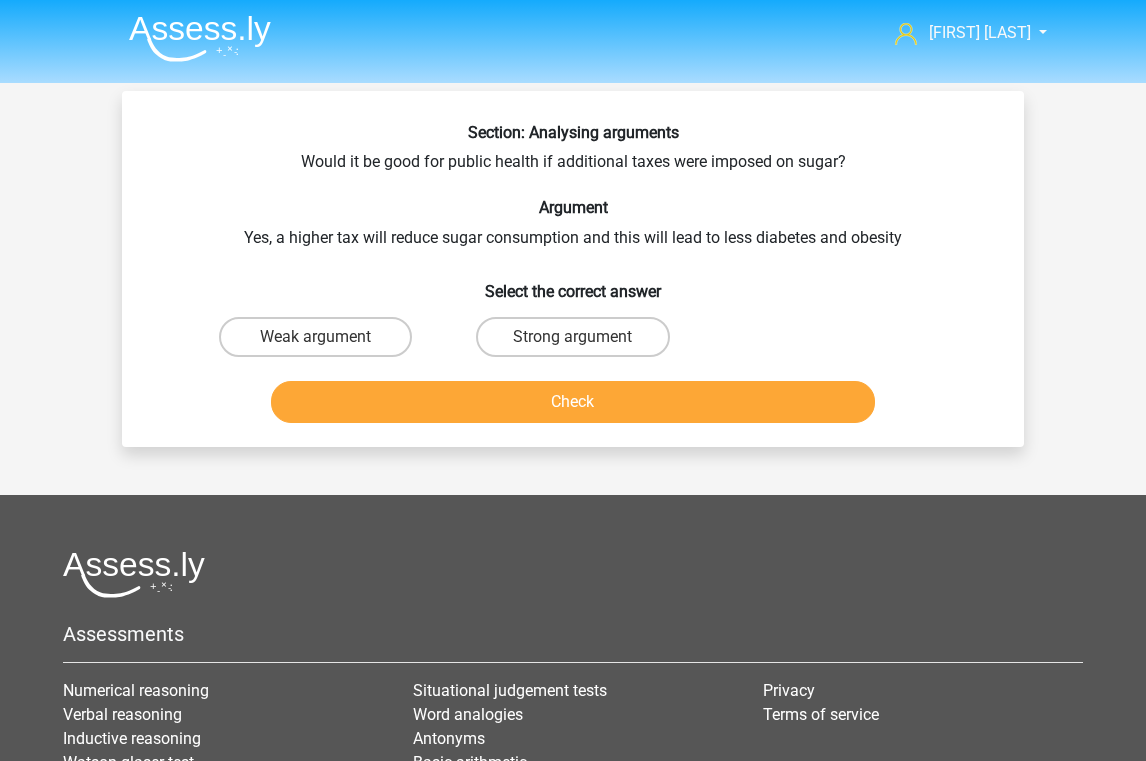 scroll, scrollTop: 0, scrollLeft: 0, axis: both 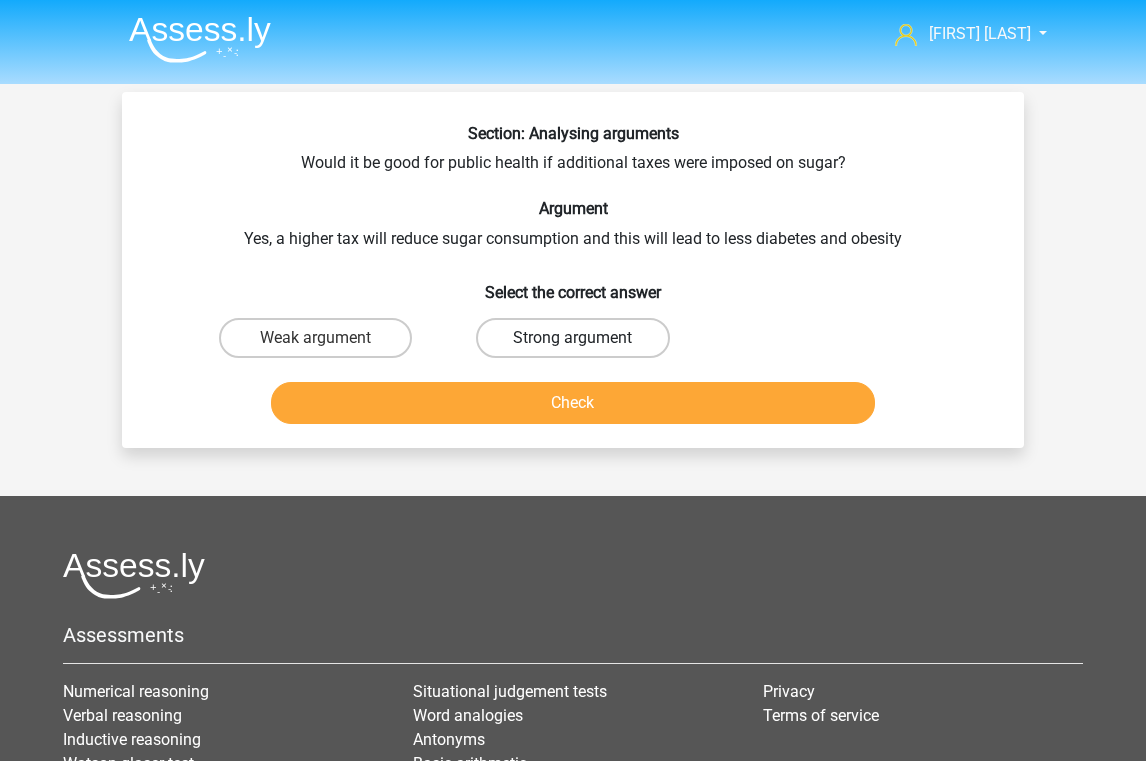 click on "Strong argument" at bounding box center [572, 338] 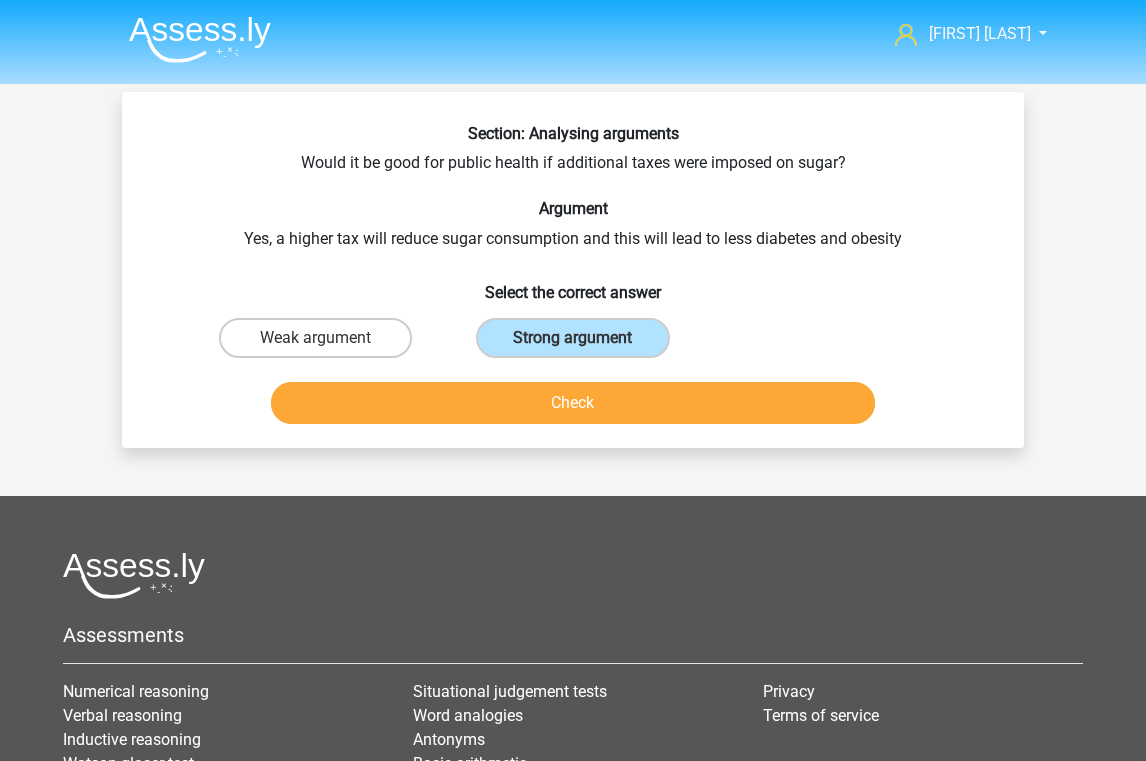 click on "Check" at bounding box center (573, 403) 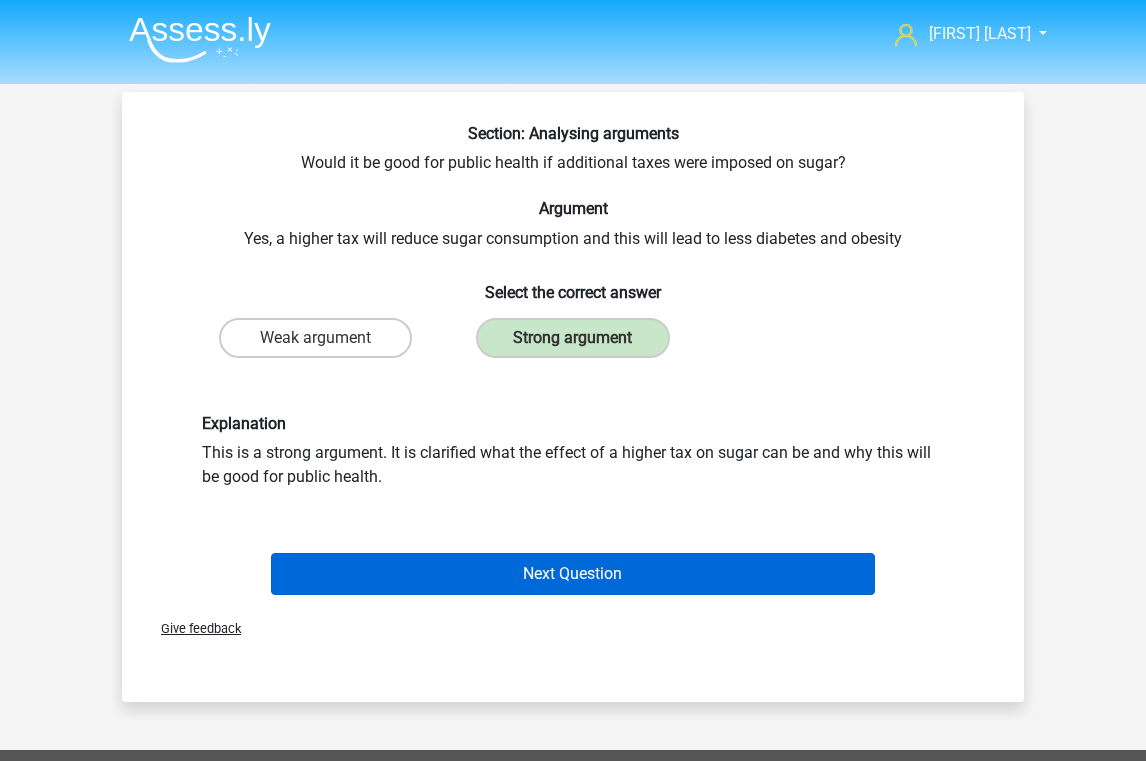 click on "Next Question" at bounding box center (573, 574) 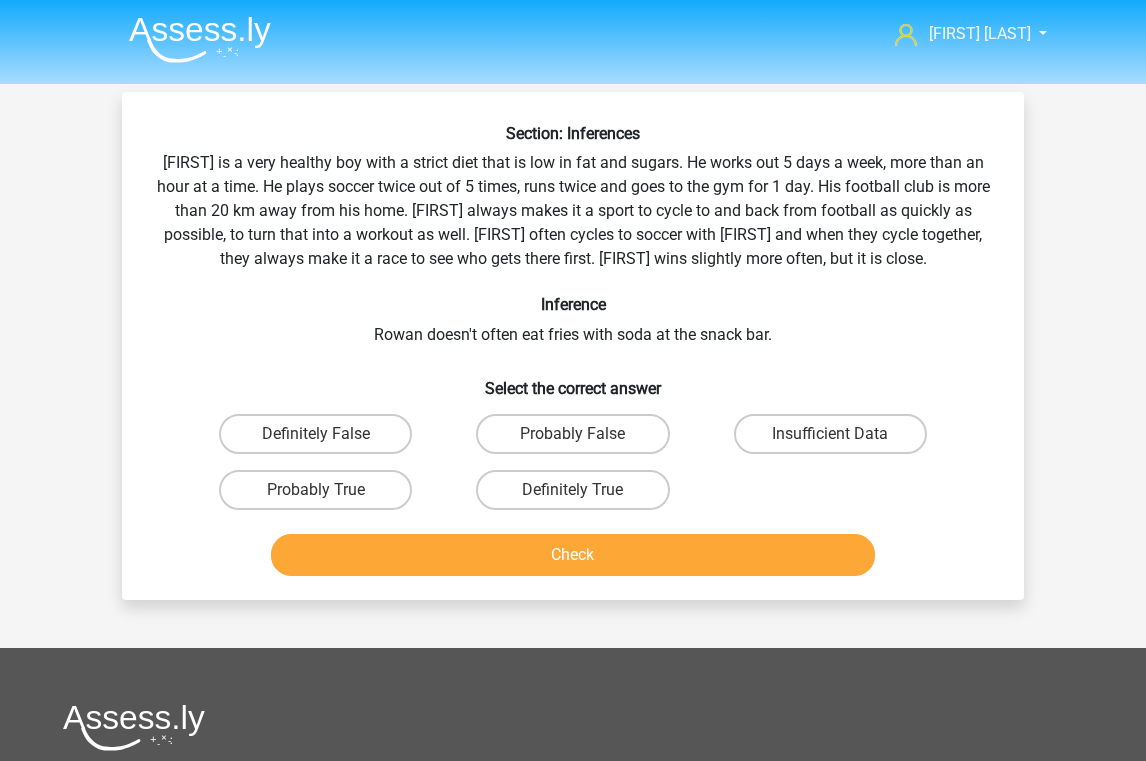 scroll, scrollTop: 92, scrollLeft: 0, axis: vertical 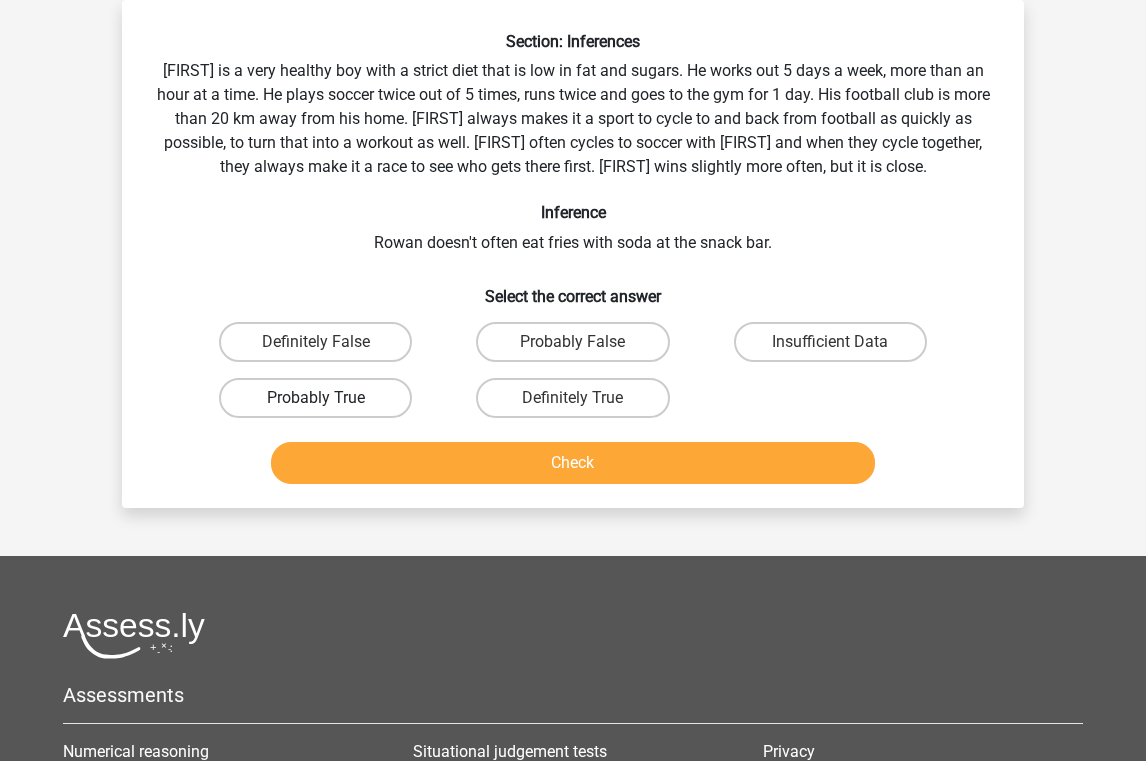 click on "Probably True" at bounding box center (315, 398) 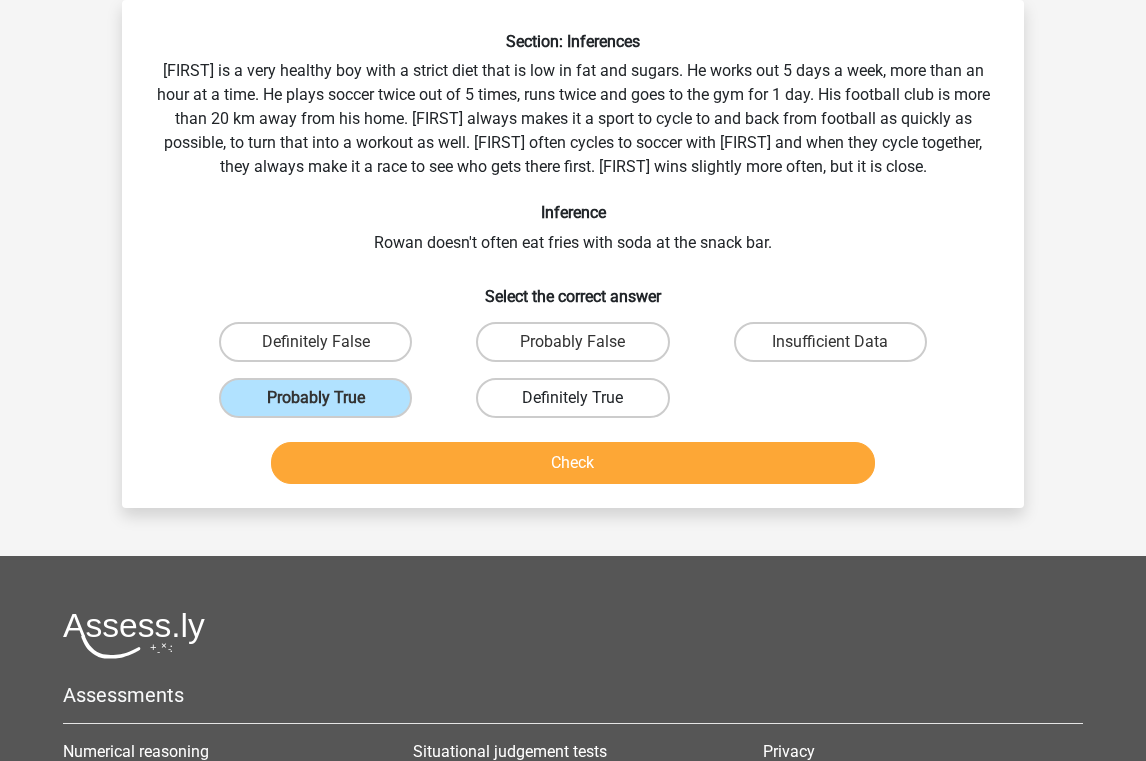 click on "Definitely True" at bounding box center (572, 398) 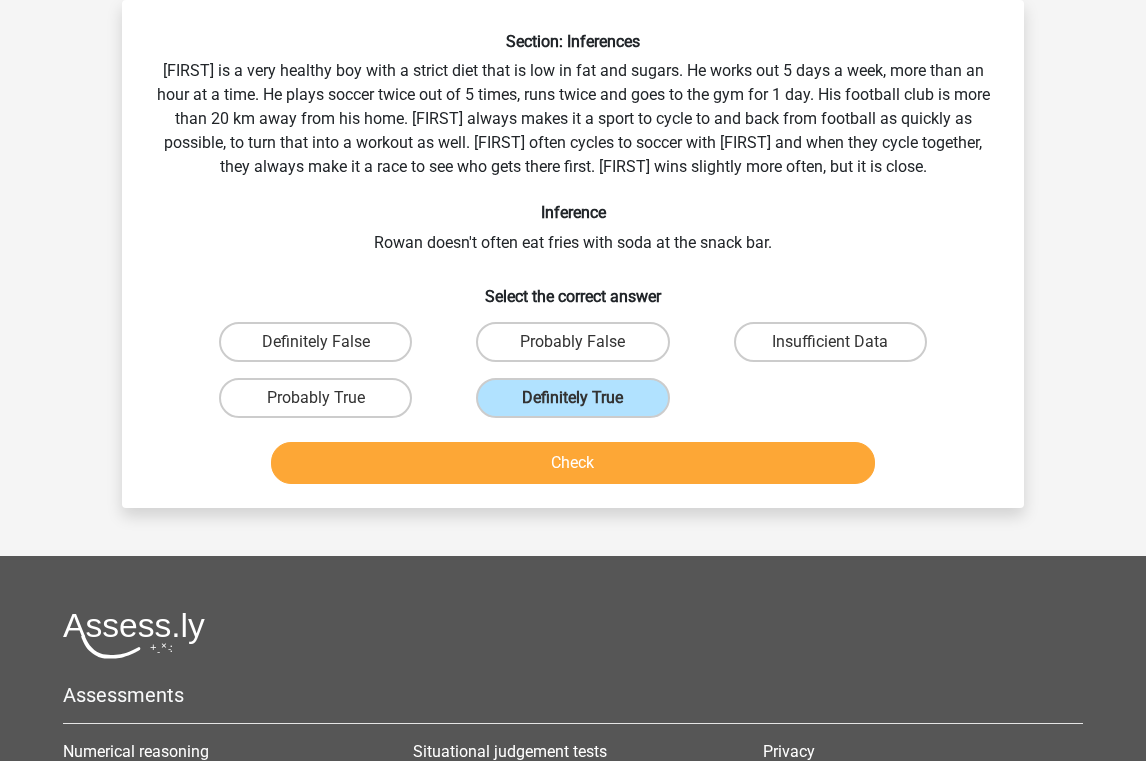 click on "Check" at bounding box center (573, 463) 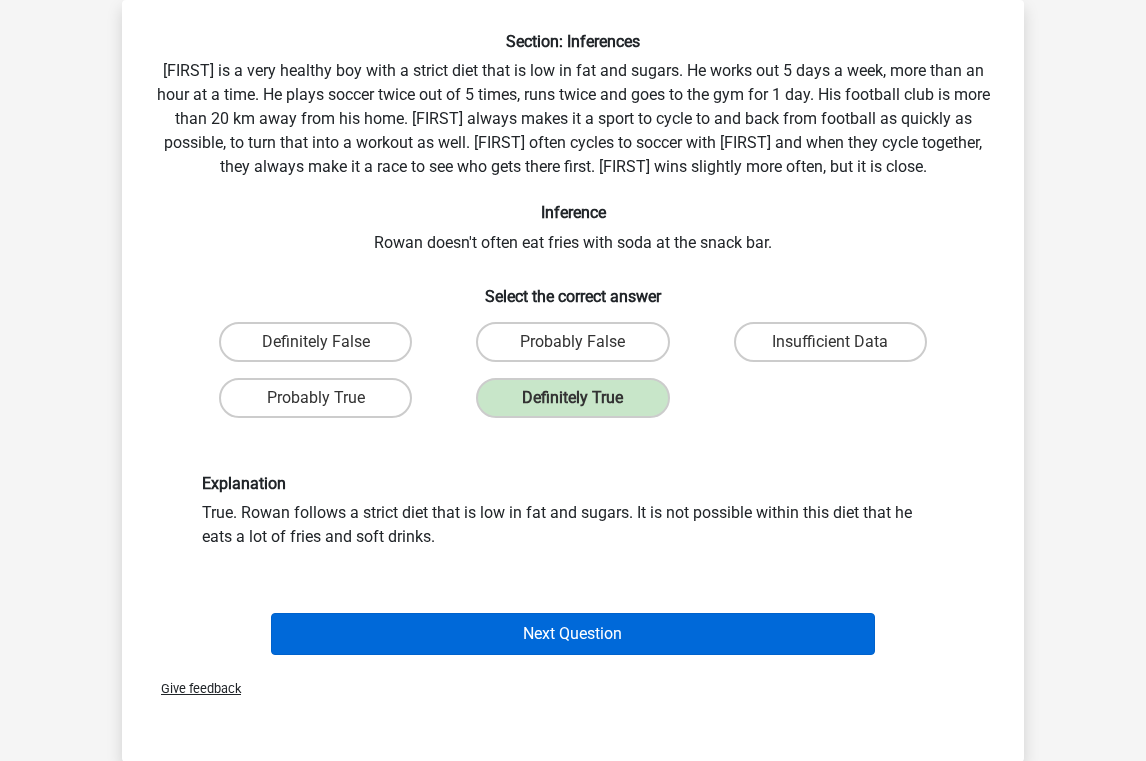 click on "Next Question" at bounding box center [573, 634] 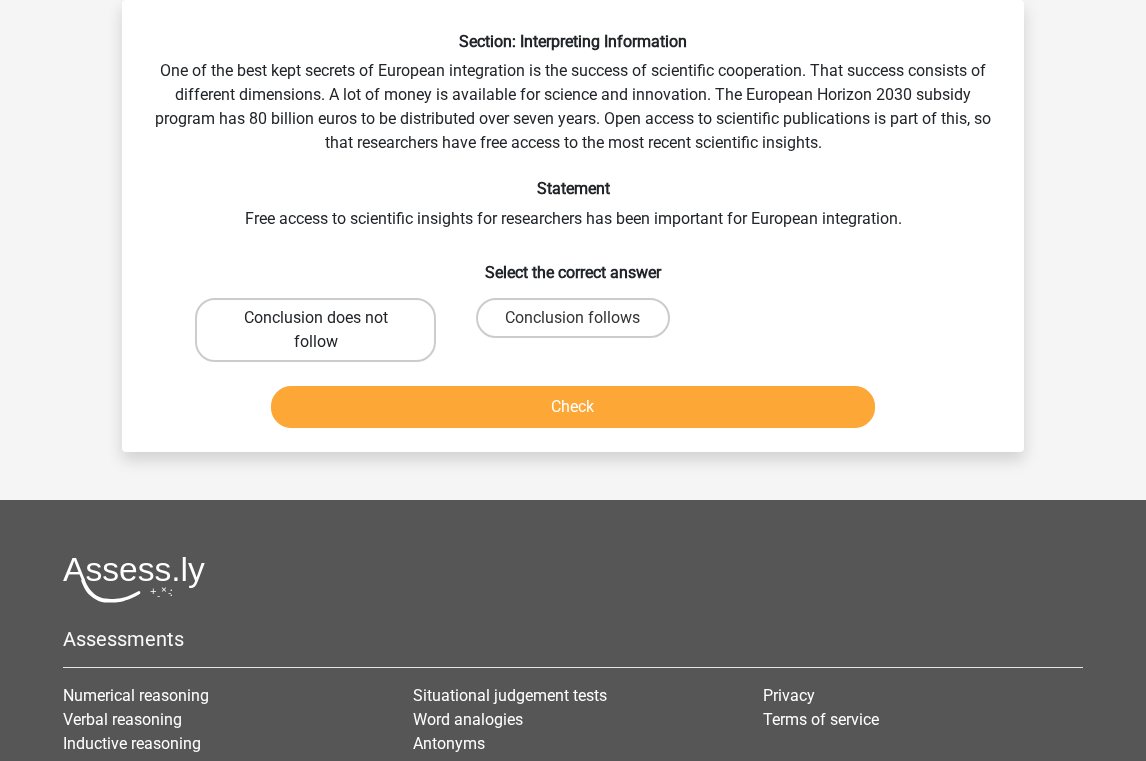 click on "Conclusion does not follow" at bounding box center (315, 330) 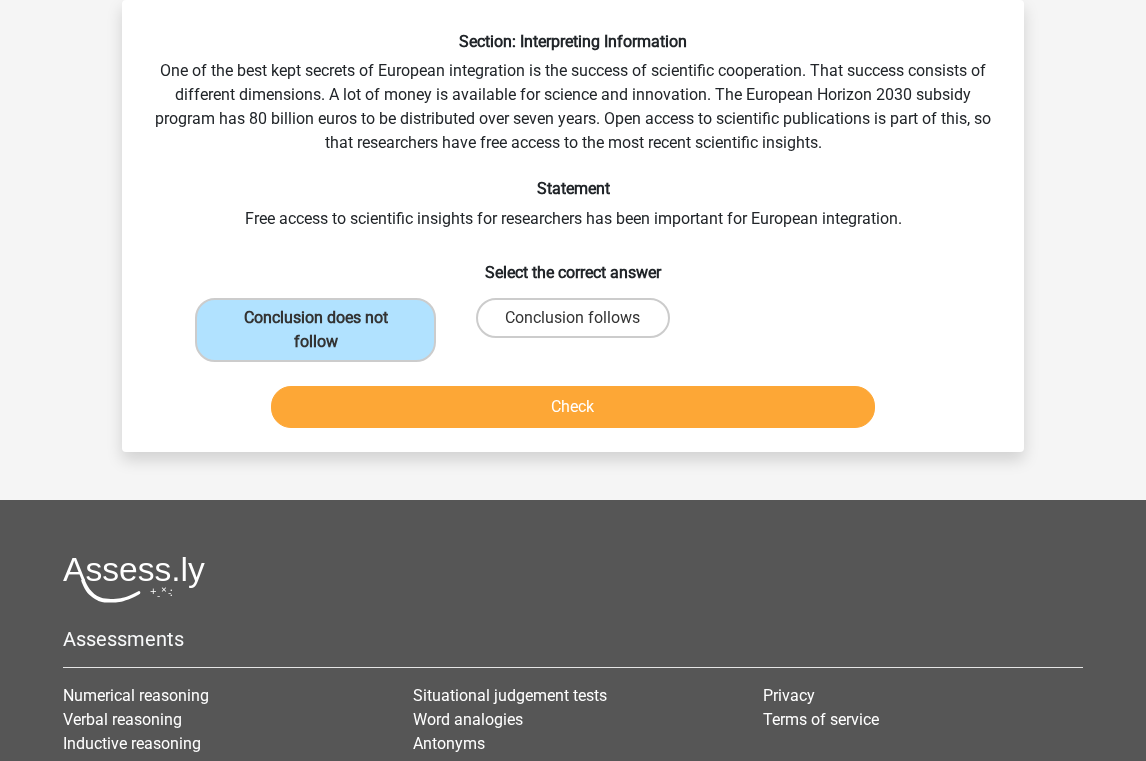 click on "Check" at bounding box center (573, 407) 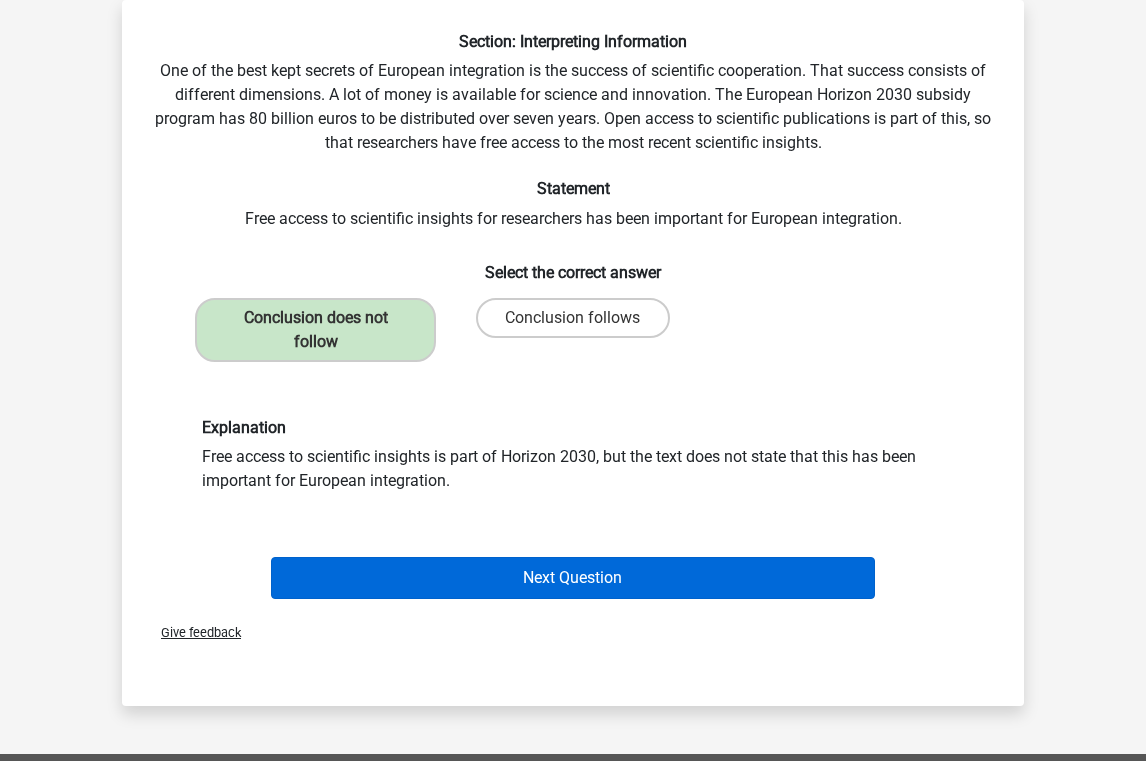 click on "Next Question" at bounding box center [573, 578] 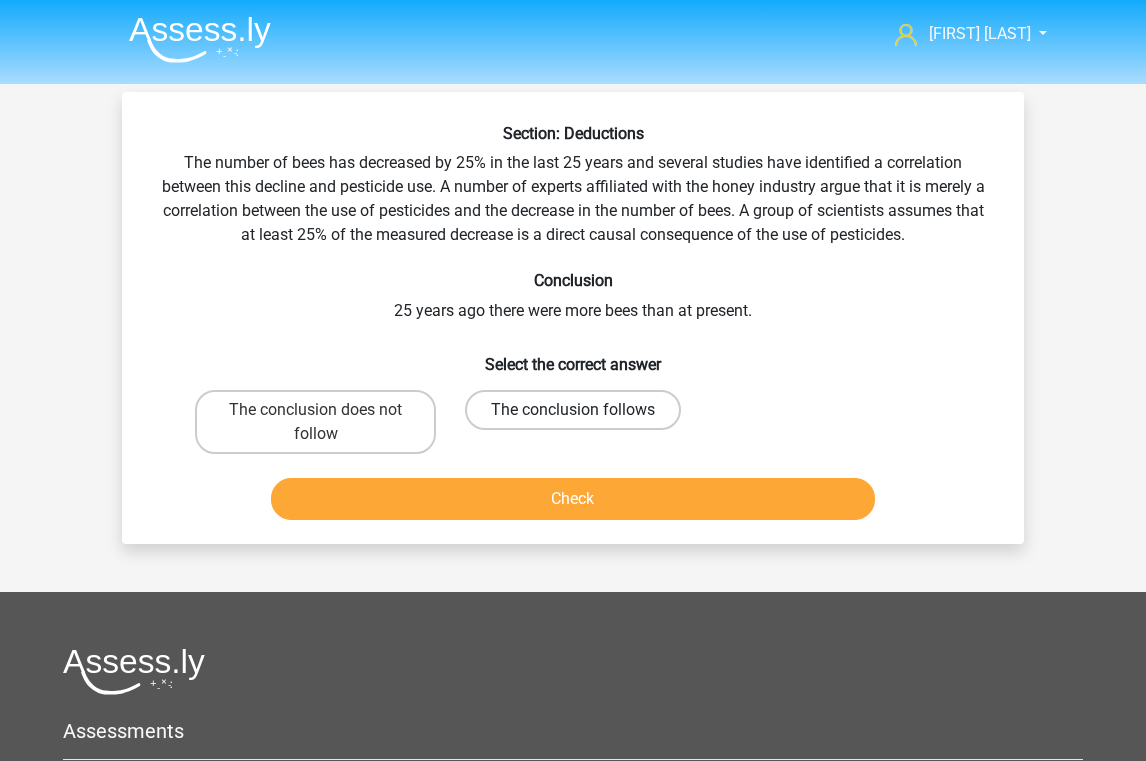 scroll, scrollTop: 0, scrollLeft: 0, axis: both 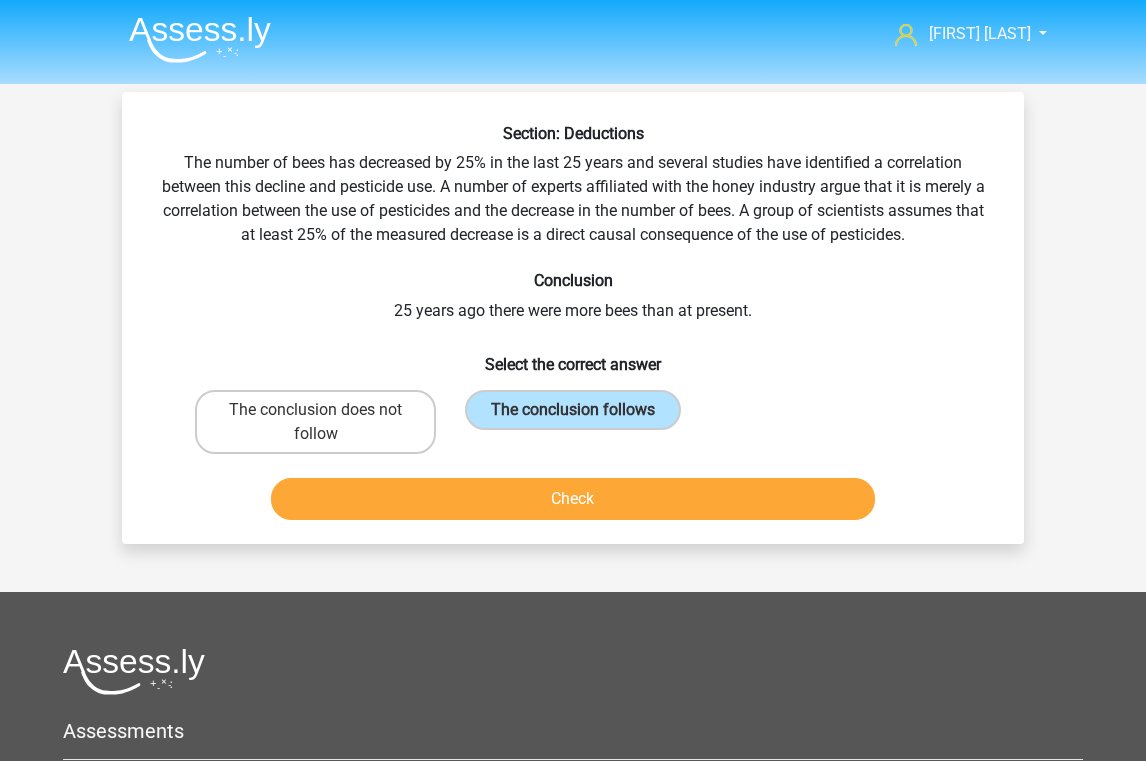 click on "Check" at bounding box center [573, 499] 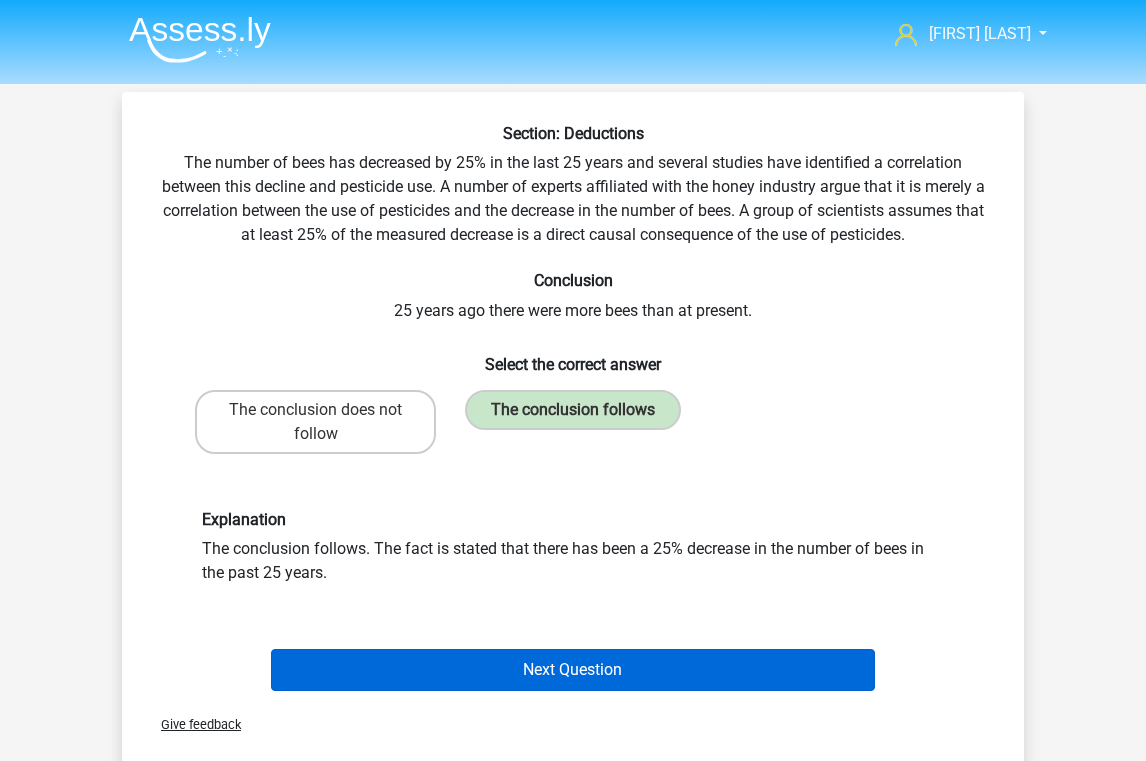 click on "Next Question" at bounding box center (573, 670) 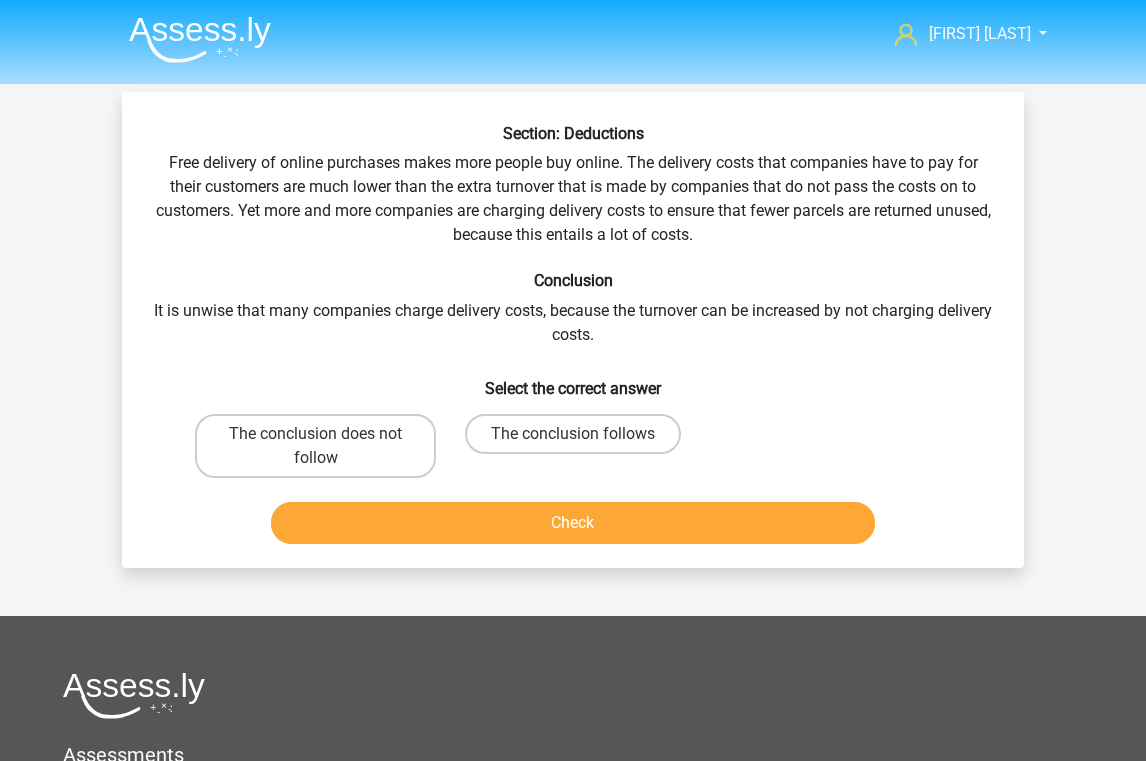 scroll, scrollTop: 0, scrollLeft: 0, axis: both 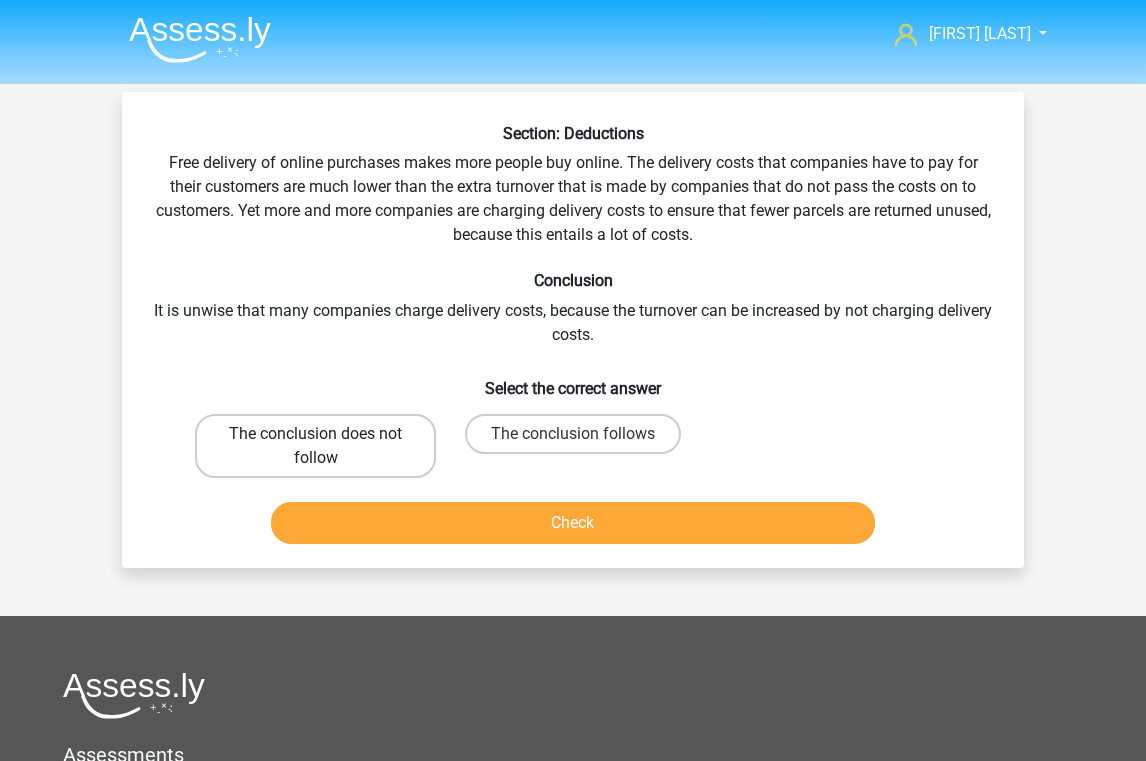 click on "The conclusion does not follow" at bounding box center (315, 446) 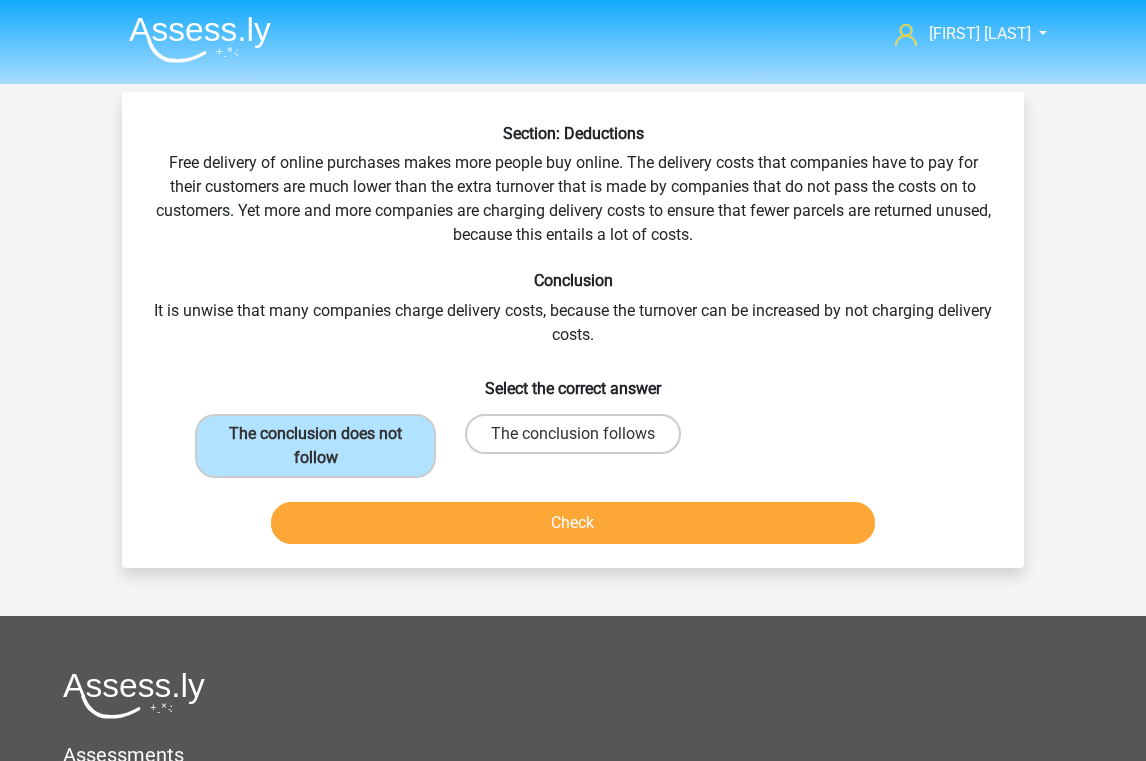 click on "Check" at bounding box center (573, 523) 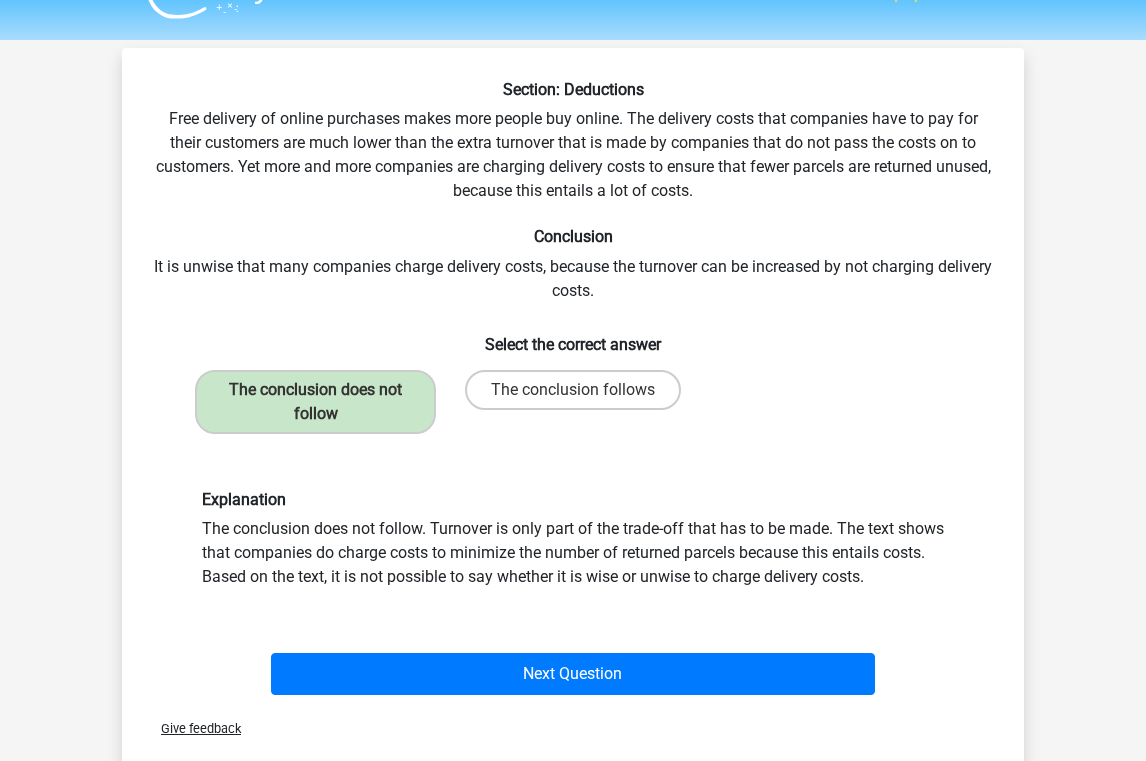 scroll, scrollTop: 46, scrollLeft: 0, axis: vertical 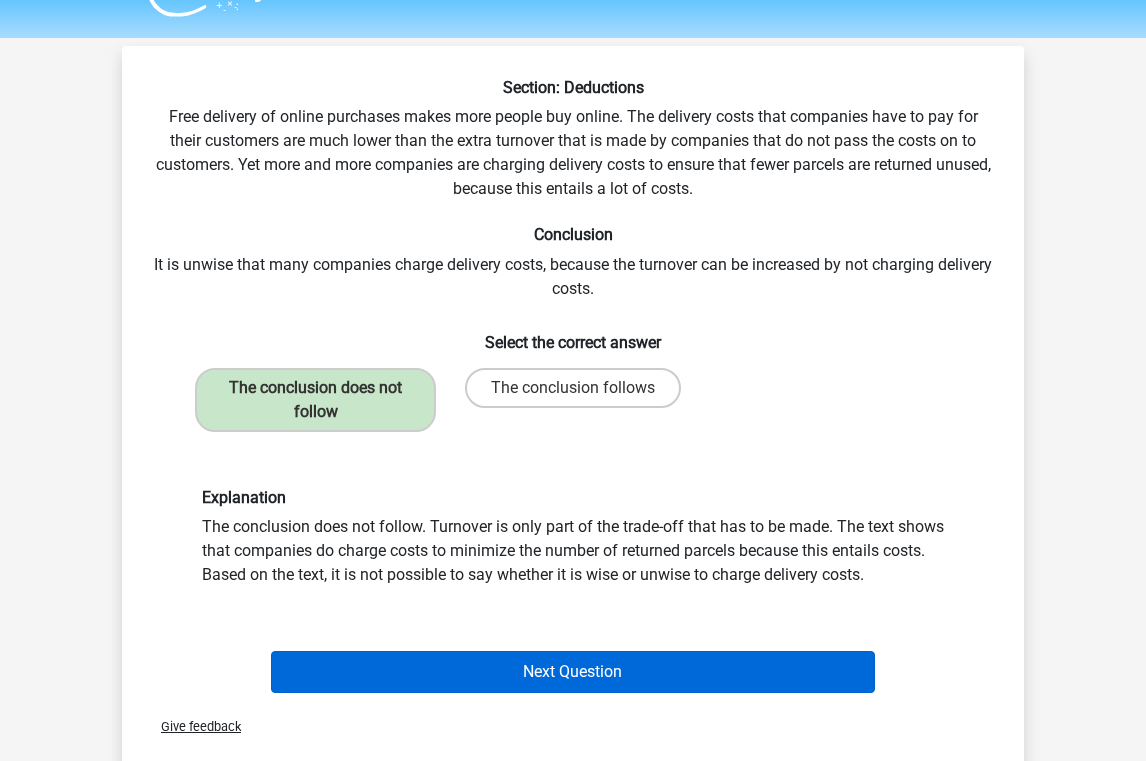click on "Next Question" at bounding box center [573, 672] 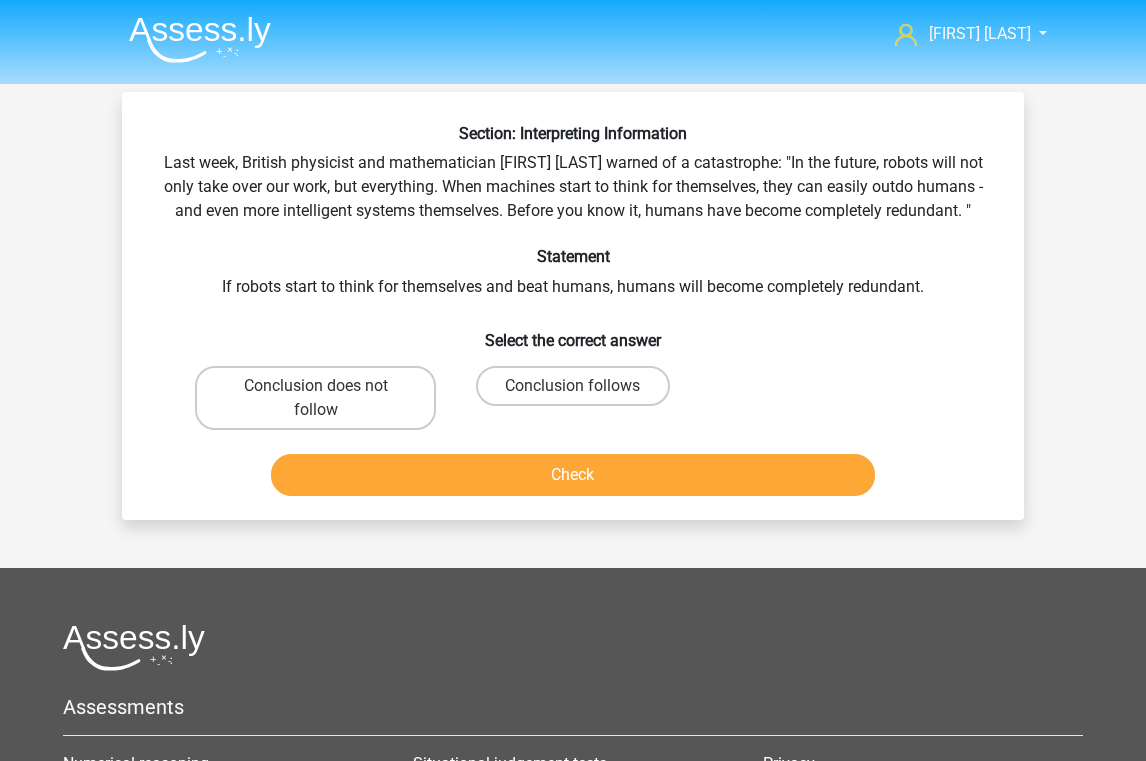 scroll, scrollTop: 0, scrollLeft: 0, axis: both 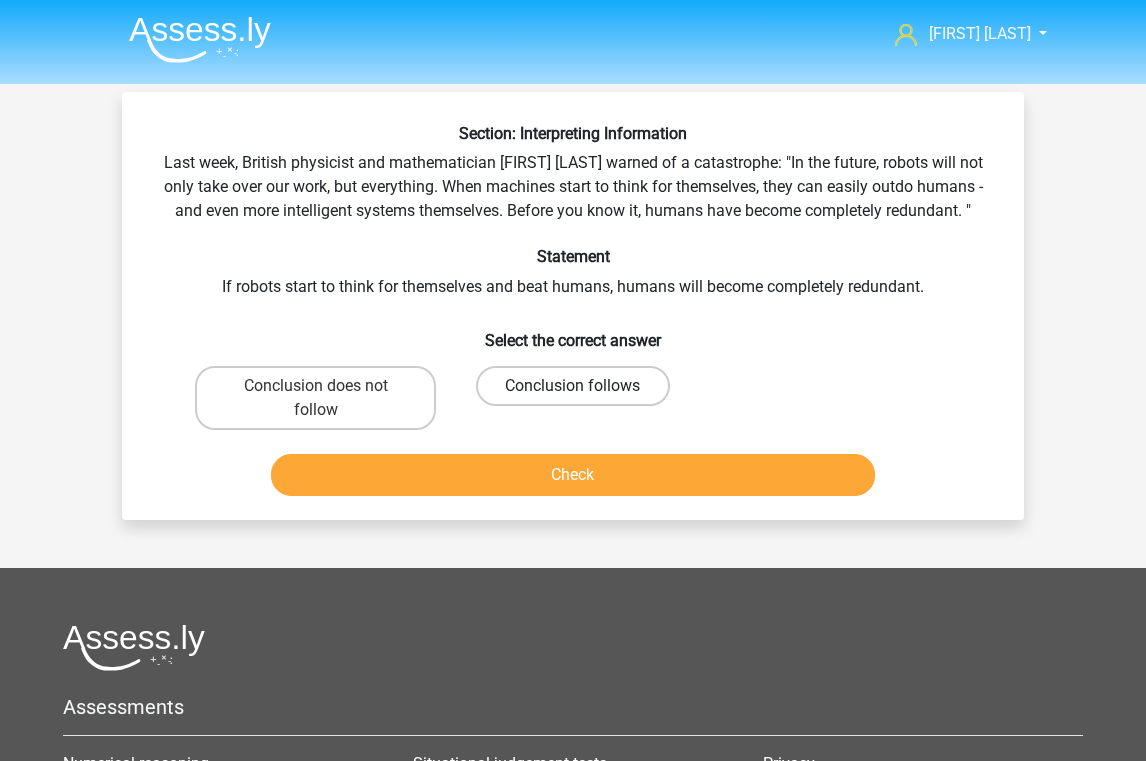 click on "Conclusion follows" at bounding box center [572, 386] 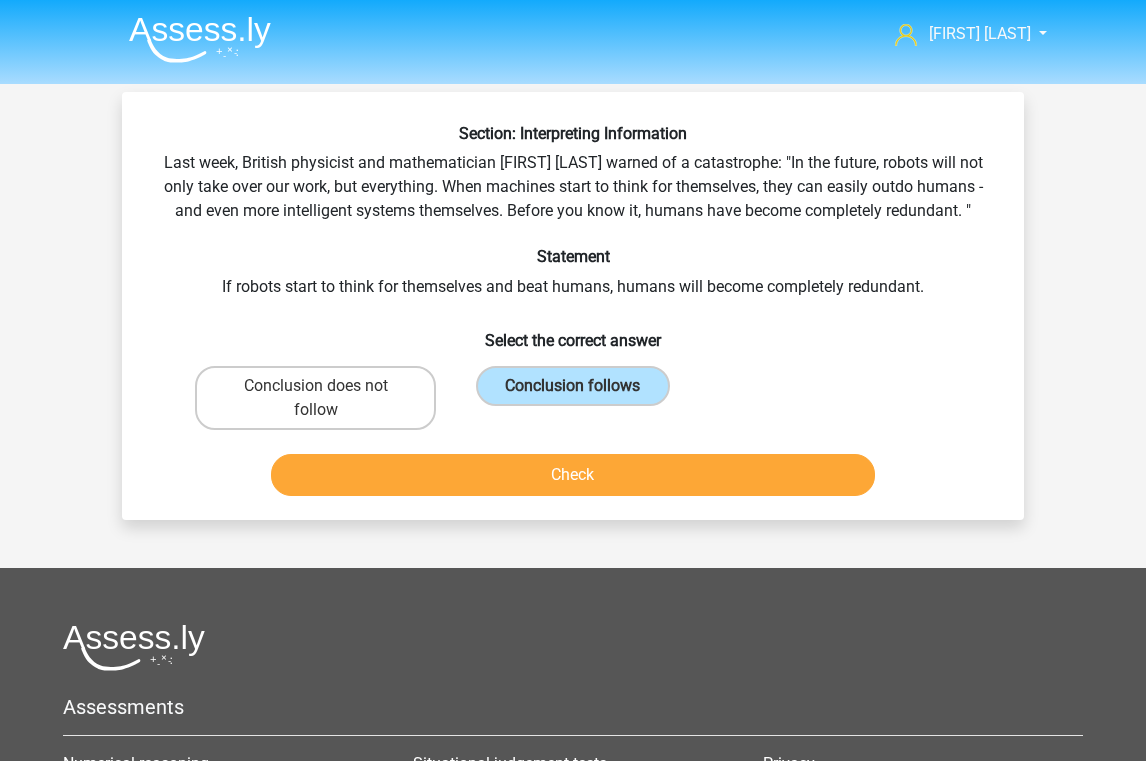 click on "Check" at bounding box center (573, 475) 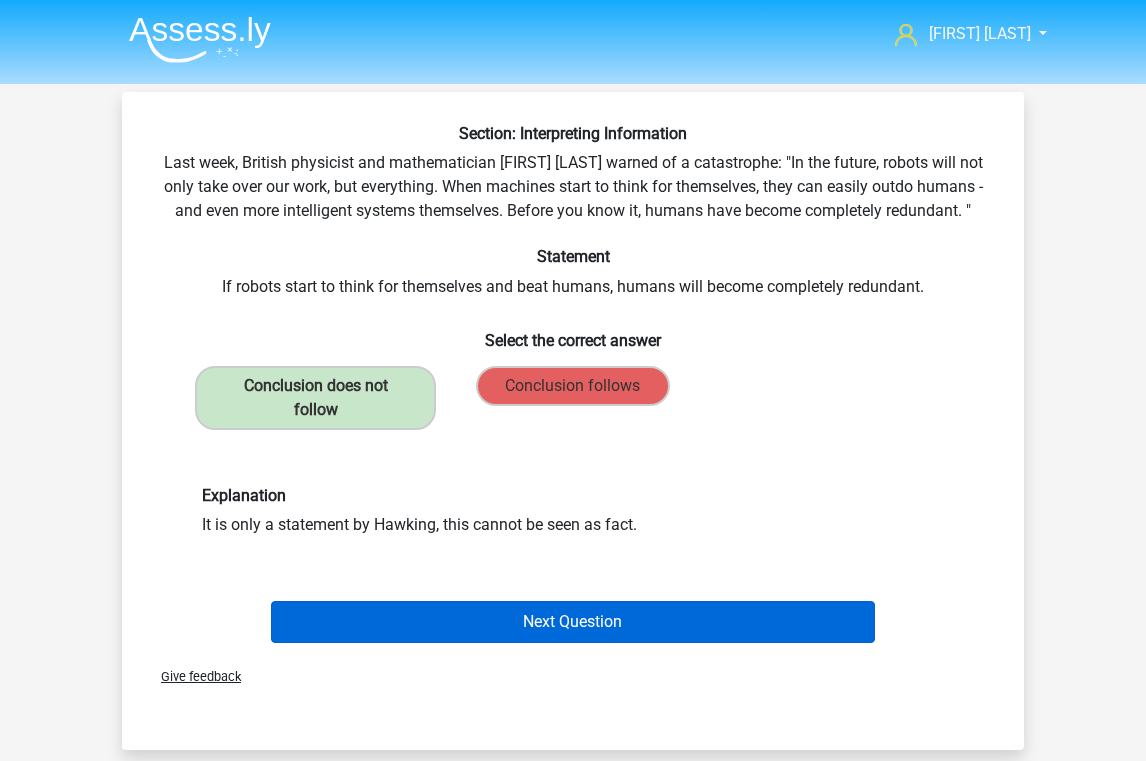 click on "Next Question" at bounding box center [573, 622] 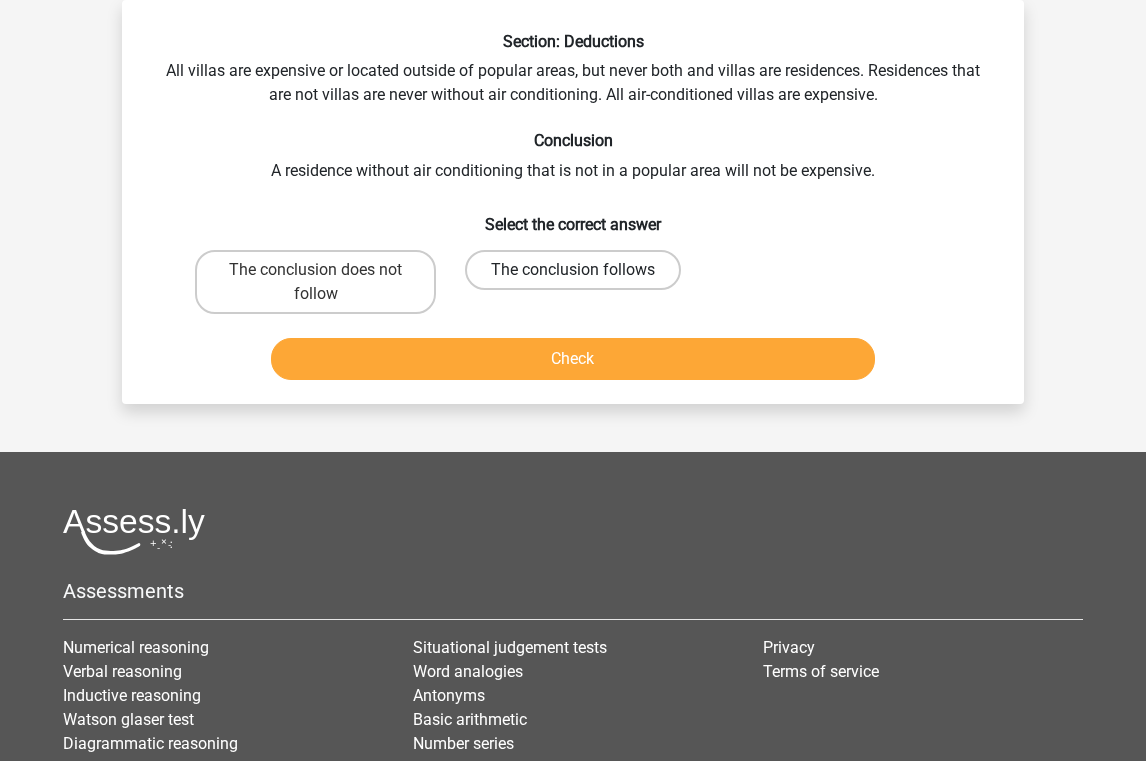 click on "The conclusion follows" at bounding box center (573, 270) 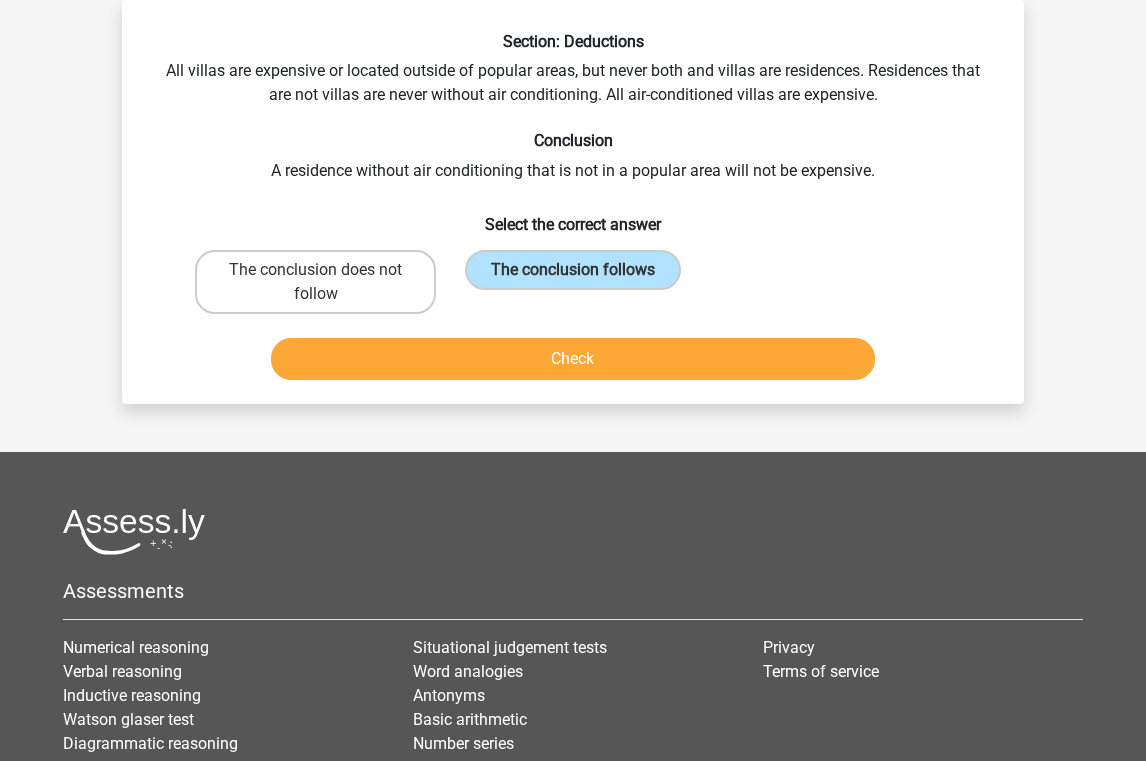 click on "Check" at bounding box center [573, 359] 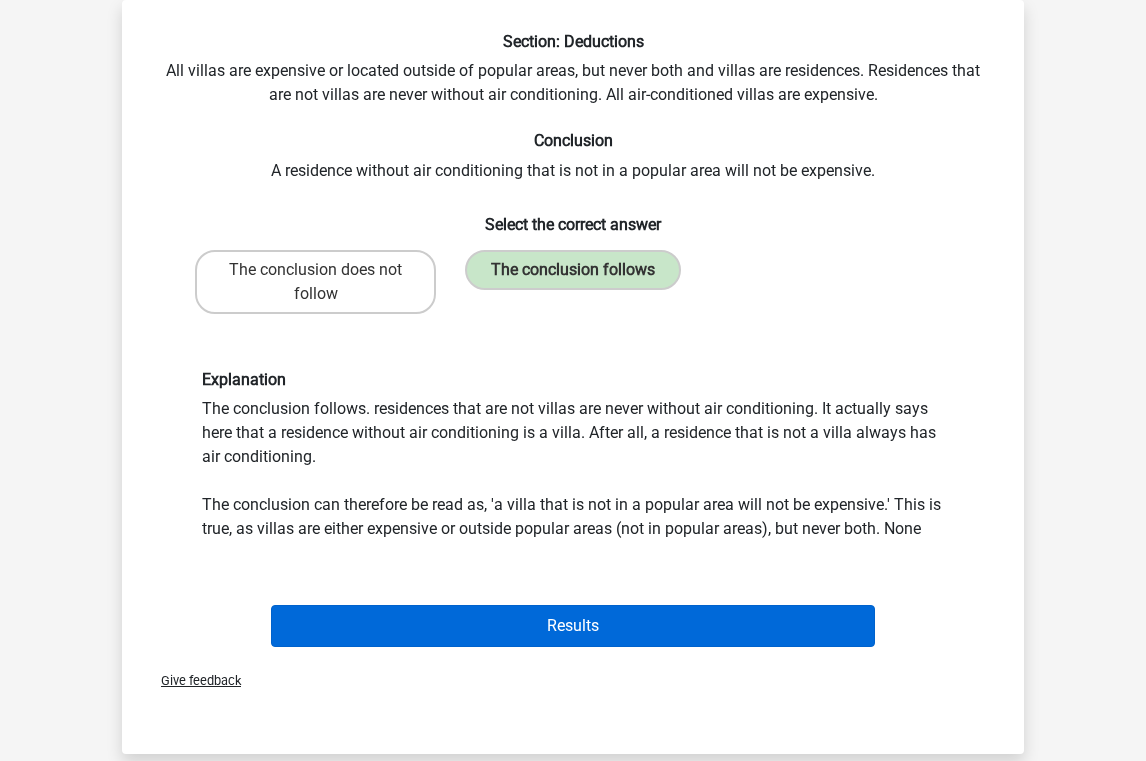click on "Results" at bounding box center (573, 626) 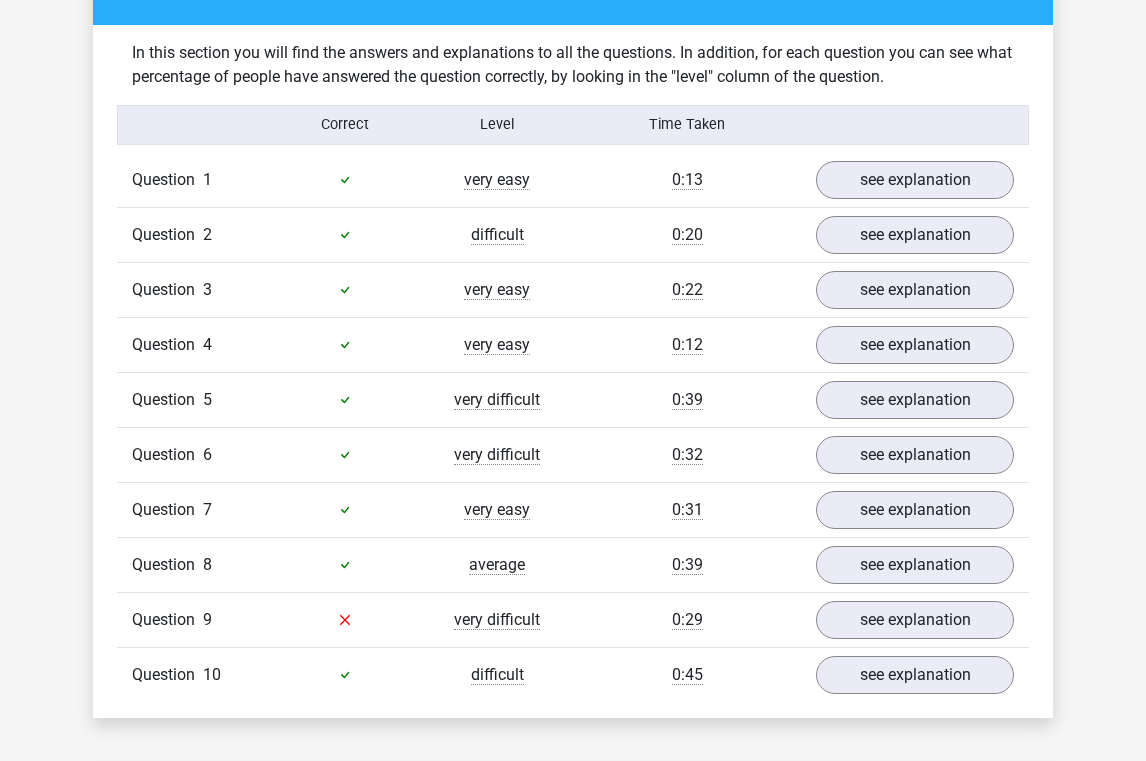 scroll, scrollTop: 1183, scrollLeft: 0, axis: vertical 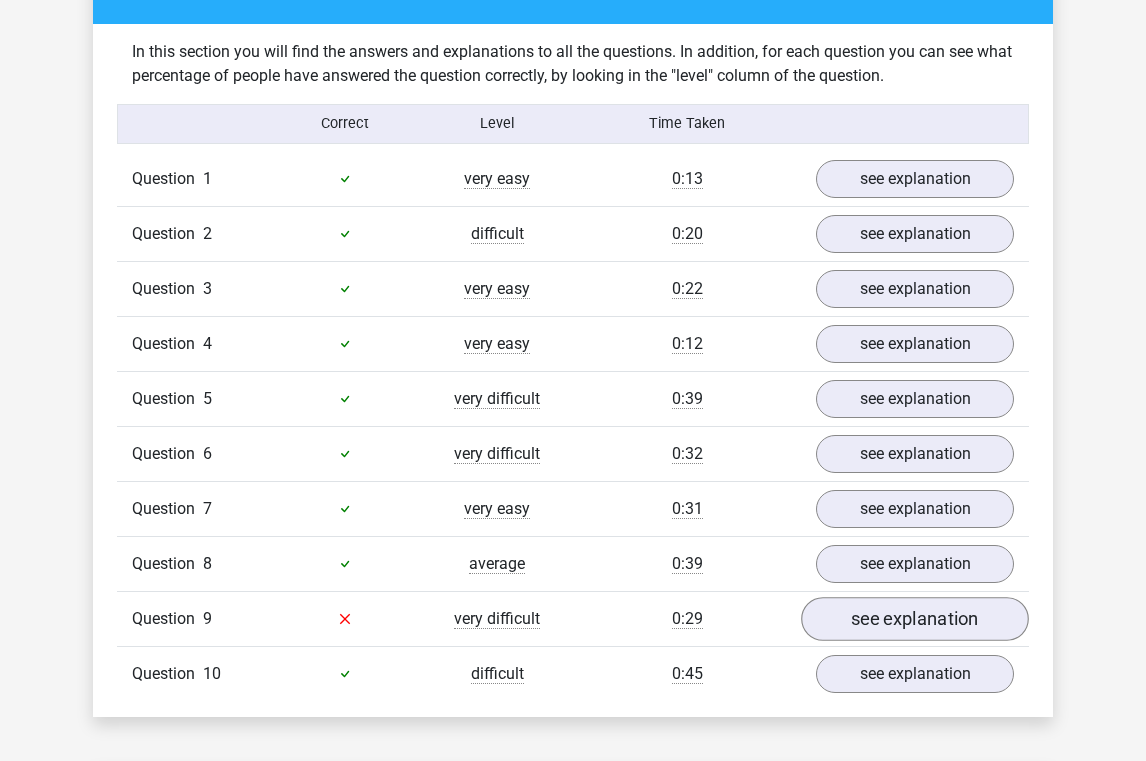 click on "see explanation" at bounding box center (915, 619) 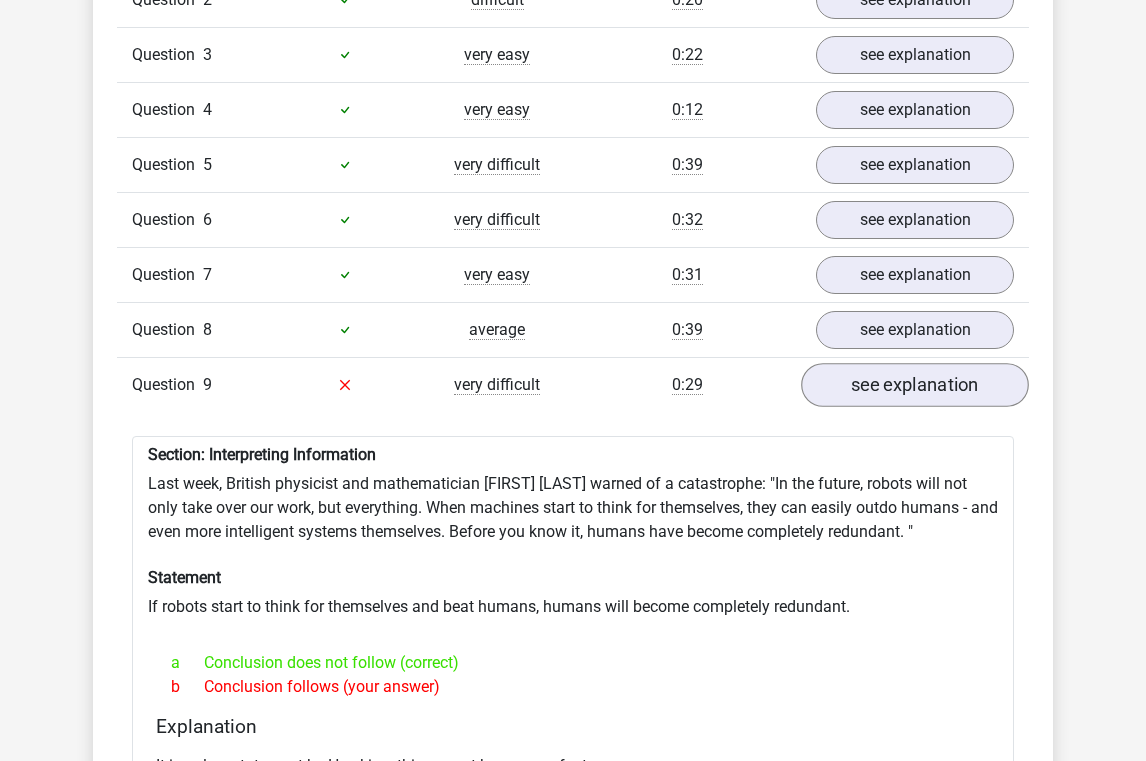 scroll, scrollTop: 1421, scrollLeft: 0, axis: vertical 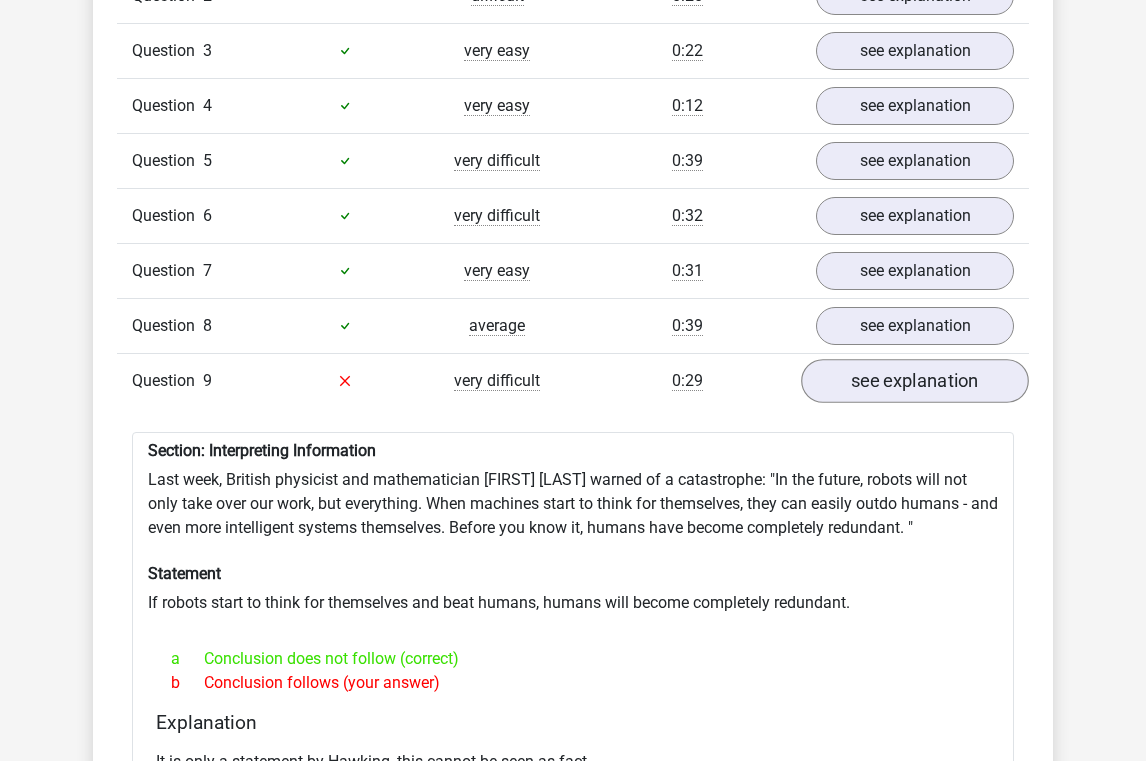 click on "see explanation" at bounding box center [915, 381] 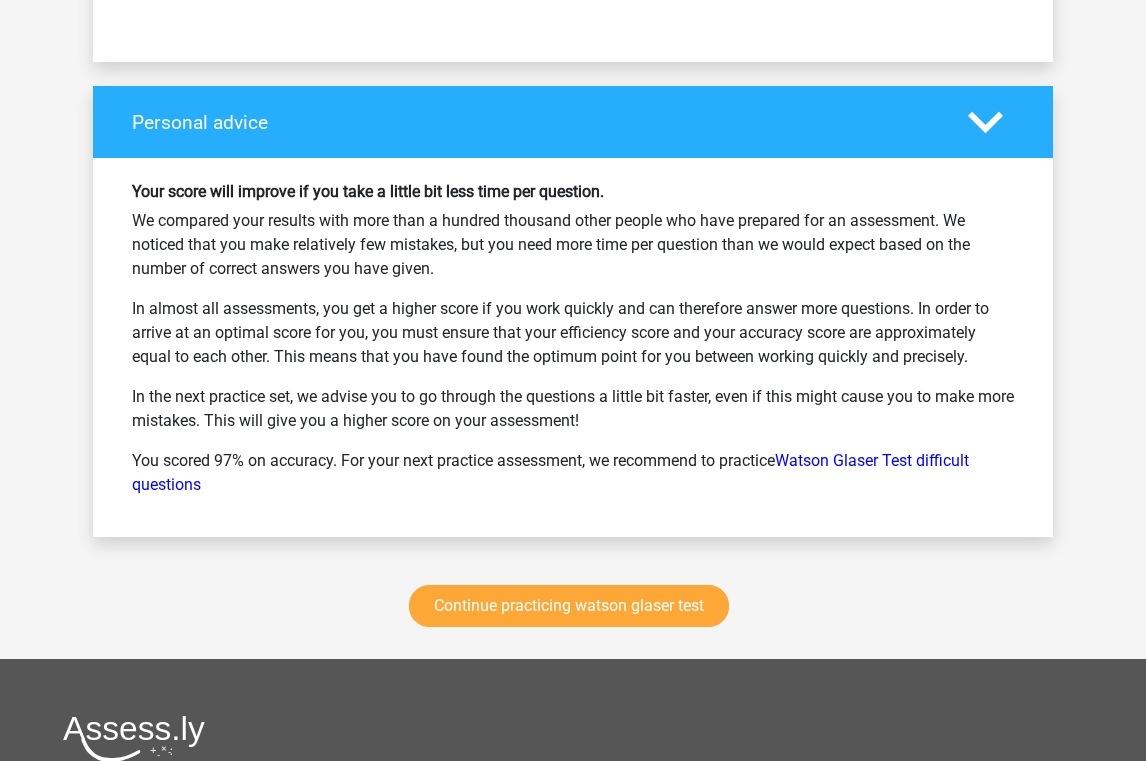 scroll, scrollTop: 2519, scrollLeft: 0, axis: vertical 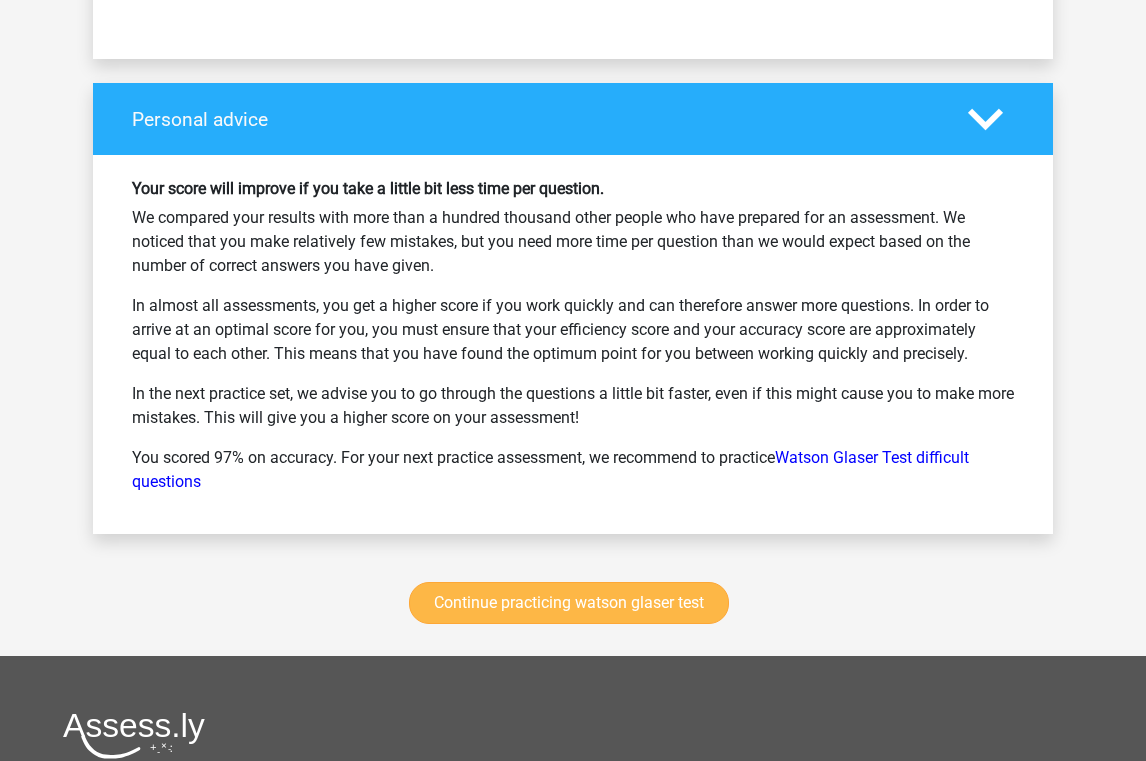 click on "Continue practicing watson glaser test" at bounding box center [569, 603] 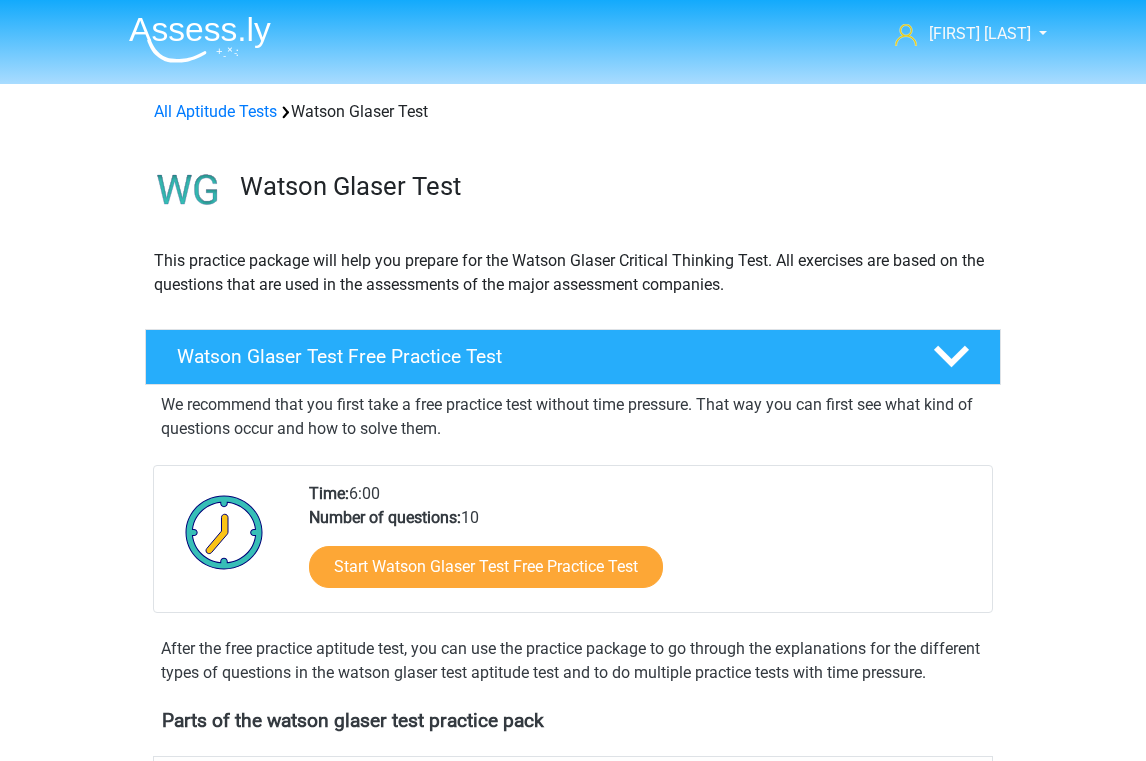 scroll, scrollTop: 844, scrollLeft: 0, axis: vertical 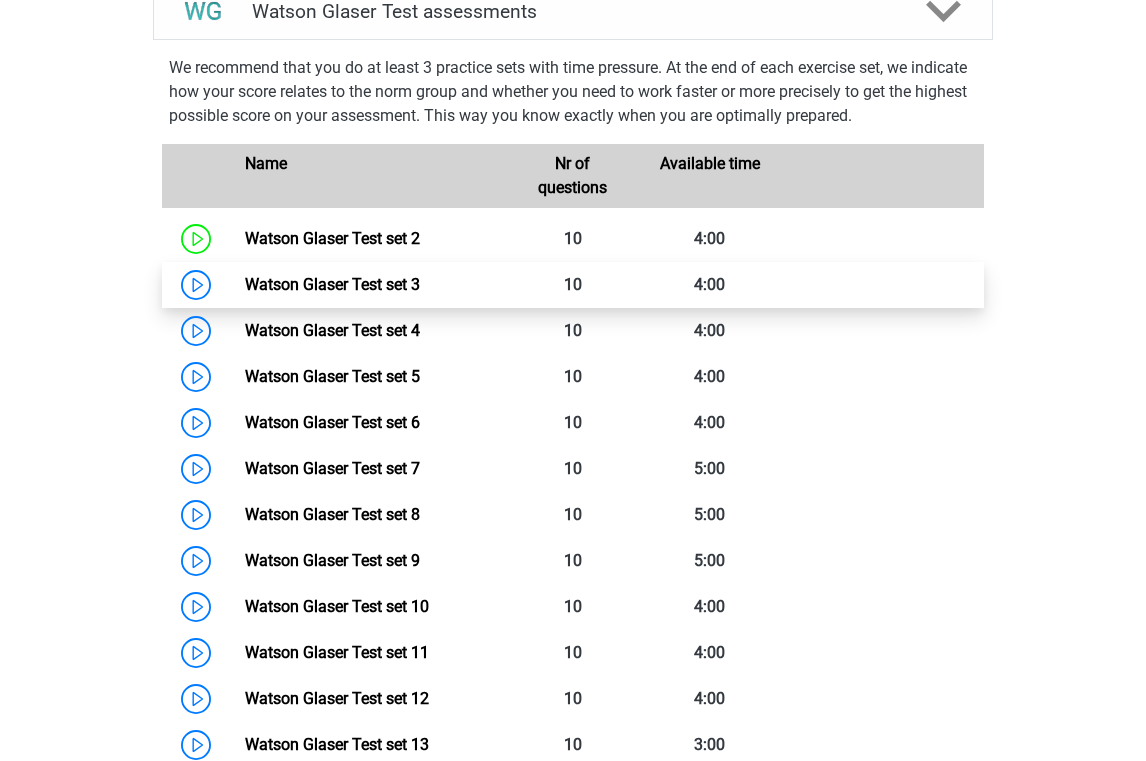 click on "Watson Glaser Test
set 3" at bounding box center [332, 284] 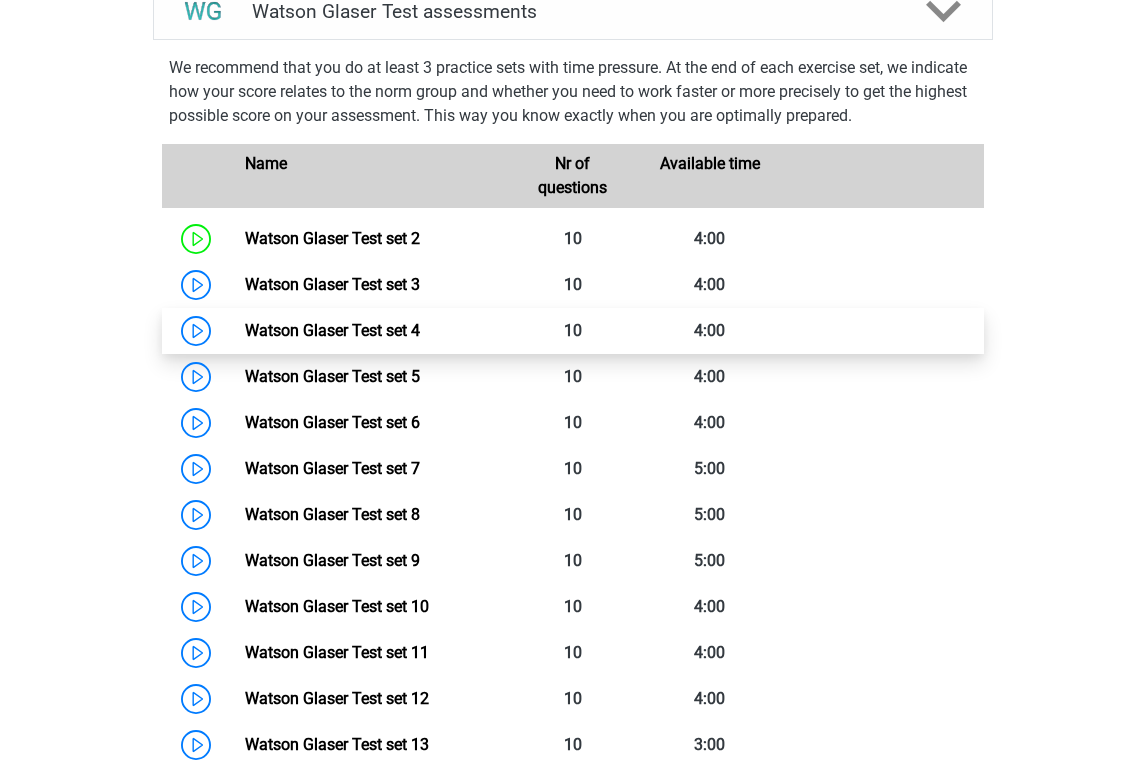 click on "Watson Glaser Test
set 4" at bounding box center (332, 330) 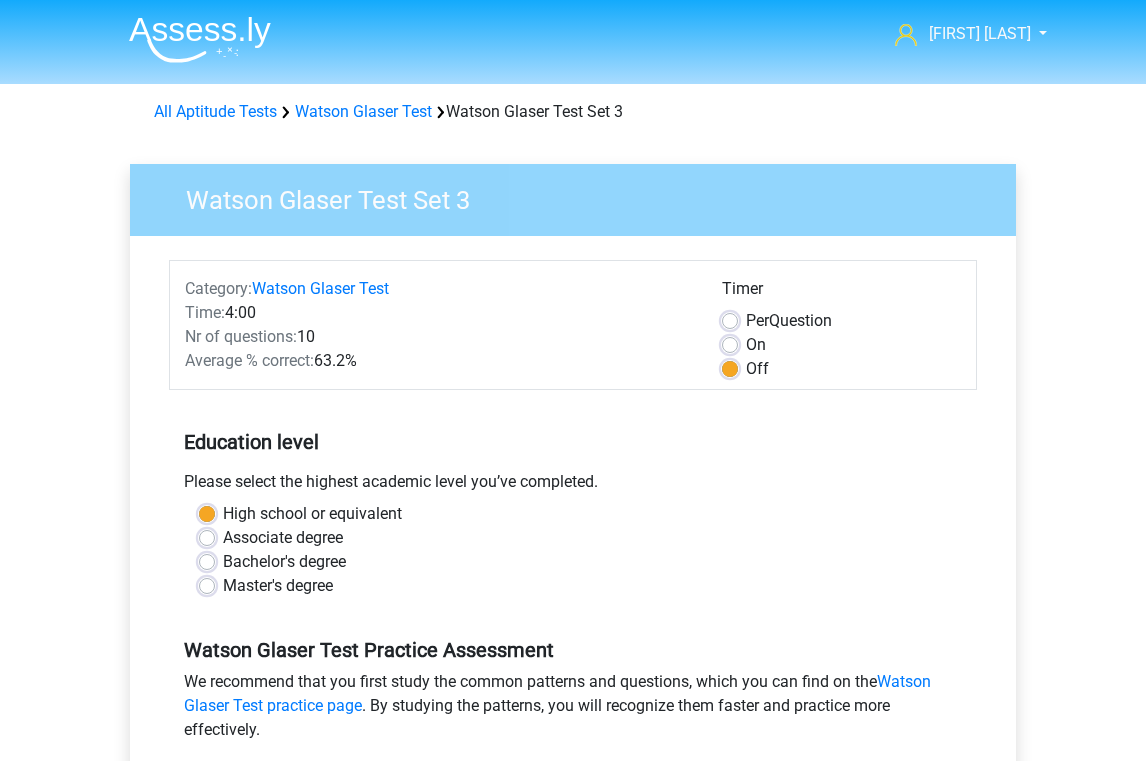 scroll, scrollTop: 0, scrollLeft: 0, axis: both 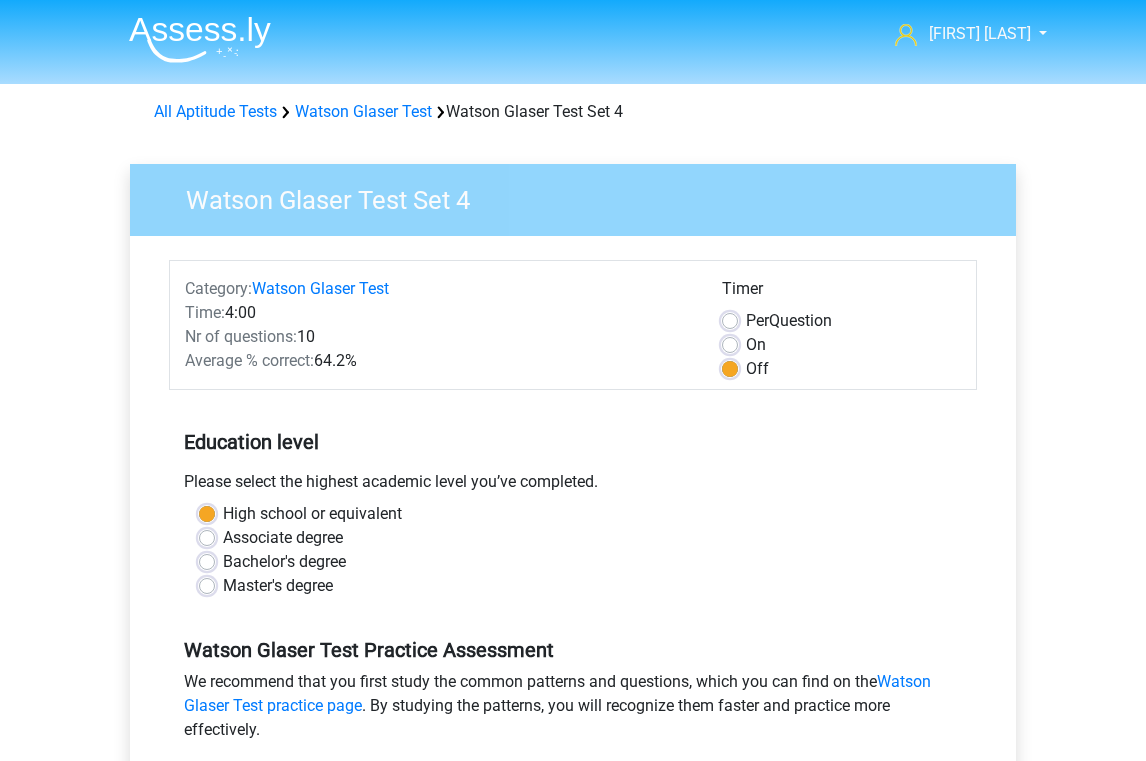 click on "On" at bounding box center [756, 345] 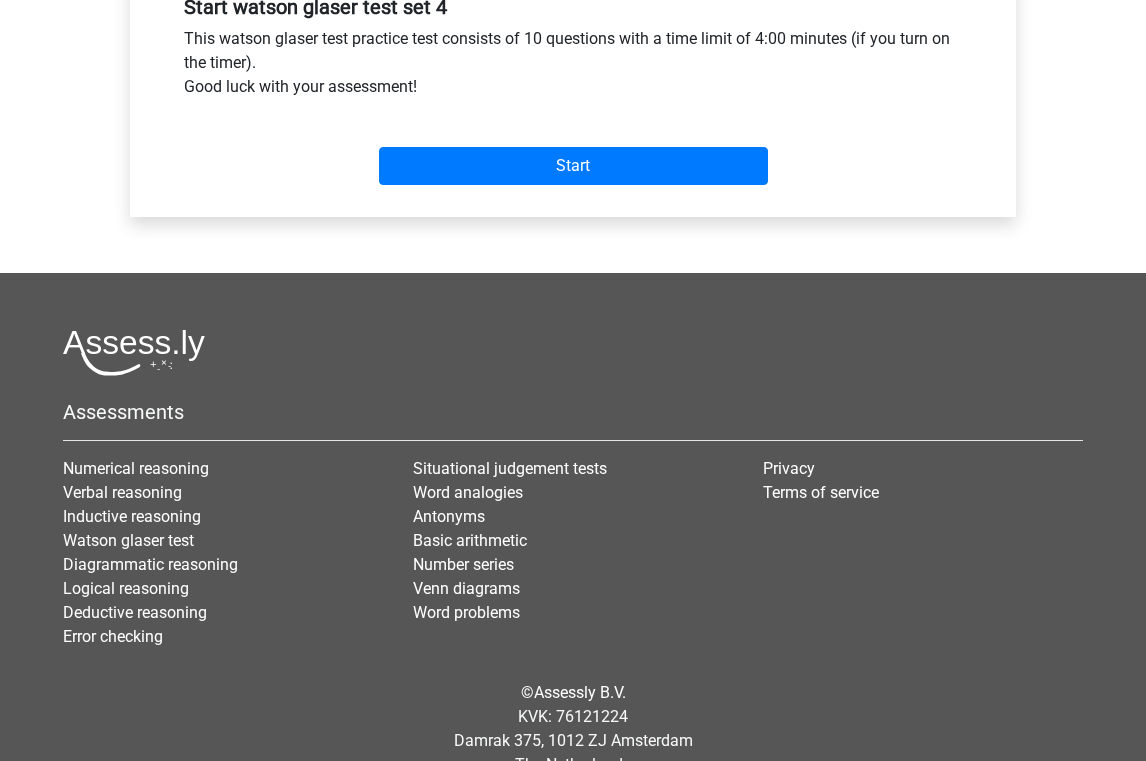 scroll, scrollTop: 794, scrollLeft: 0, axis: vertical 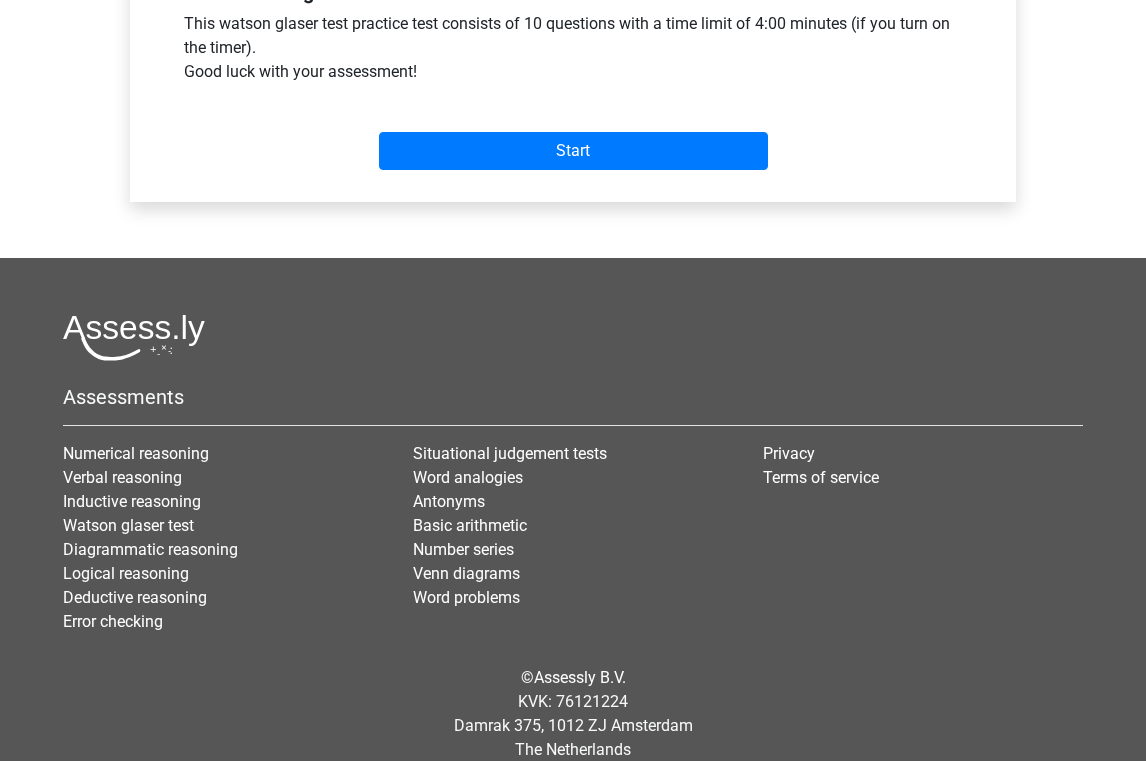 click on "Start" at bounding box center (573, 135) 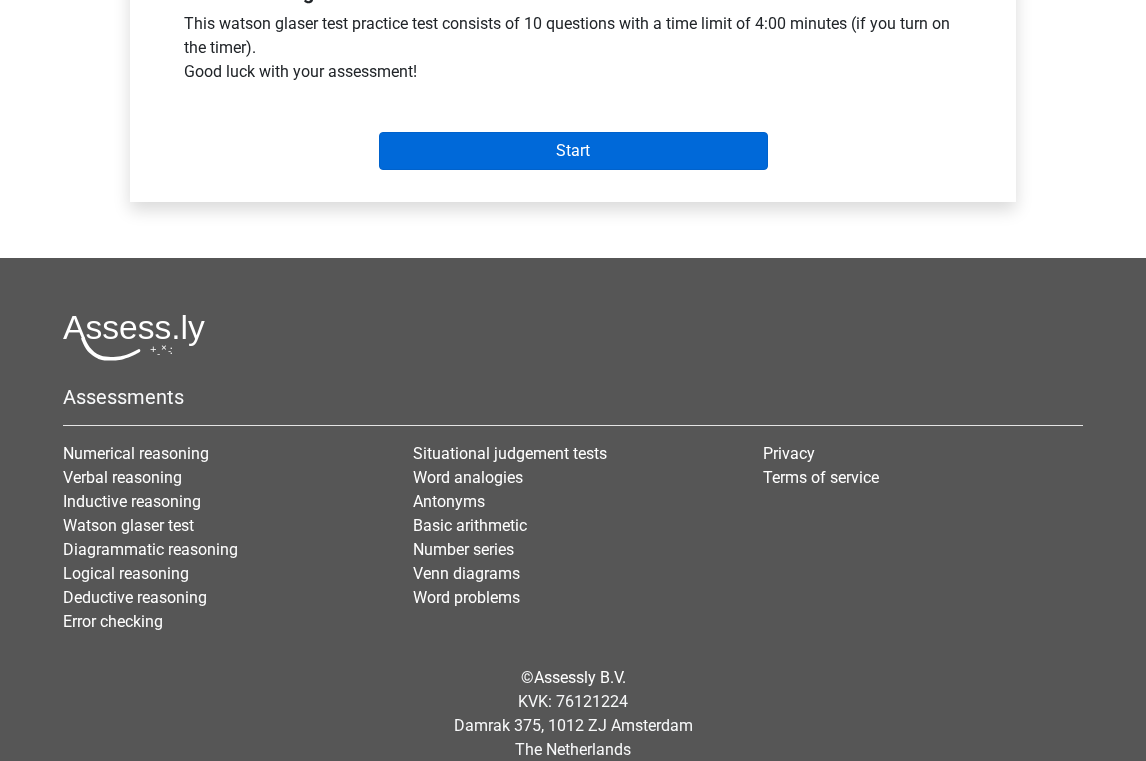 click on "Start" at bounding box center [573, 151] 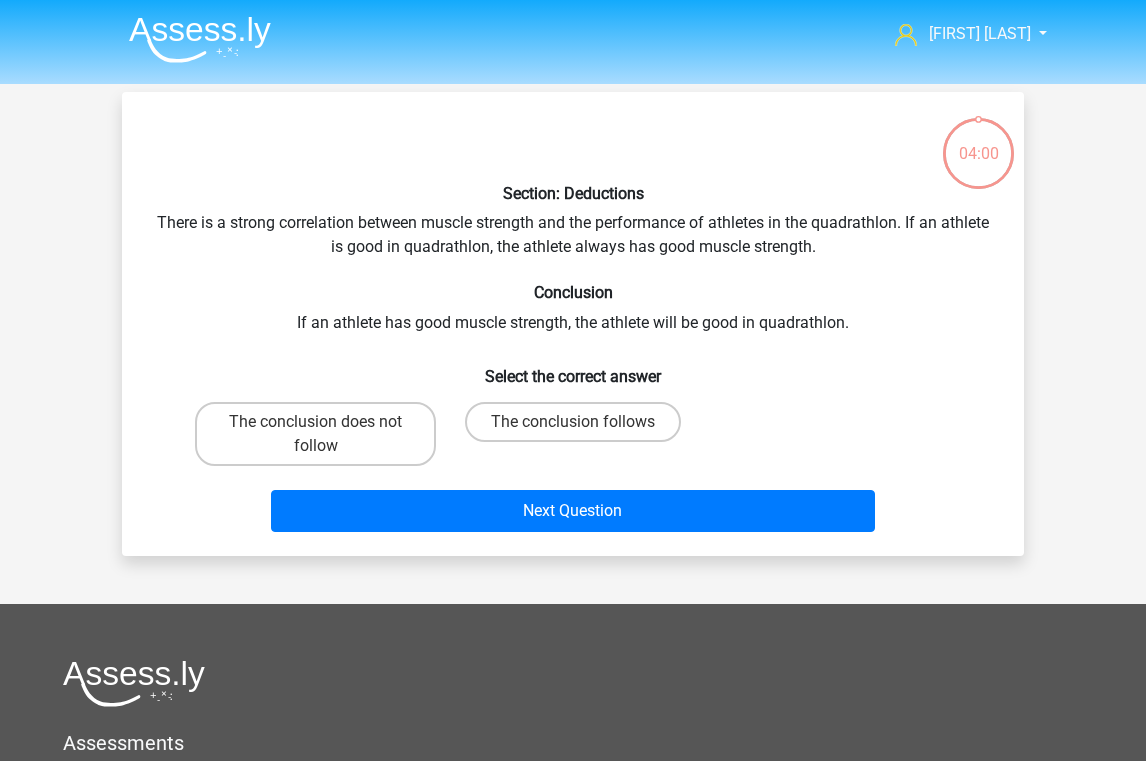 scroll, scrollTop: 0, scrollLeft: 0, axis: both 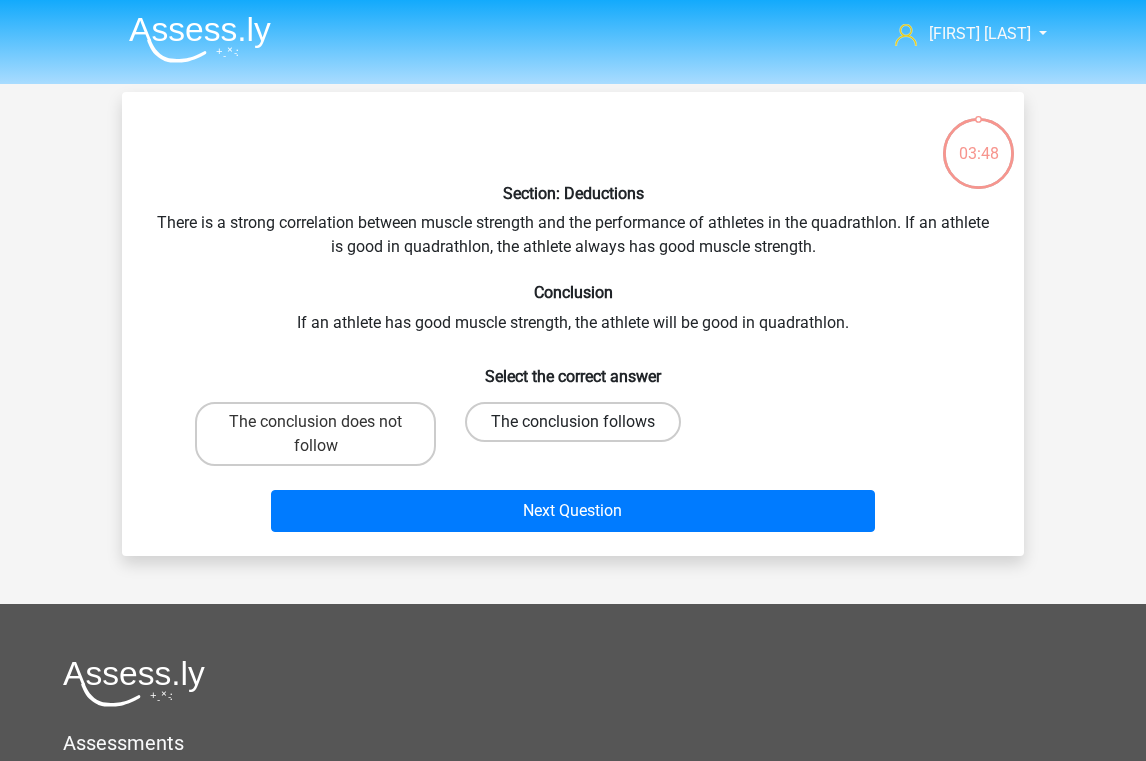 click on "The conclusion follows" at bounding box center (573, 422) 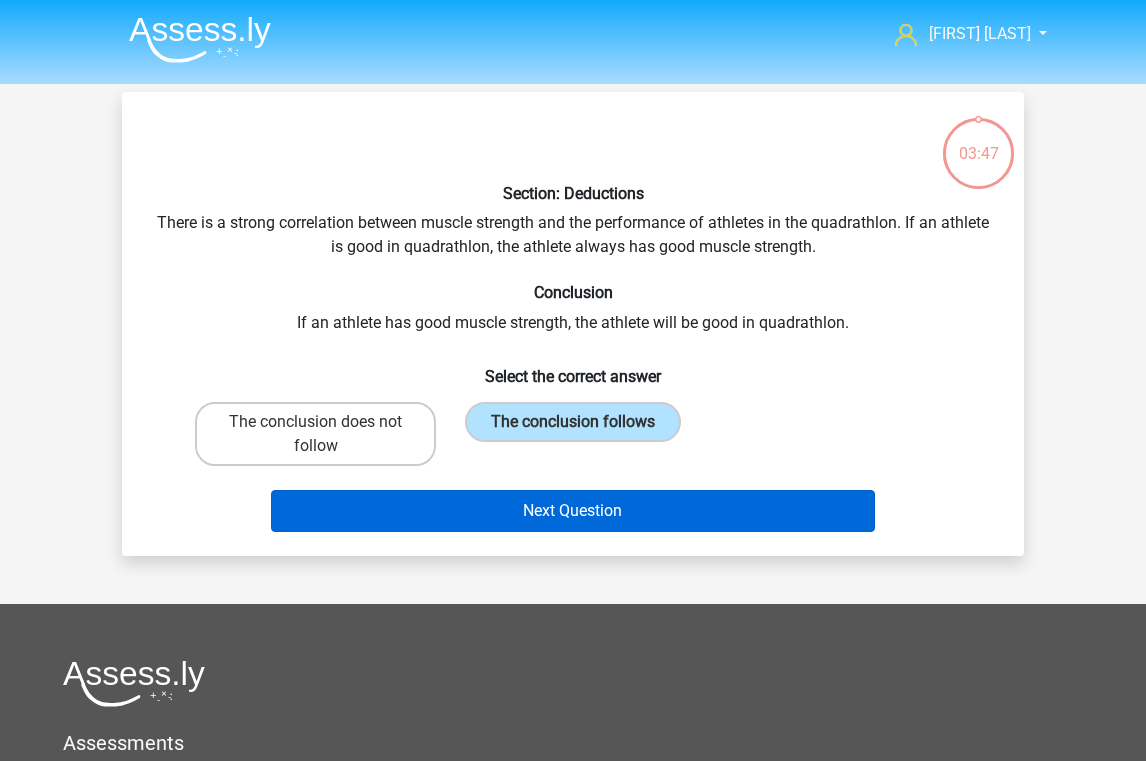 click on "Next Question" at bounding box center [573, 511] 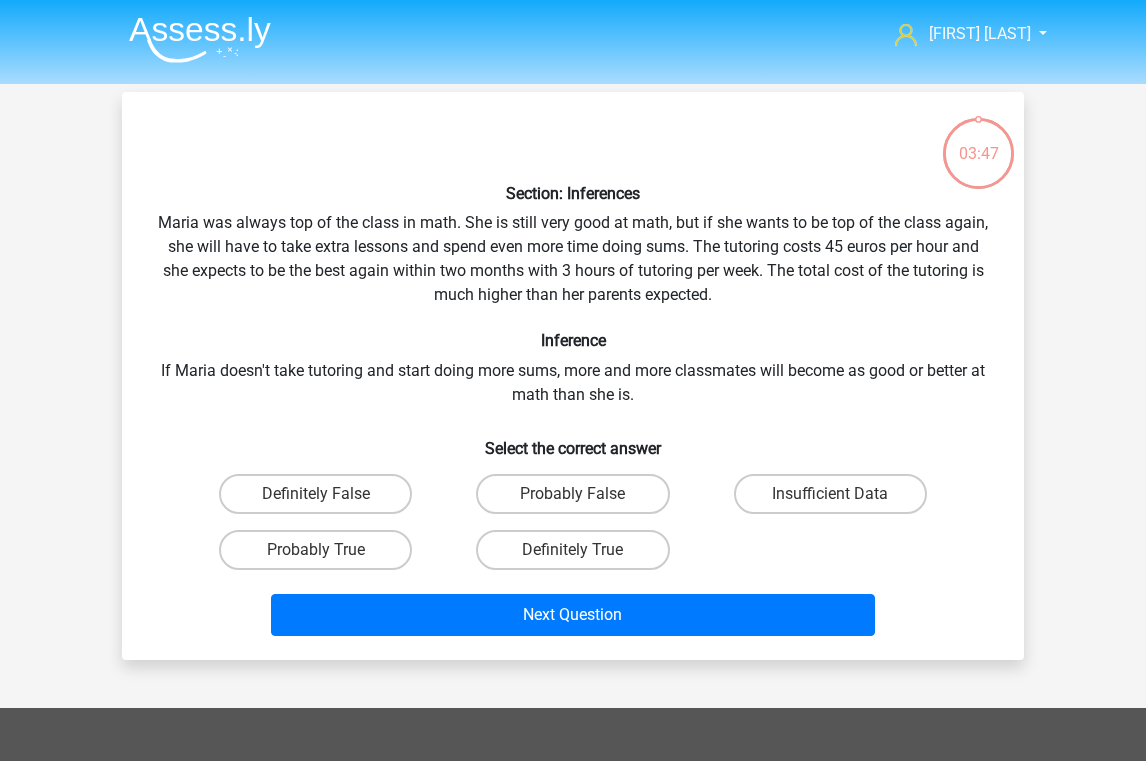 scroll, scrollTop: 92, scrollLeft: 0, axis: vertical 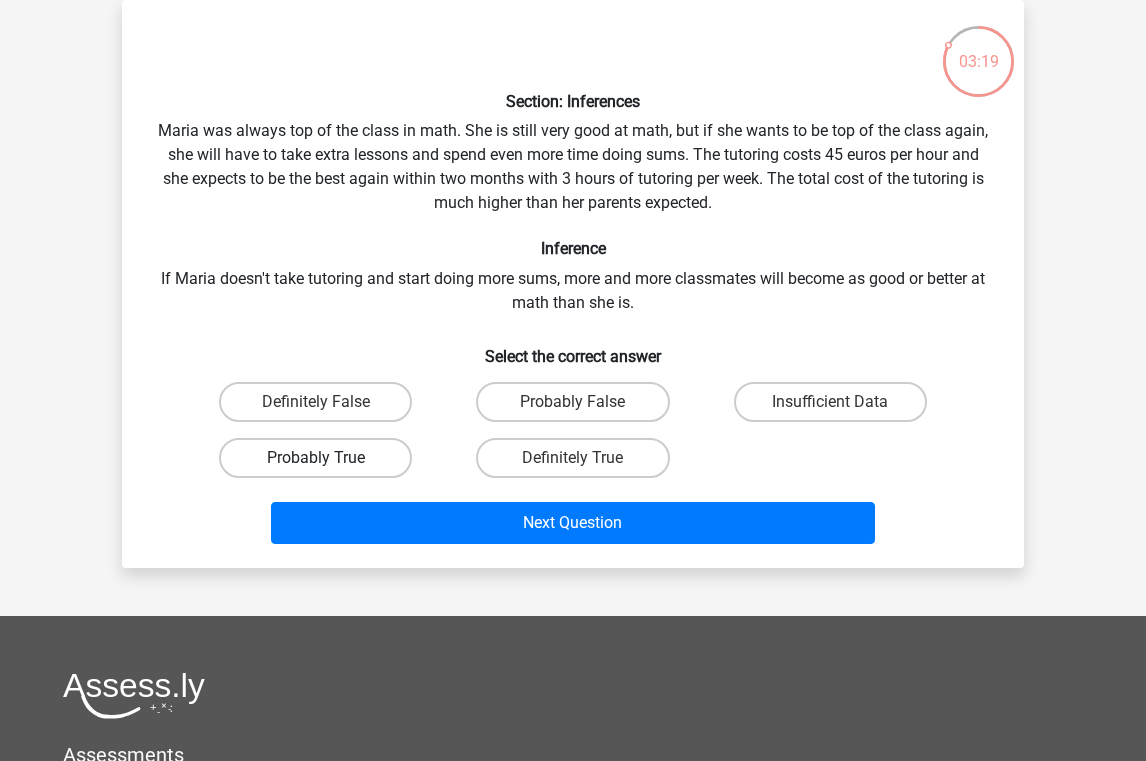click on "Probably True" at bounding box center (315, 458) 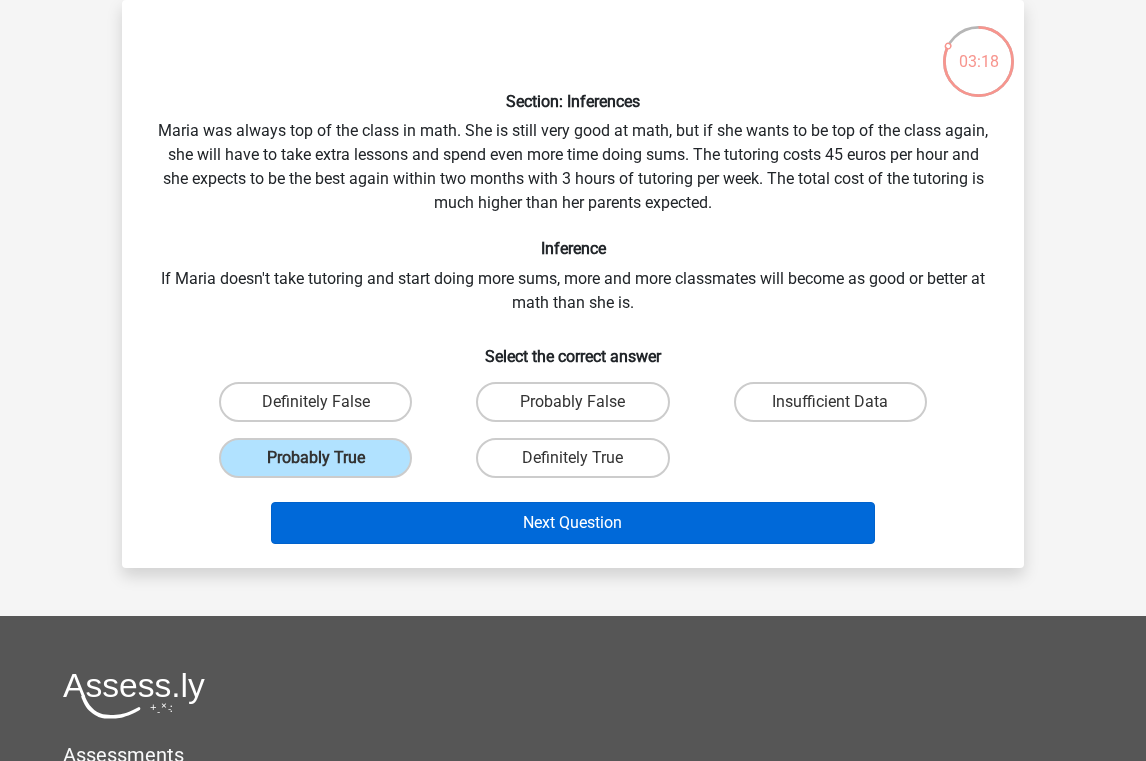 click on "Next Question" at bounding box center (573, 523) 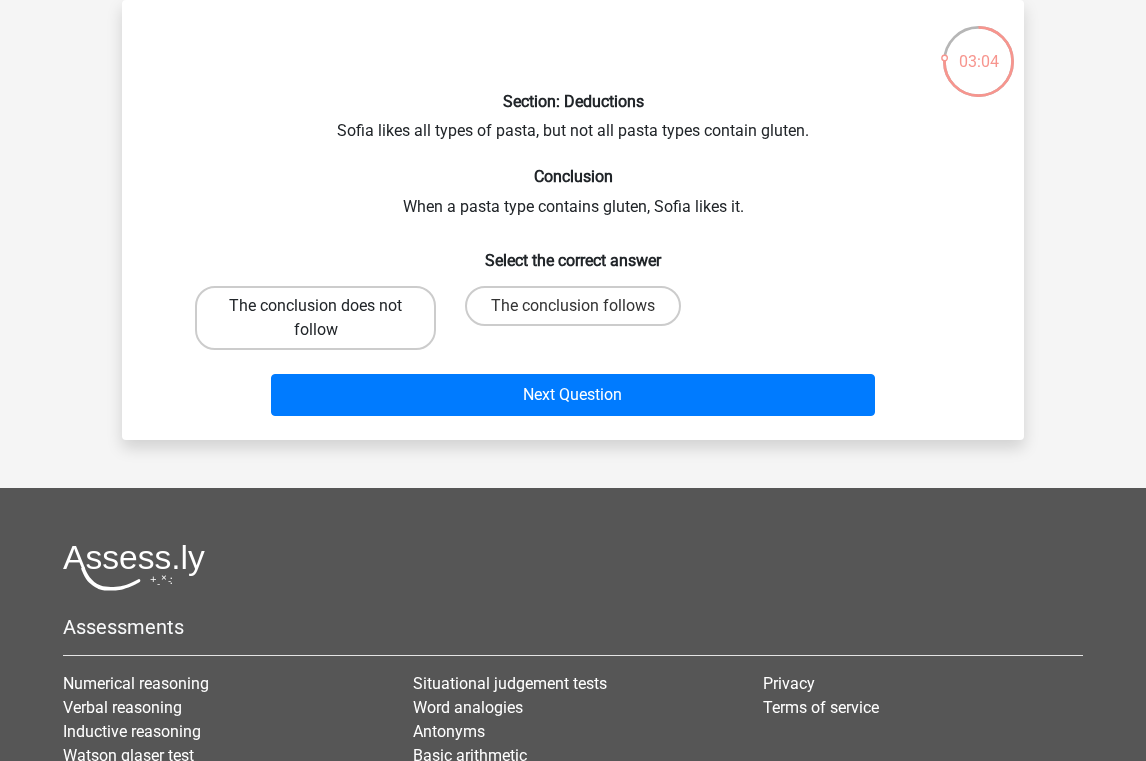 click on "The conclusion does not follow" at bounding box center [315, 318] 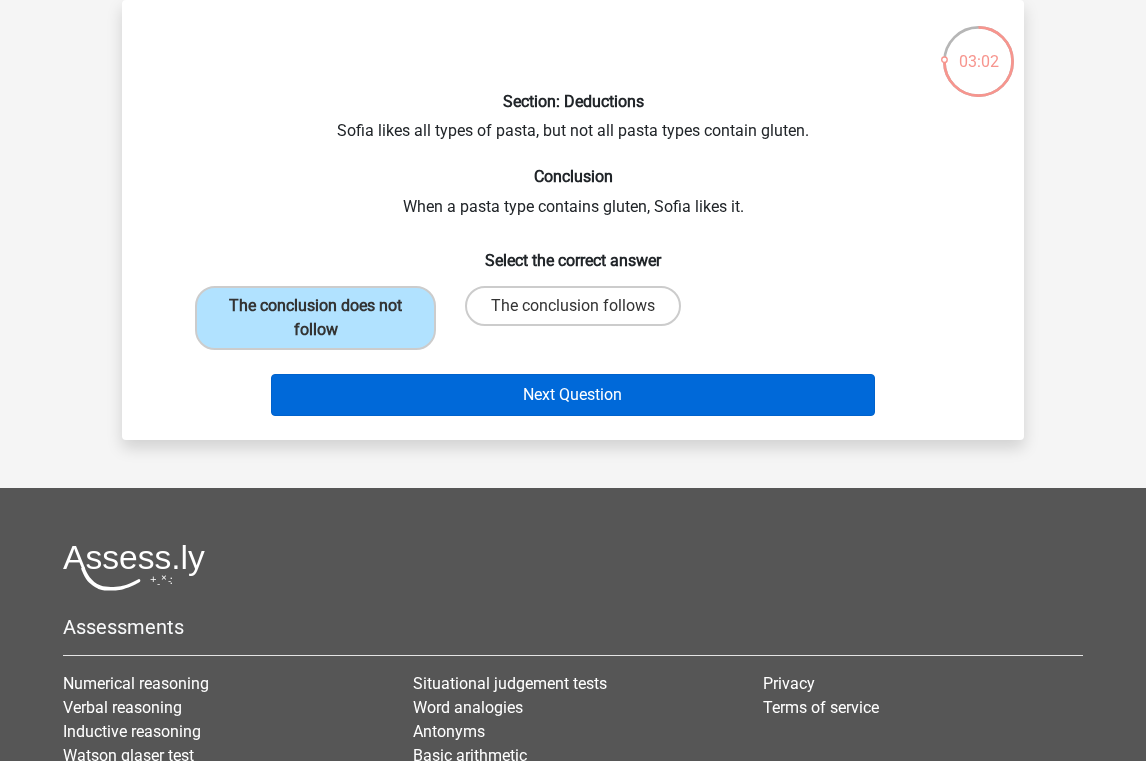 click on "Next Question" at bounding box center (573, 395) 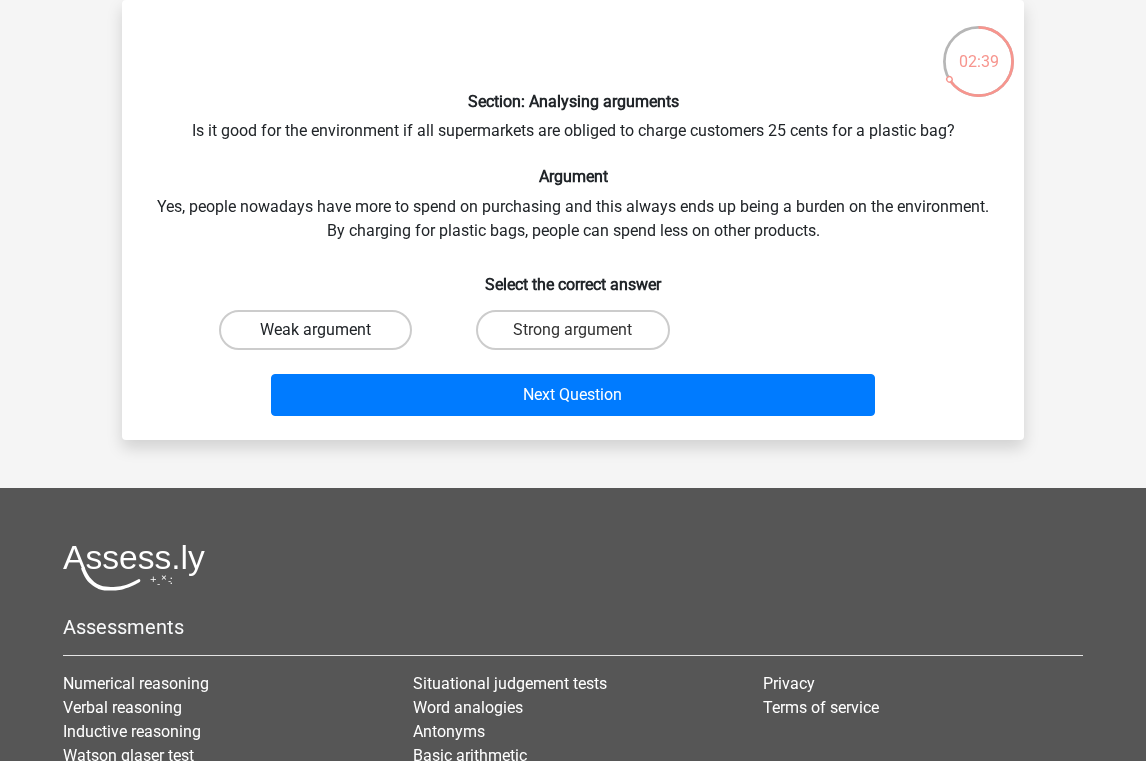 click on "Weak argument" at bounding box center [315, 330] 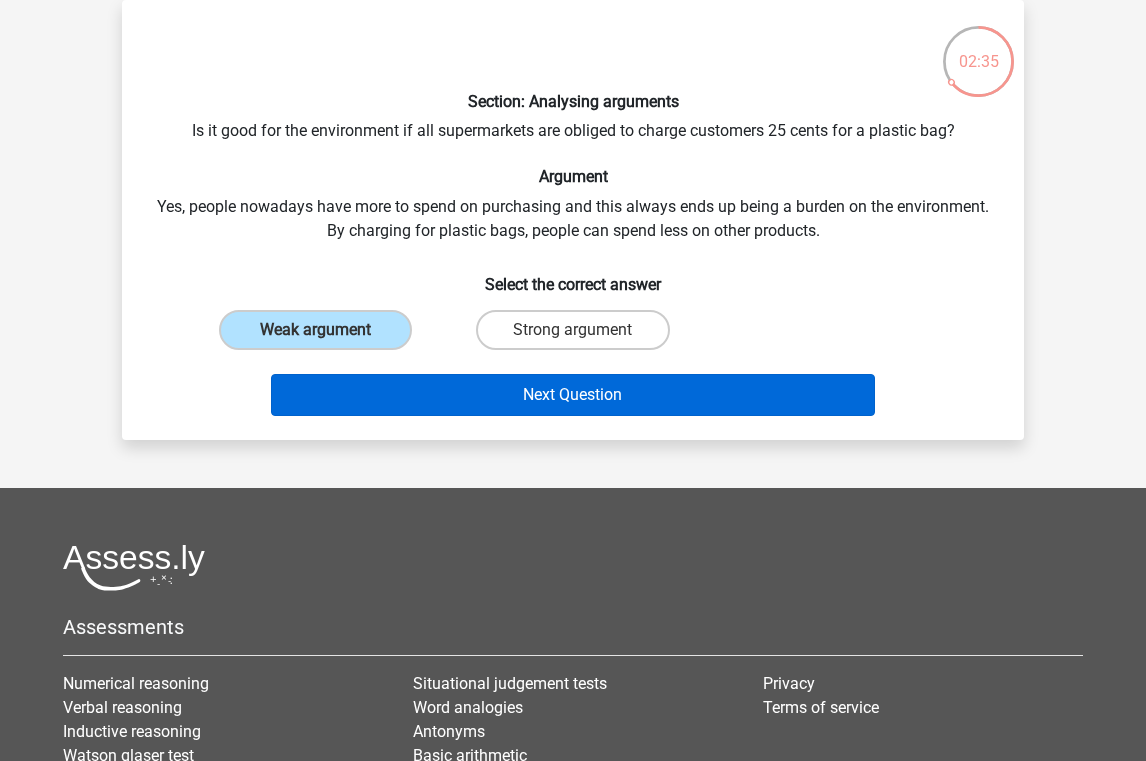 click on "Next Question" at bounding box center (573, 395) 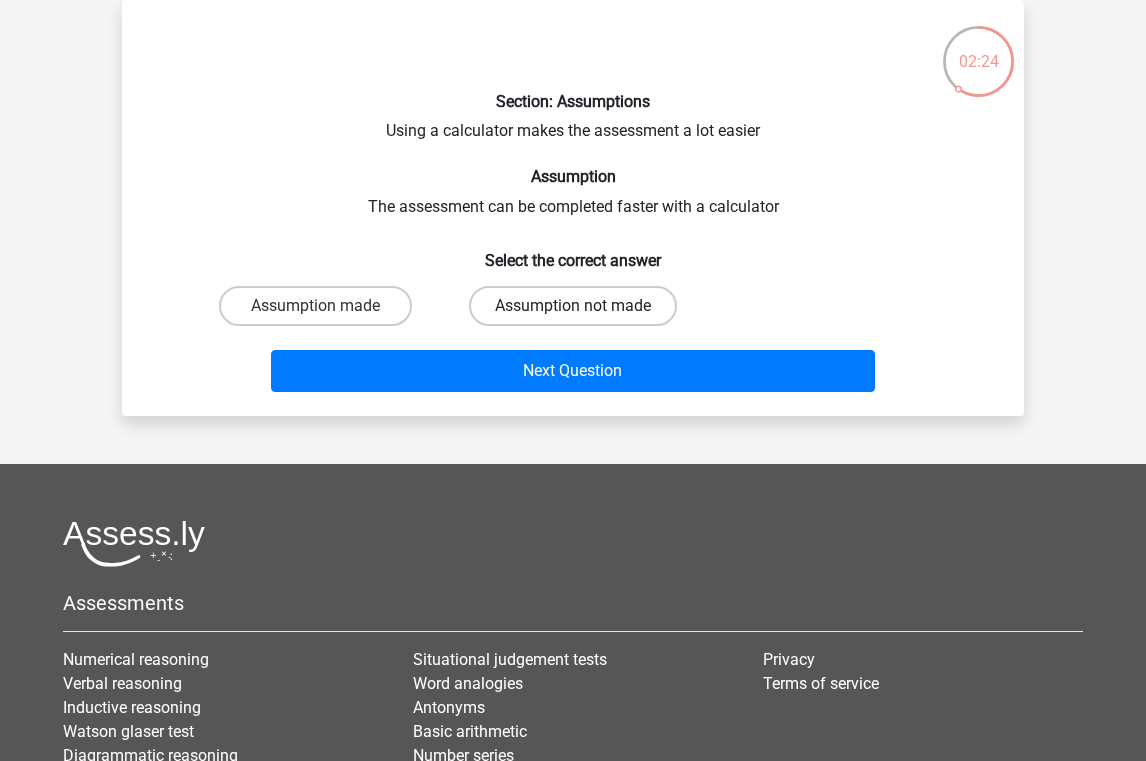 click on "Assumption not made" at bounding box center (573, 306) 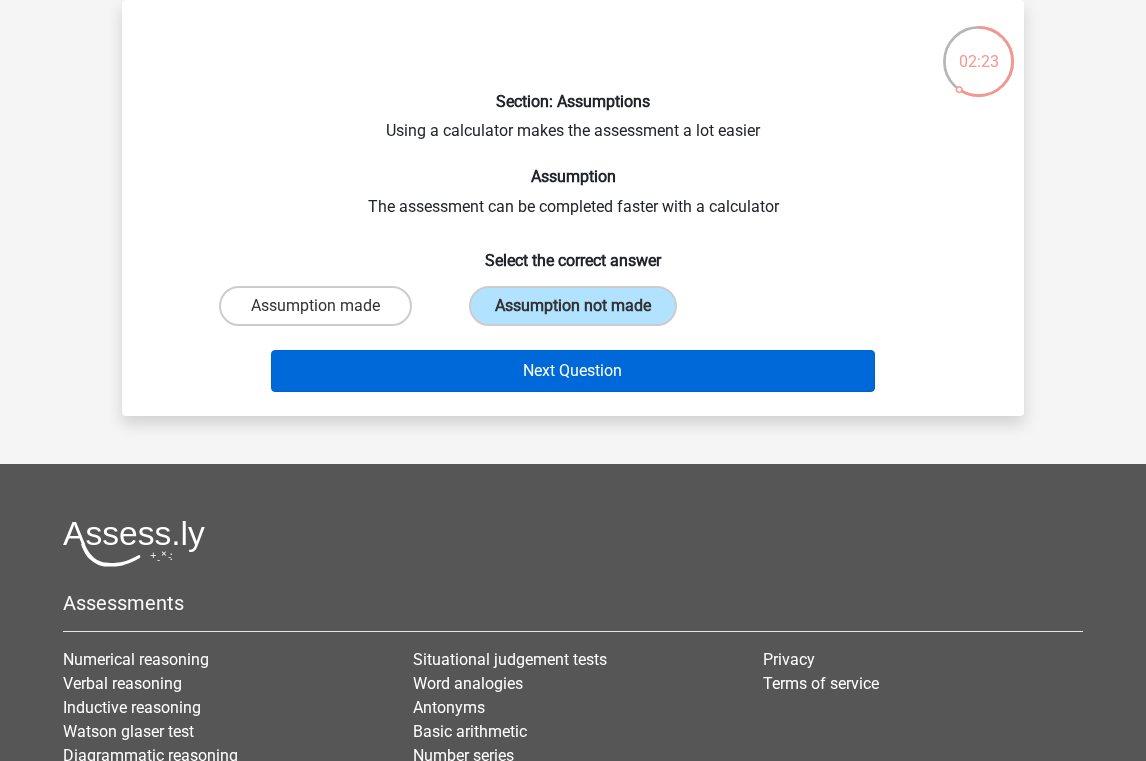 click on "Next Question" at bounding box center [573, 371] 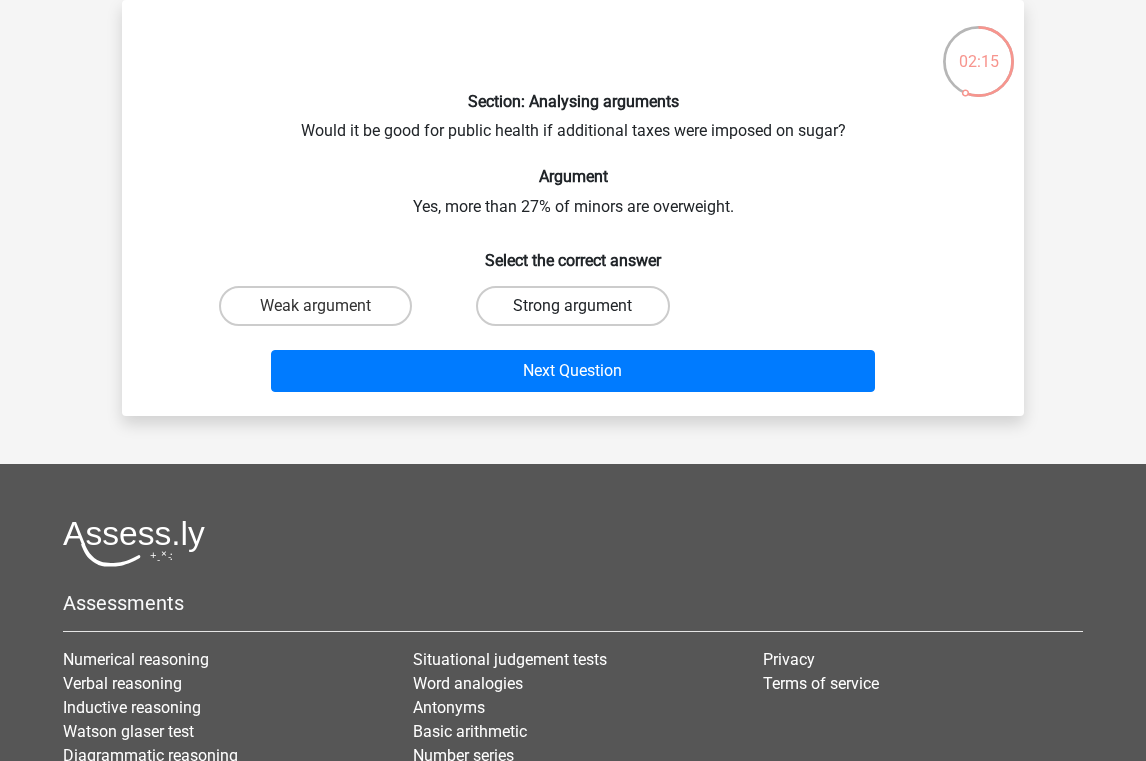 click on "Strong argument" at bounding box center (572, 306) 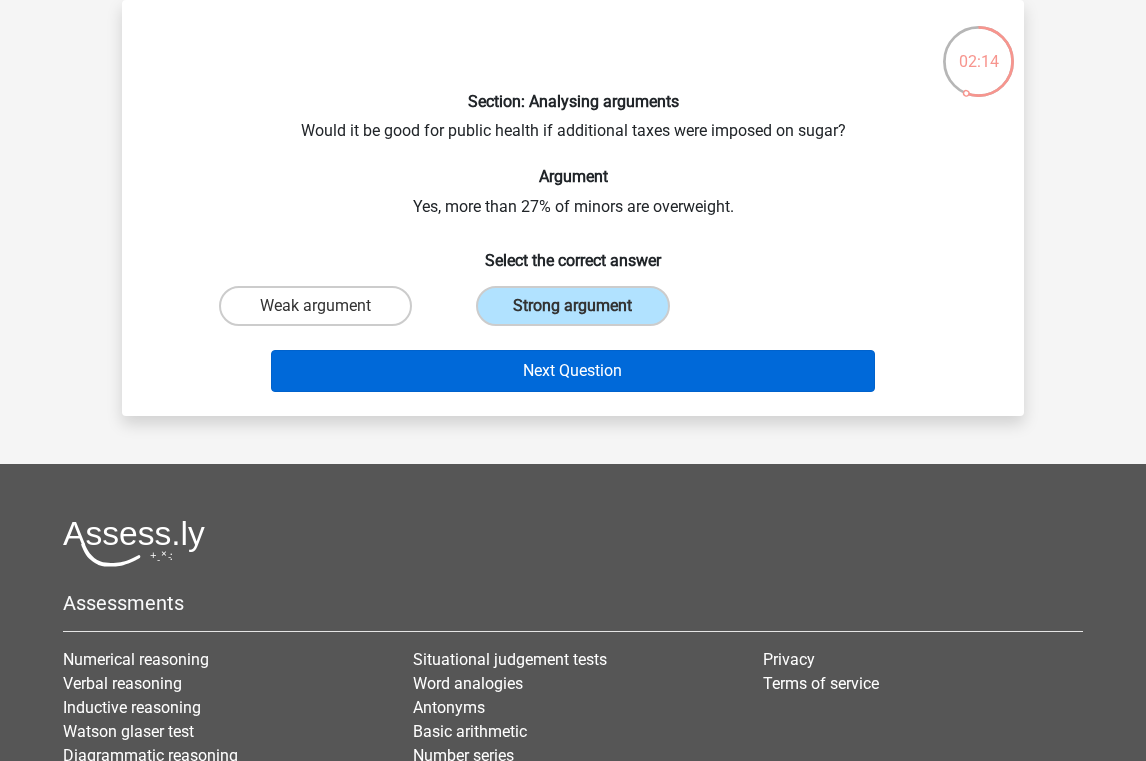 click on "Next Question" at bounding box center (573, 371) 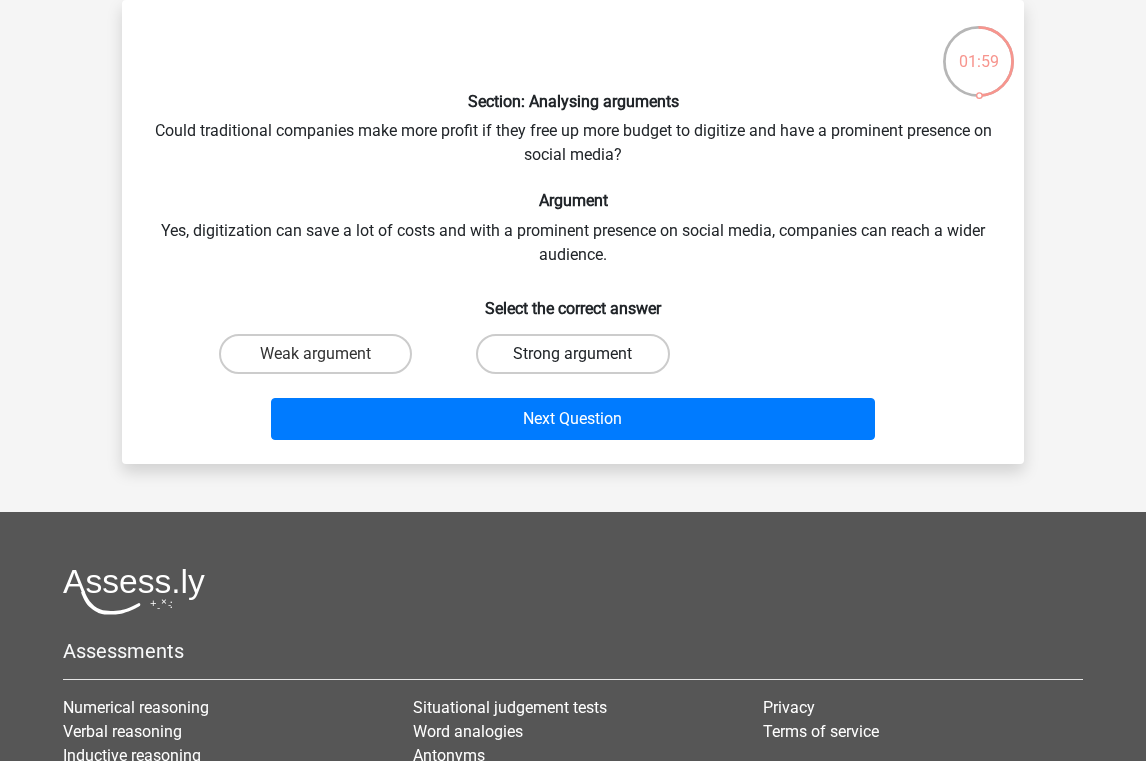click on "Strong argument" at bounding box center [572, 354] 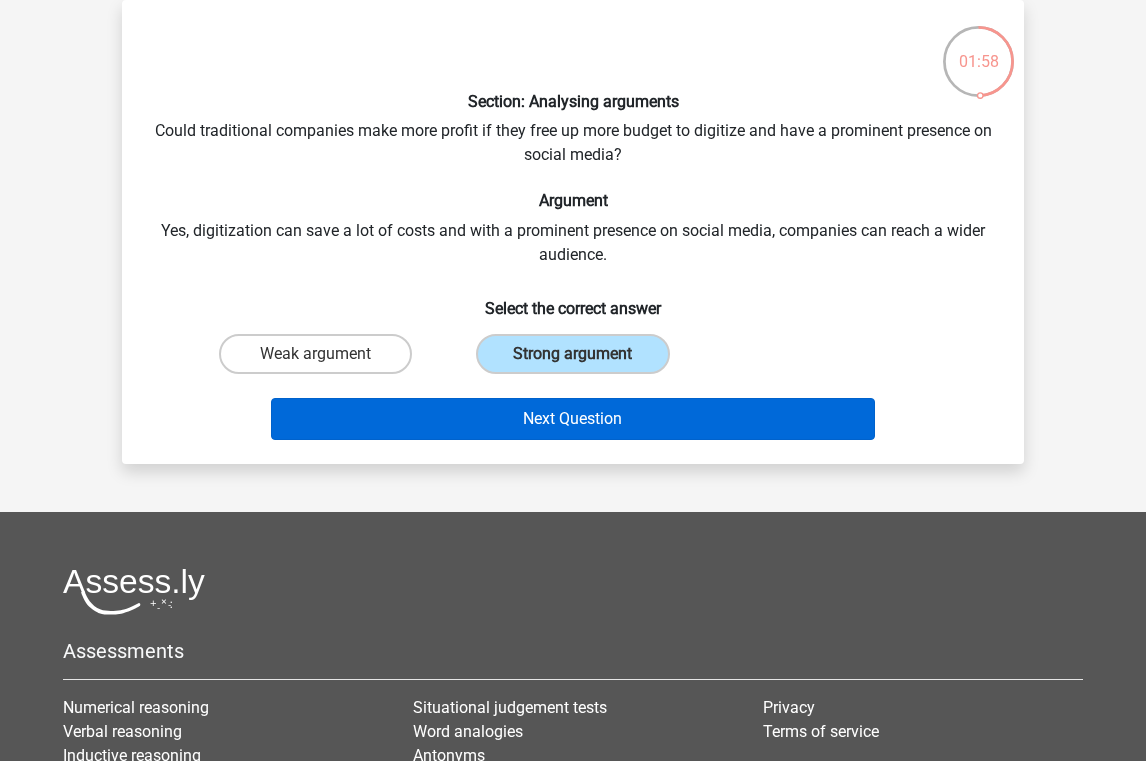 click on "Next Question" at bounding box center (573, 419) 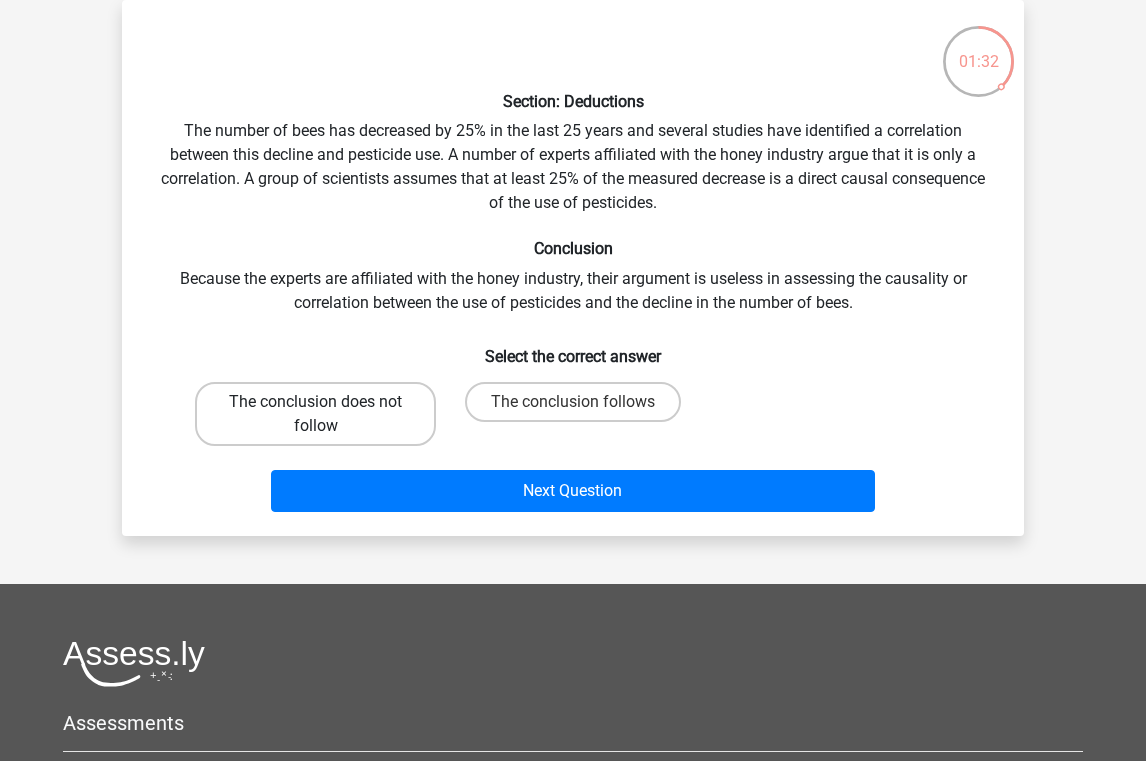click on "The conclusion does not follow" at bounding box center [315, 414] 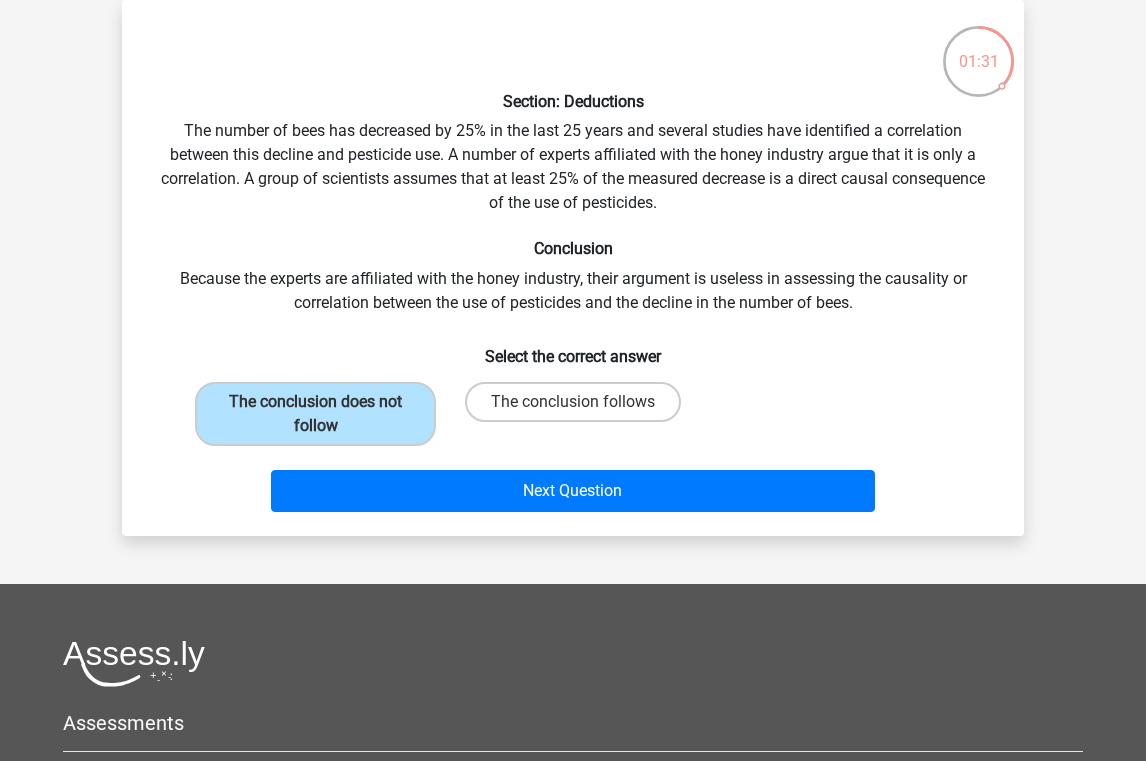 click on "Next Question" at bounding box center (573, 487) 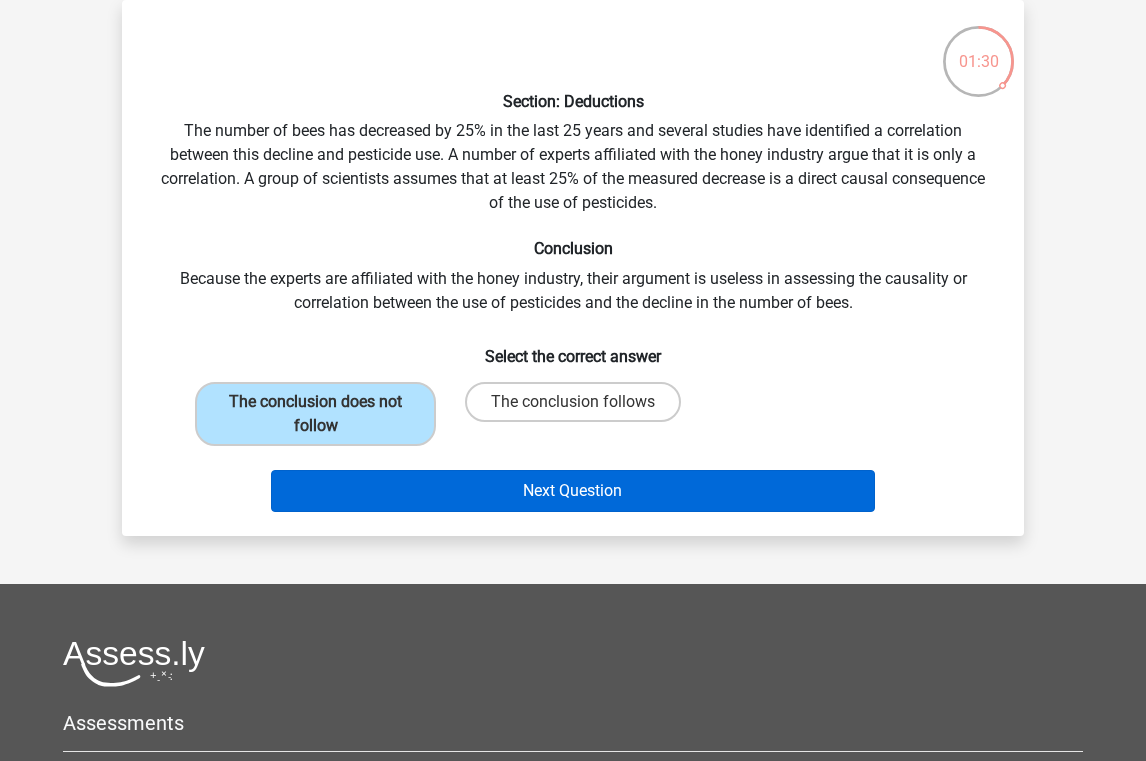 click on "Next Question" at bounding box center (573, 491) 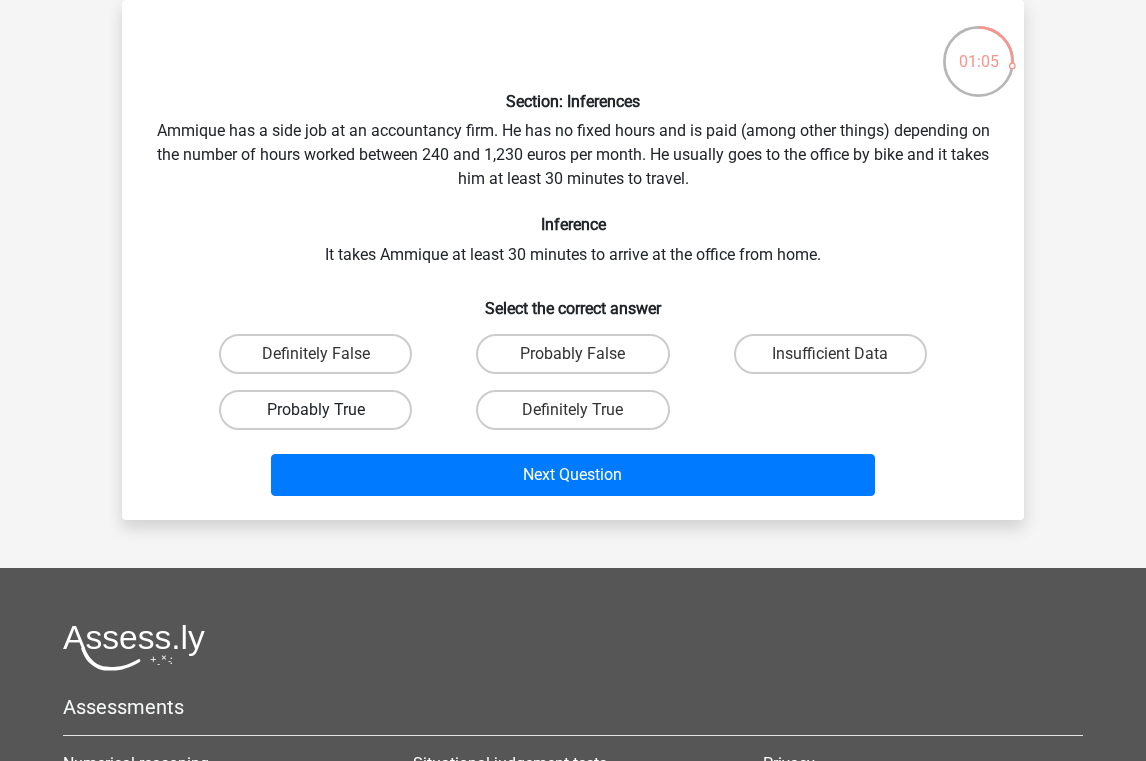 click on "Probably True" at bounding box center (315, 410) 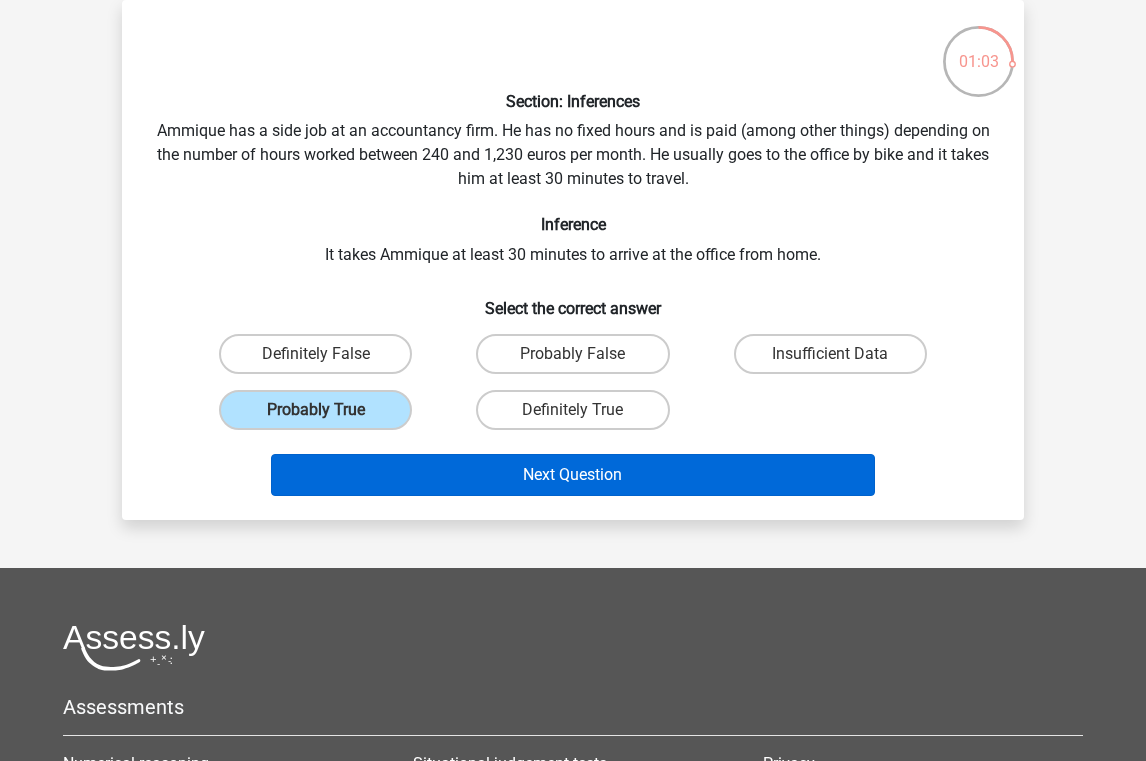 click on "Next Question" at bounding box center [573, 475] 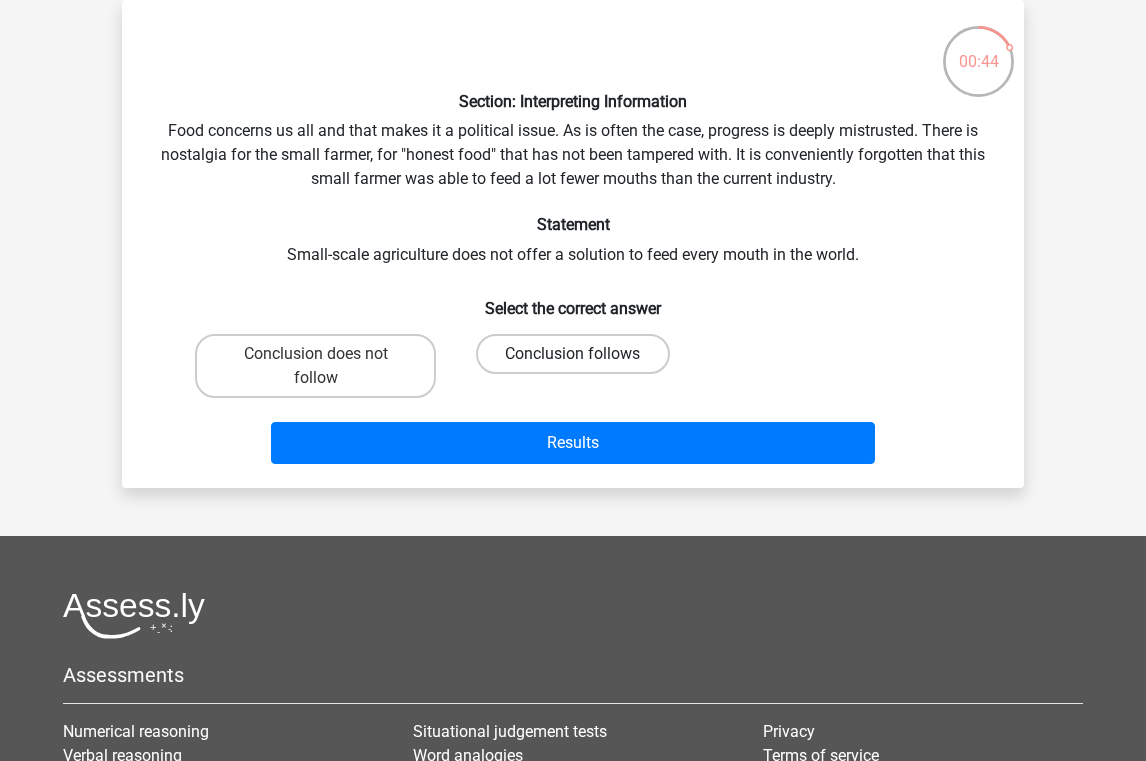 click on "Conclusion follows" at bounding box center (572, 354) 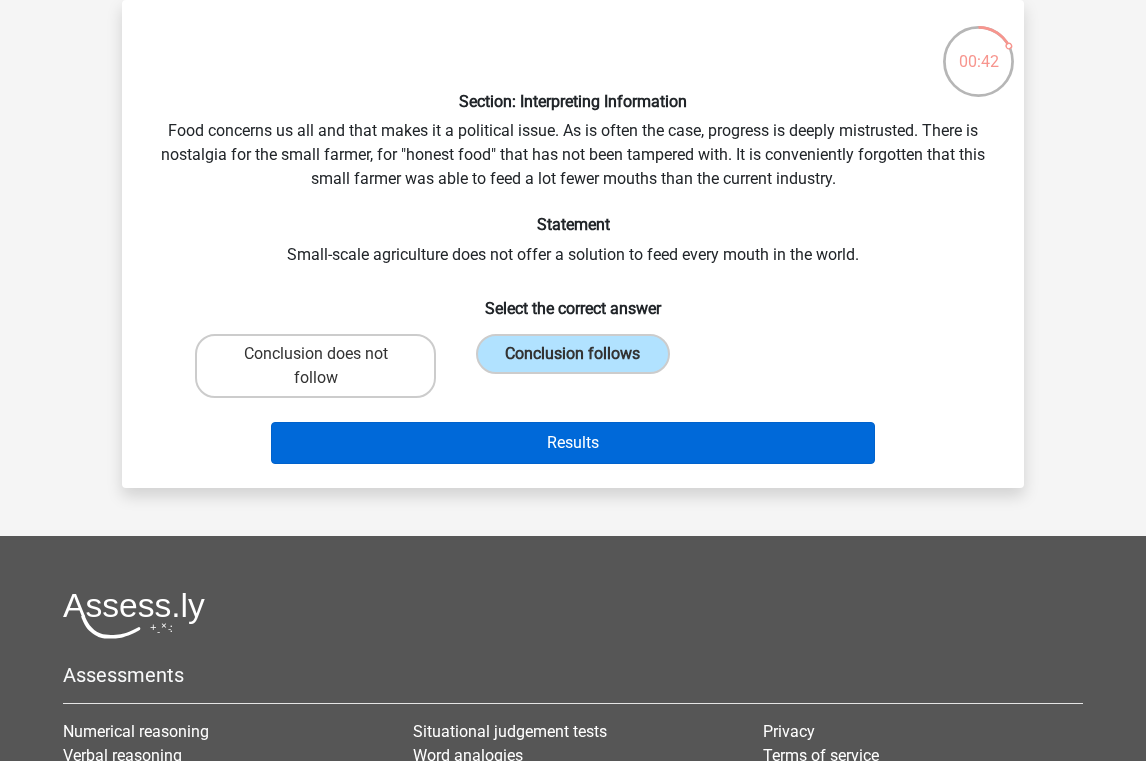 click on "Results" at bounding box center [573, 443] 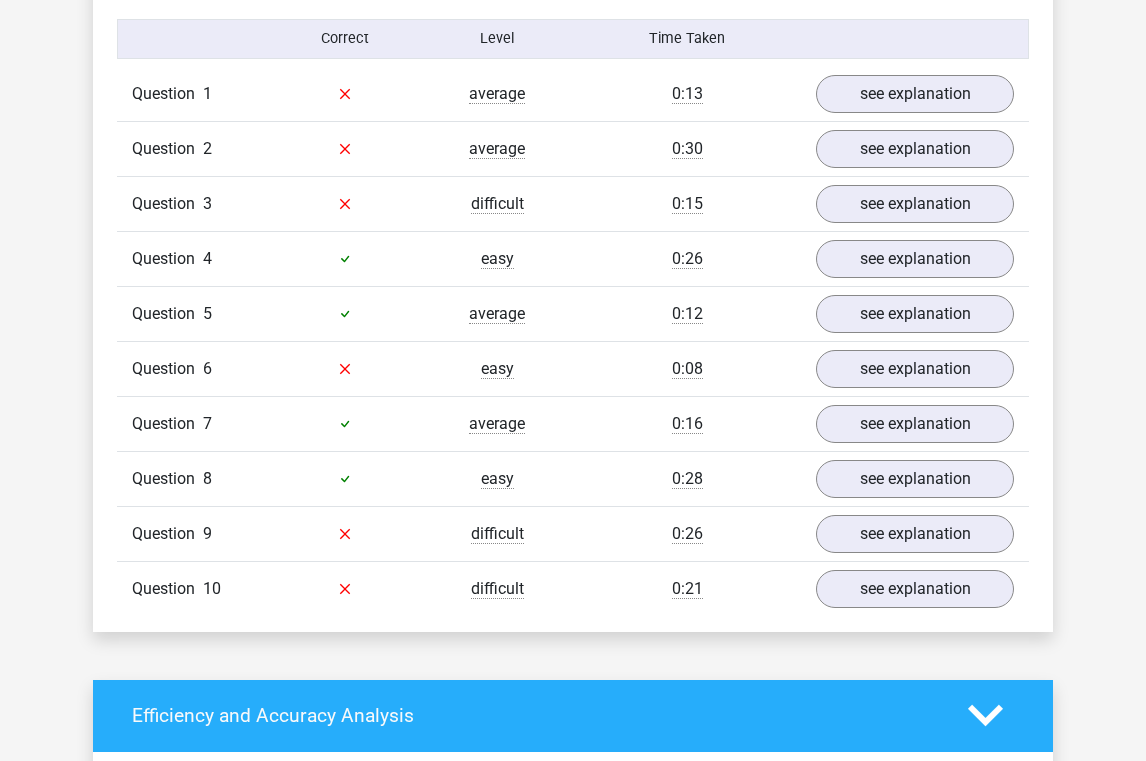 scroll, scrollTop: 1269, scrollLeft: 0, axis: vertical 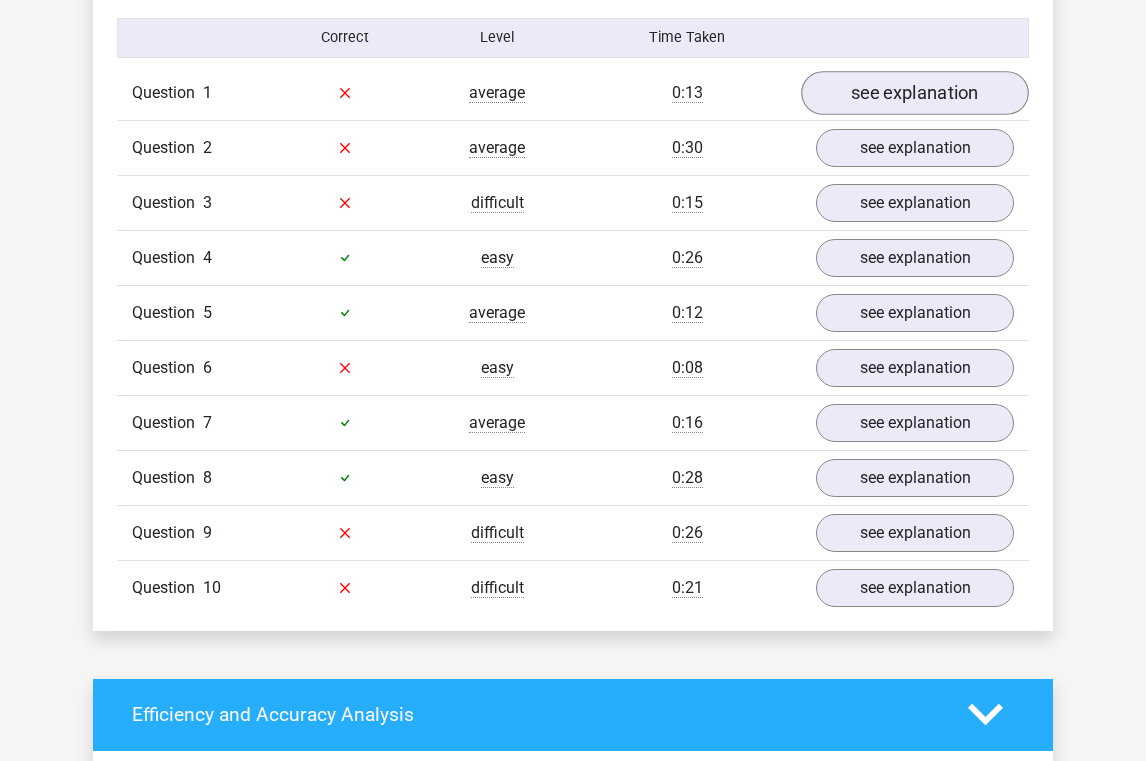 click on "see explanation" at bounding box center (915, 93) 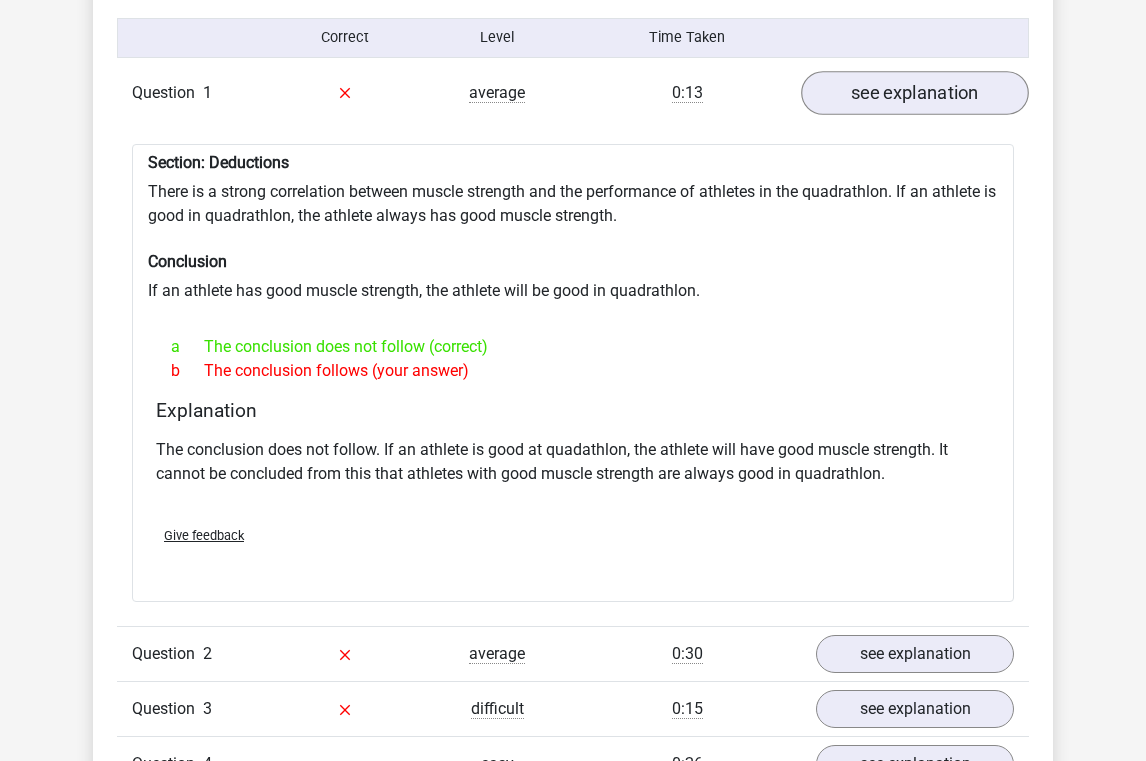 click on "see explanation" at bounding box center [915, 93] 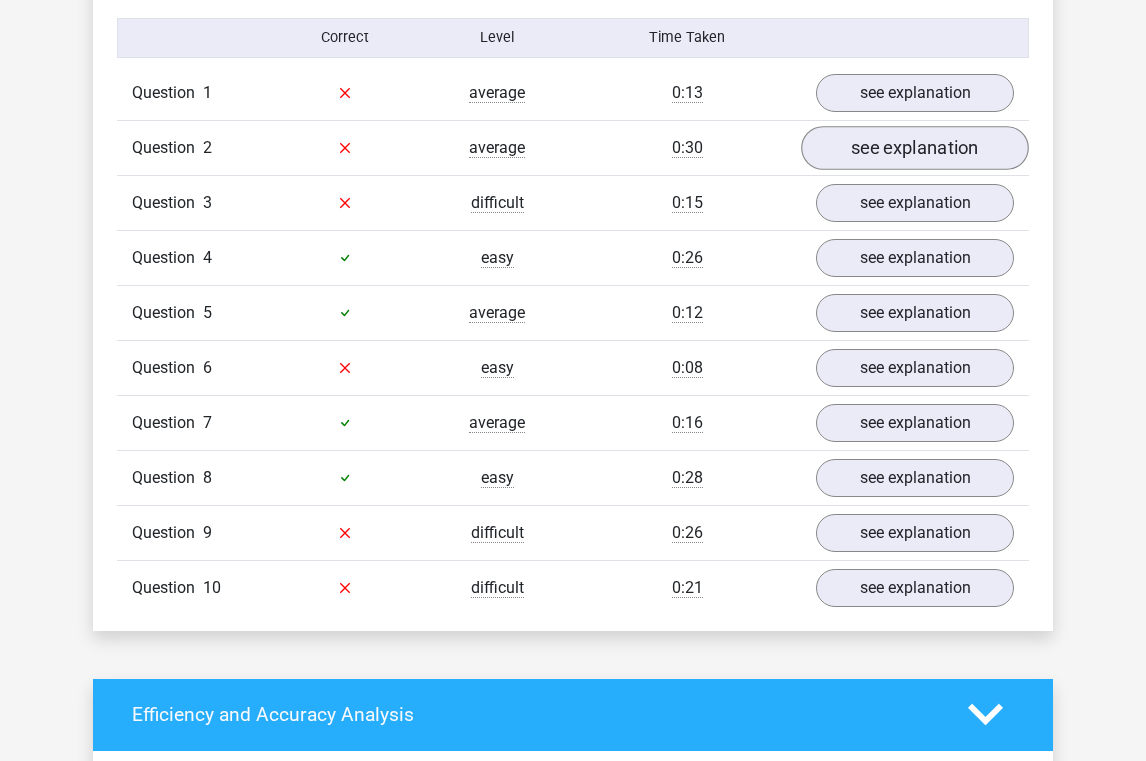 click on "see explanation" at bounding box center [915, 148] 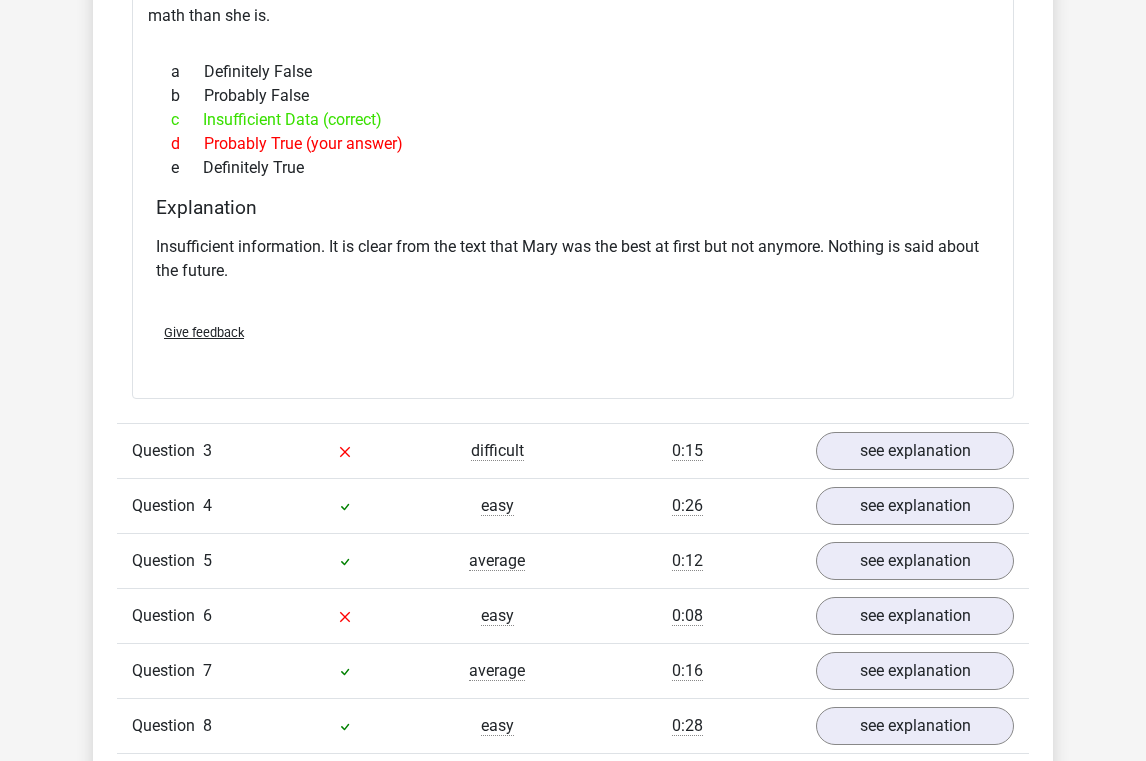 scroll, scrollTop: 1679, scrollLeft: 0, axis: vertical 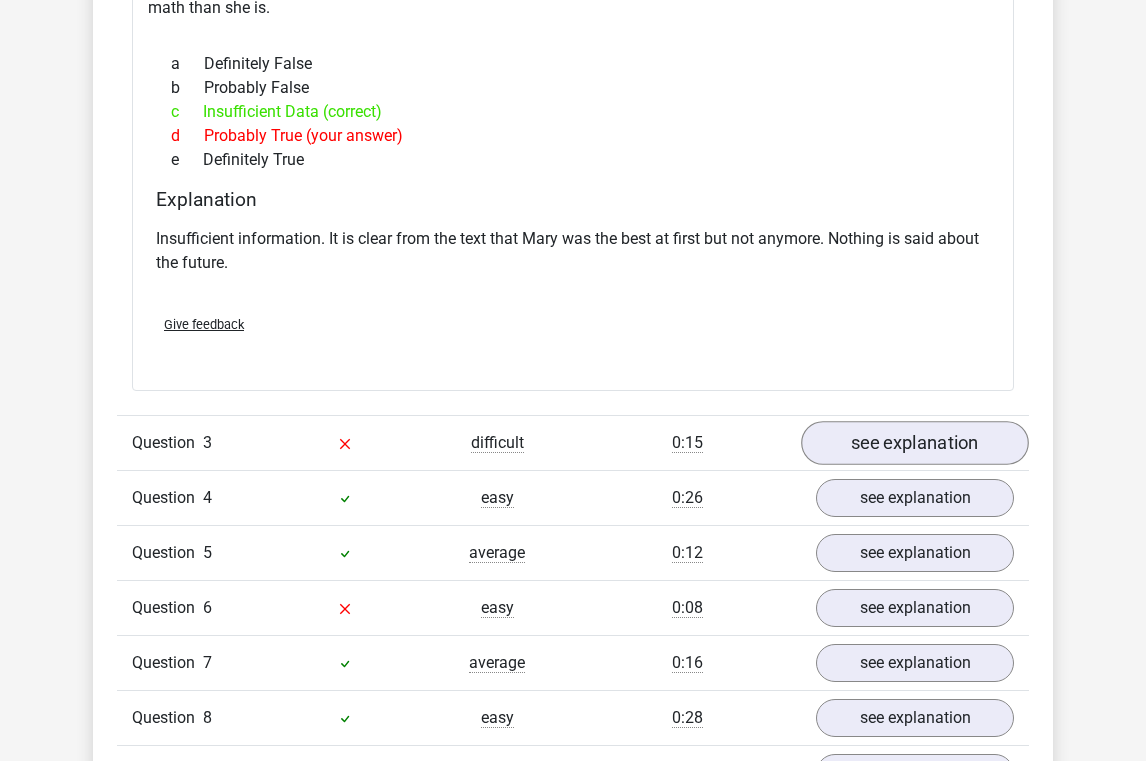 click on "see explanation" at bounding box center [915, 443] 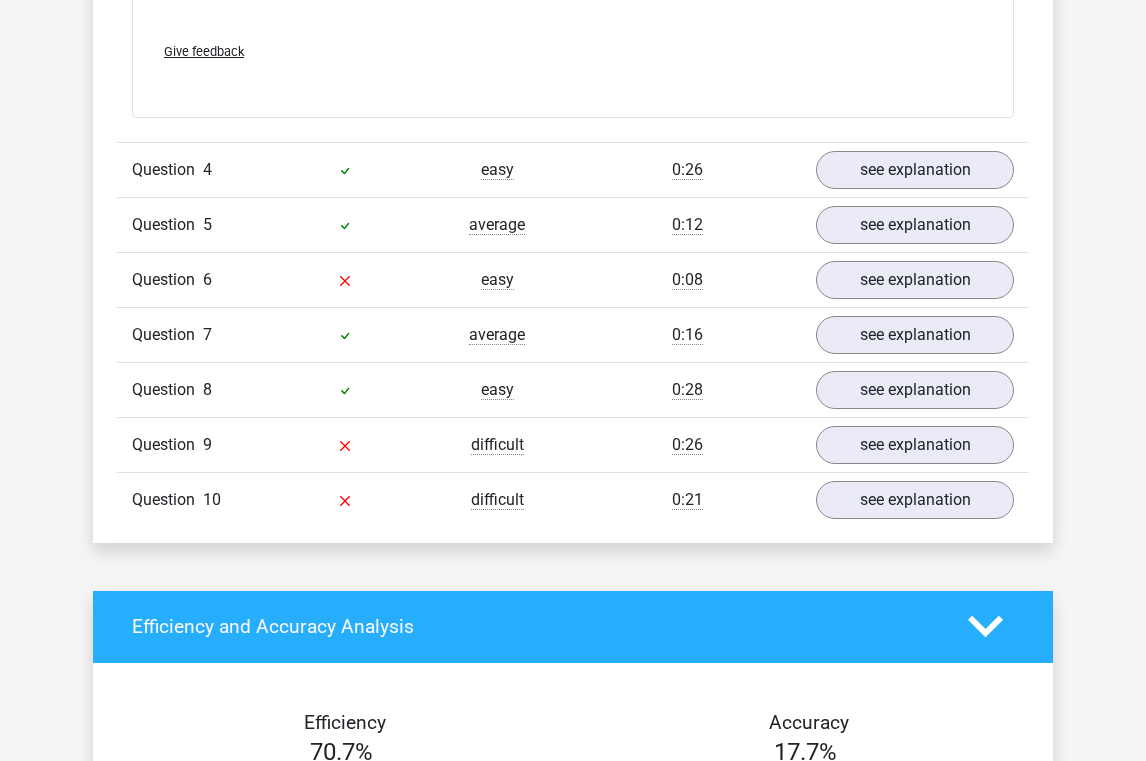 scroll, scrollTop: 2495, scrollLeft: 0, axis: vertical 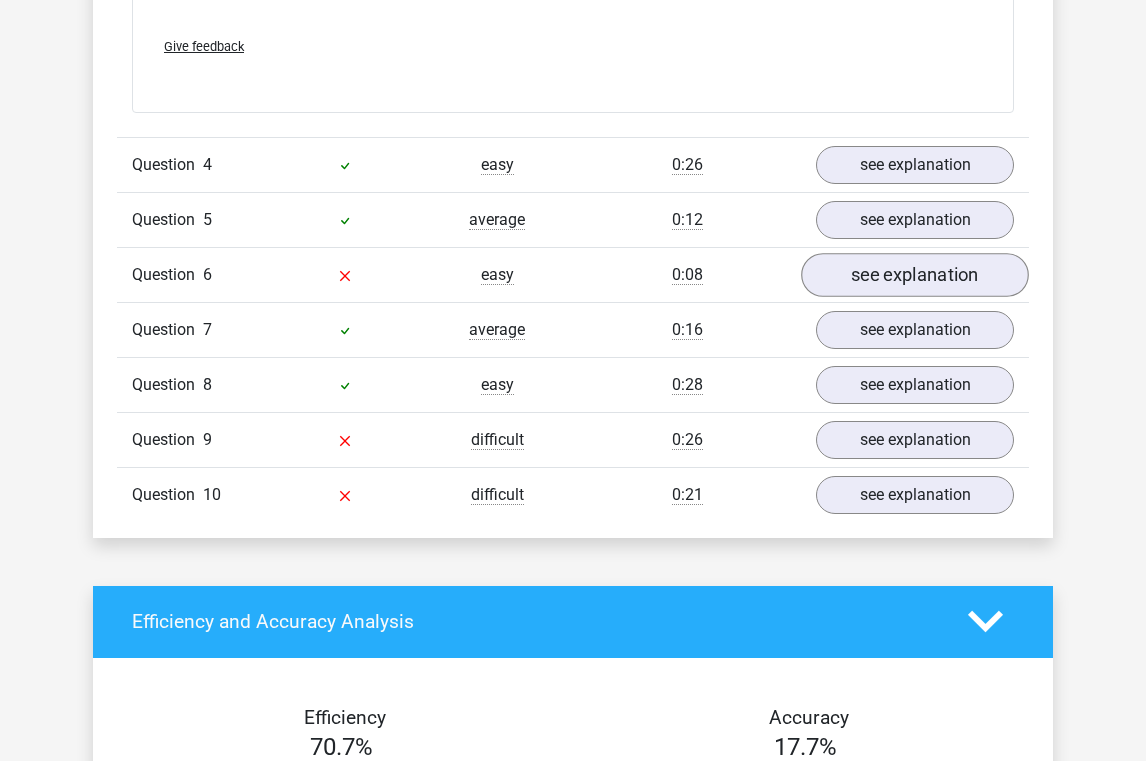 click on "see explanation" at bounding box center (915, 275) 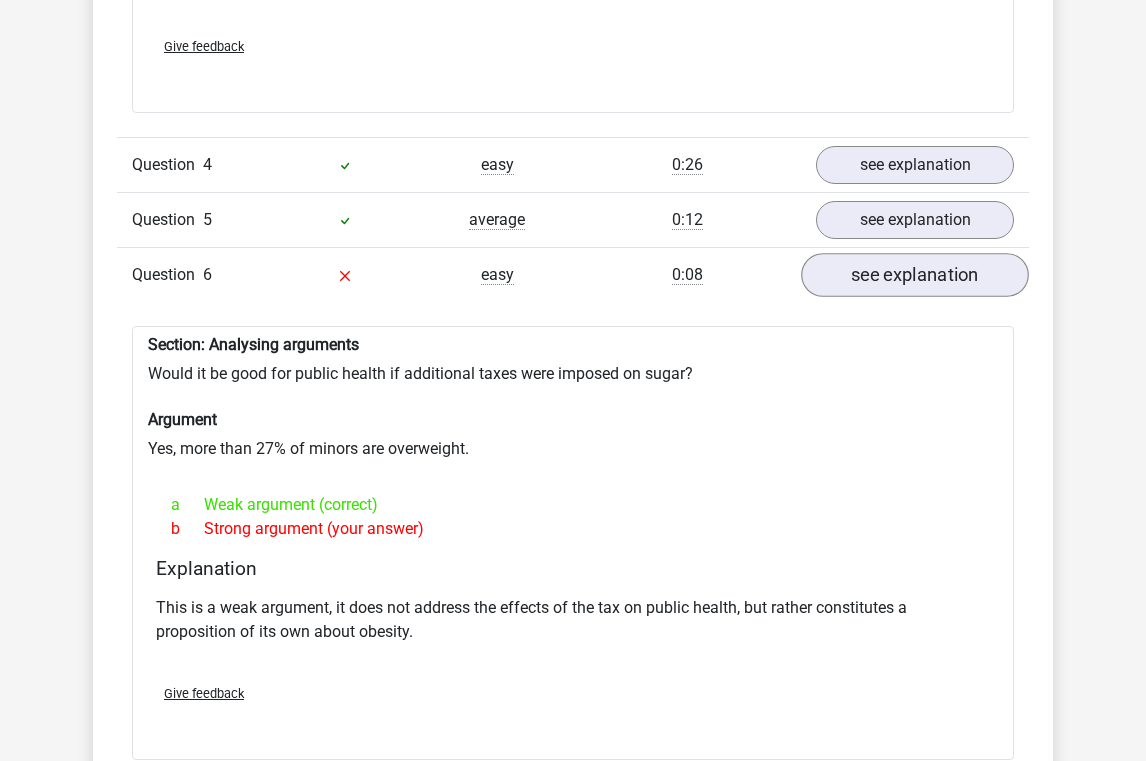 click on "see explanation" at bounding box center [915, 275] 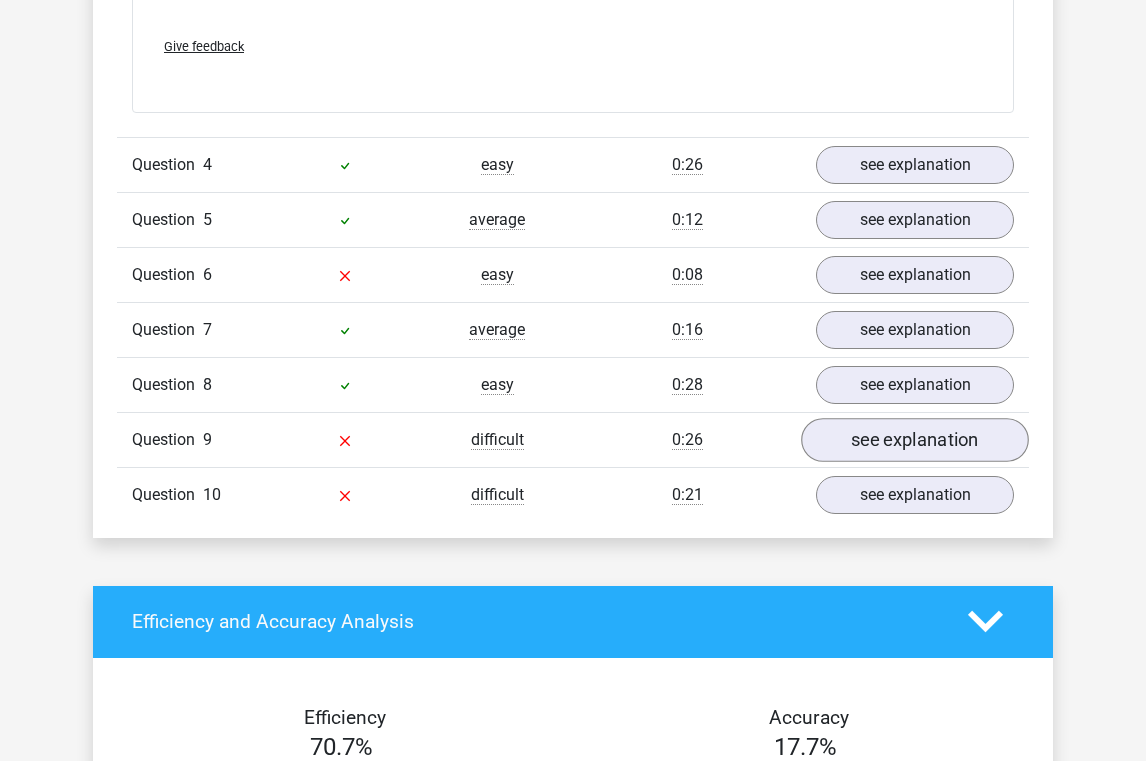 click on "see explanation" at bounding box center (915, 440) 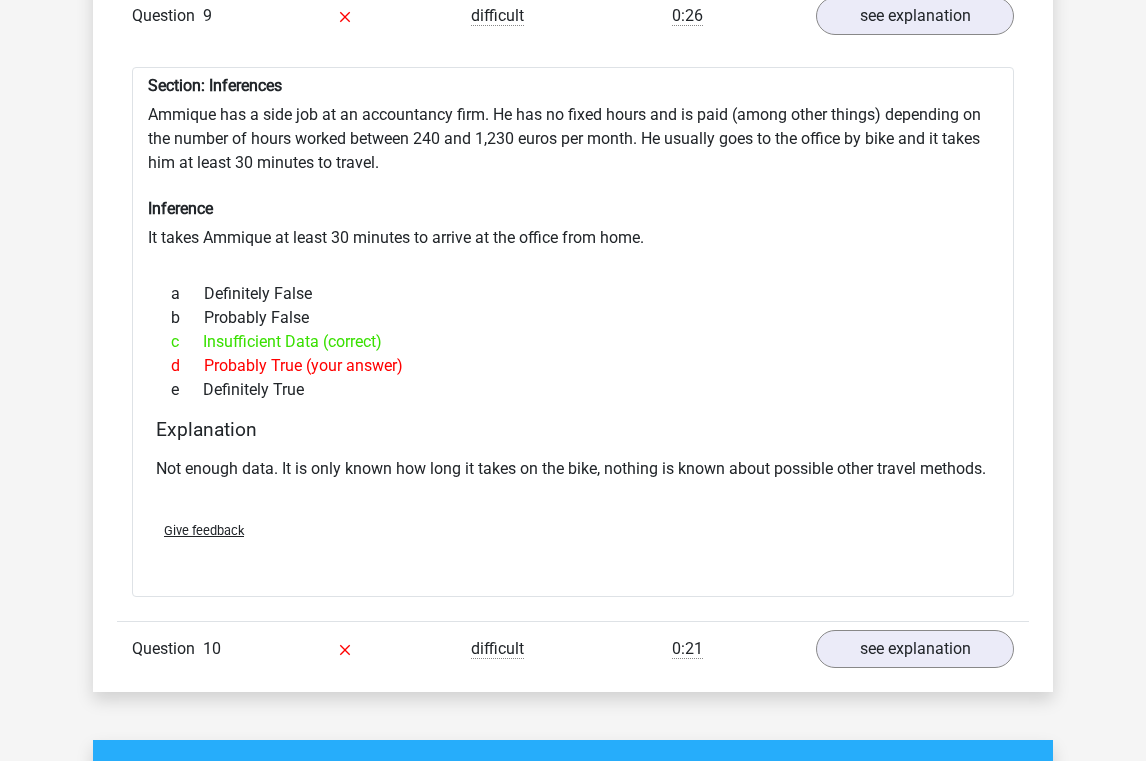 scroll, scrollTop: 2920, scrollLeft: 0, axis: vertical 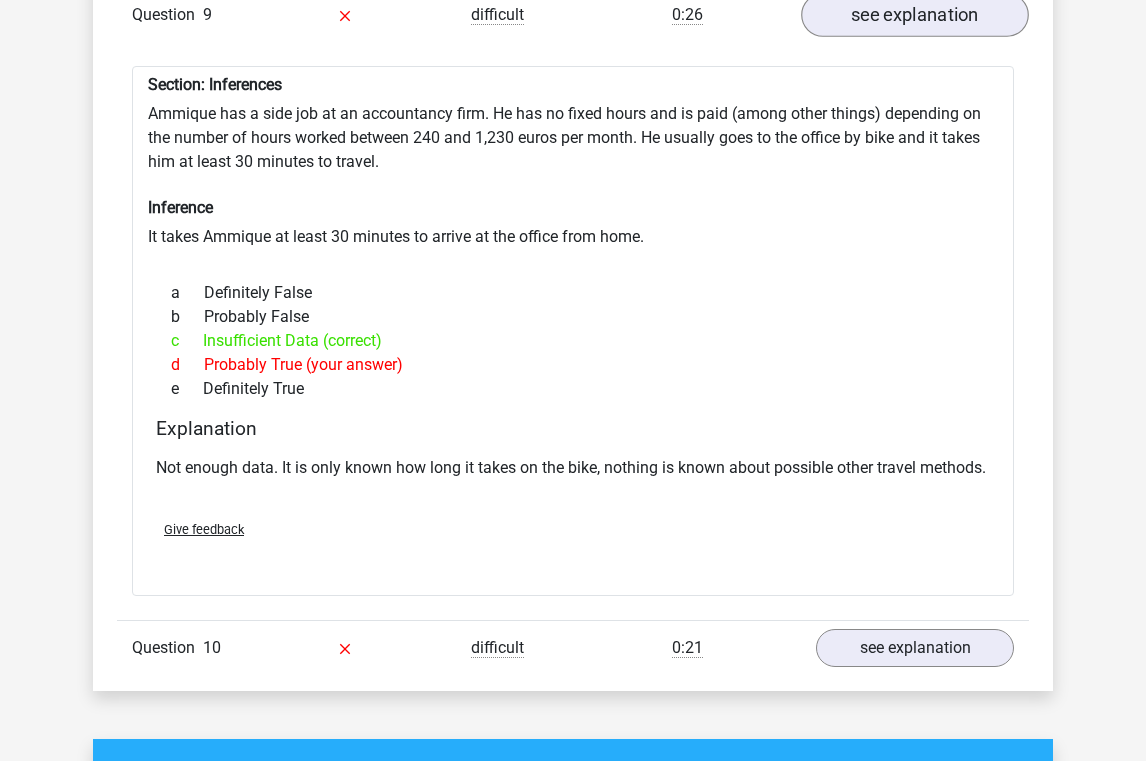 click on "see explanation" at bounding box center [915, 15] 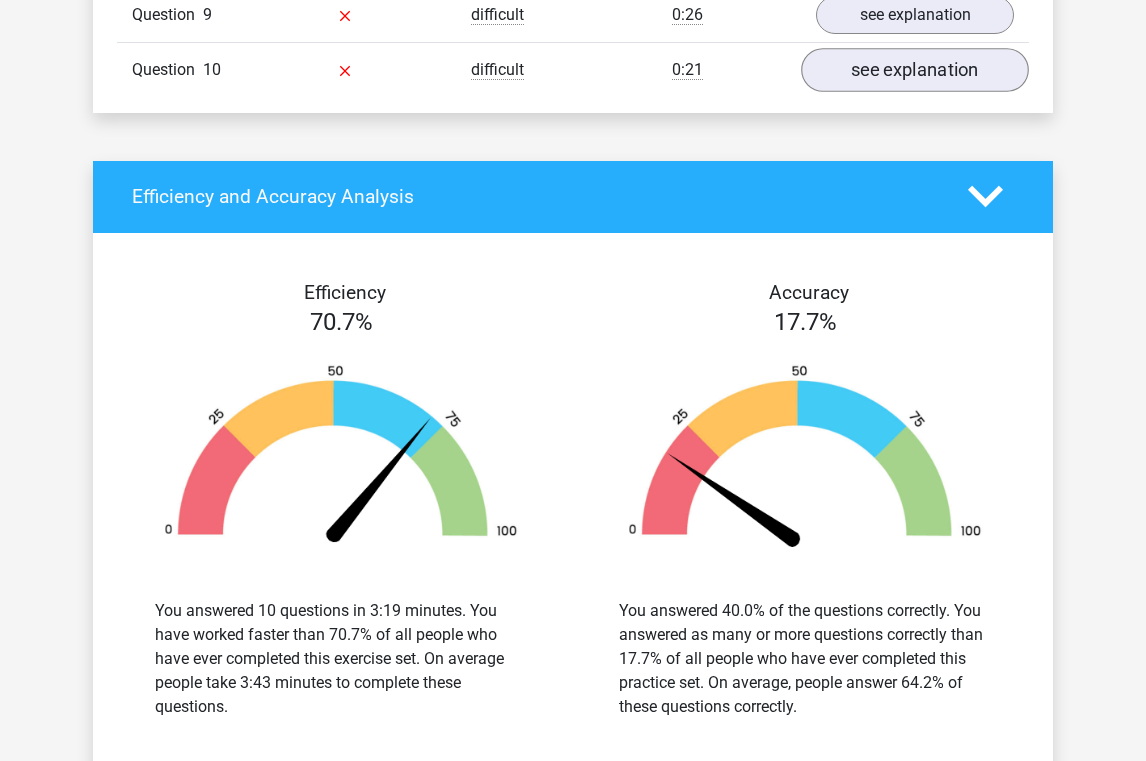 click on "see explanation" at bounding box center (915, 70) 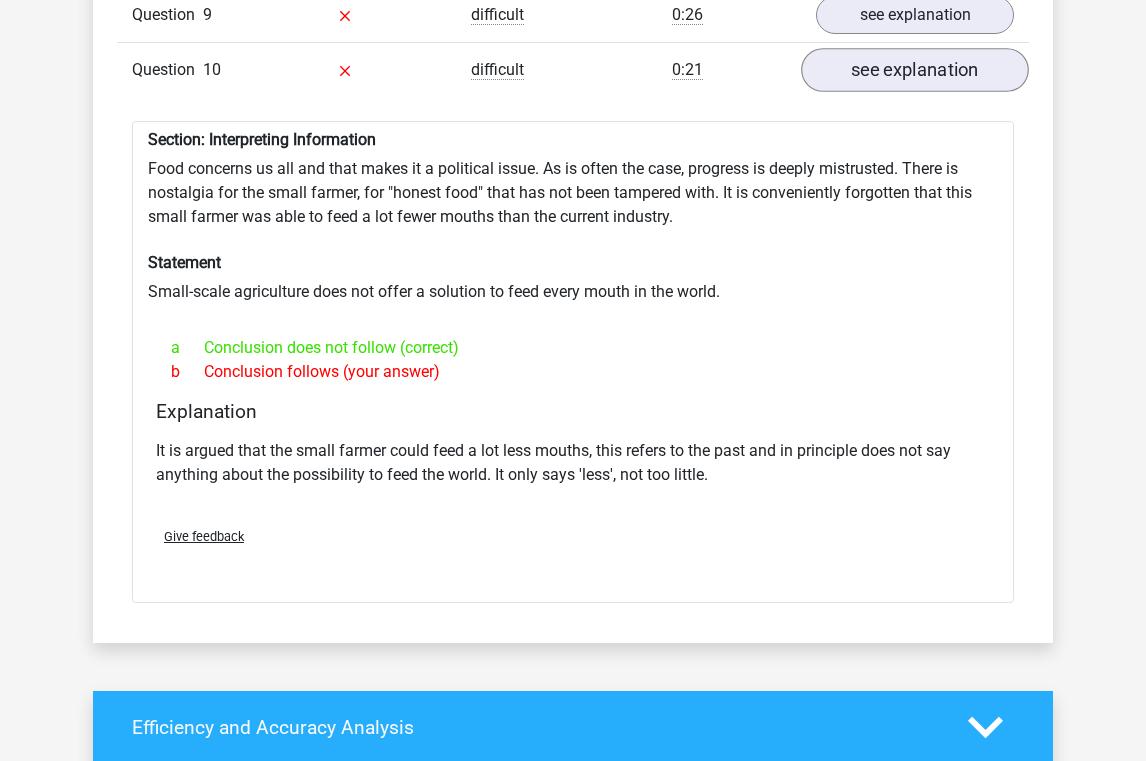 click on "see explanation" at bounding box center [915, 70] 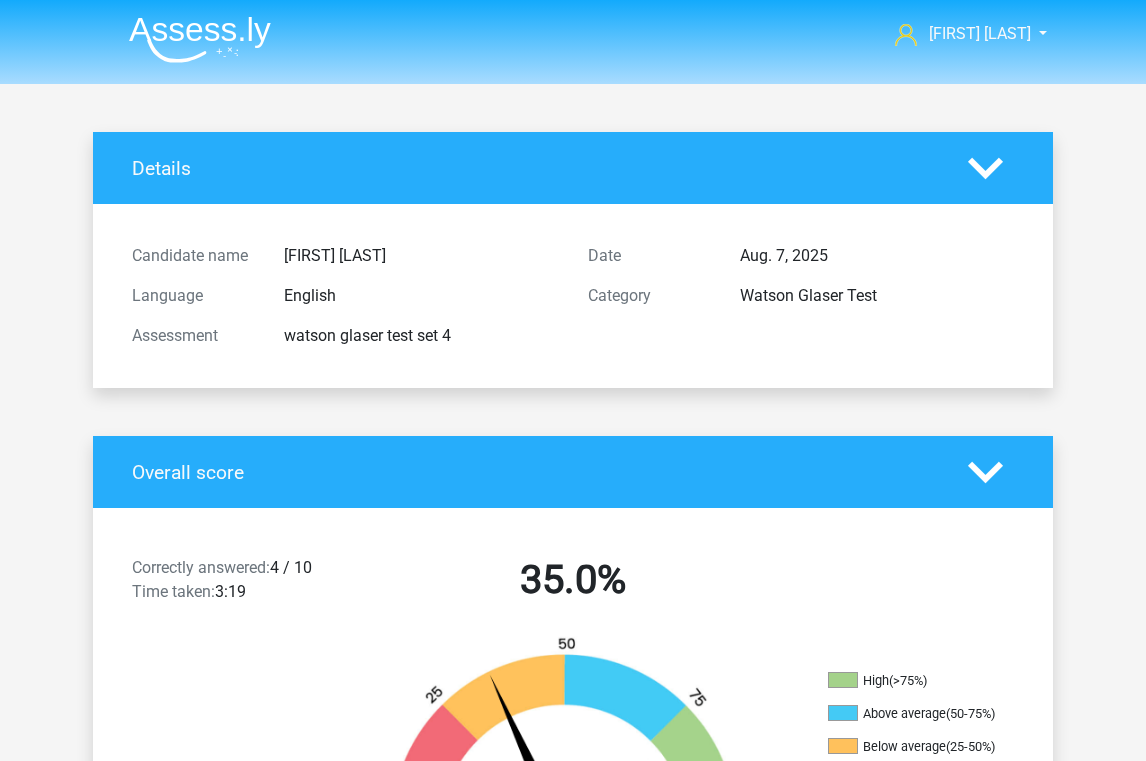scroll, scrollTop: 0, scrollLeft: 0, axis: both 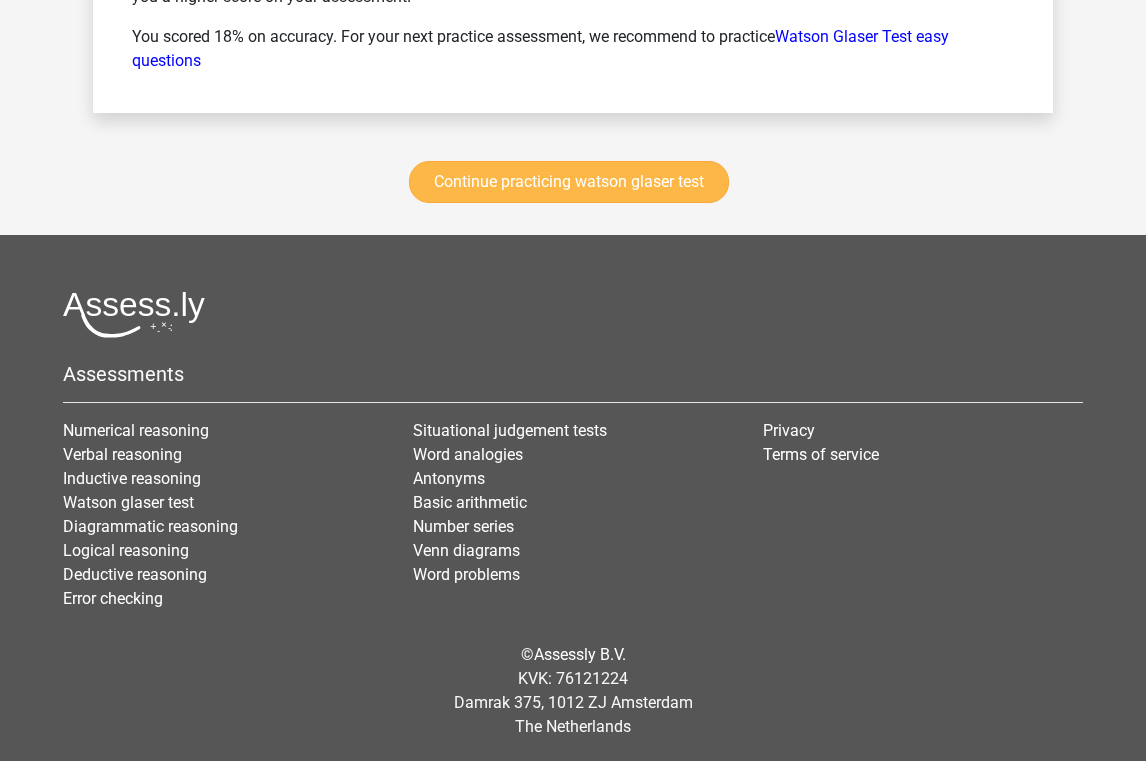 click on "Continue practicing watson glaser test" at bounding box center [569, 182] 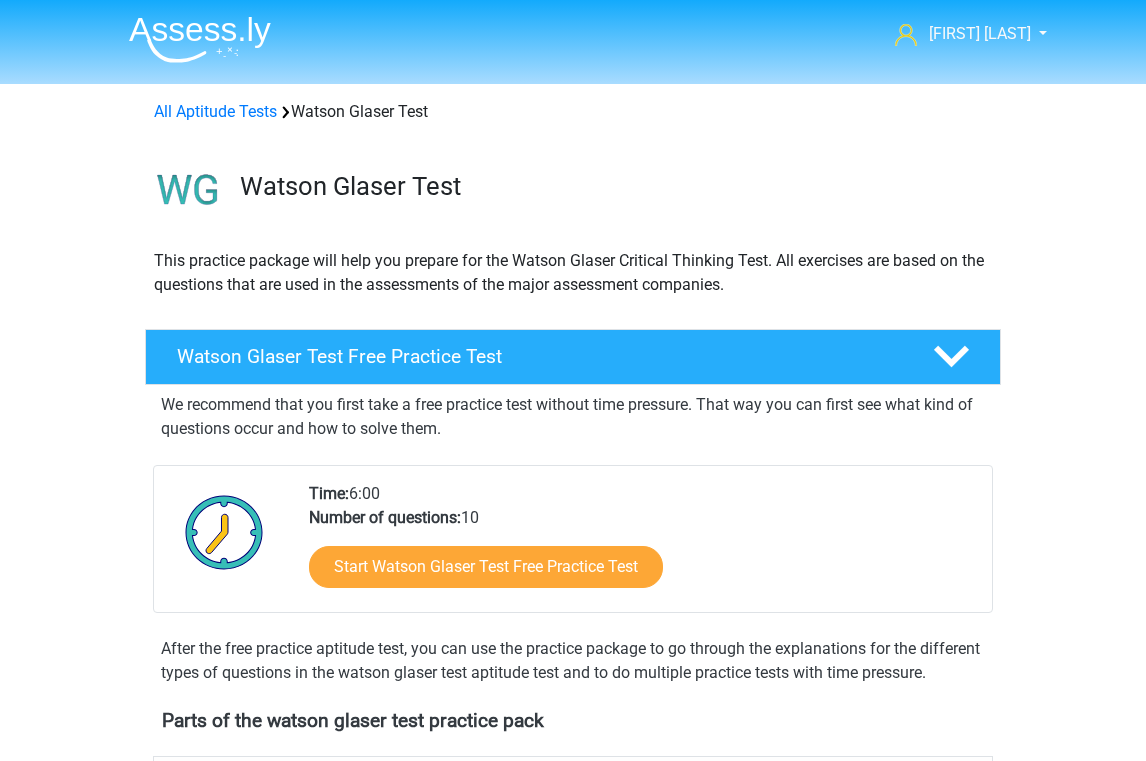 scroll, scrollTop: 844, scrollLeft: 0, axis: vertical 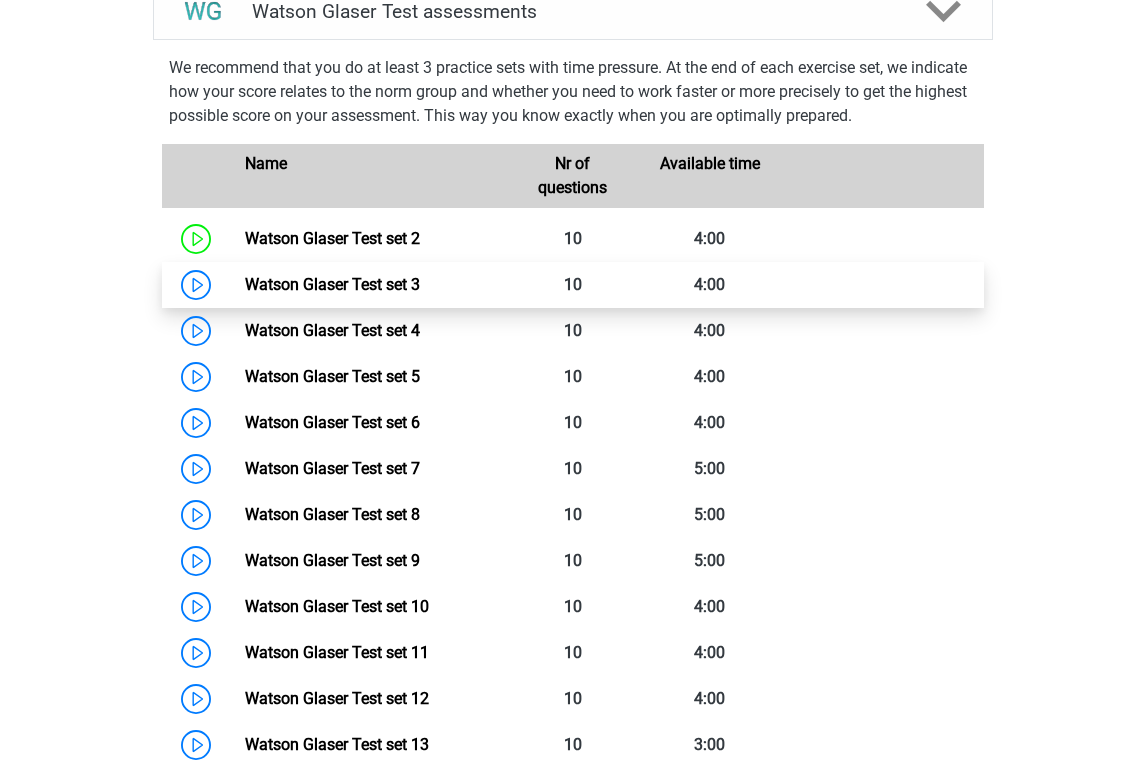 click on "Watson Glaser Test
set 3" at bounding box center (332, 284) 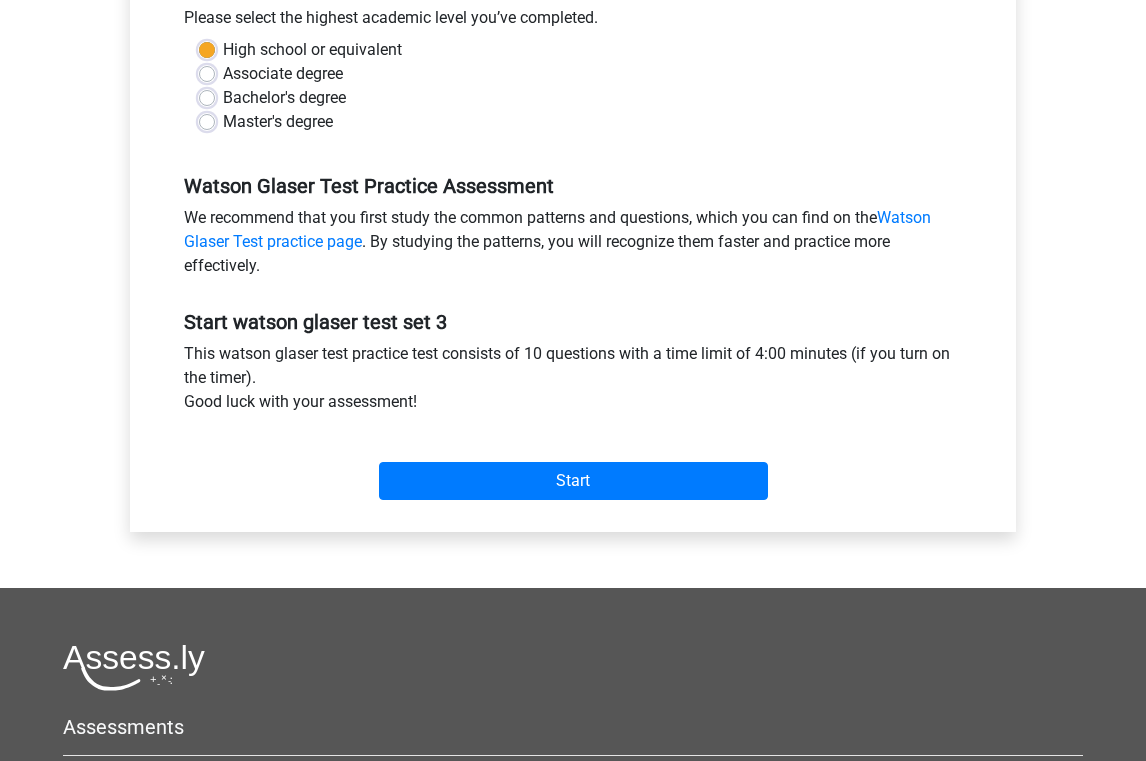 scroll, scrollTop: 465, scrollLeft: 0, axis: vertical 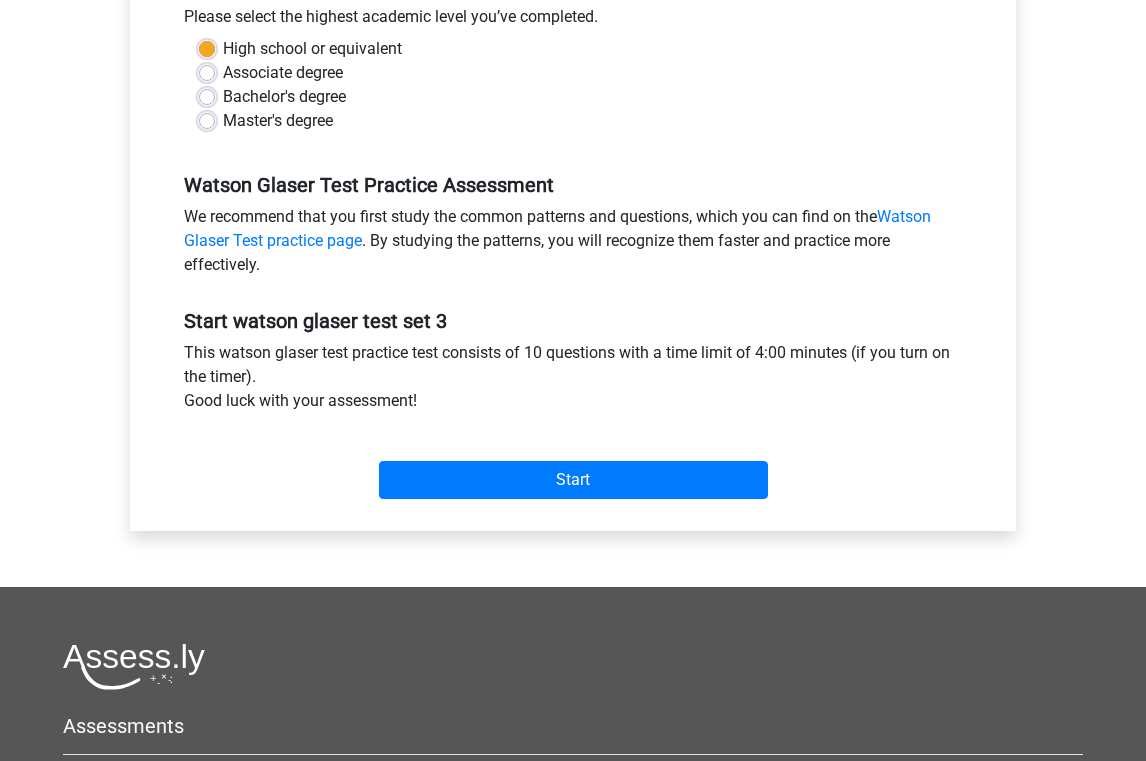 click on "Master's degree" at bounding box center (278, 121) 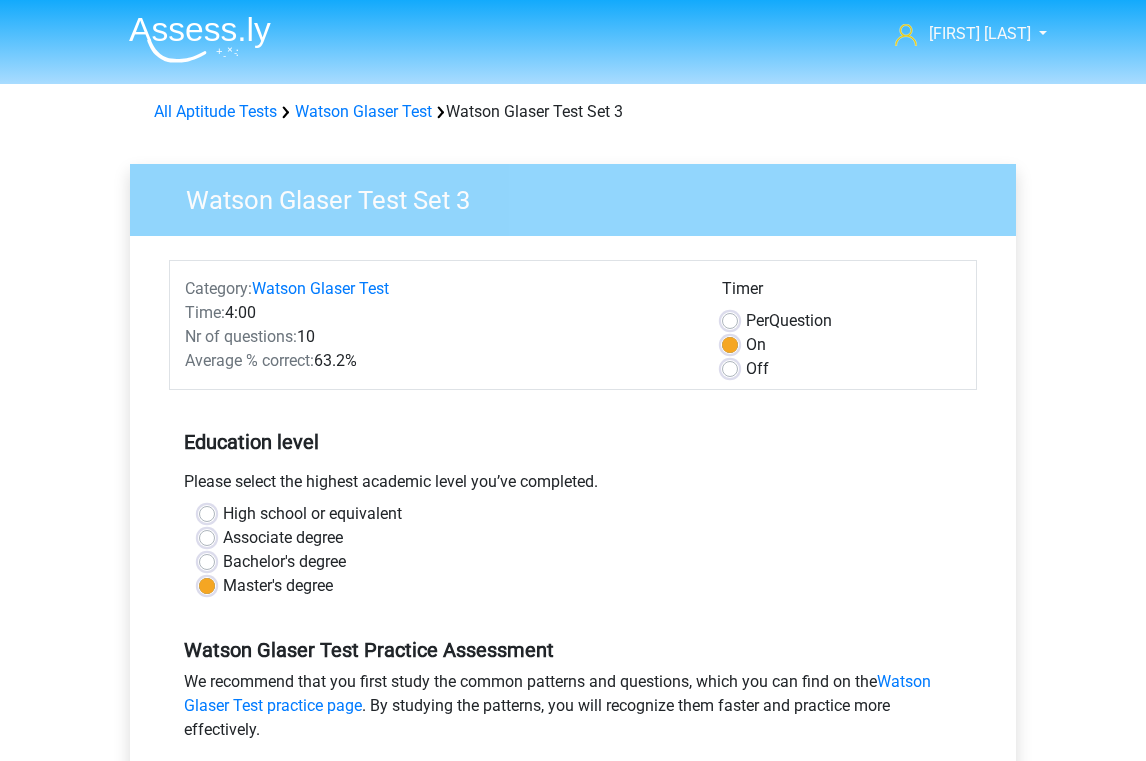 scroll, scrollTop: 0, scrollLeft: 0, axis: both 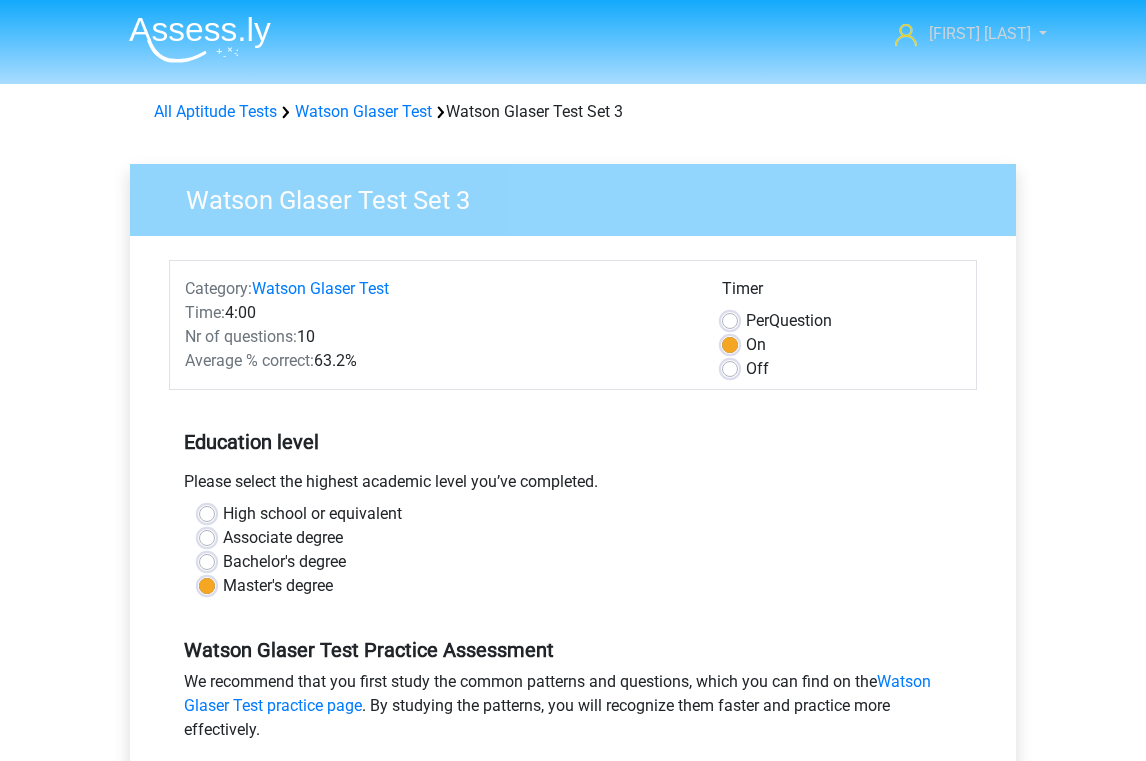 click on "[FIRST] [LAST]" at bounding box center (960, 34) 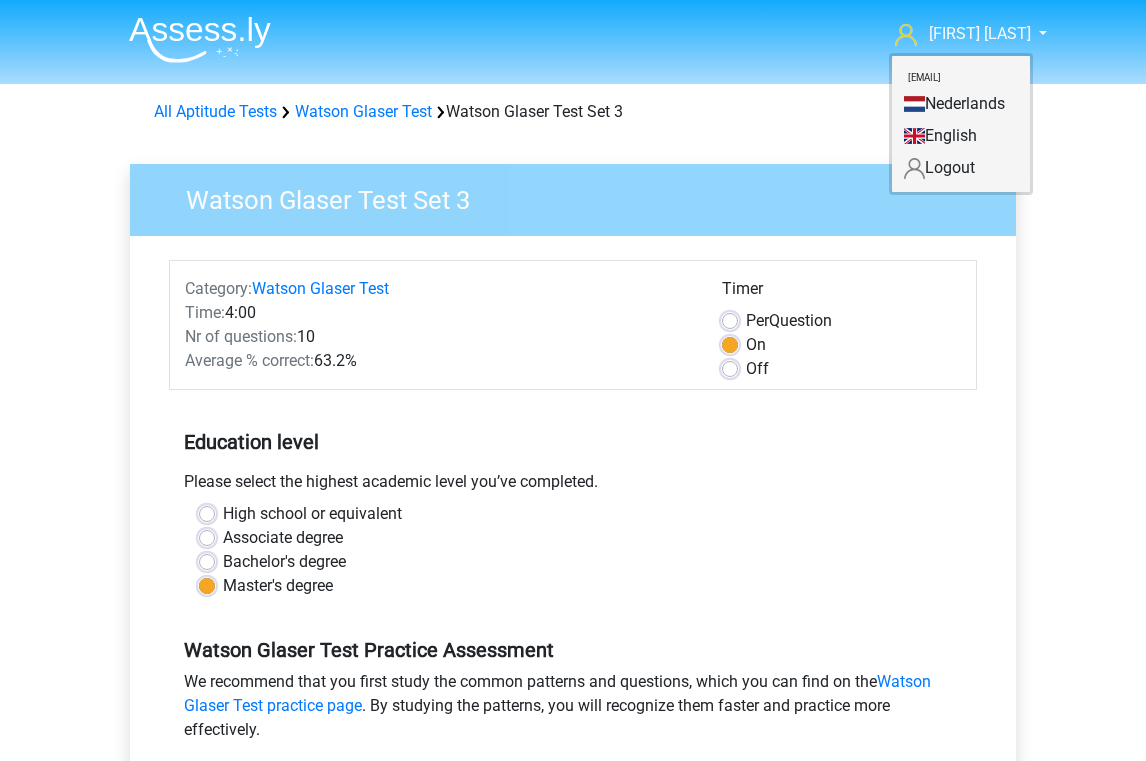 click on "[FIRST] [LAST]
[EMAIL]
[LANGUAGE]
[LANGUAGE]" at bounding box center (573, 790) 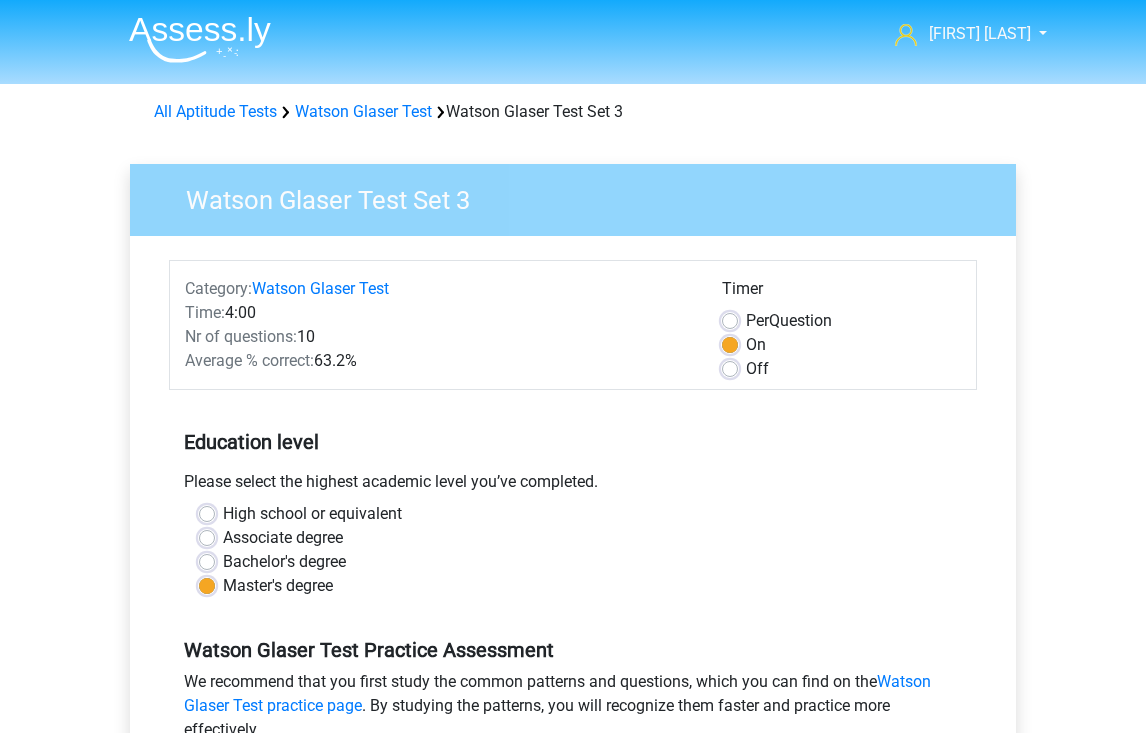 scroll, scrollTop: 0, scrollLeft: 0, axis: both 